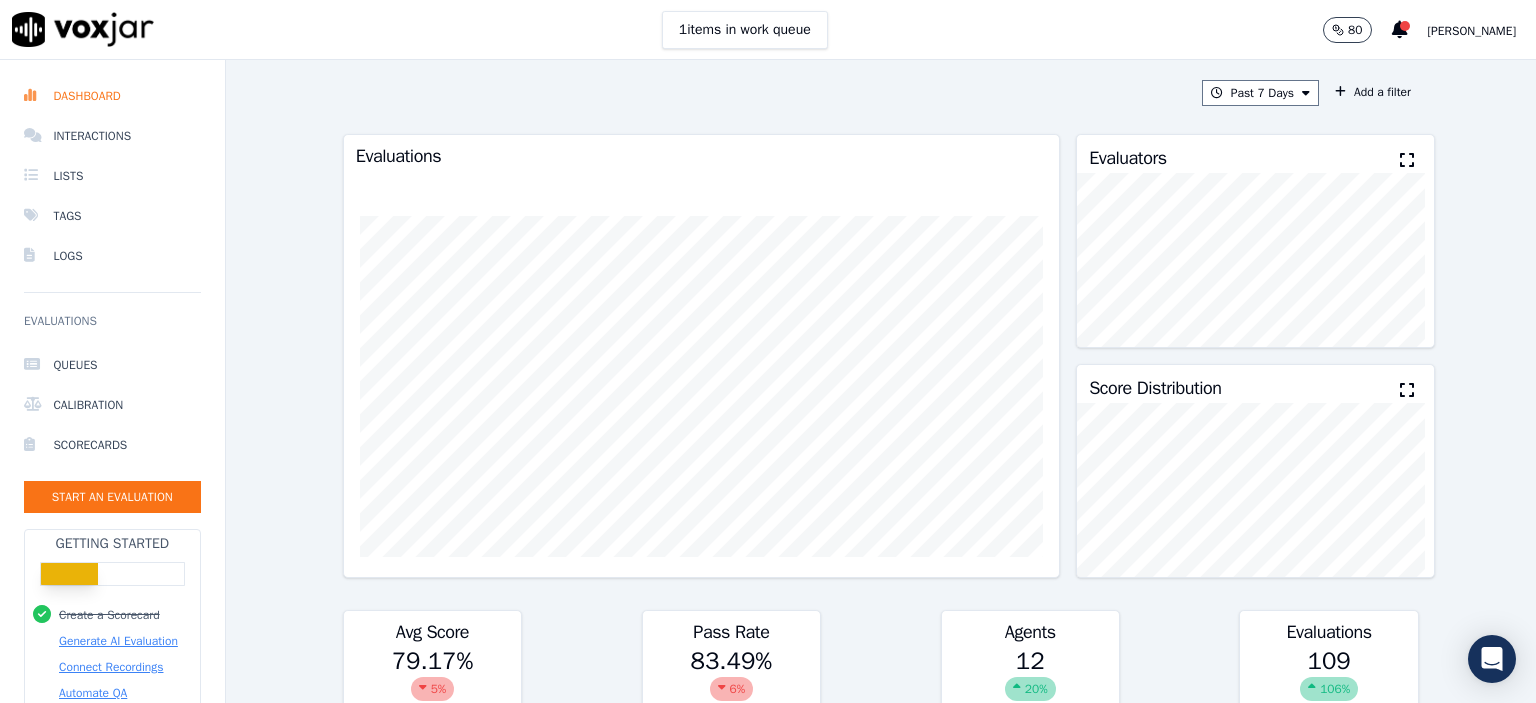 scroll, scrollTop: 0, scrollLeft: 0, axis: both 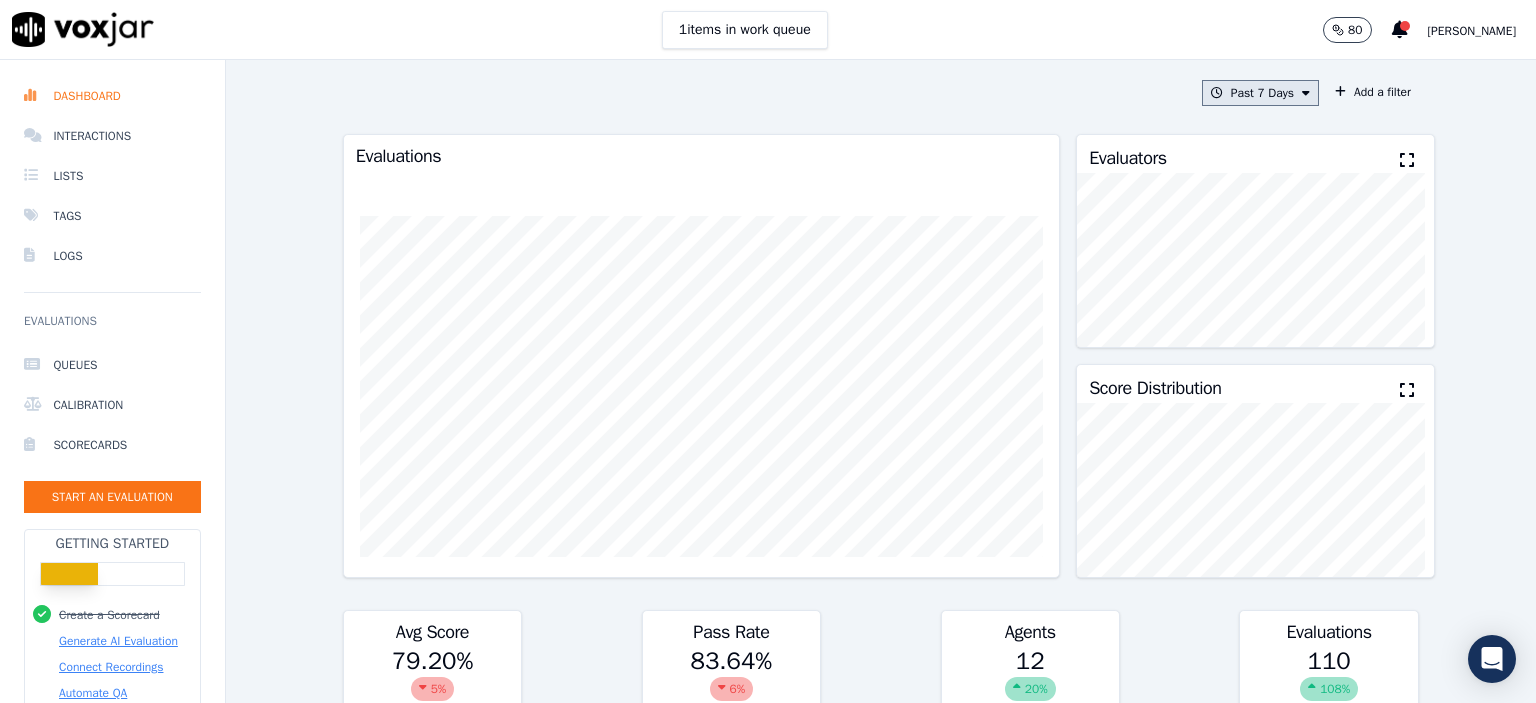 click on "Past 7 Days" at bounding box center (1260, 93) 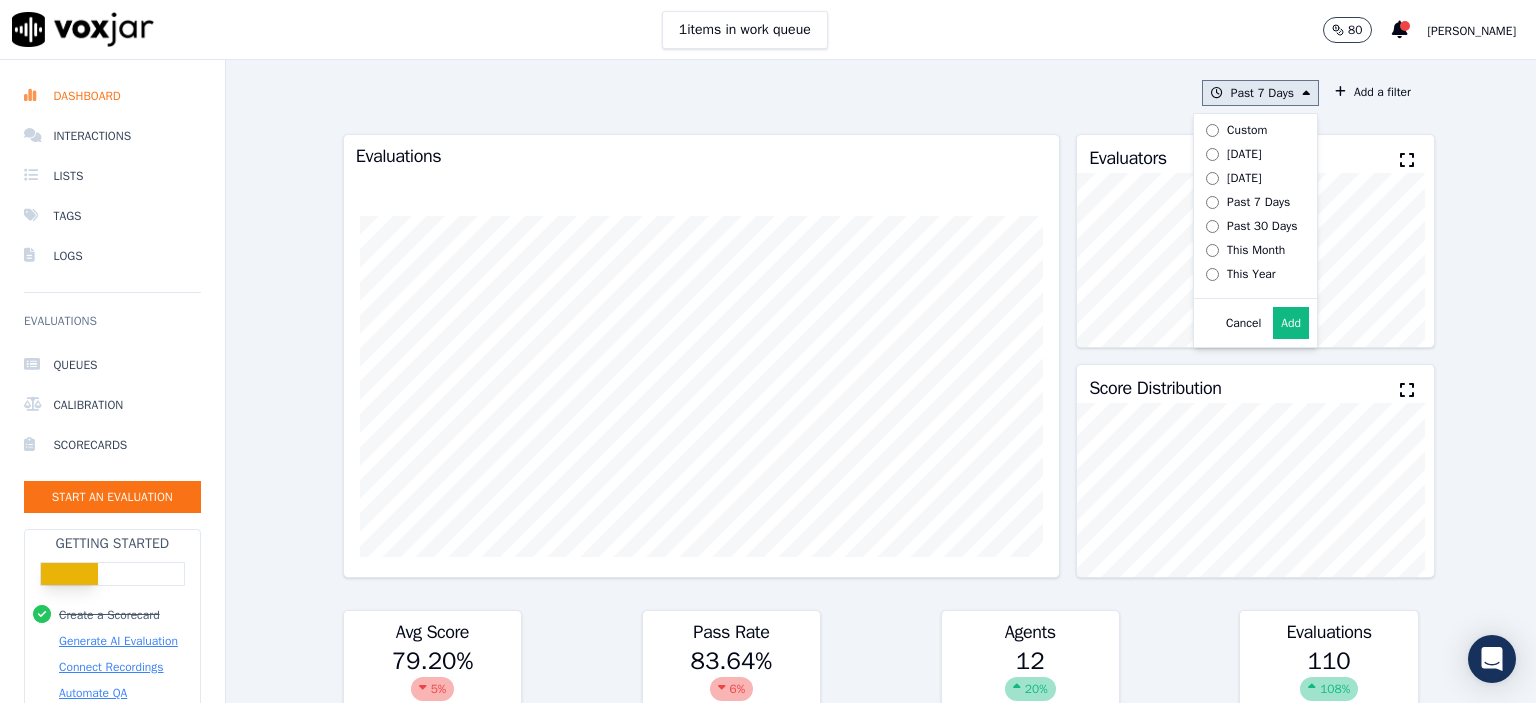 click on "[DATE]" at bounding box center [1244, 154] 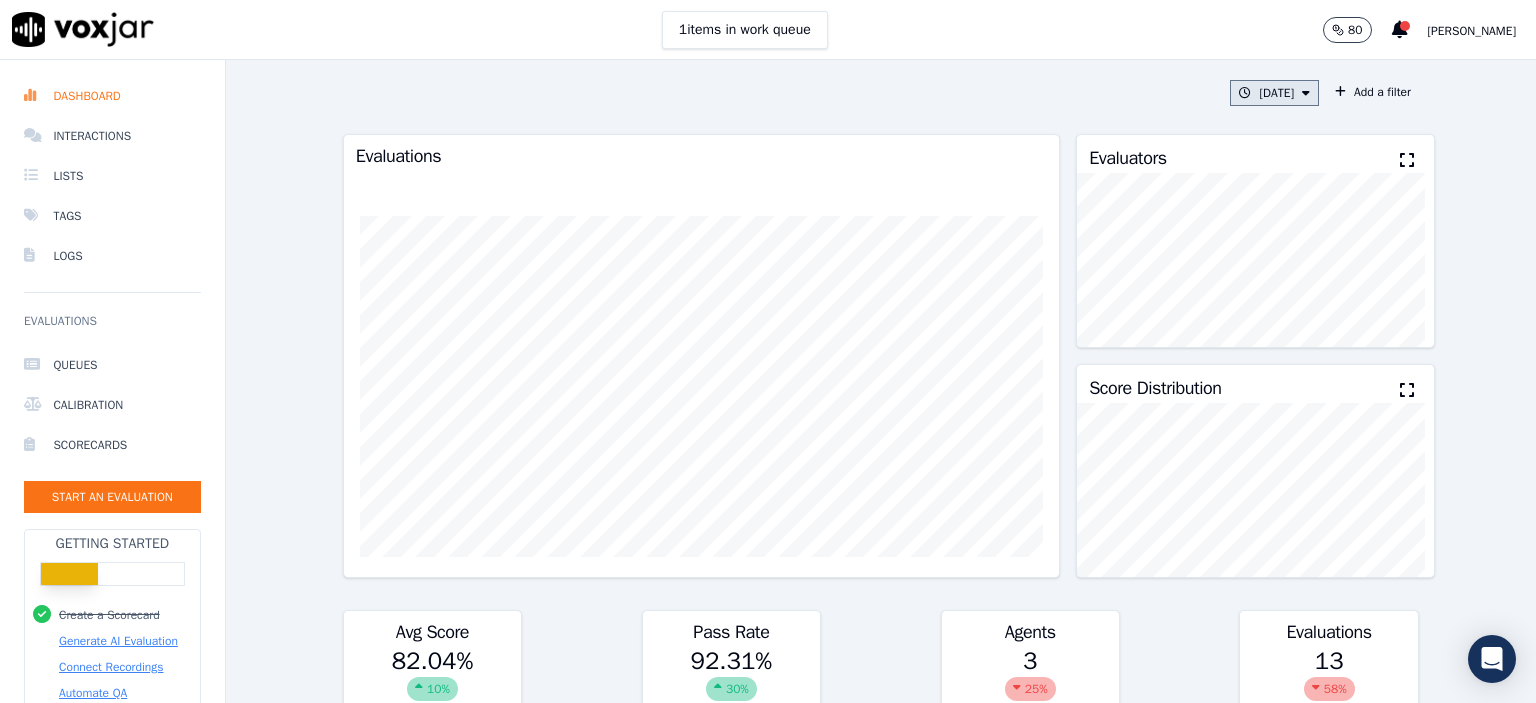 click on "[DATE]" at bounding box center (1274, 93) 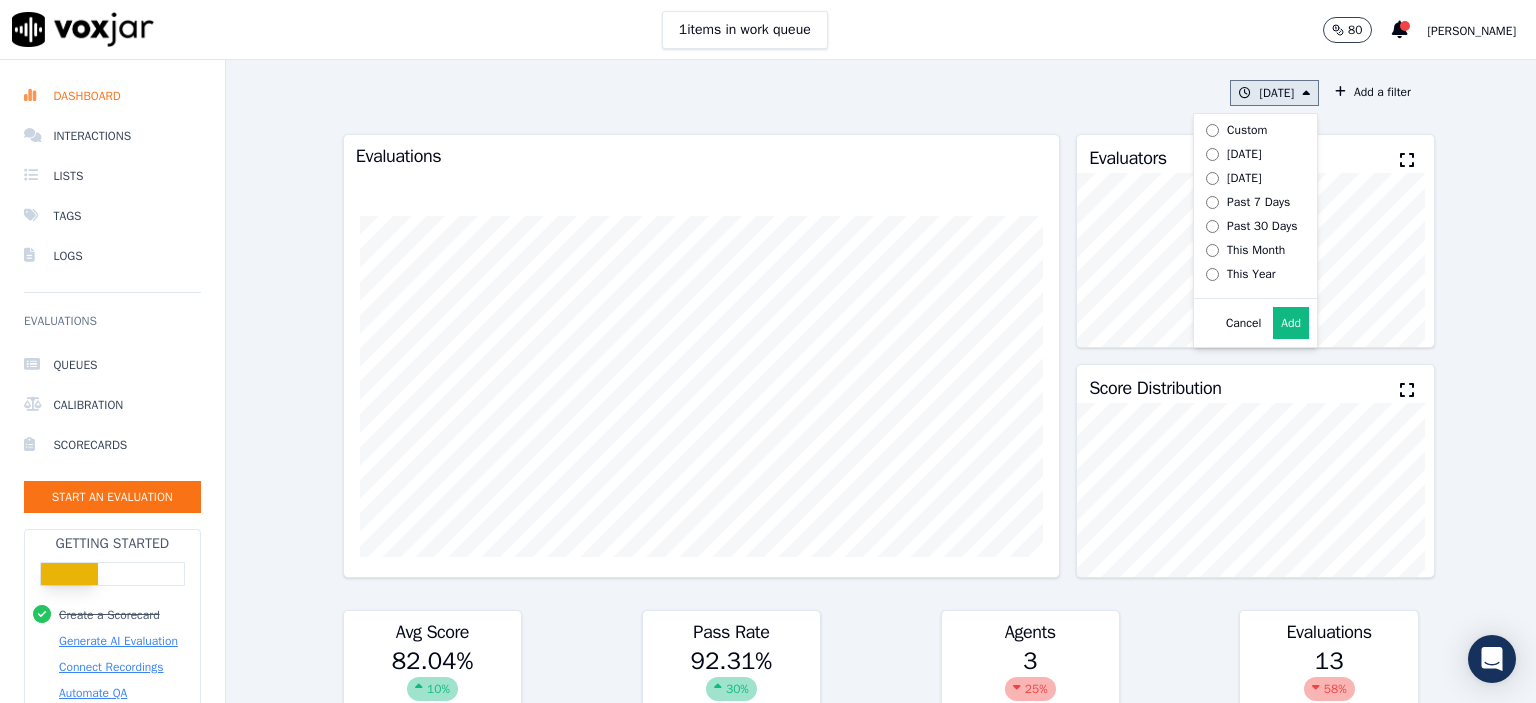 click on "Add" at bounding box center [1291, 323] 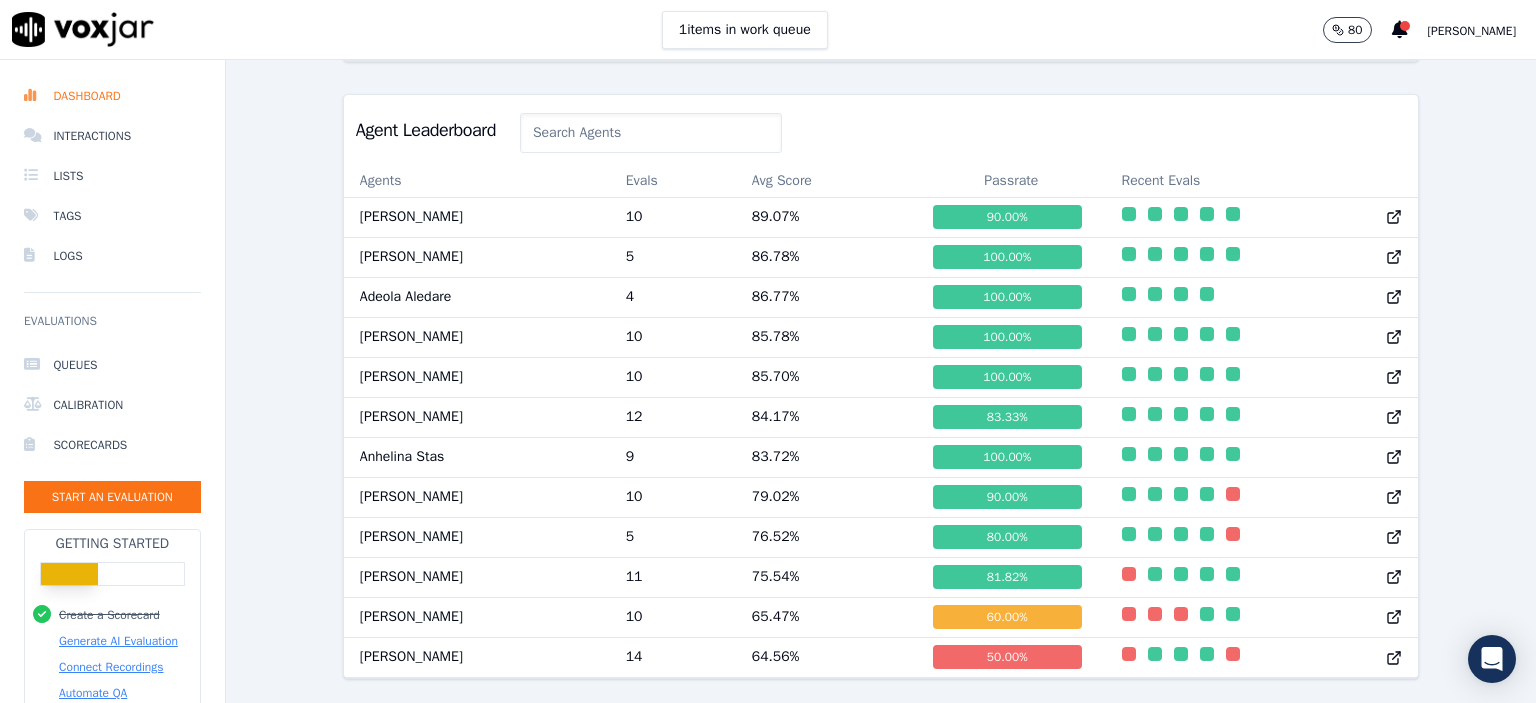 scroll, scrollTop: 747, scrollLeft: 0, axis: vertical 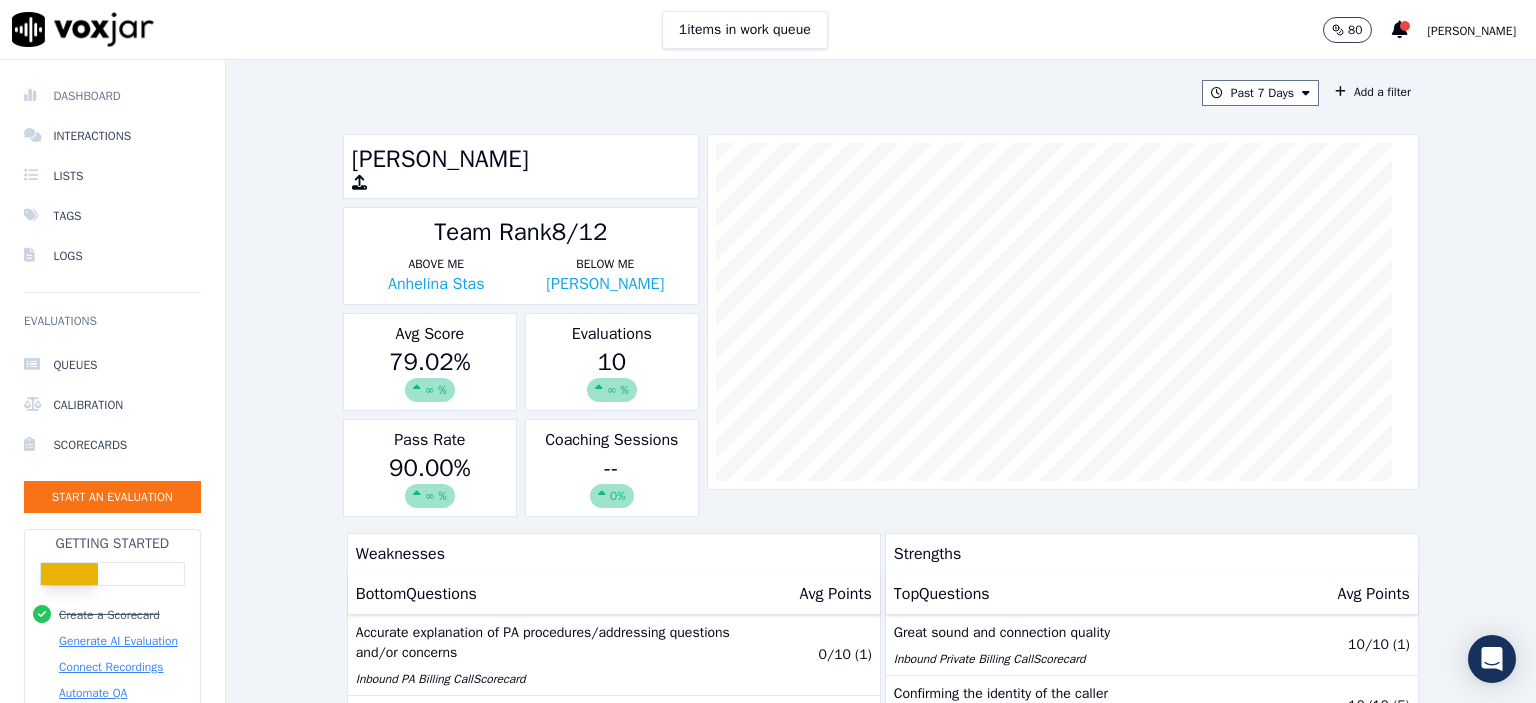 click on "Dashboard" at bounding box center (112, 96) 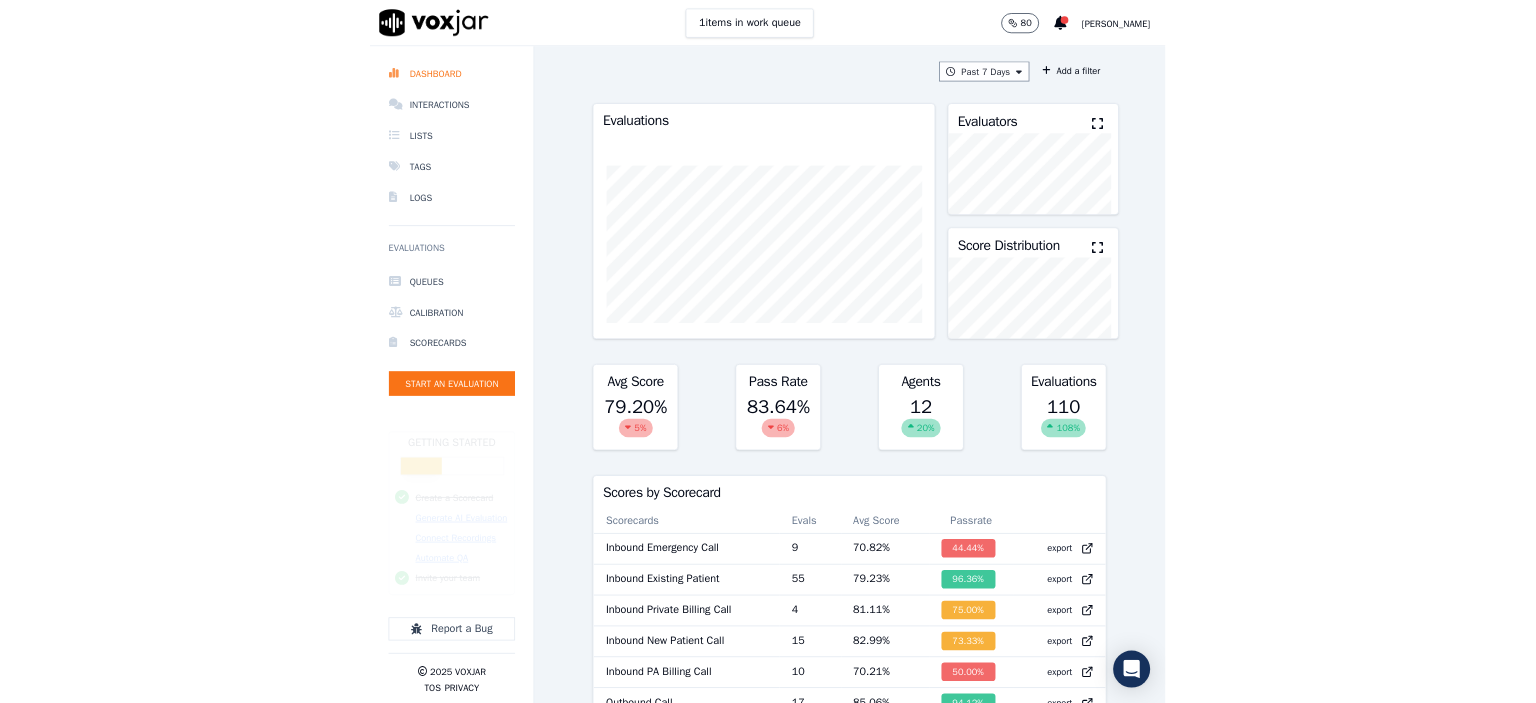 scroll, scrollTop: 0, scrollLeft: 0, axis: both 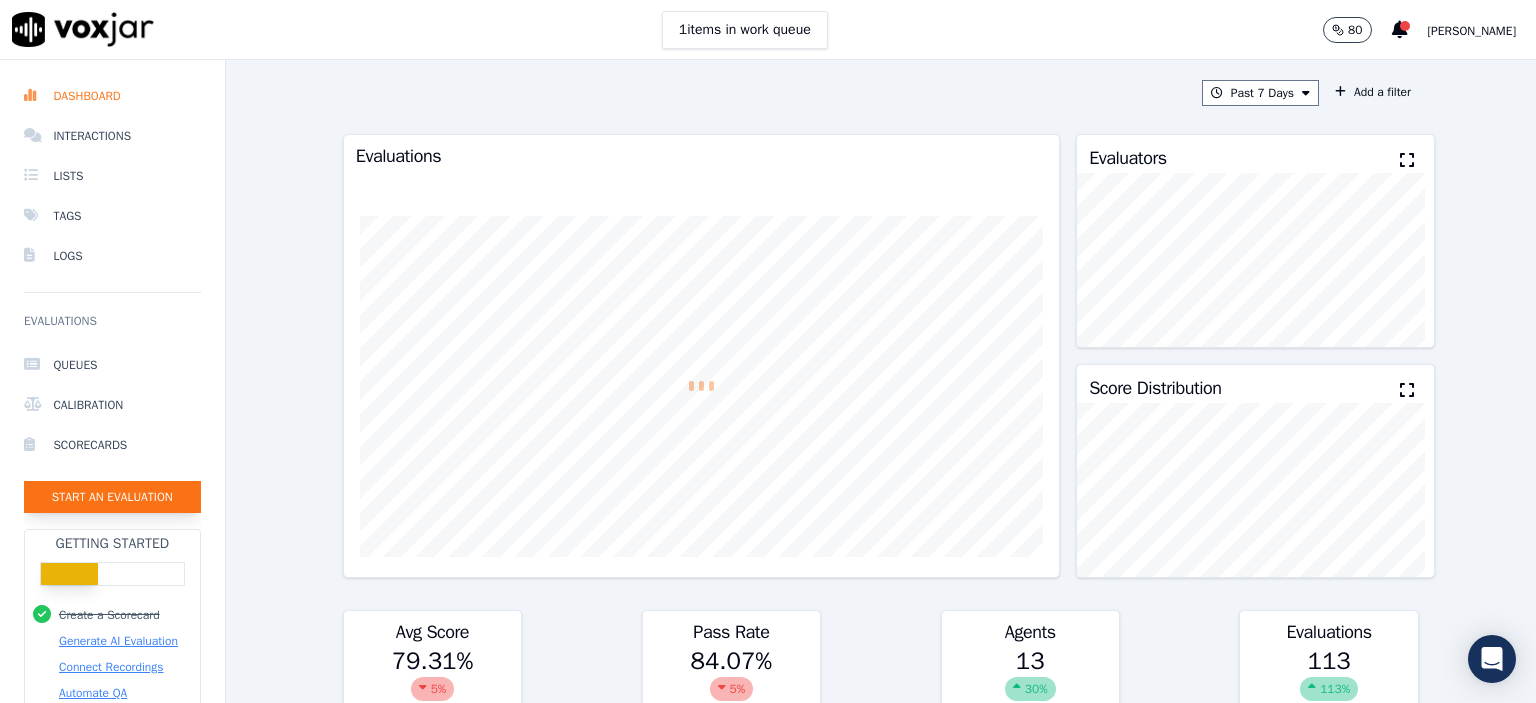 click on "Start an Evaluation" 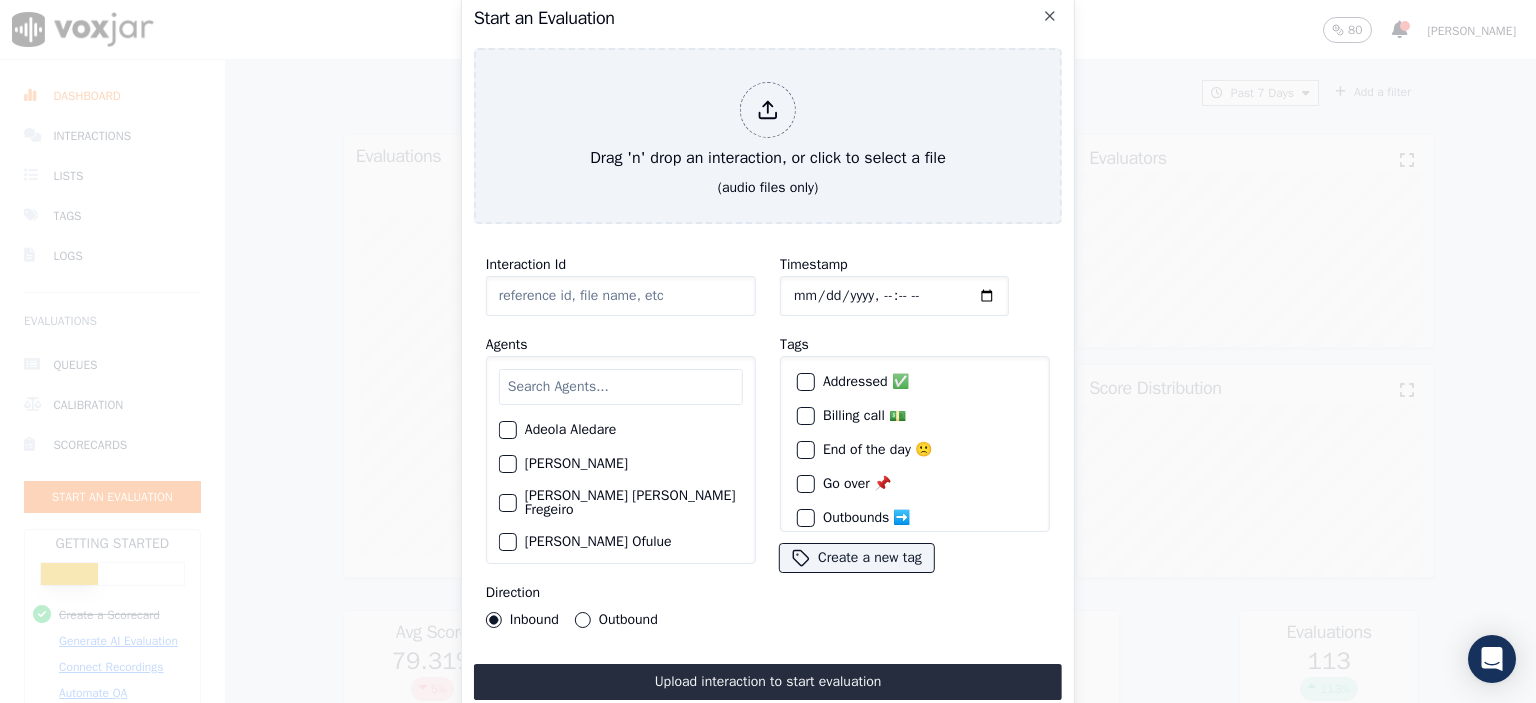 click on "Interaction Id" 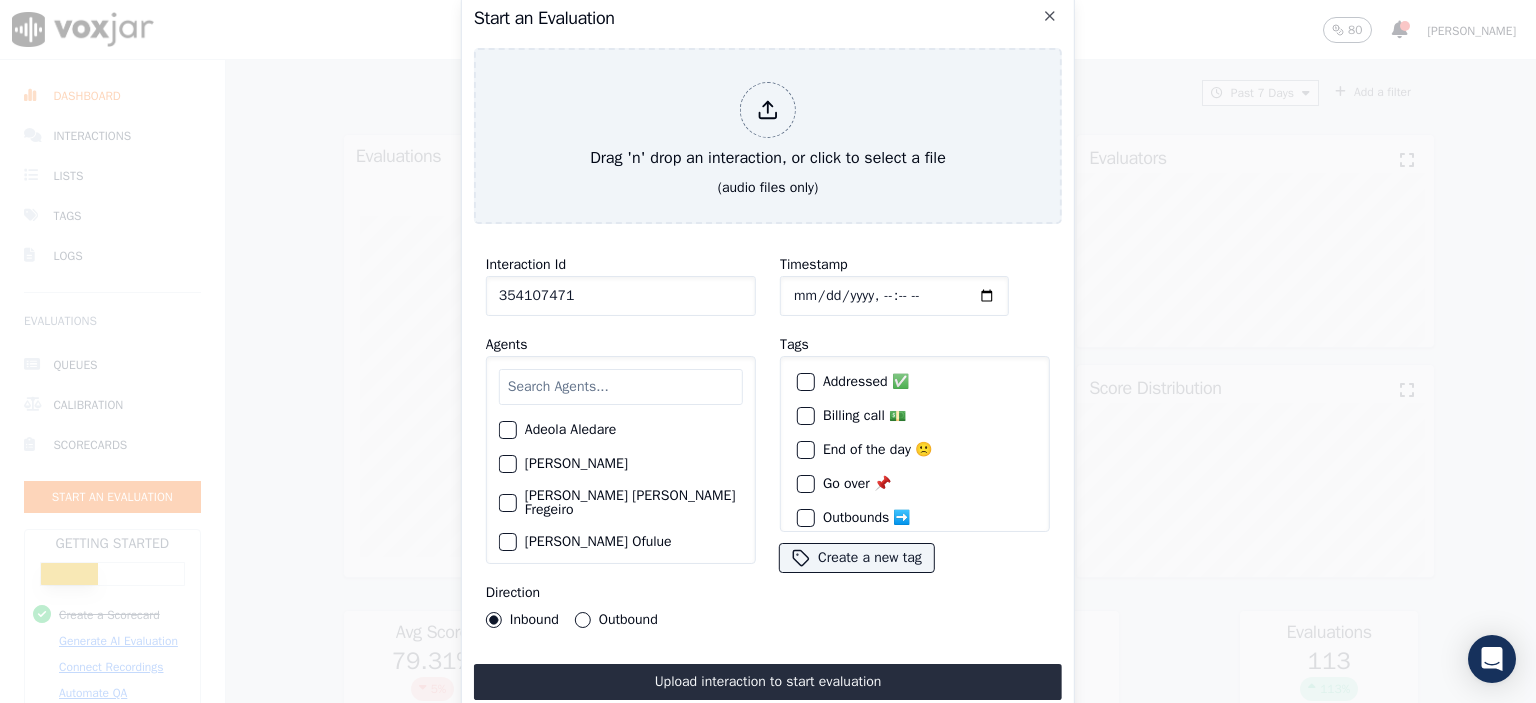 type on "354107471" 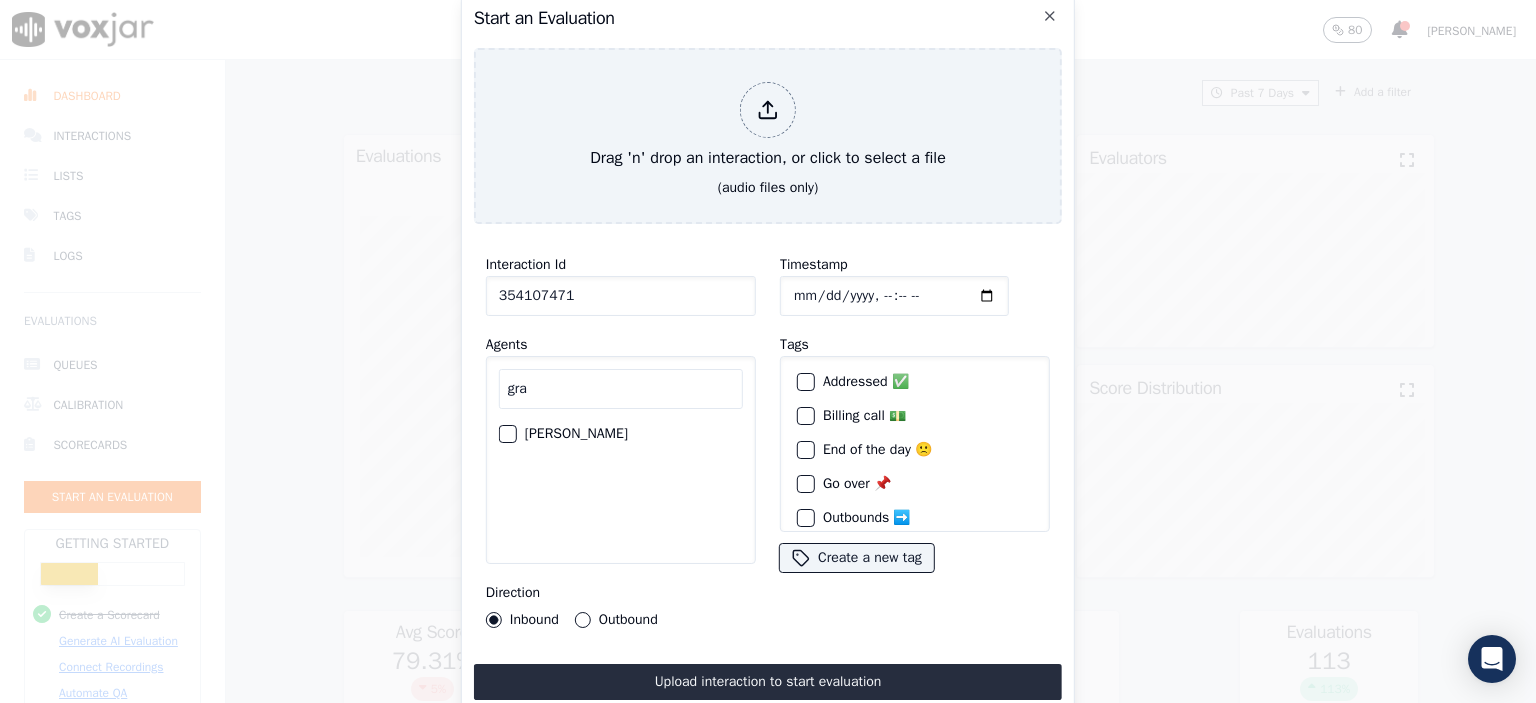 type on "gra" 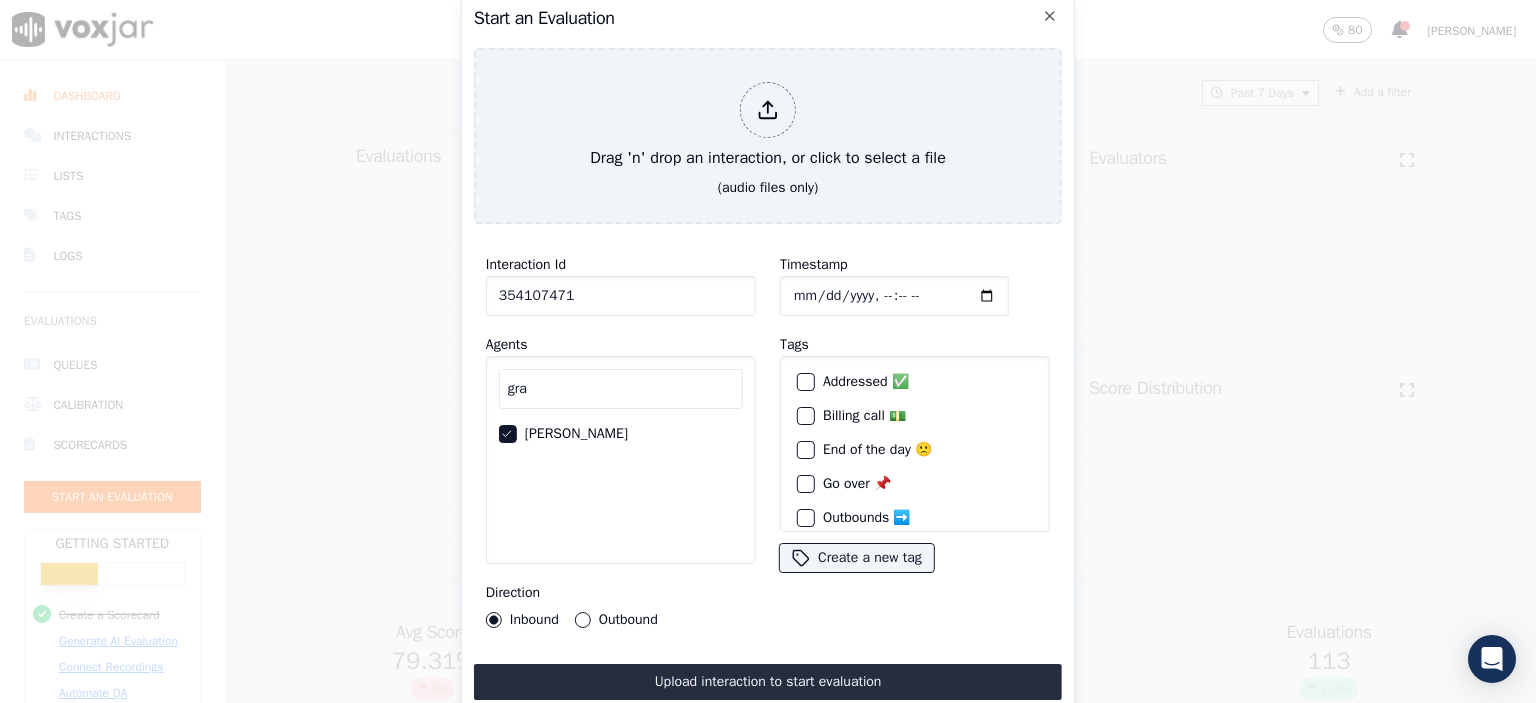 click on "Timestamp" 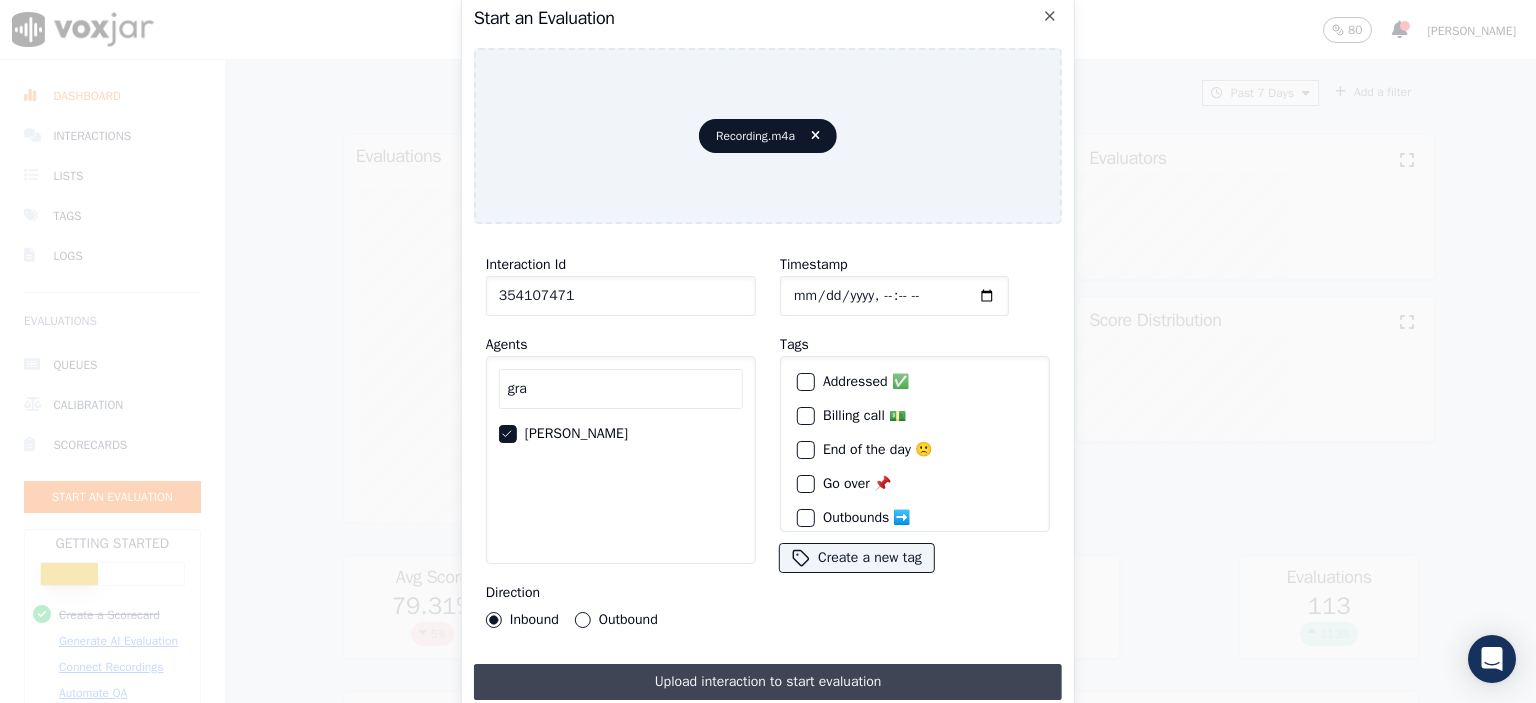 click on "Upload interaction to start evaluation" at bounding box center [768, 682] 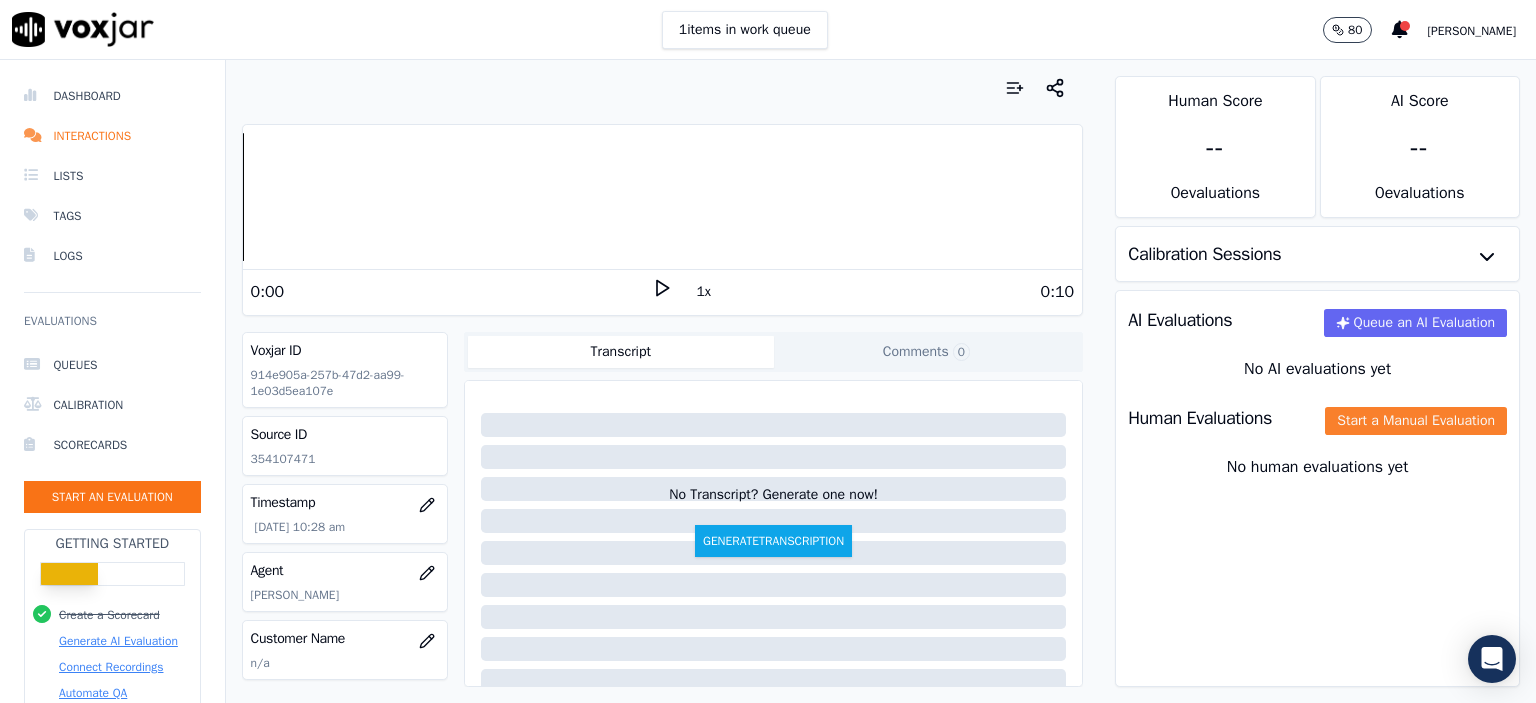 click on "Start a Manual Evaluation" 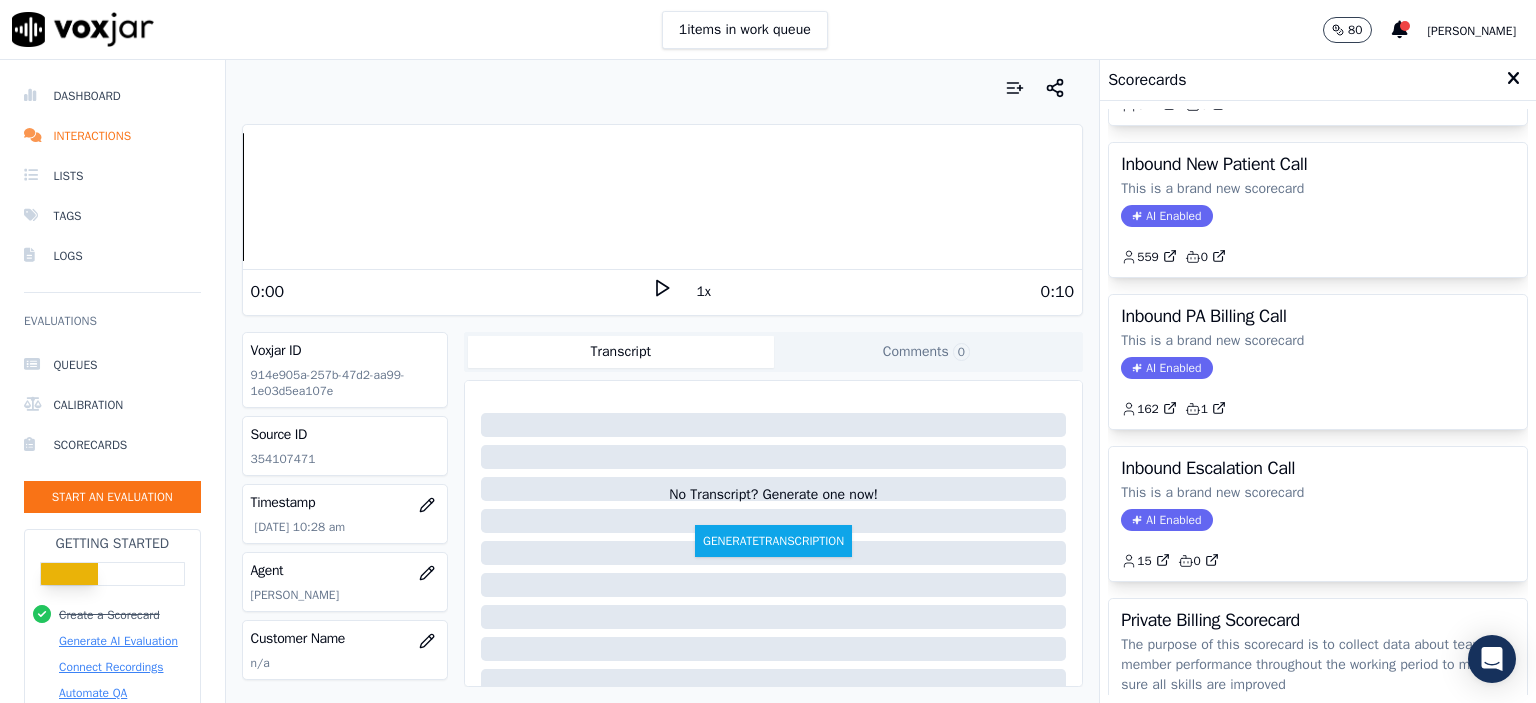 scroll, scrollTop: 552, scrollLeft: 0, axis: vertical 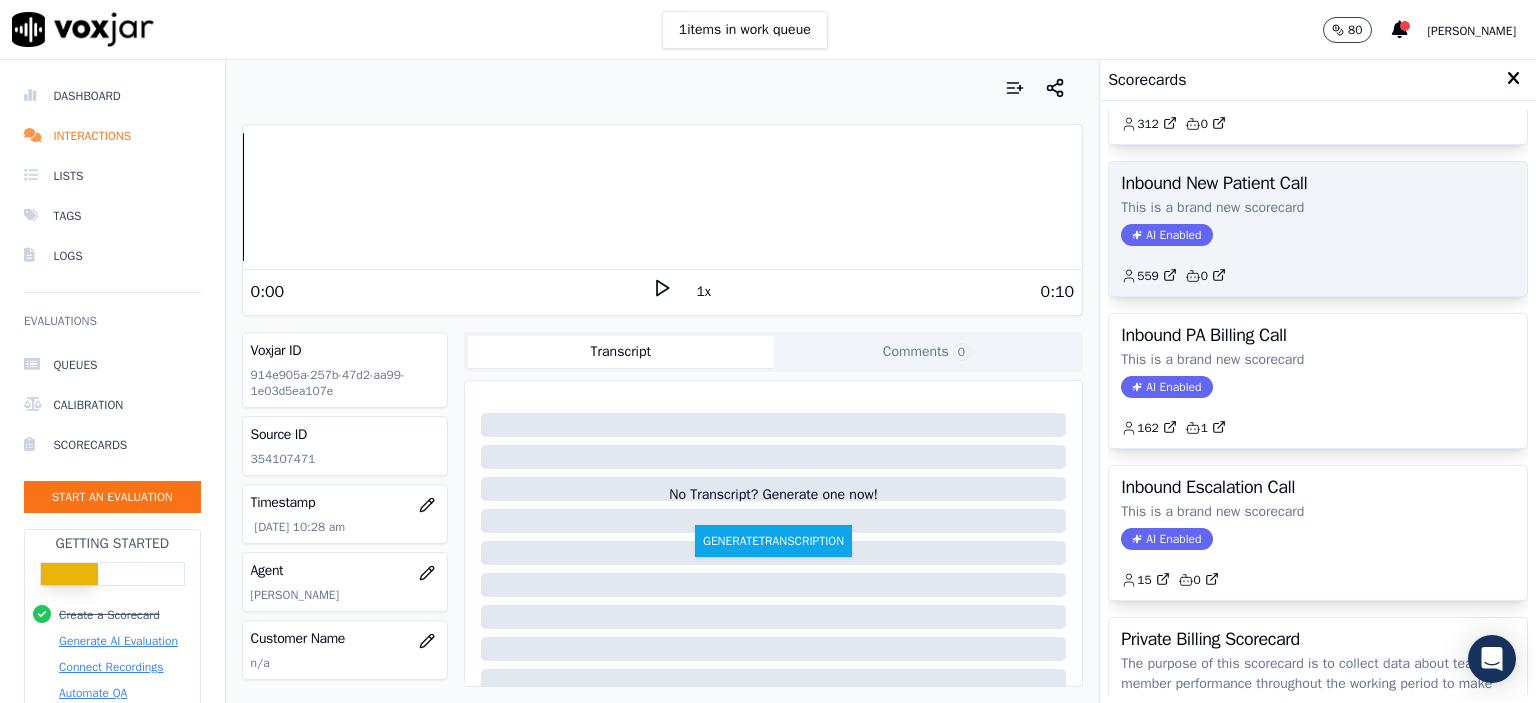 click on "AI Enabled" 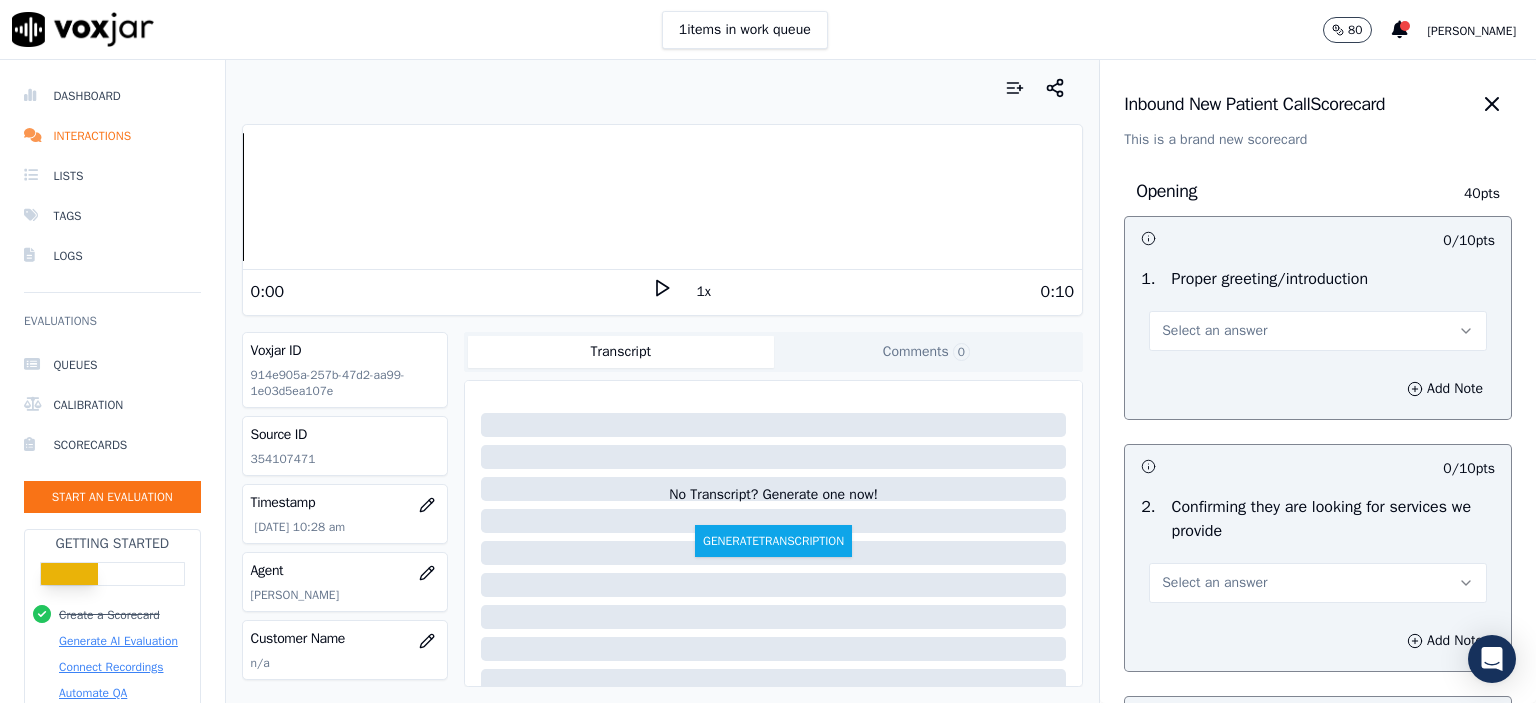 click on "Select an answer" at bounding box center (1318, 331) 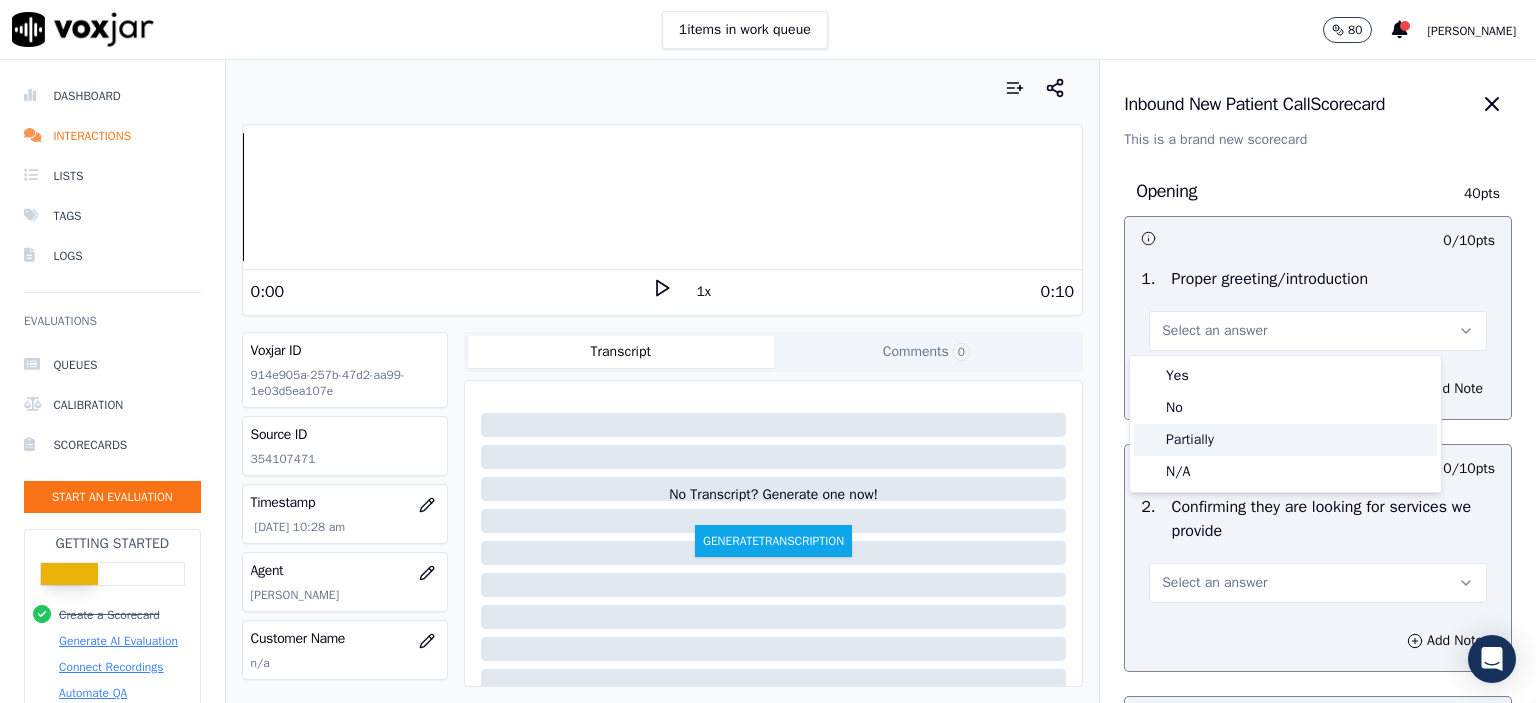 click on "Partially" 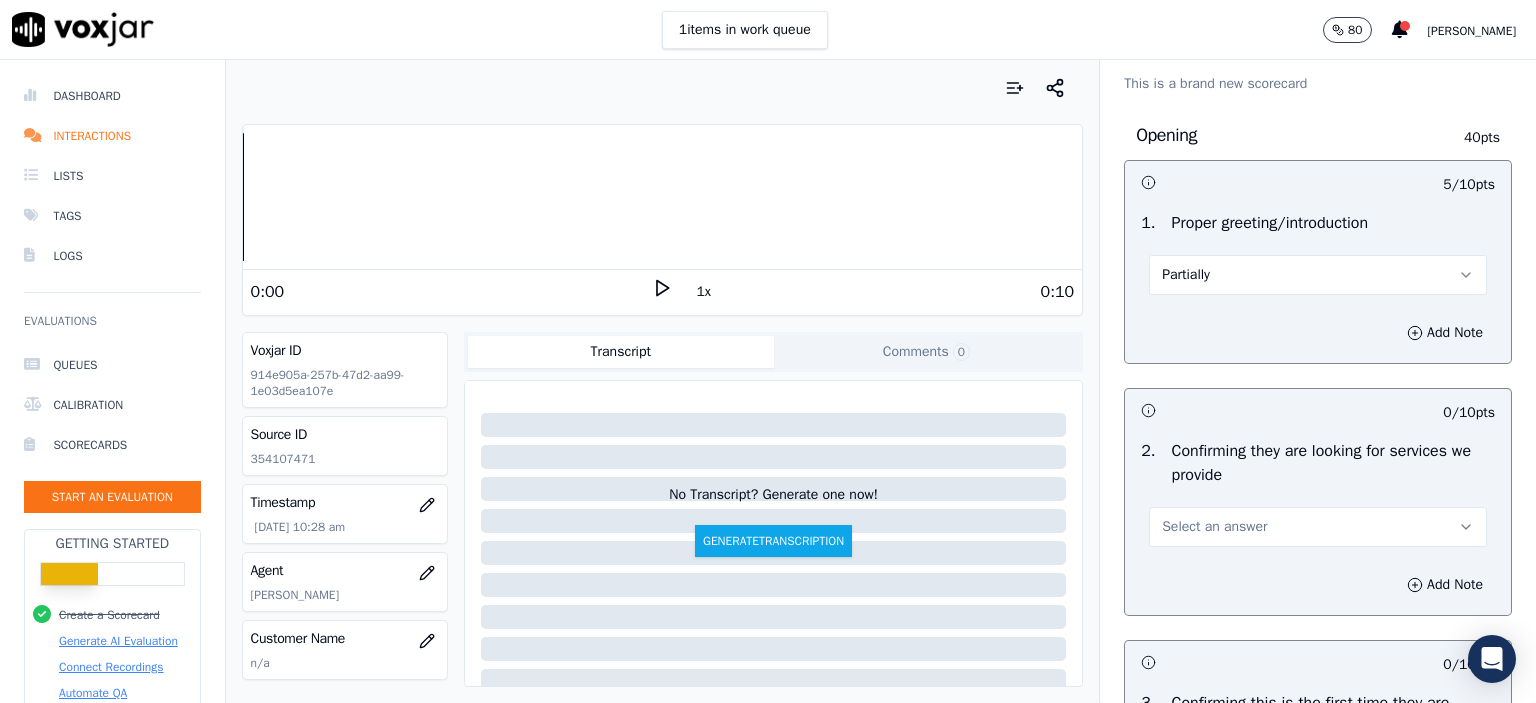 scroll, scrollTop: 200, scrollLeft: 0, axis: vertical 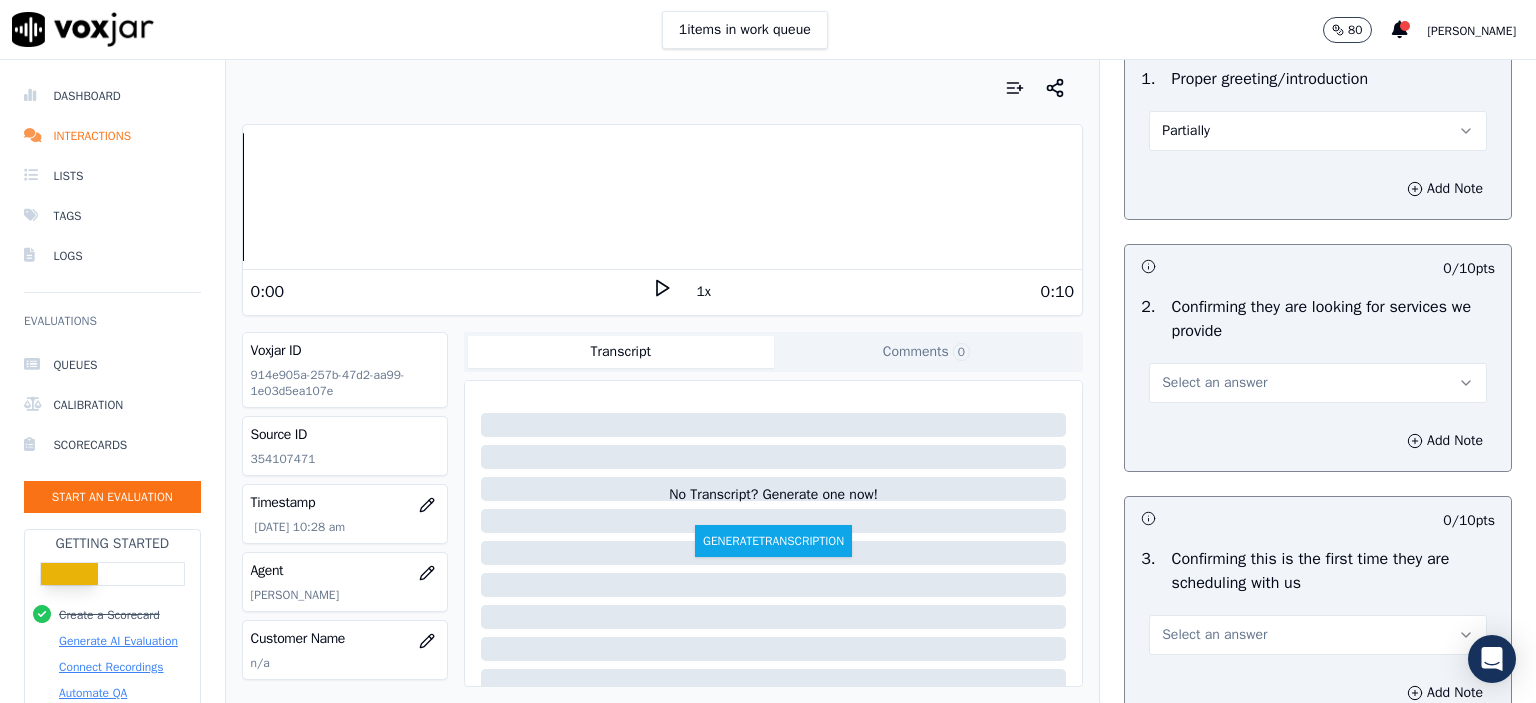 click on "Select an answer" at bounding box center (1318, 383) 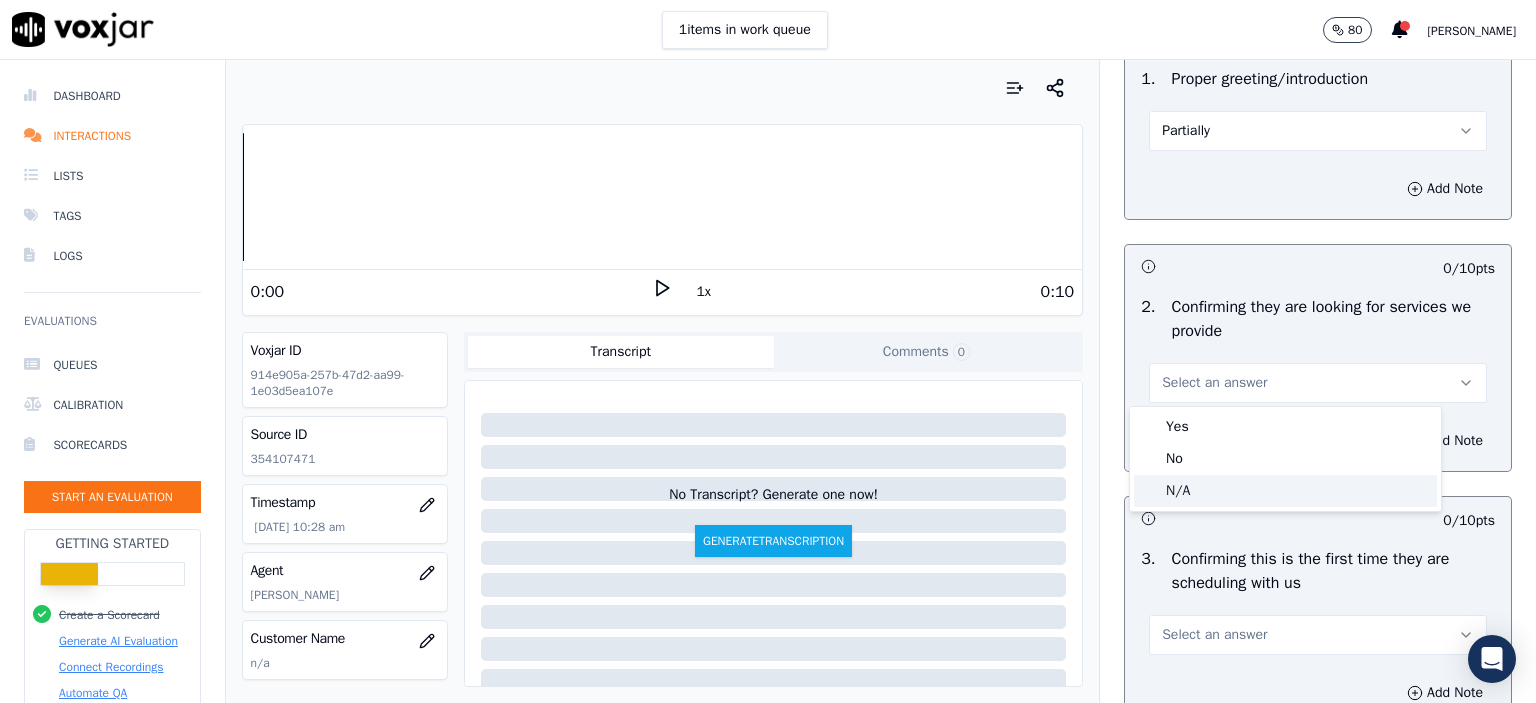 click on "N/A" 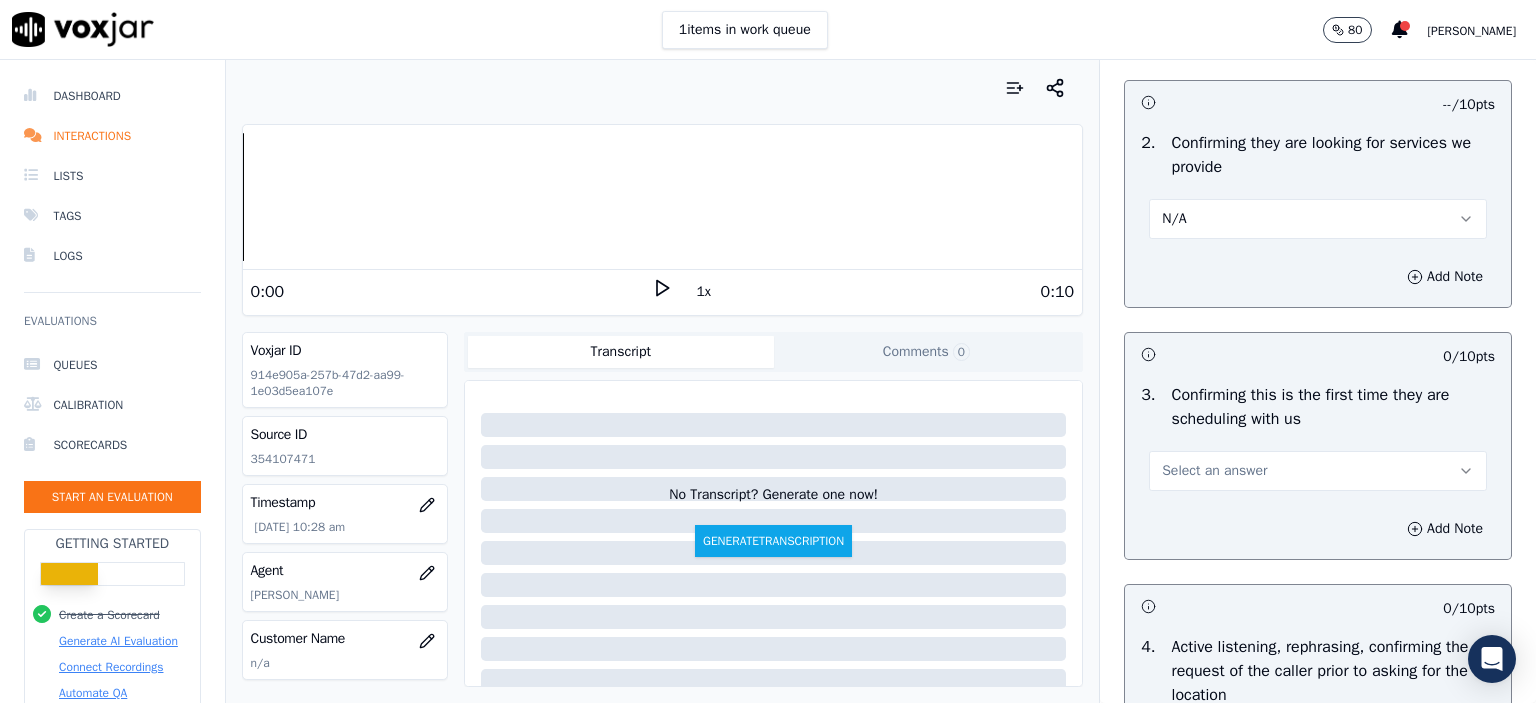 scroll, scrollTop: 400, scrollLeft: 0, axis: vertical 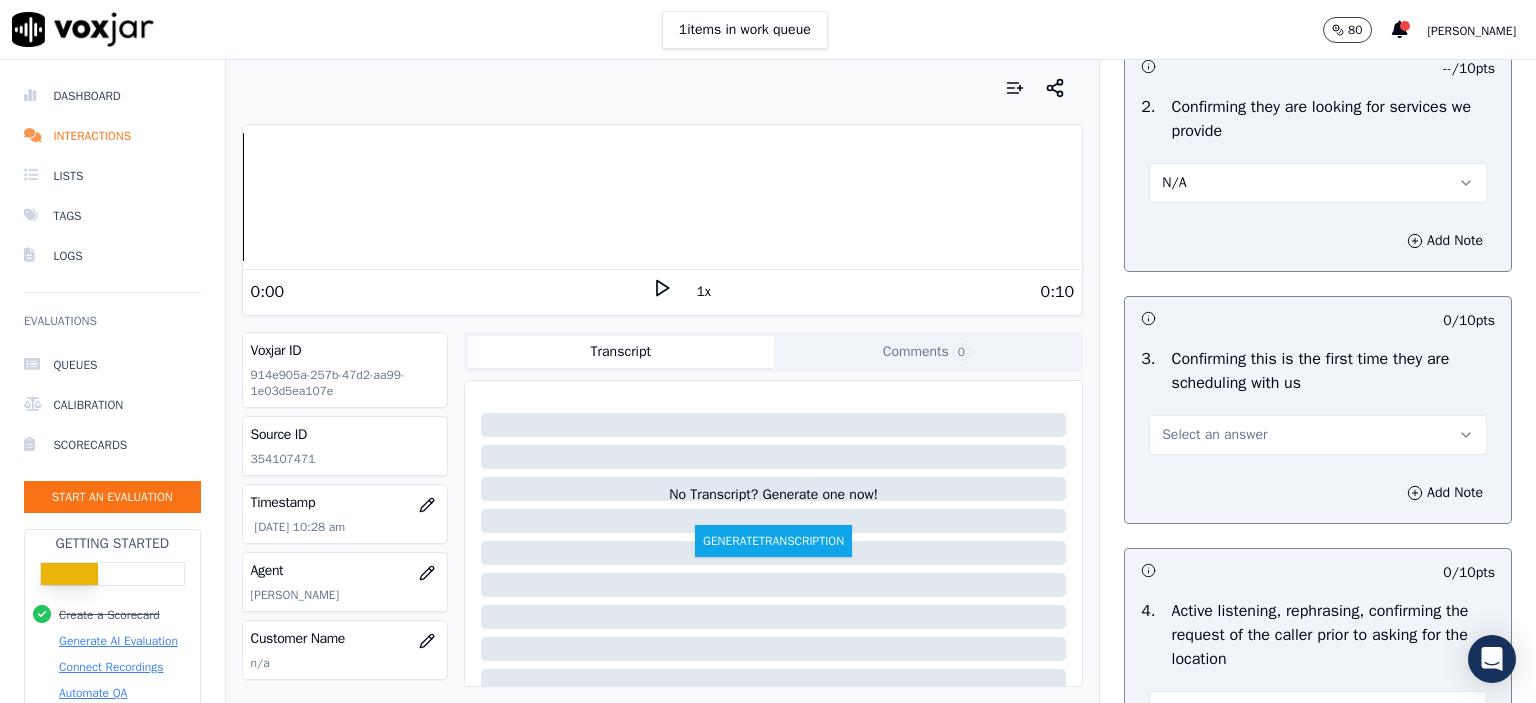 click on "Select an answer" at bounding box center (1214, 435) 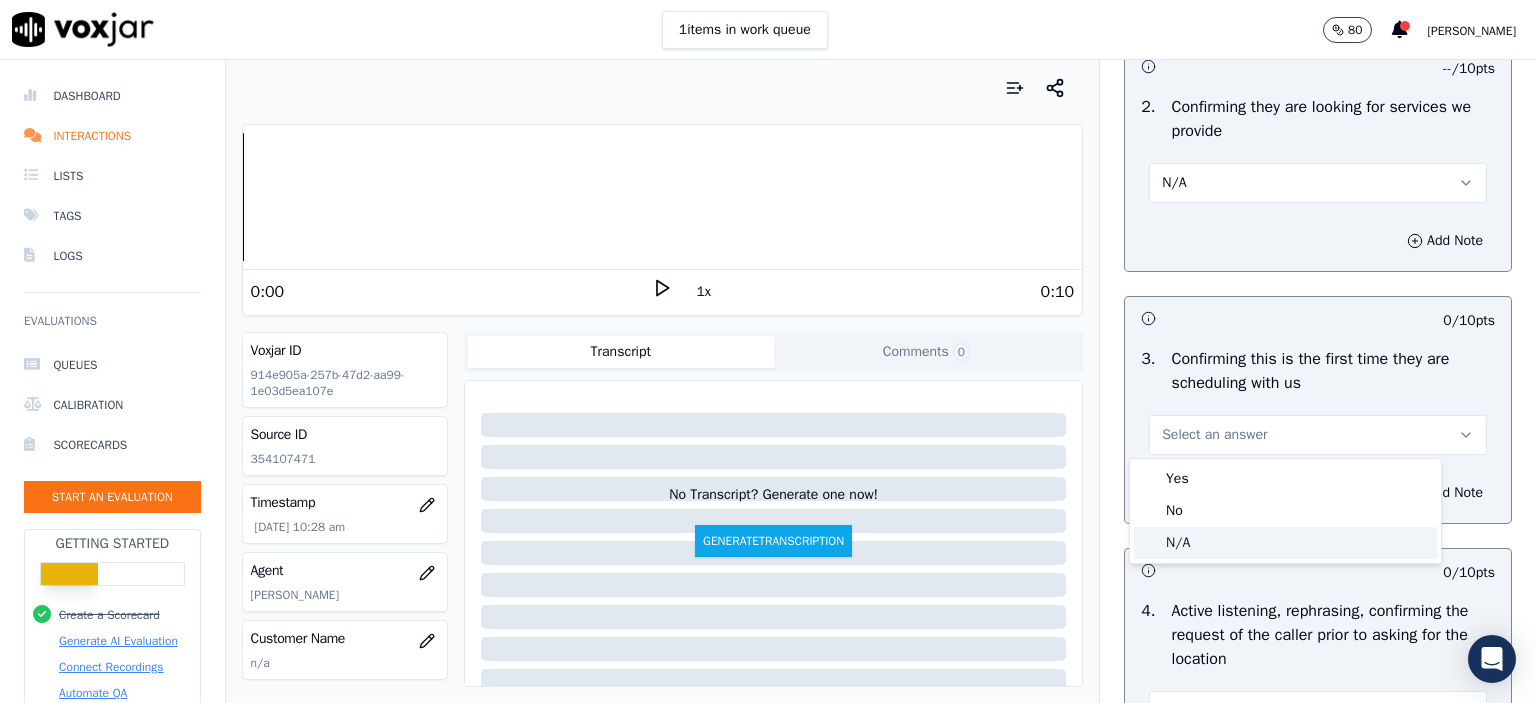 click on "Yes   No     N/A" at bounding box center (1285, 511) 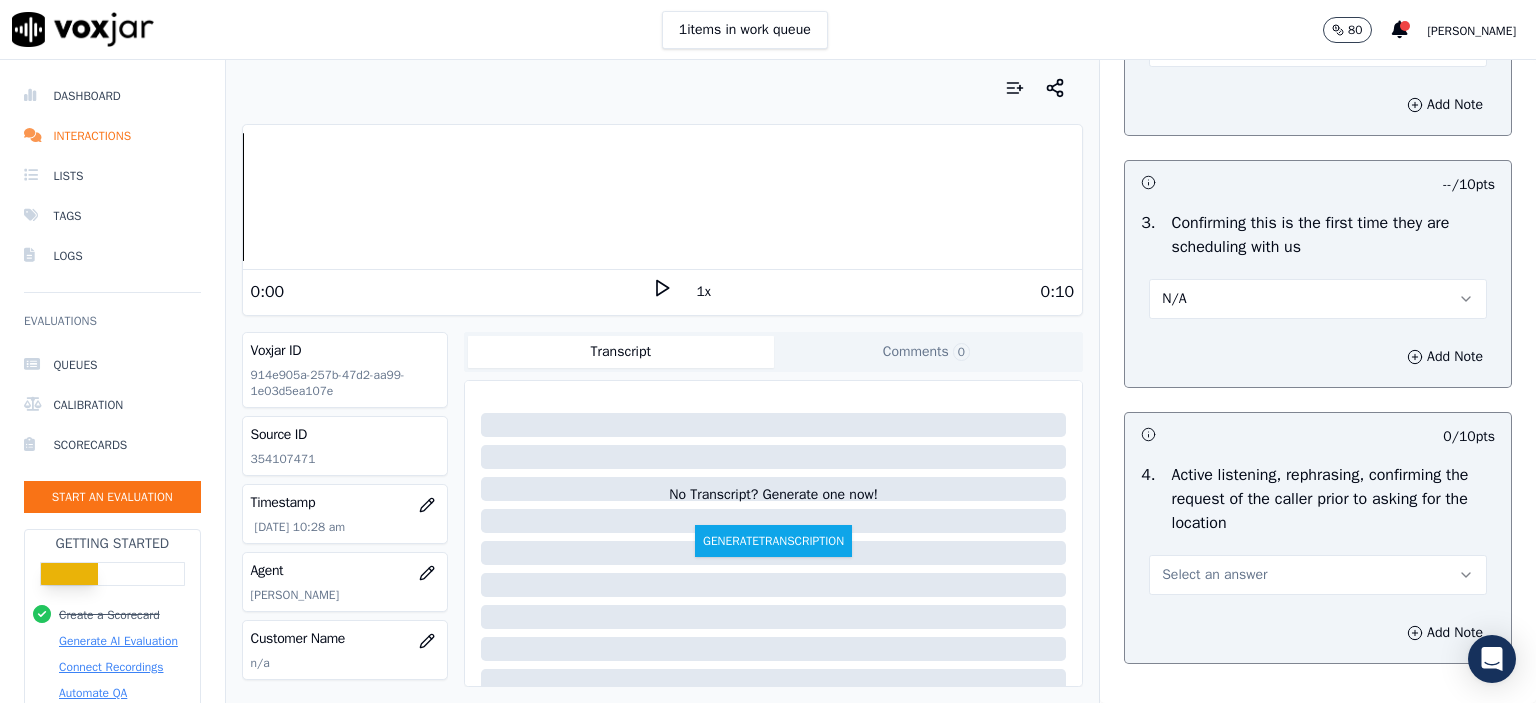 scroll, scrollTop: 600, scrollLeft: 0, axis: vertical 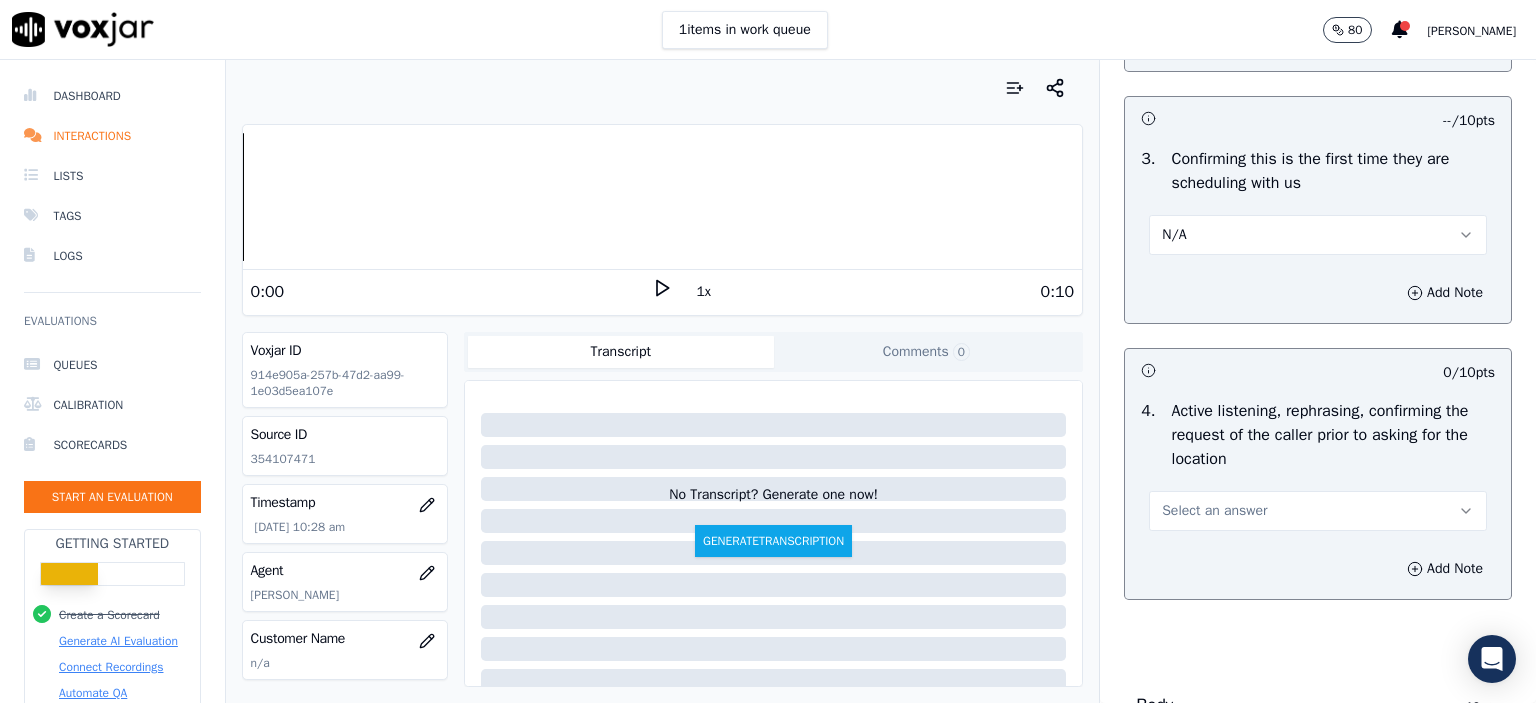 click on "Select an answer" at bounding box center [1214, 511] 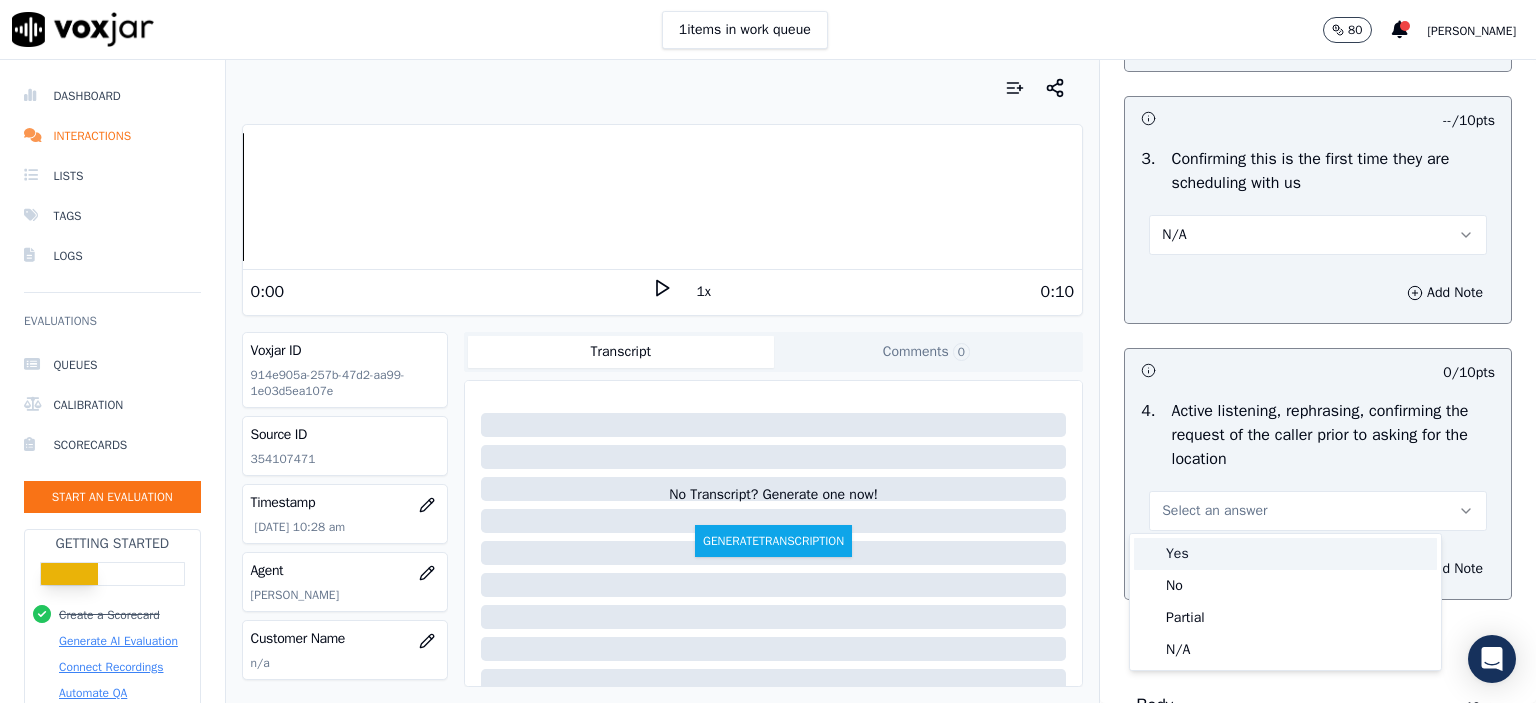 click on "Yes" at bounding box center (1285, 554) 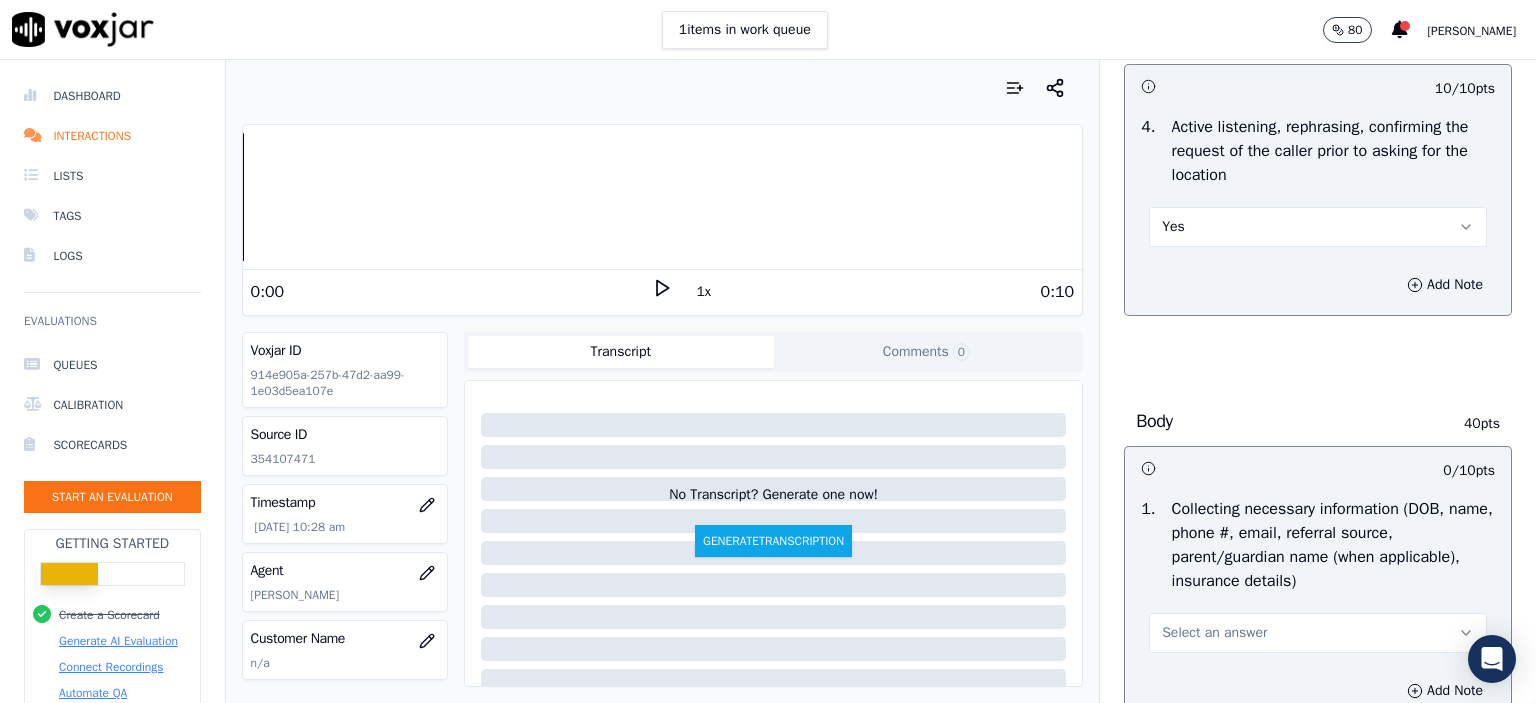 scroll, scrollTop: 1000, scrollLeft: 0, axis: vertical 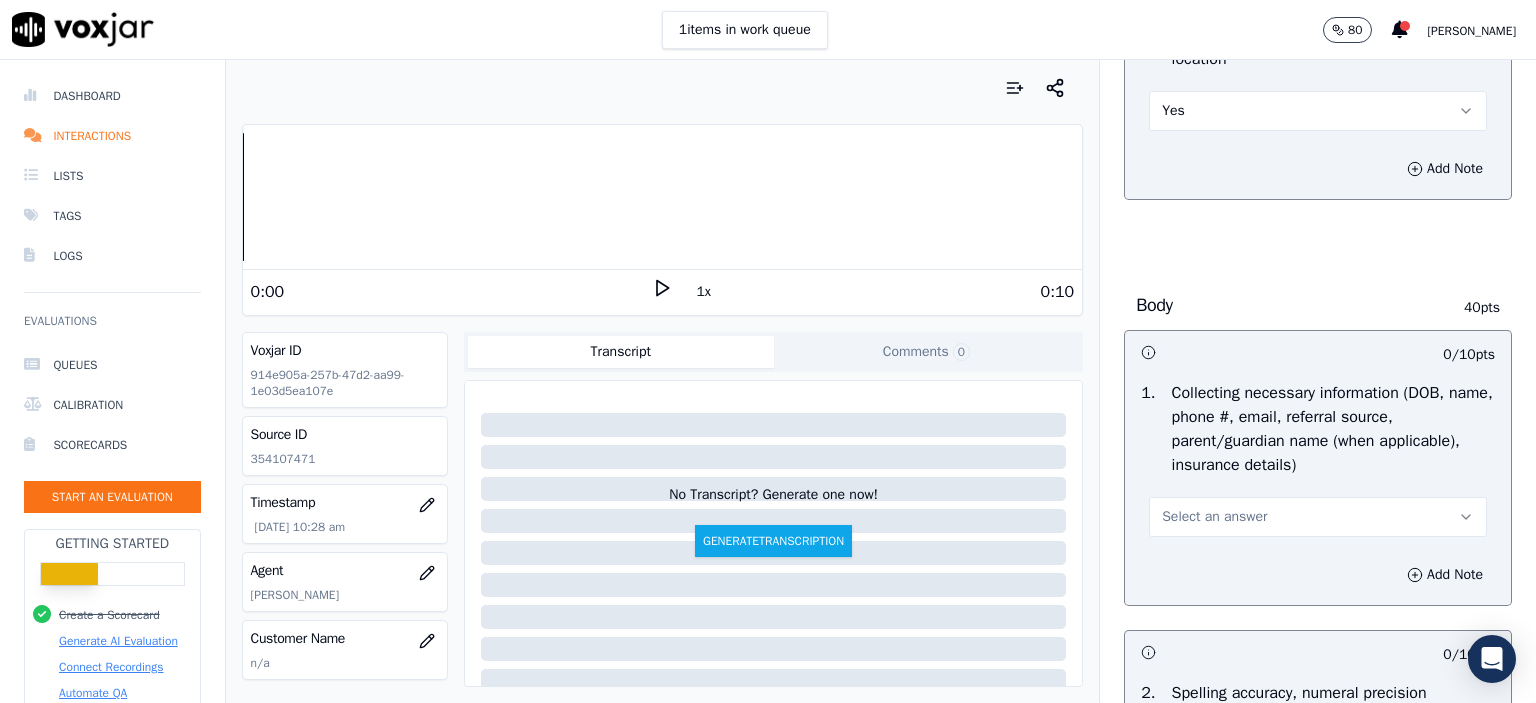 click on "Select an answer" at bounding box center [1214, 517] 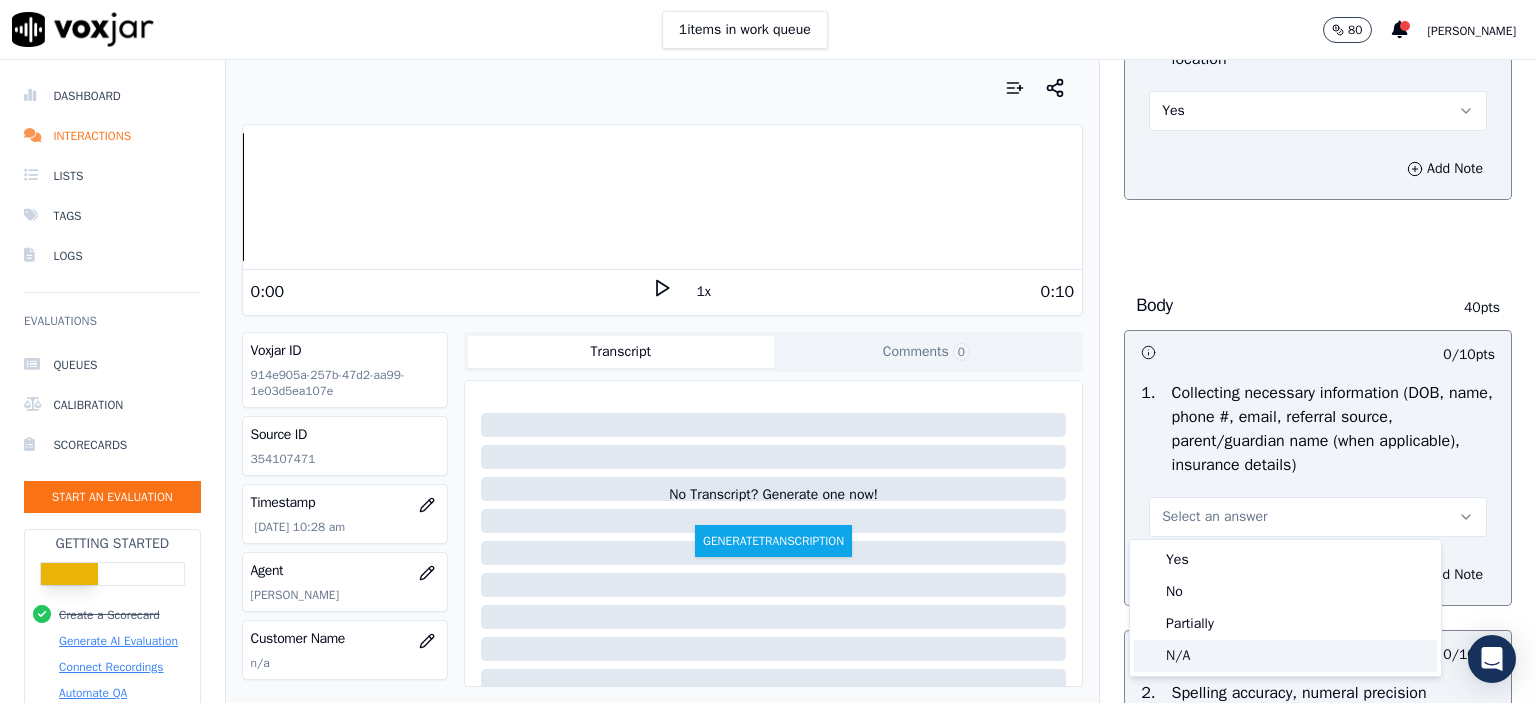 click on "N/A" 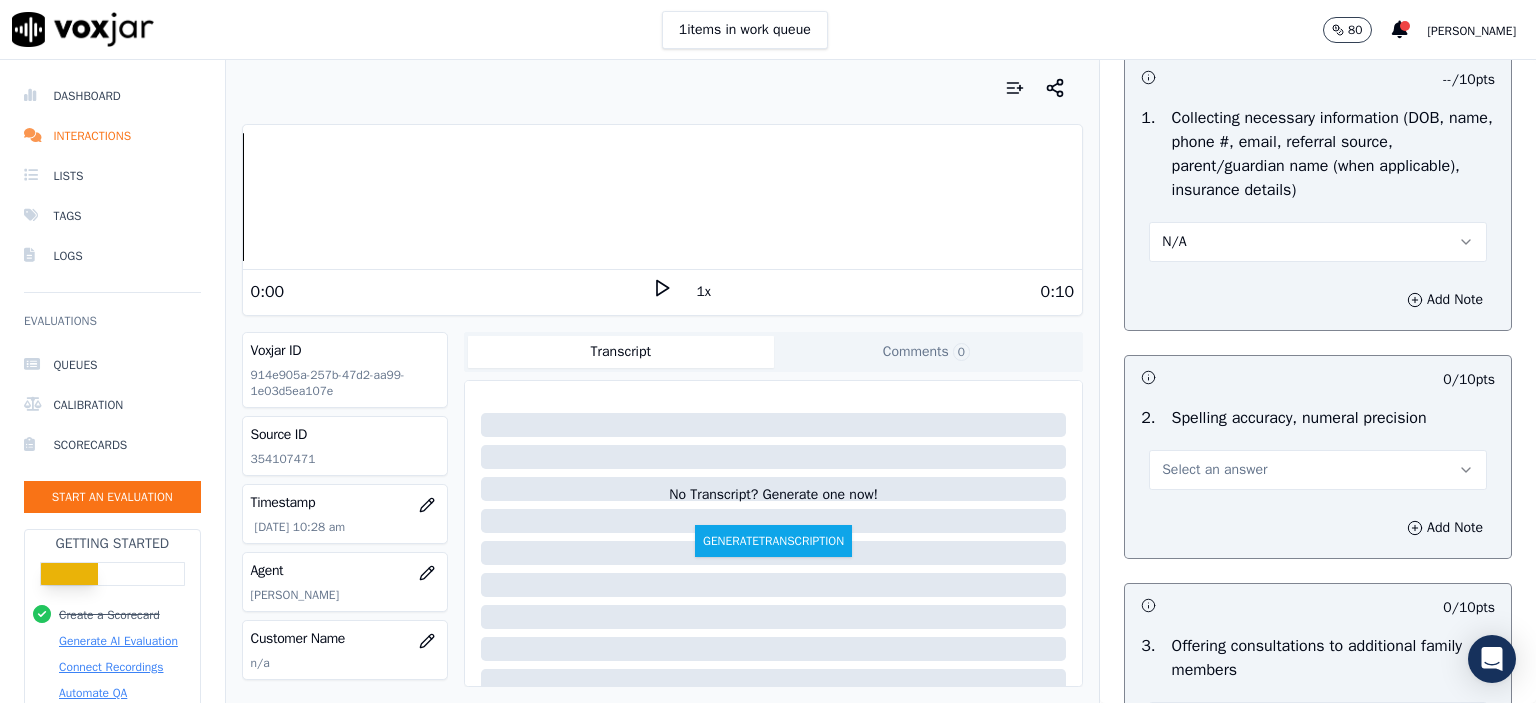 scroll, scrollTop: 1300, scrollLeft: 0, axis: vertical 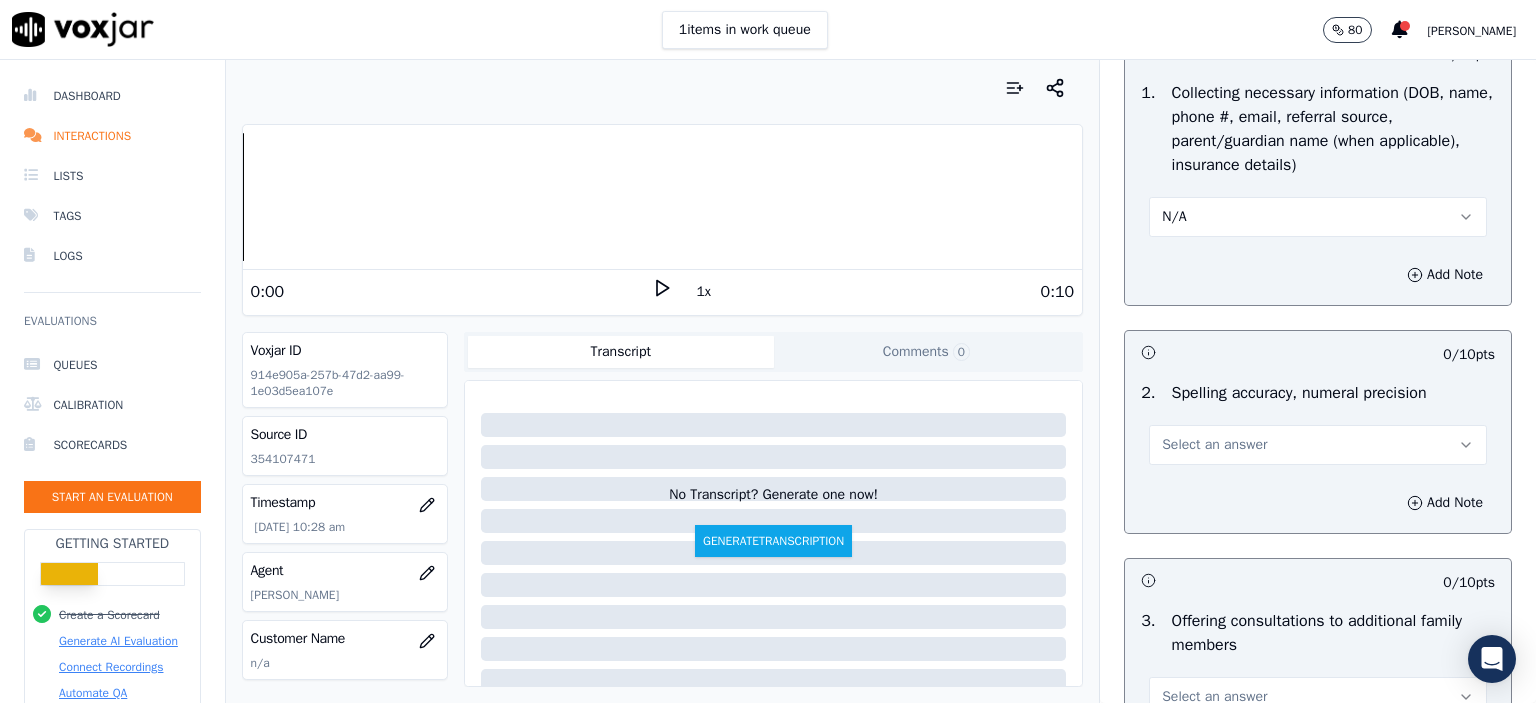 click on "Select an answer" at bounding box center (1318, 445) 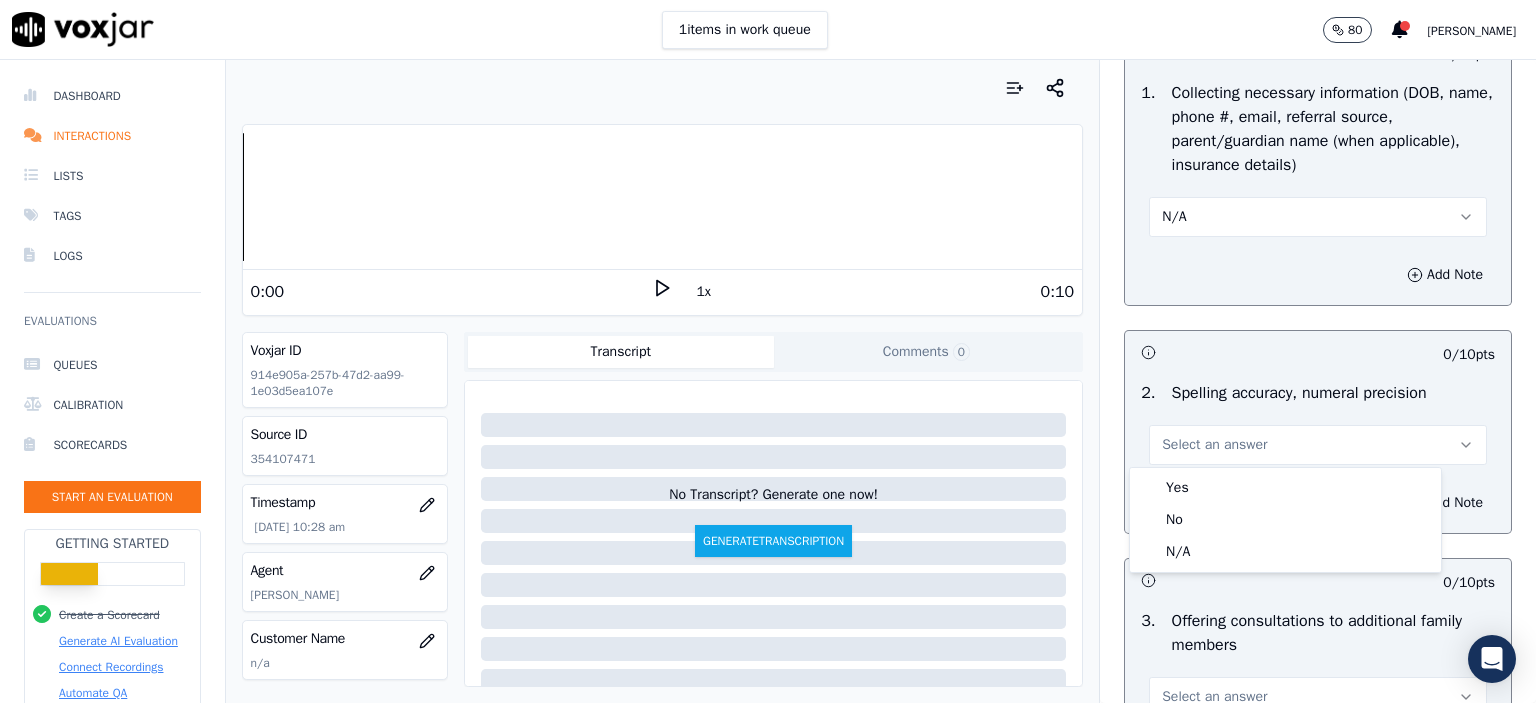 click on "N/A" 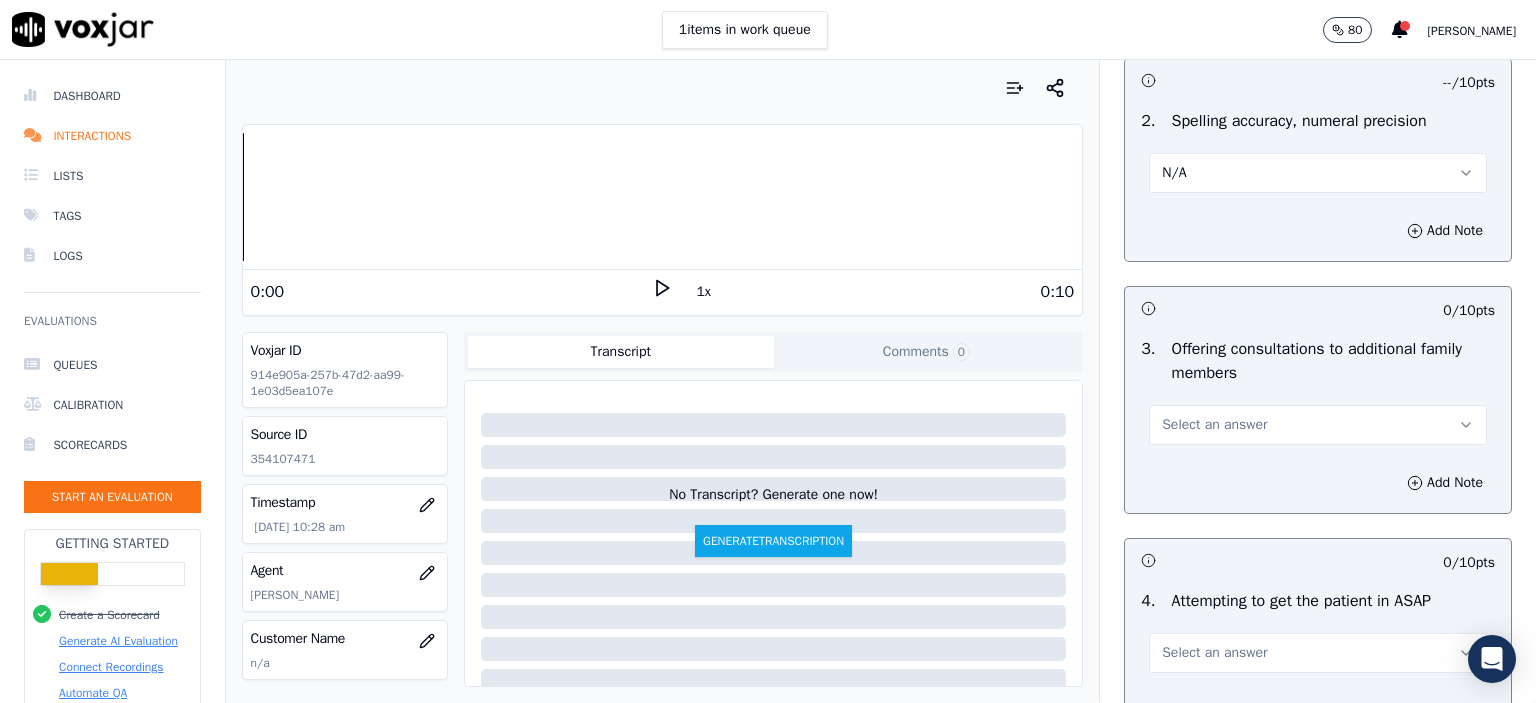 scroll, scrollTop: 1600, scrollLeft: 0, axis: vertical 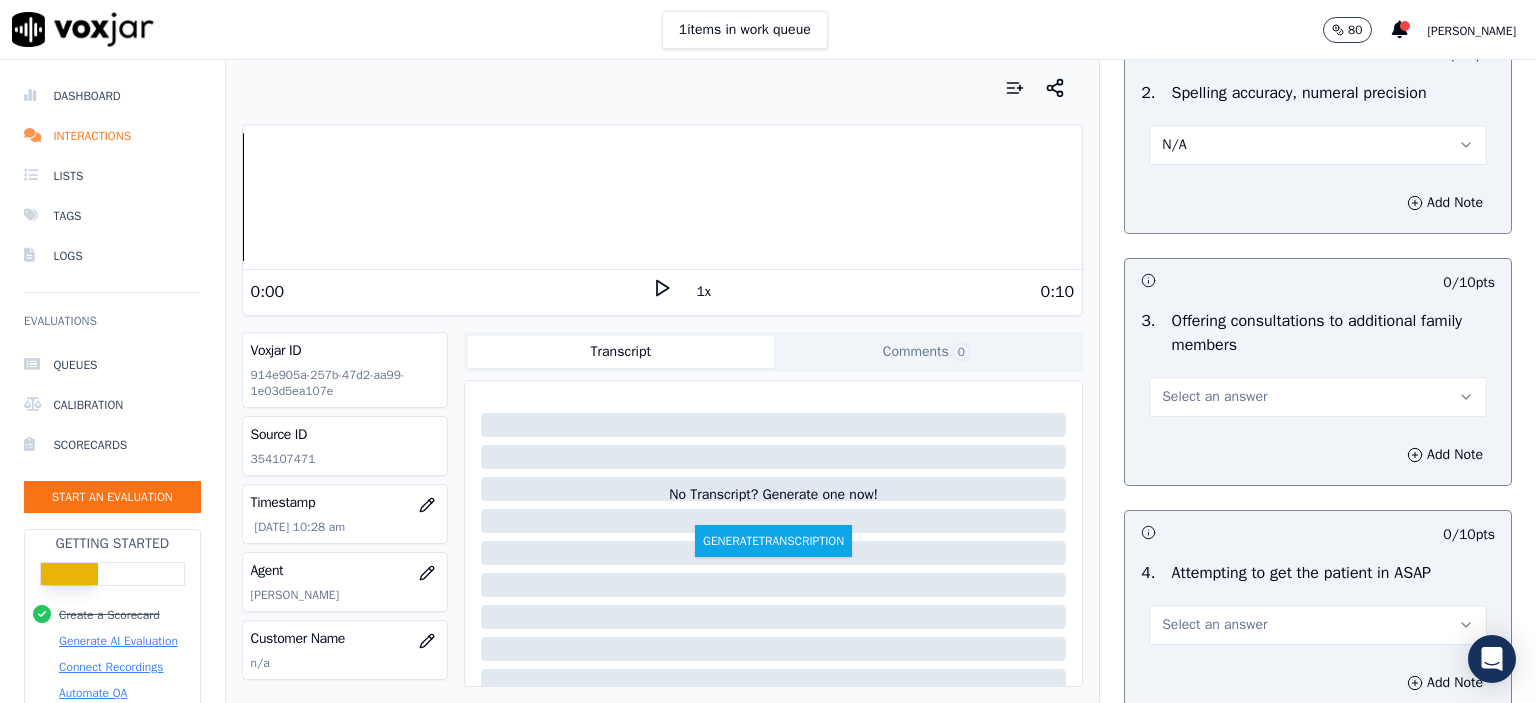 click on "Select an answer" at bounding box center (1318, 397) 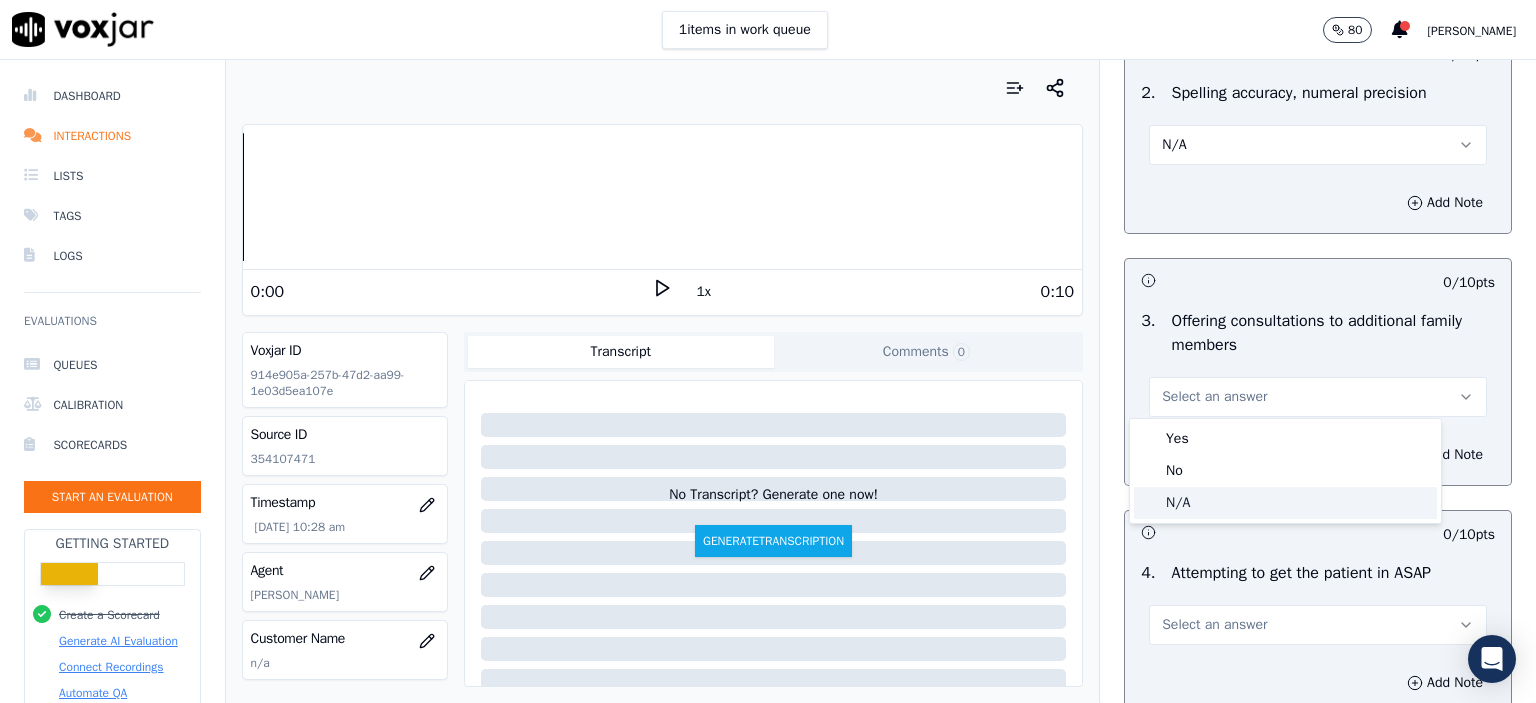 click on "N/A" 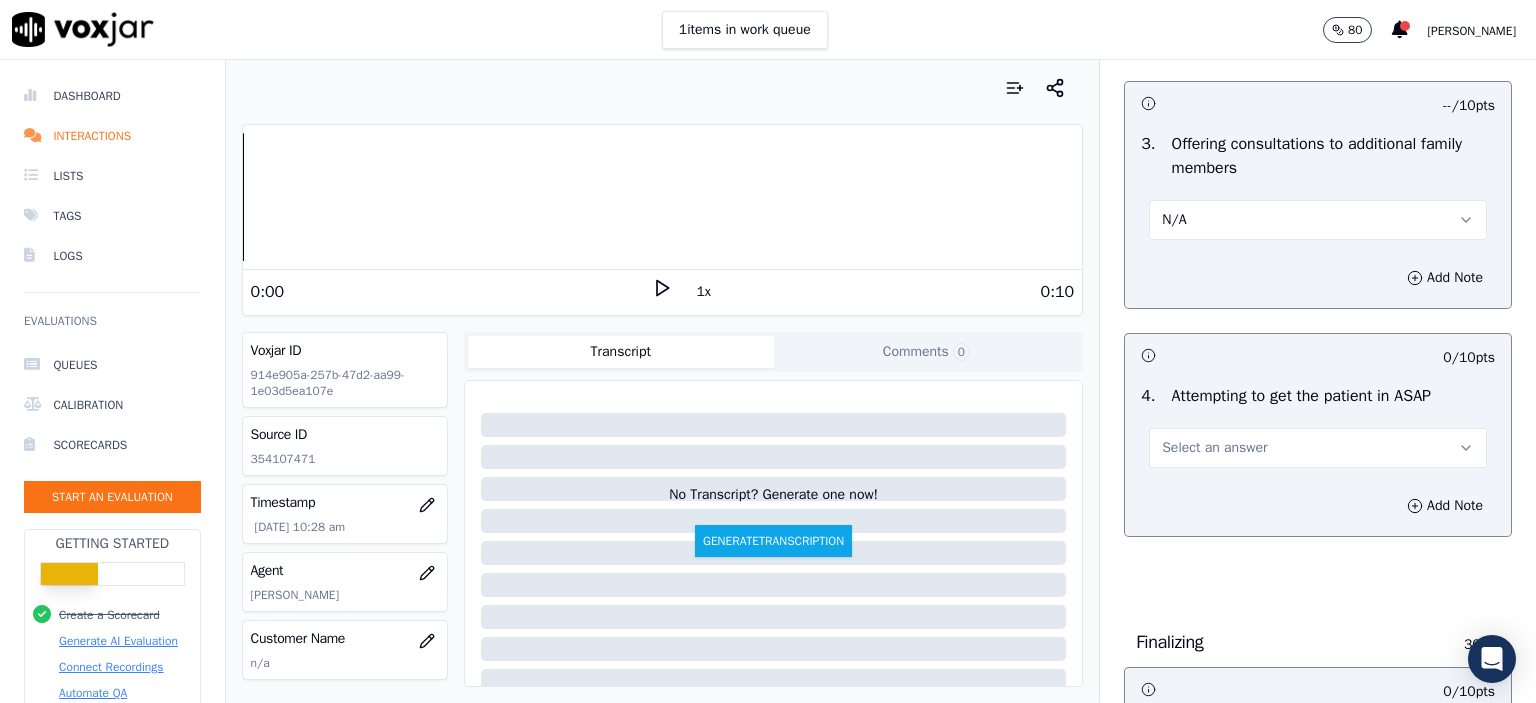 scroll, scrollTop: 1800, scrollLeft: 0, axis: vertical 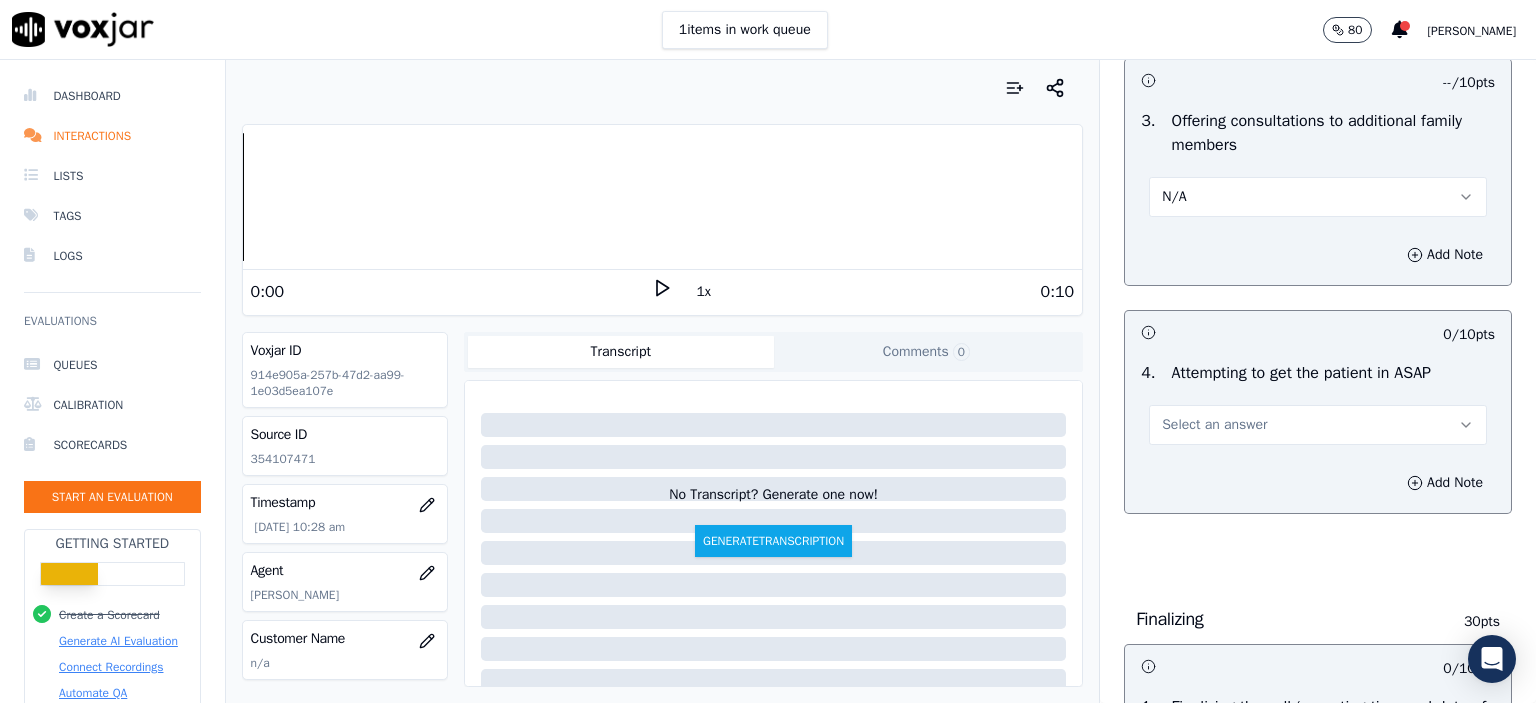 click on "Select an answer" at bounding box center (1318, 425) 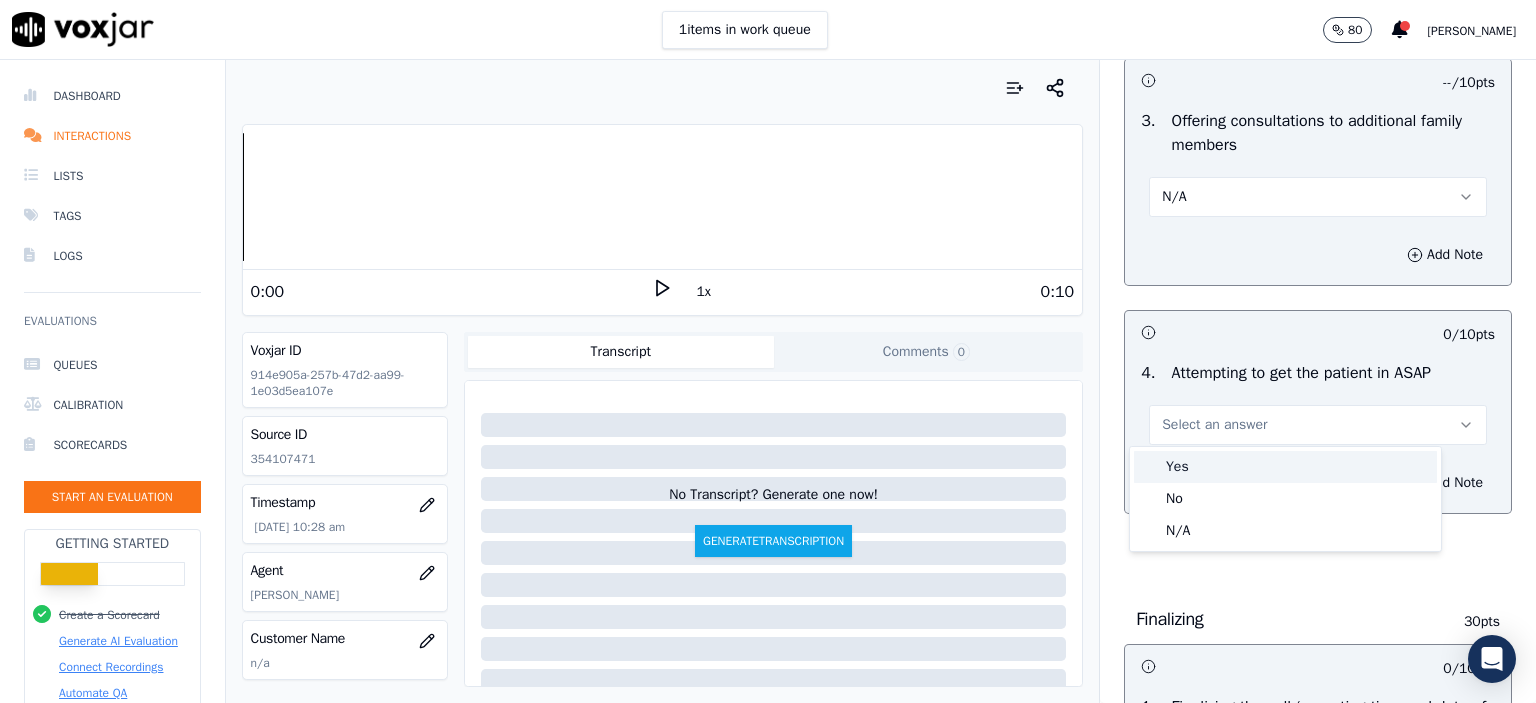 click on "Yes" at bounding box center (1285, 467) 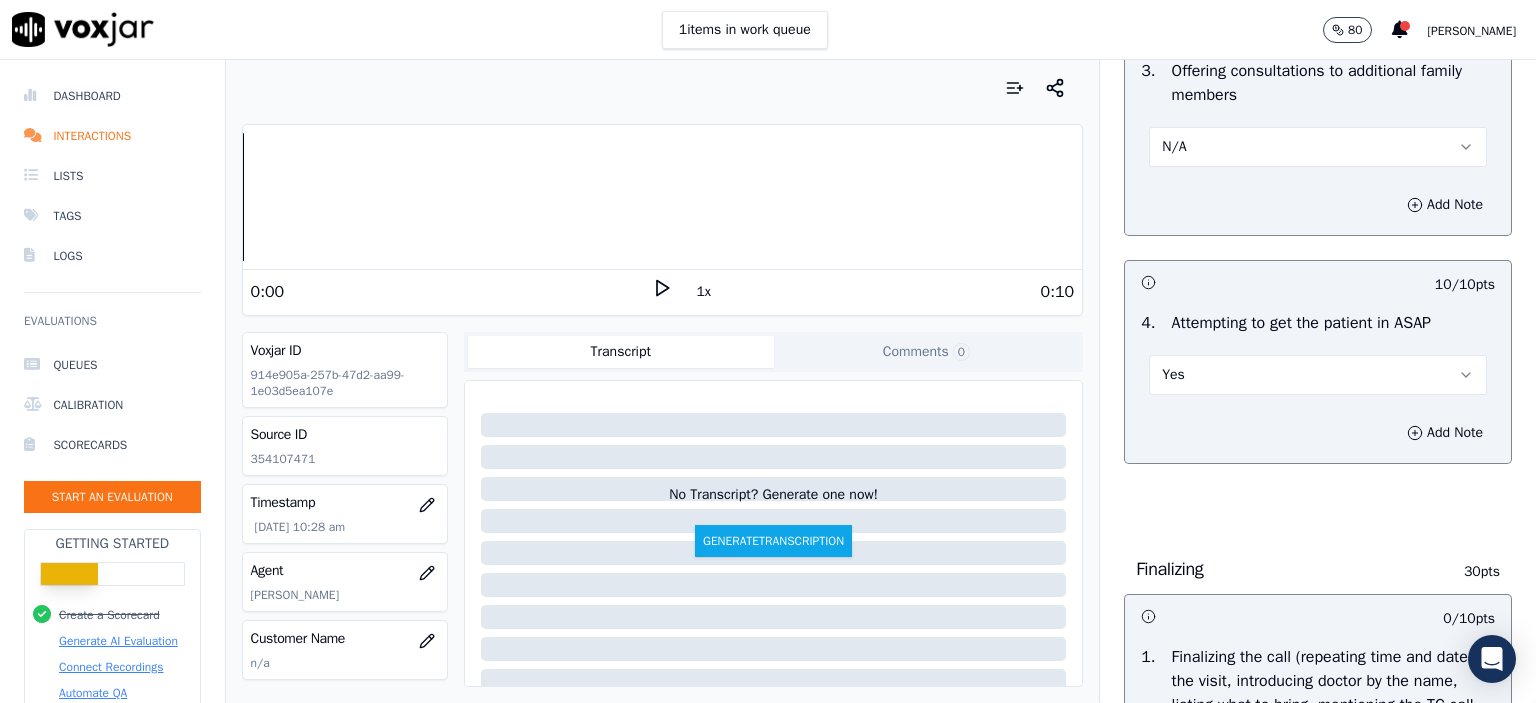 scroll, scrollTop: 2100, scrollLeft: 0, axis: vertical 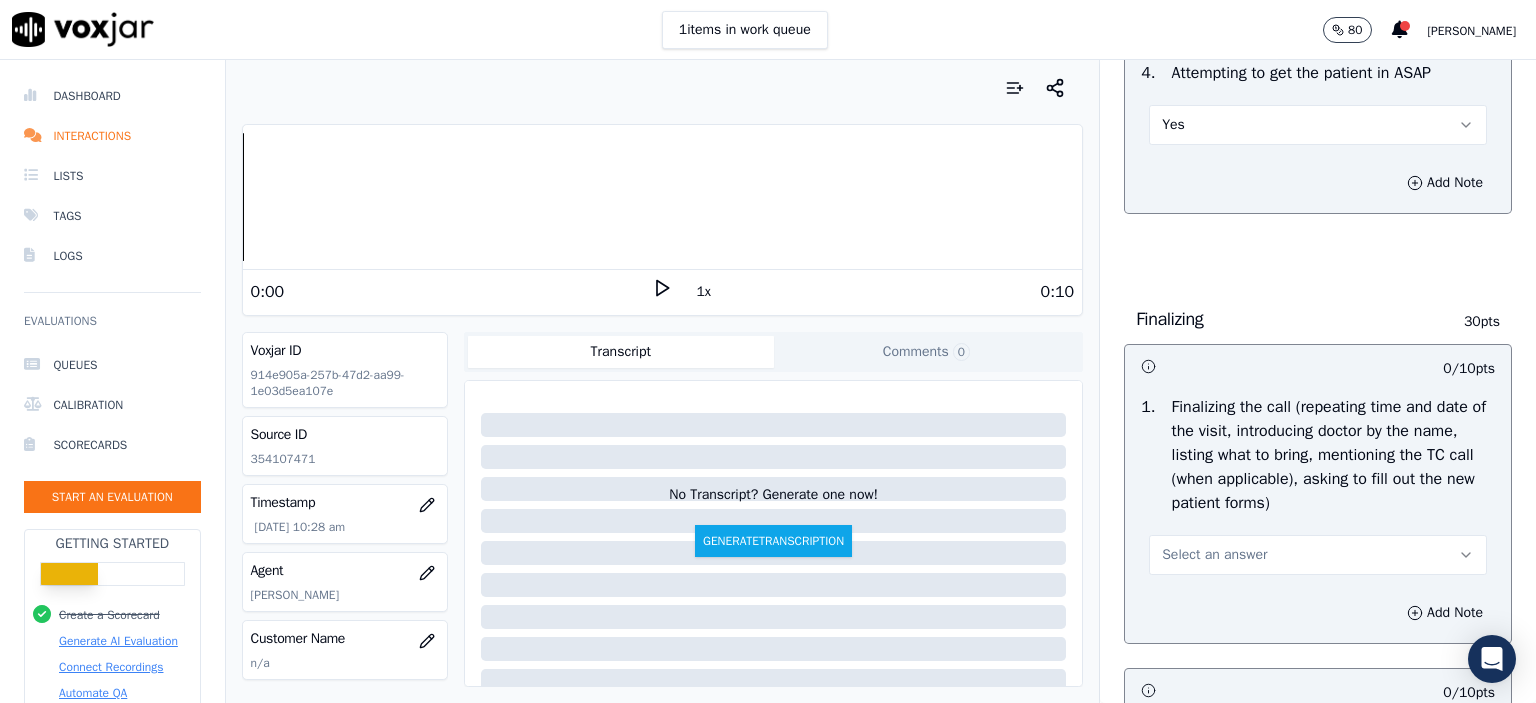 click on "Select an answer" at bounding box center (1214, 555) 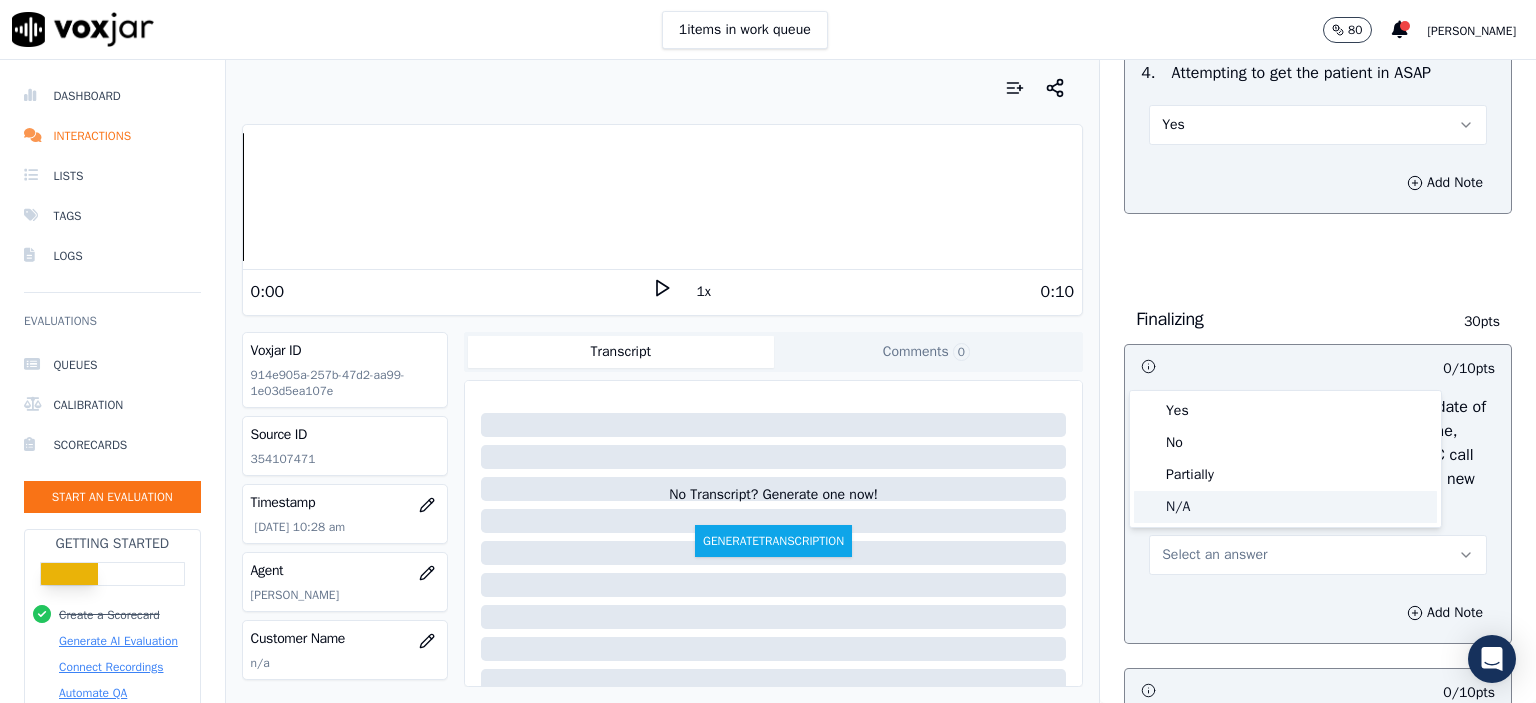 click on "N/A" 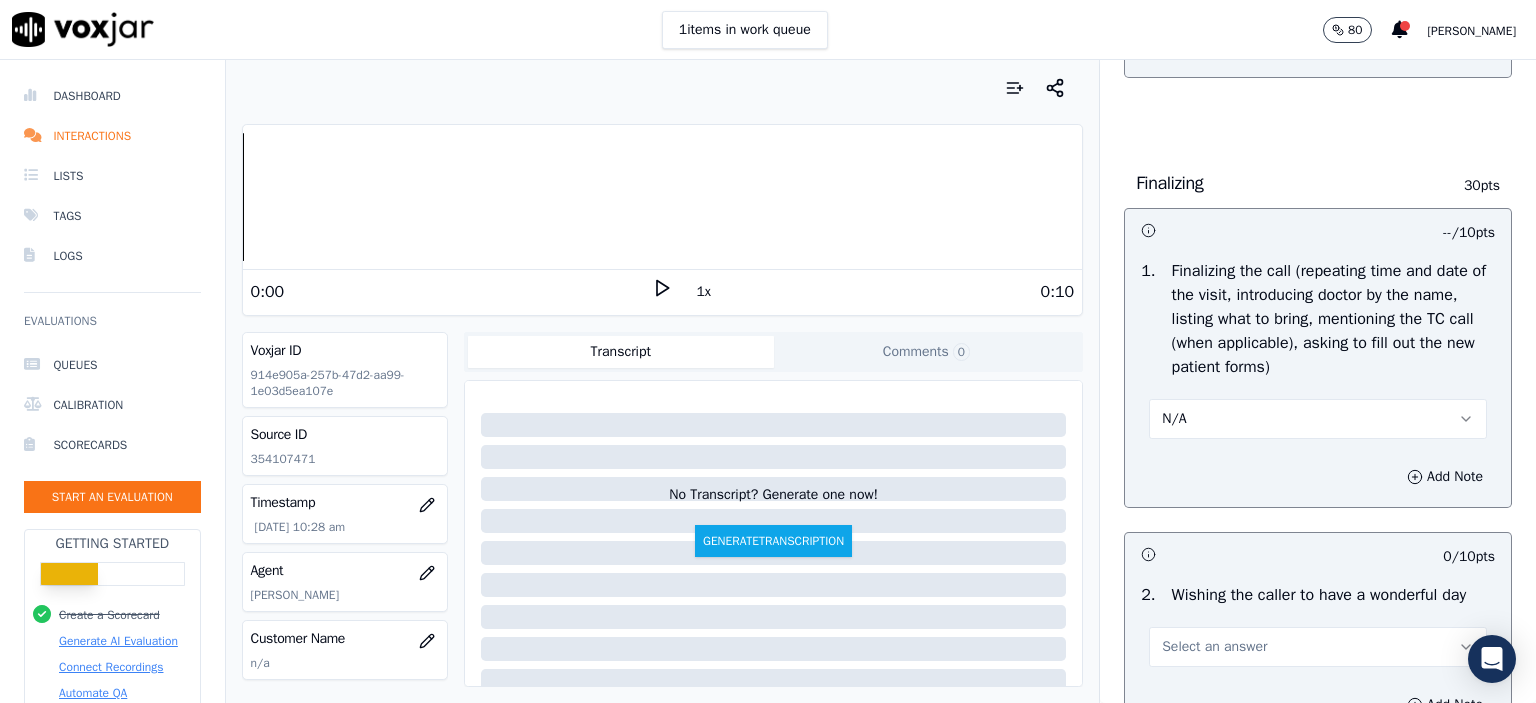 scroll, scrollTop: 2200, scrollLeft: 0, axis: vertical 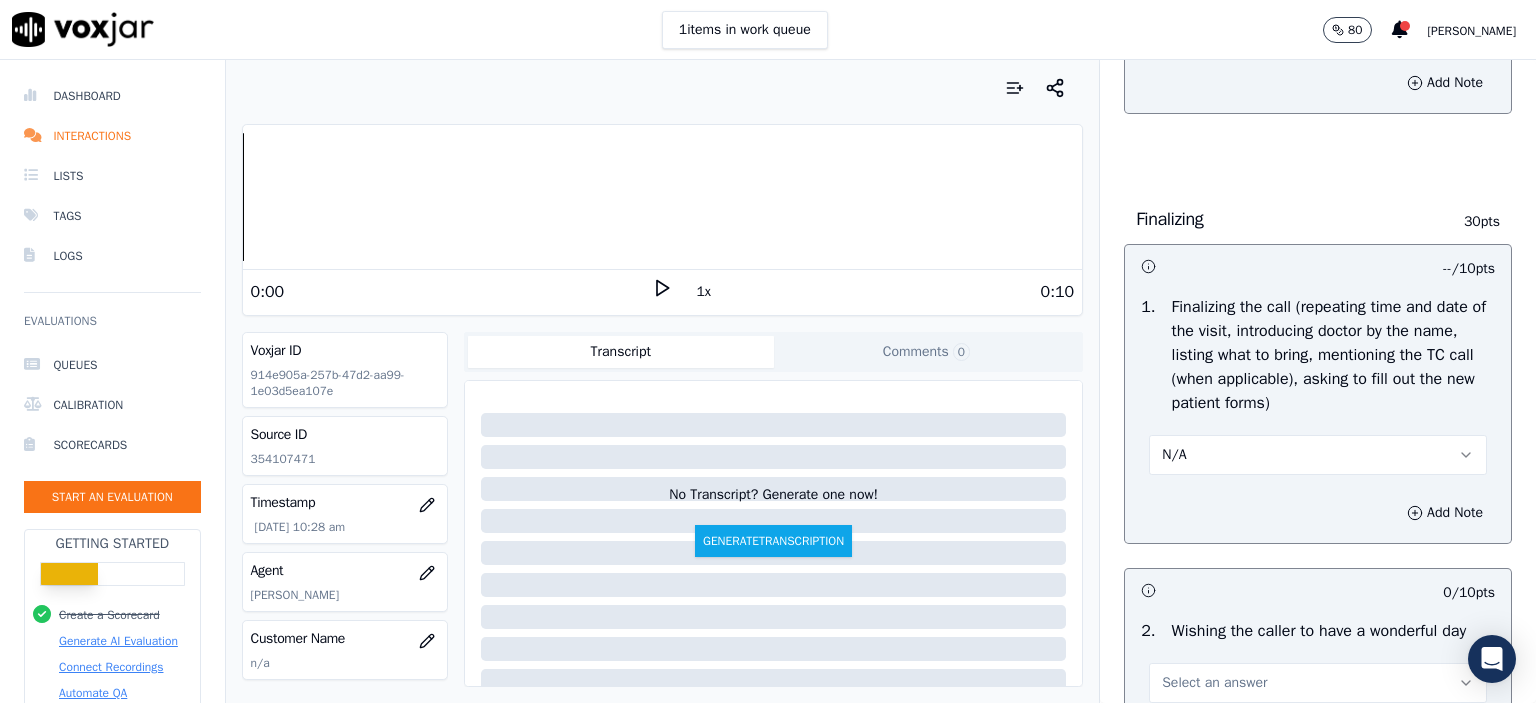 click on "N/A" at bounding box center [1318, 455] 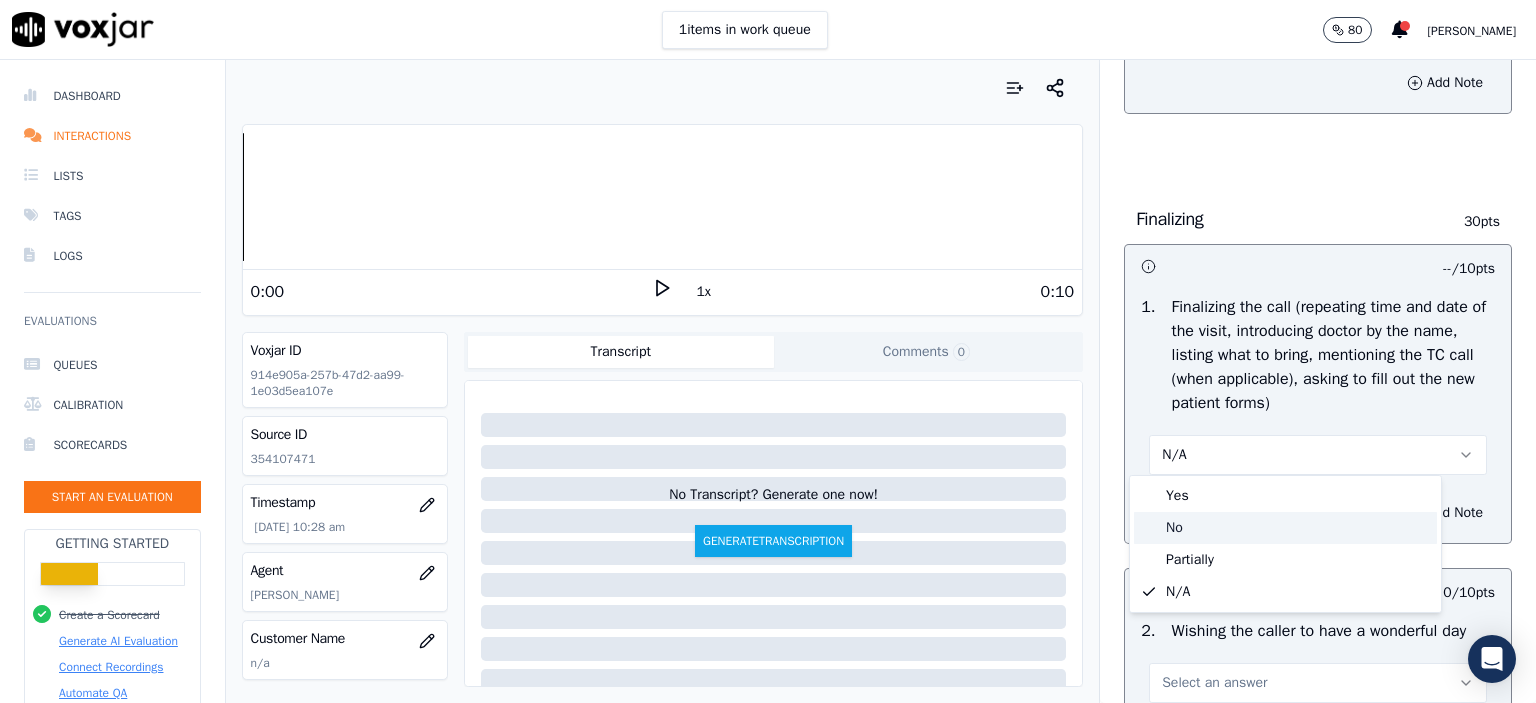 click on "No" 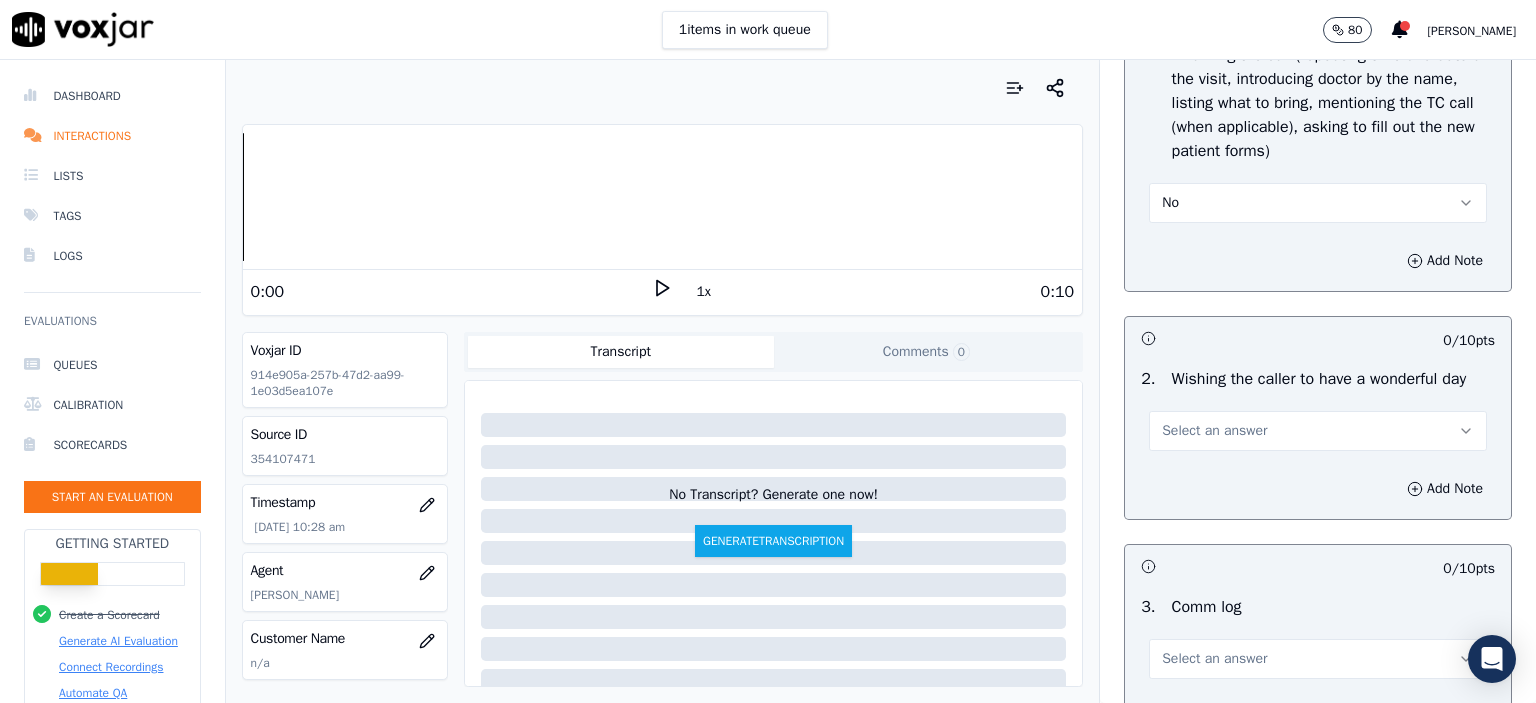 scroll, scrollTop: 2500, scrollLeft: 0, axis: vertical 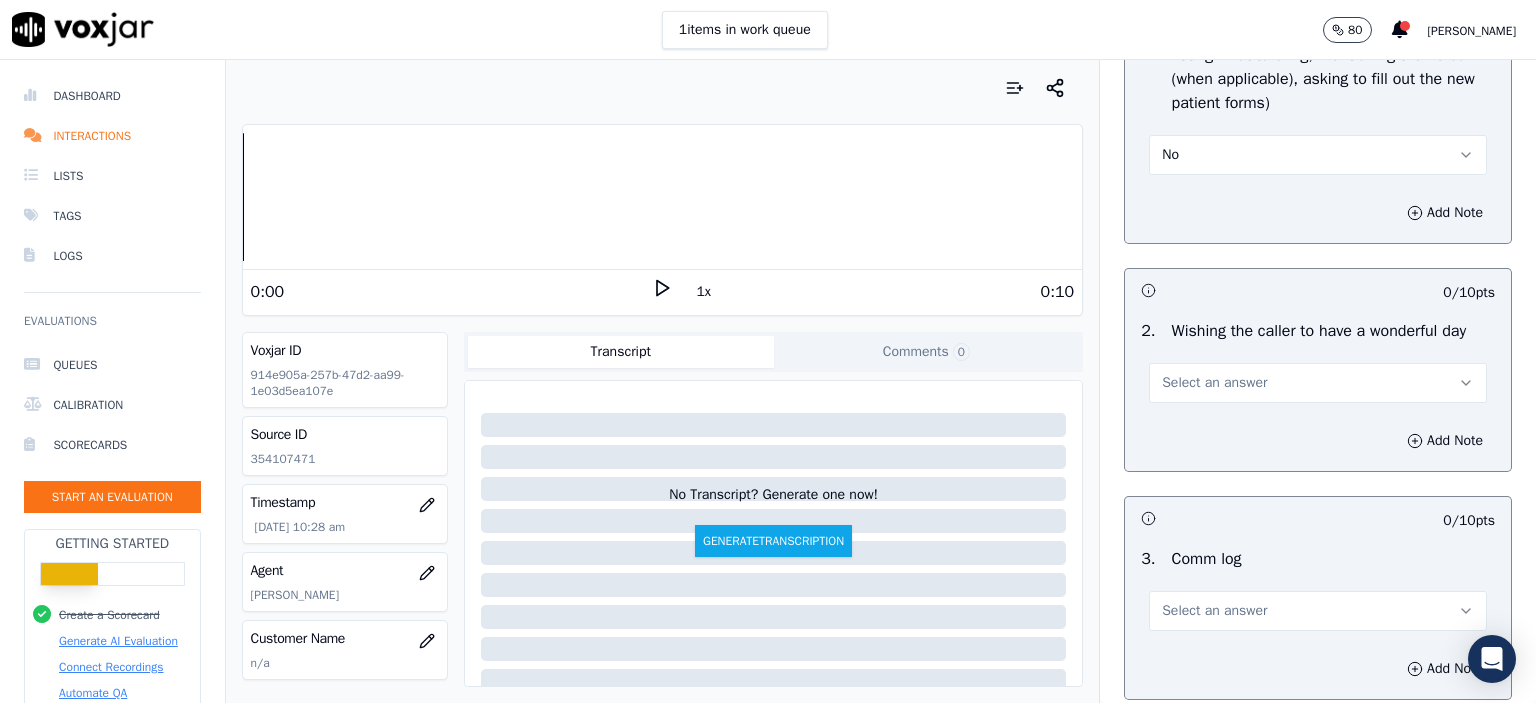 click on "Select an answer" at bounding box center (1214, 383) 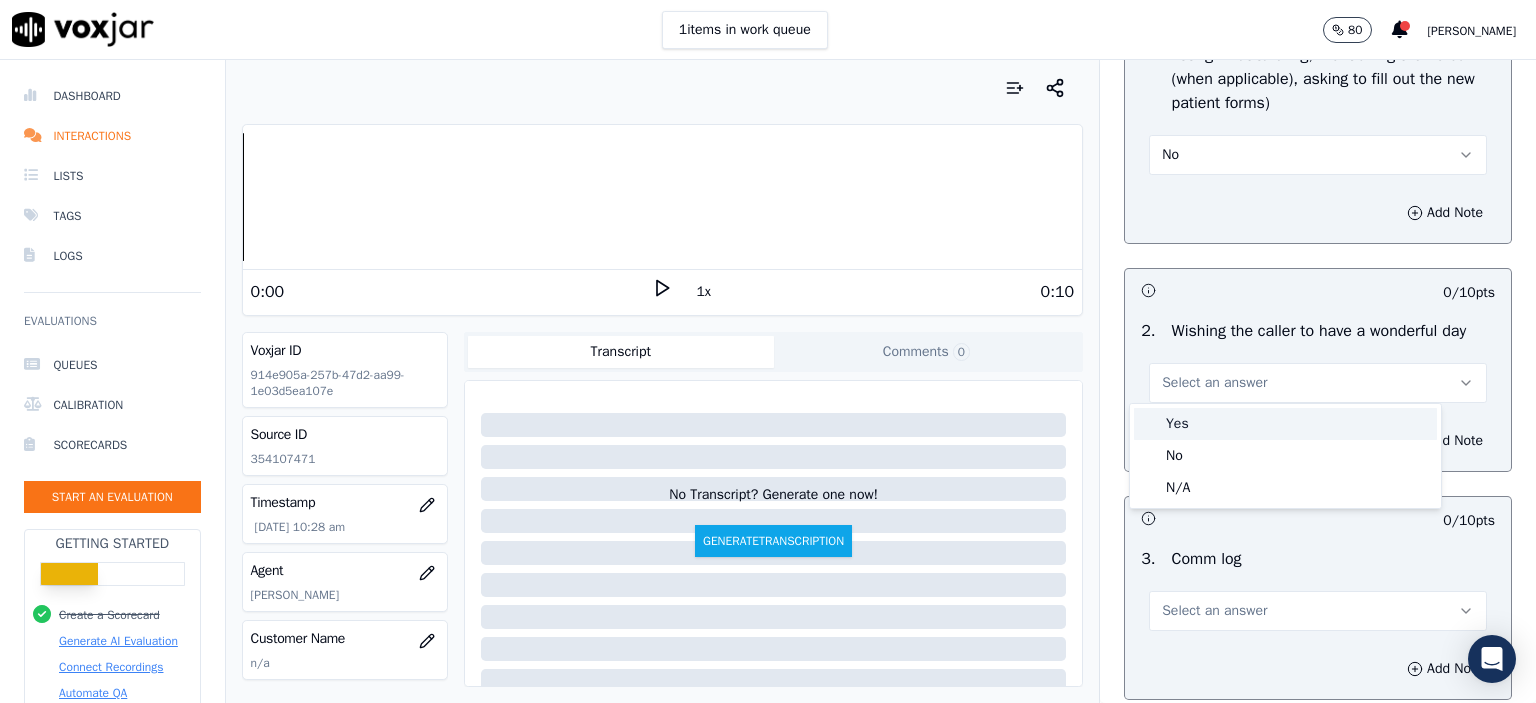 click on "Yes" at bounding box center [1285, 424] 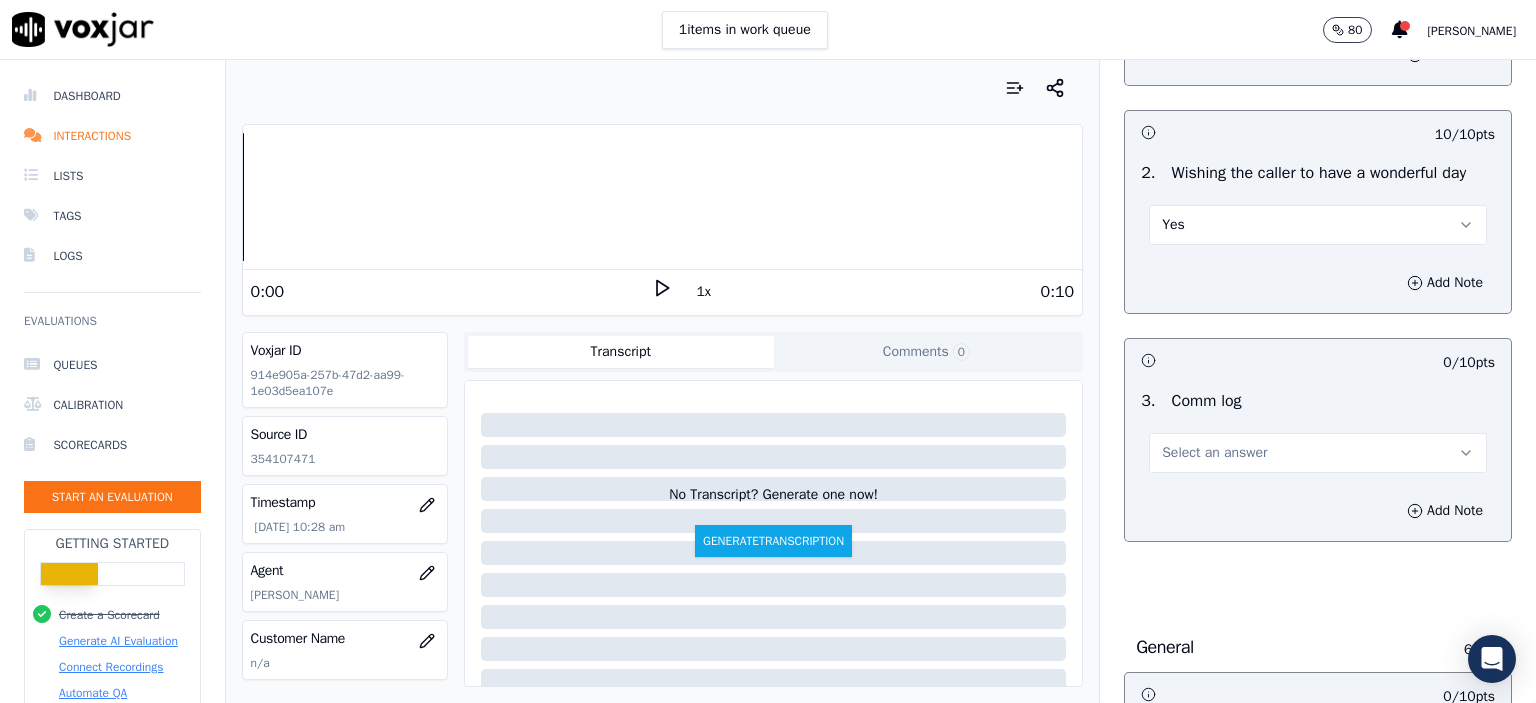 scroll, scrollTop: 2700, scrollLeft: 0, axis: vertical 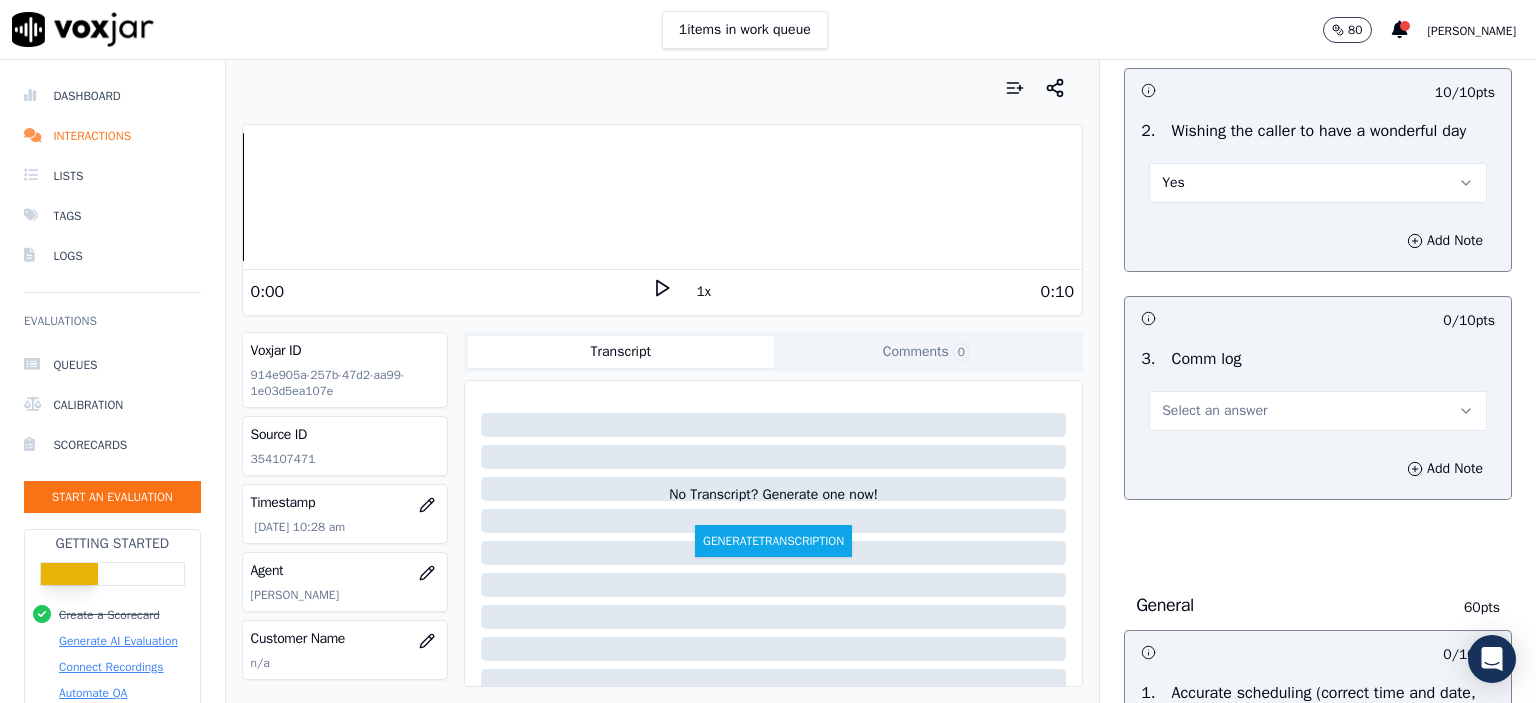 click on "Select an answer" at bounding box center [1214, 411] 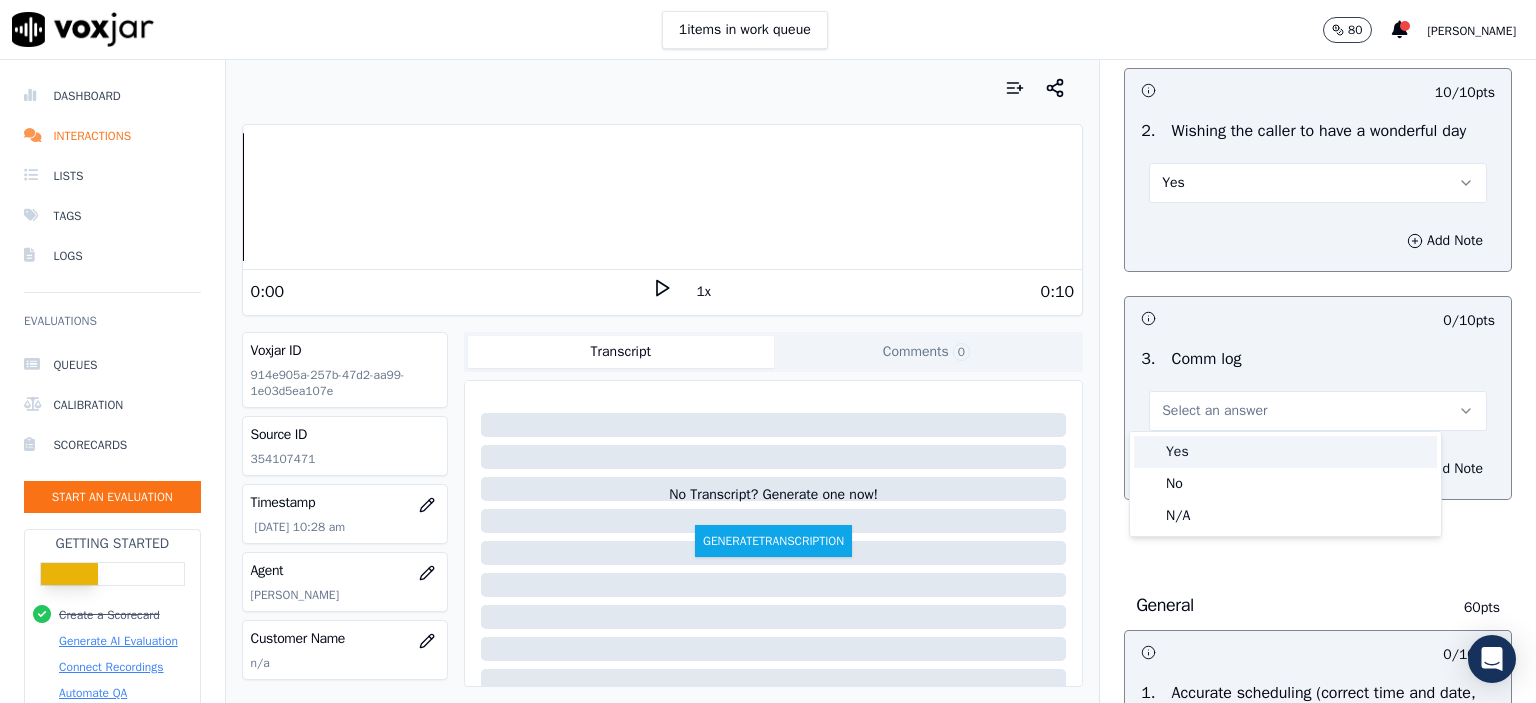 click on "Yes" at bounding box center (1285, 452) 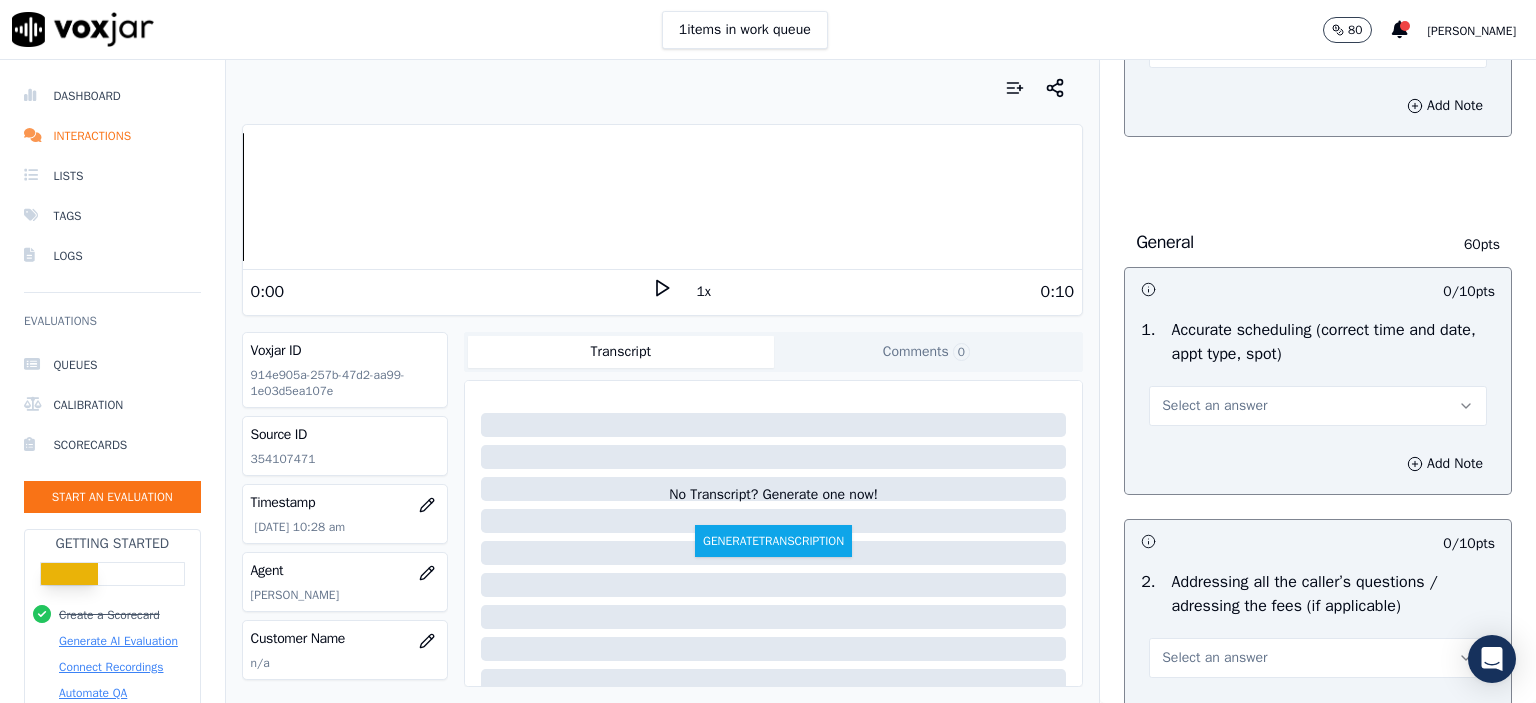 scroll, scrollTop: 3100, scrollLeft: 0, axis: vertical 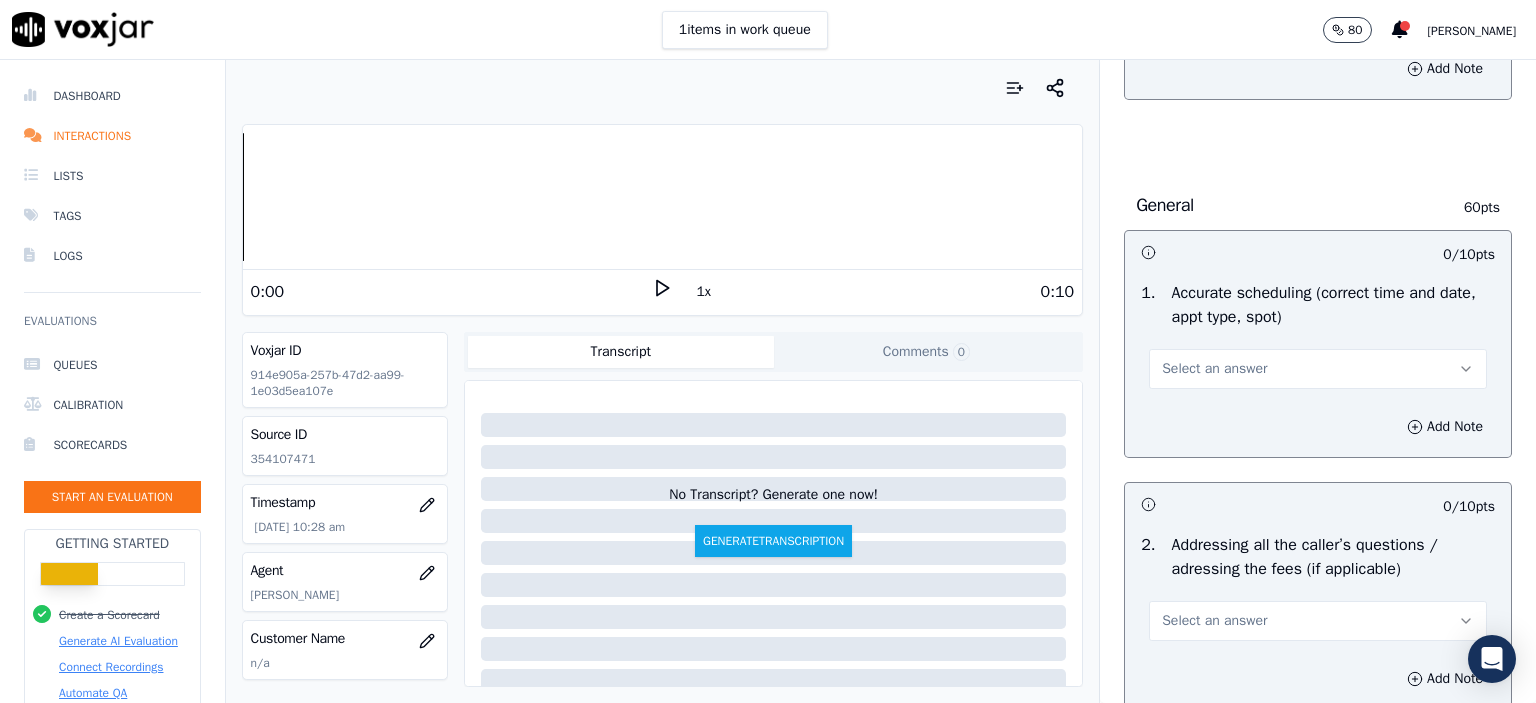 click on "Select an answer" at bounding box center (1214, 369) 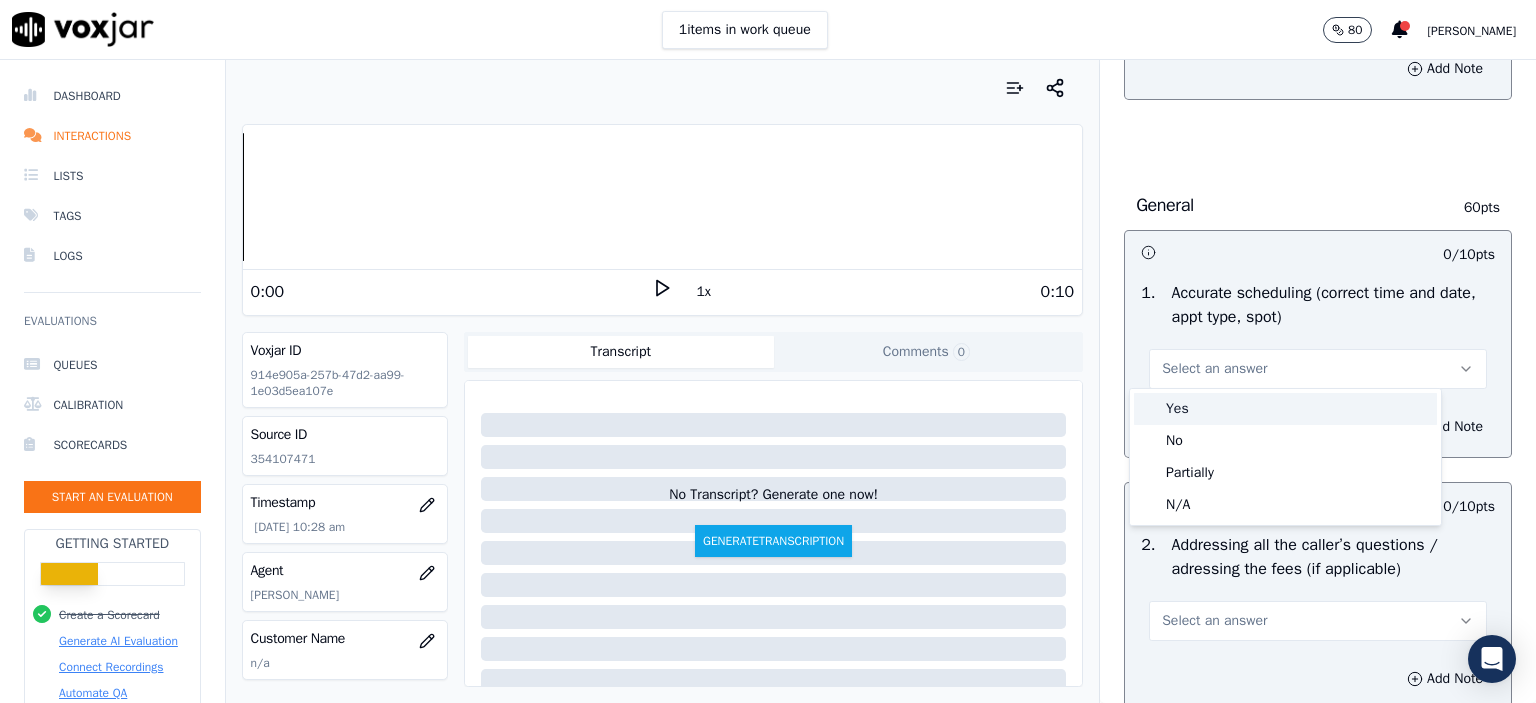 click on "Yes" at bounding box center (1285, 409) 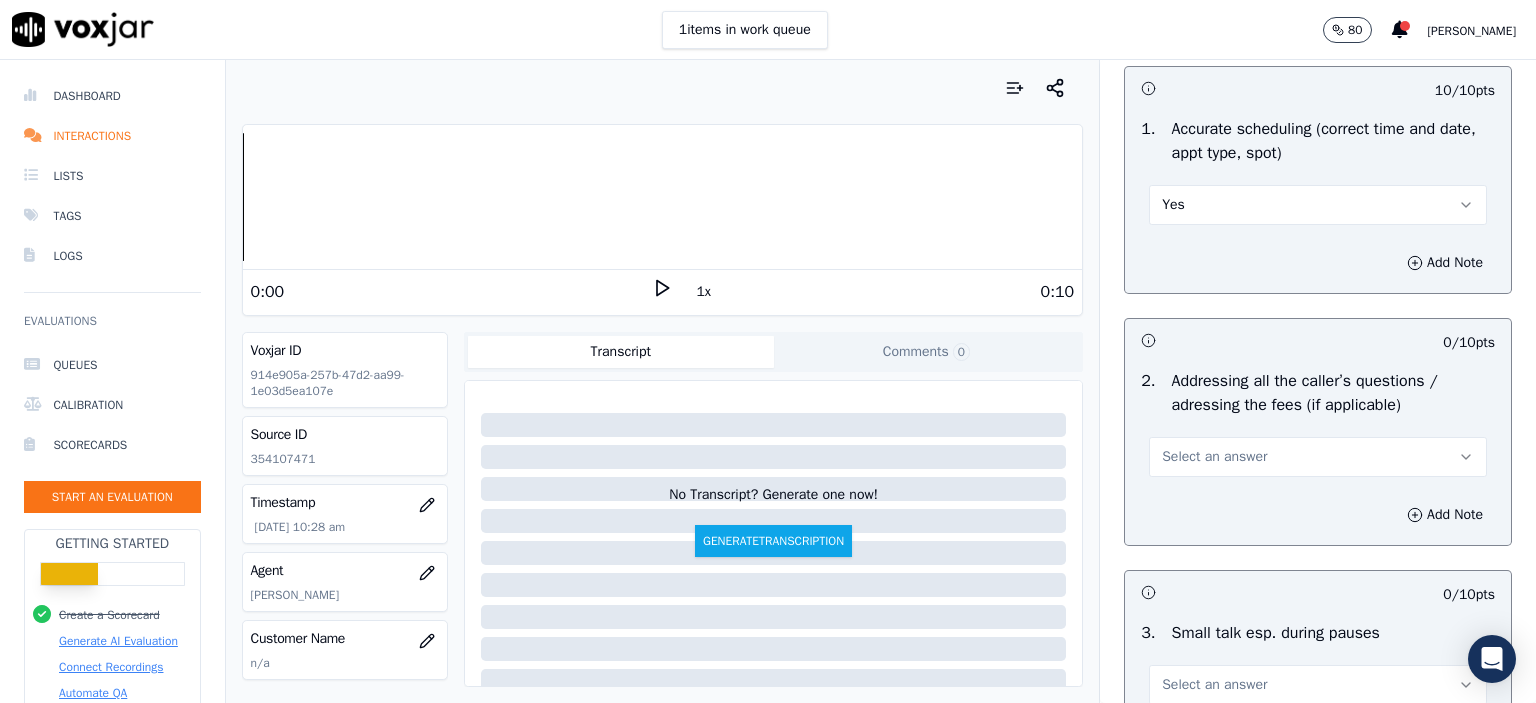 scroll, scrollTop: 3300, scrollLeft: 0, axis: vertical 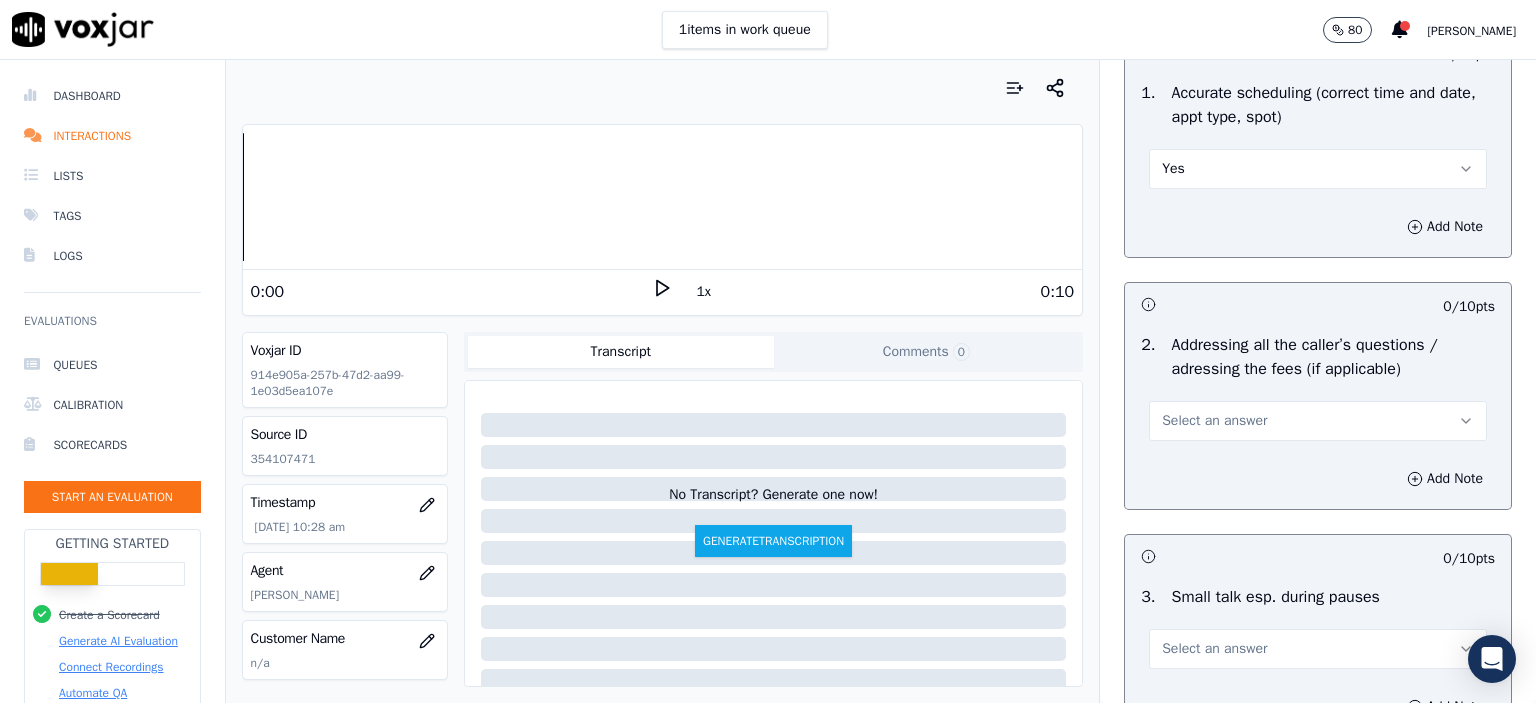 click on "Select an answer" at bounding box center [1318, 421] 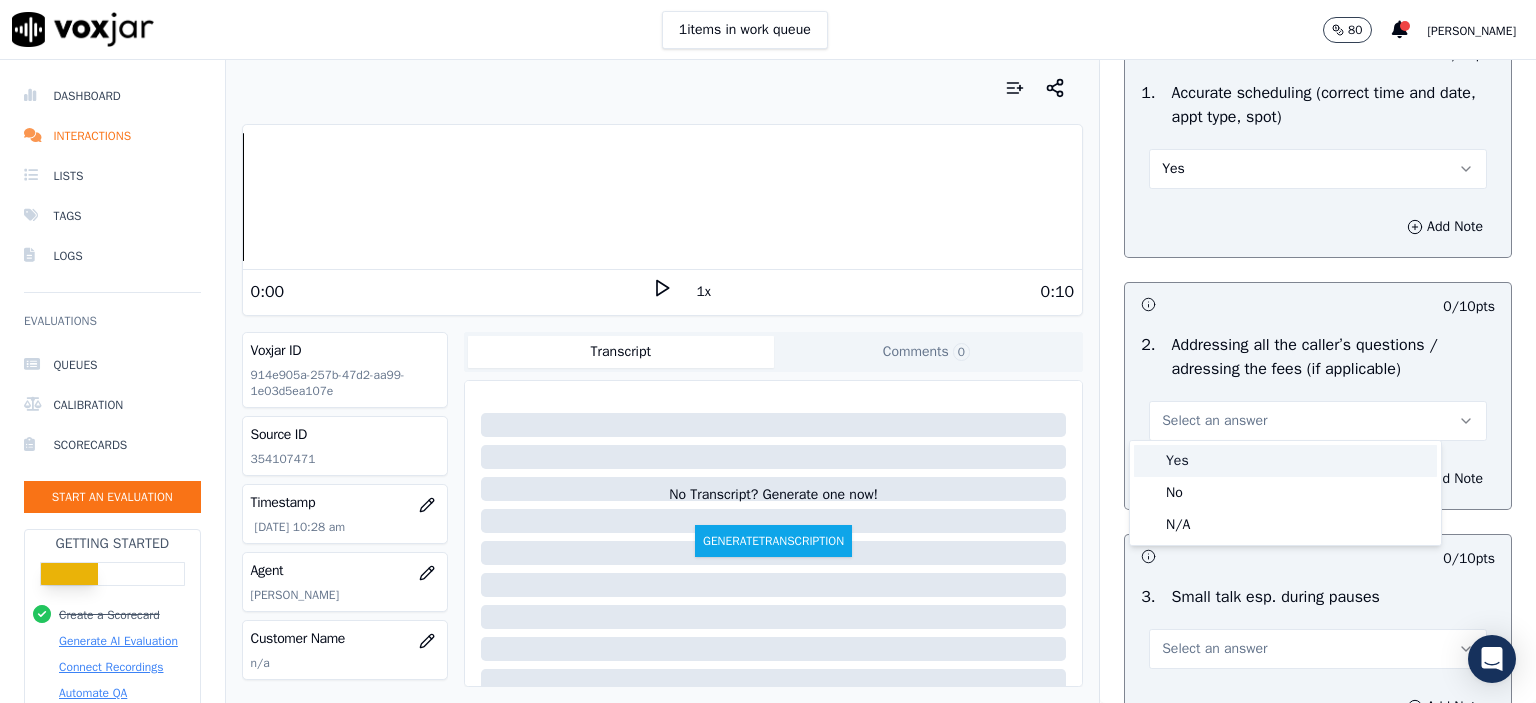click on "Yes" at bounding box center (1285, 461) 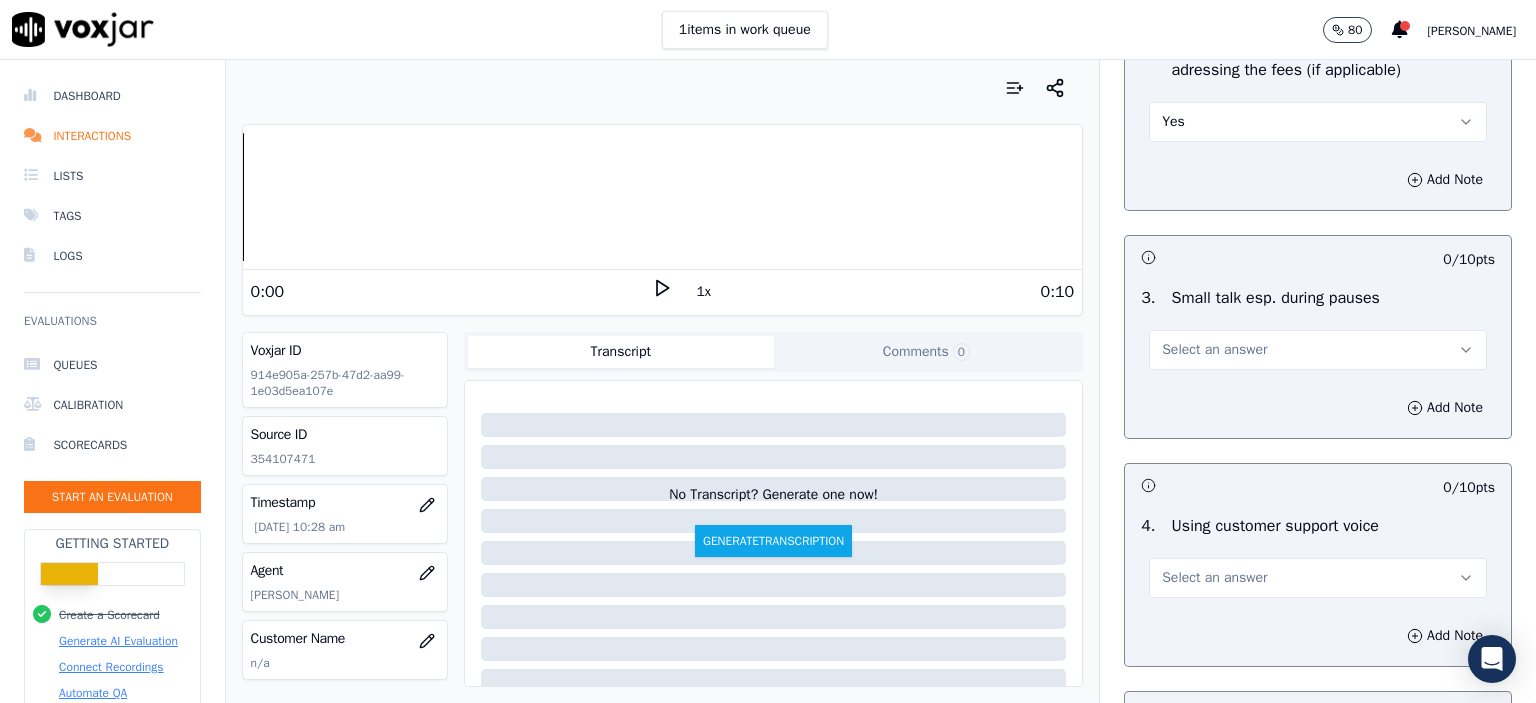 scroll, scrollTop: 3600, scrollLeft: 0, axis: vertical 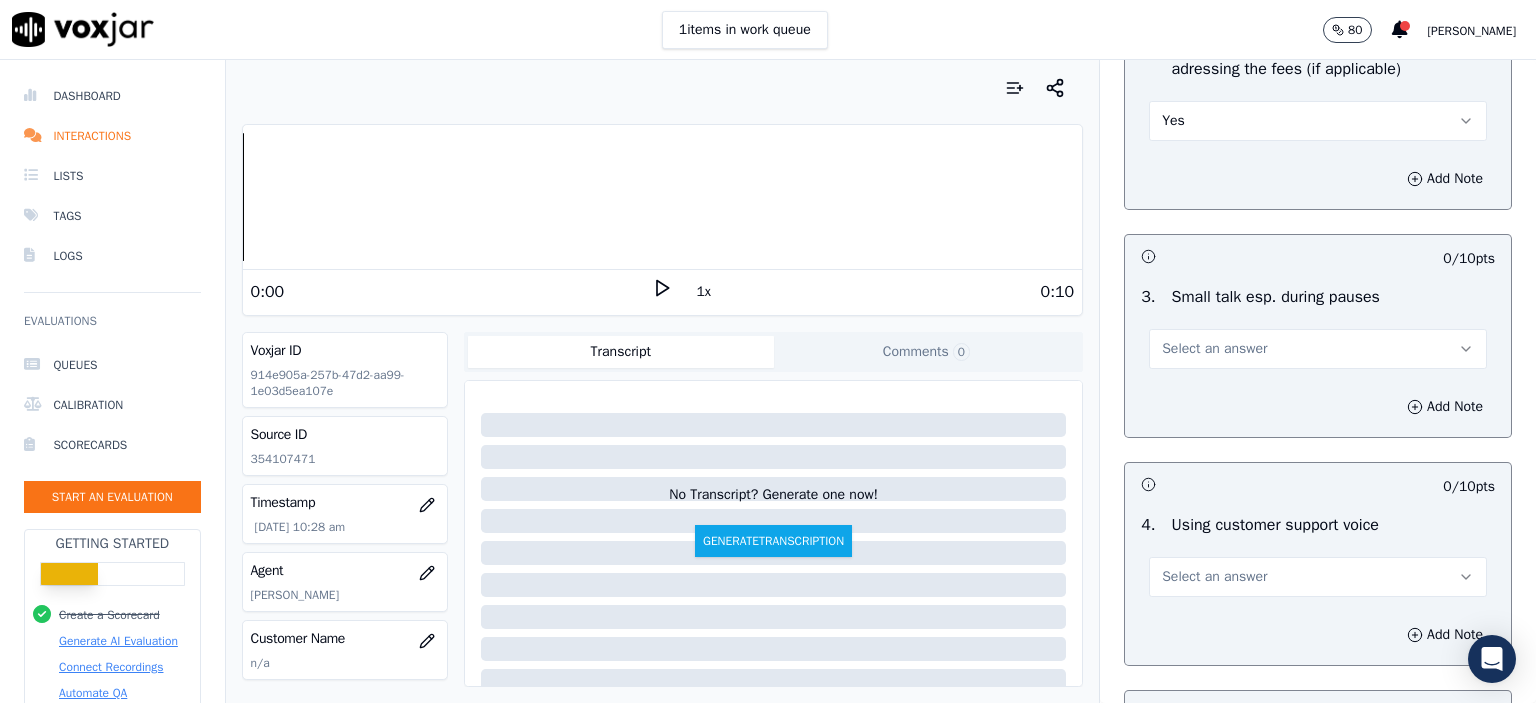 click on "Select an answer" at bounding box center [1318, 349] 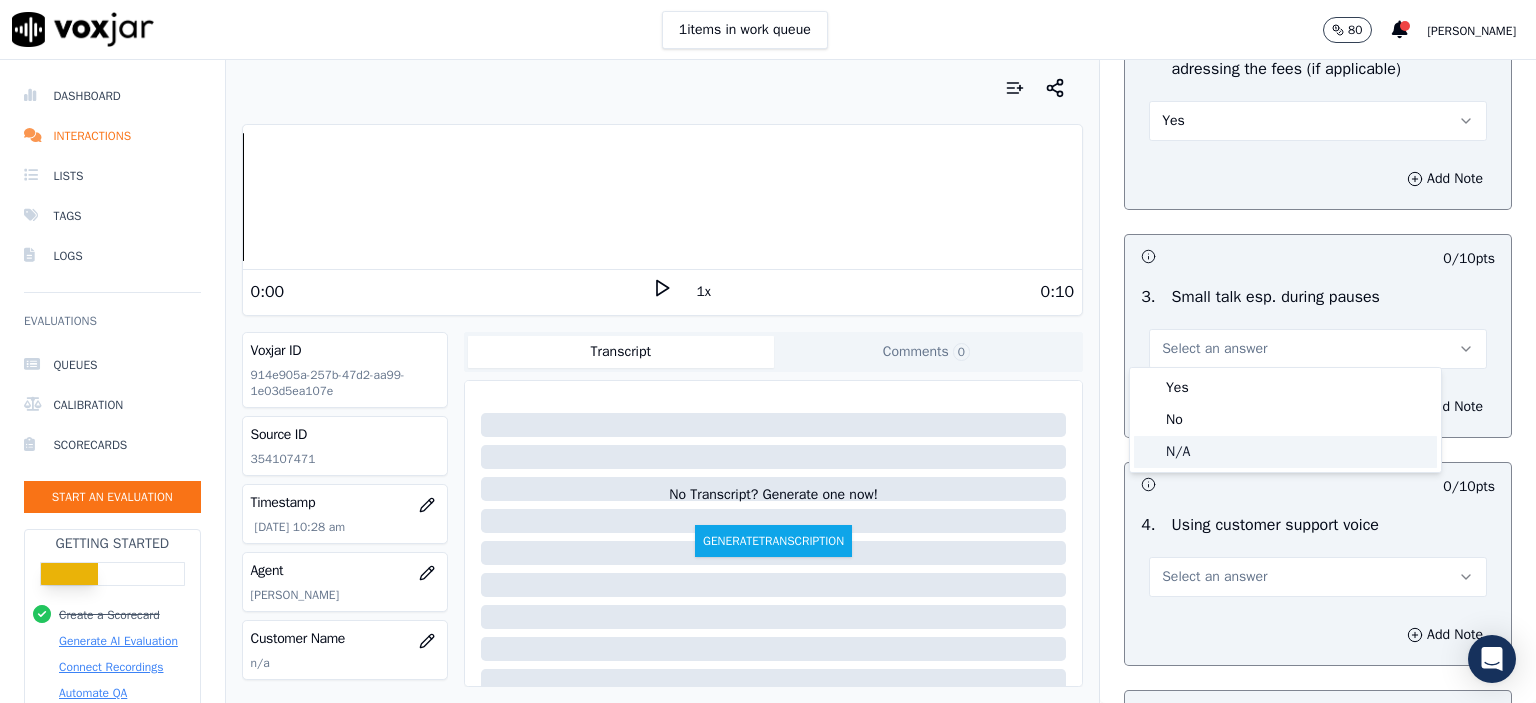 click on "N/A" 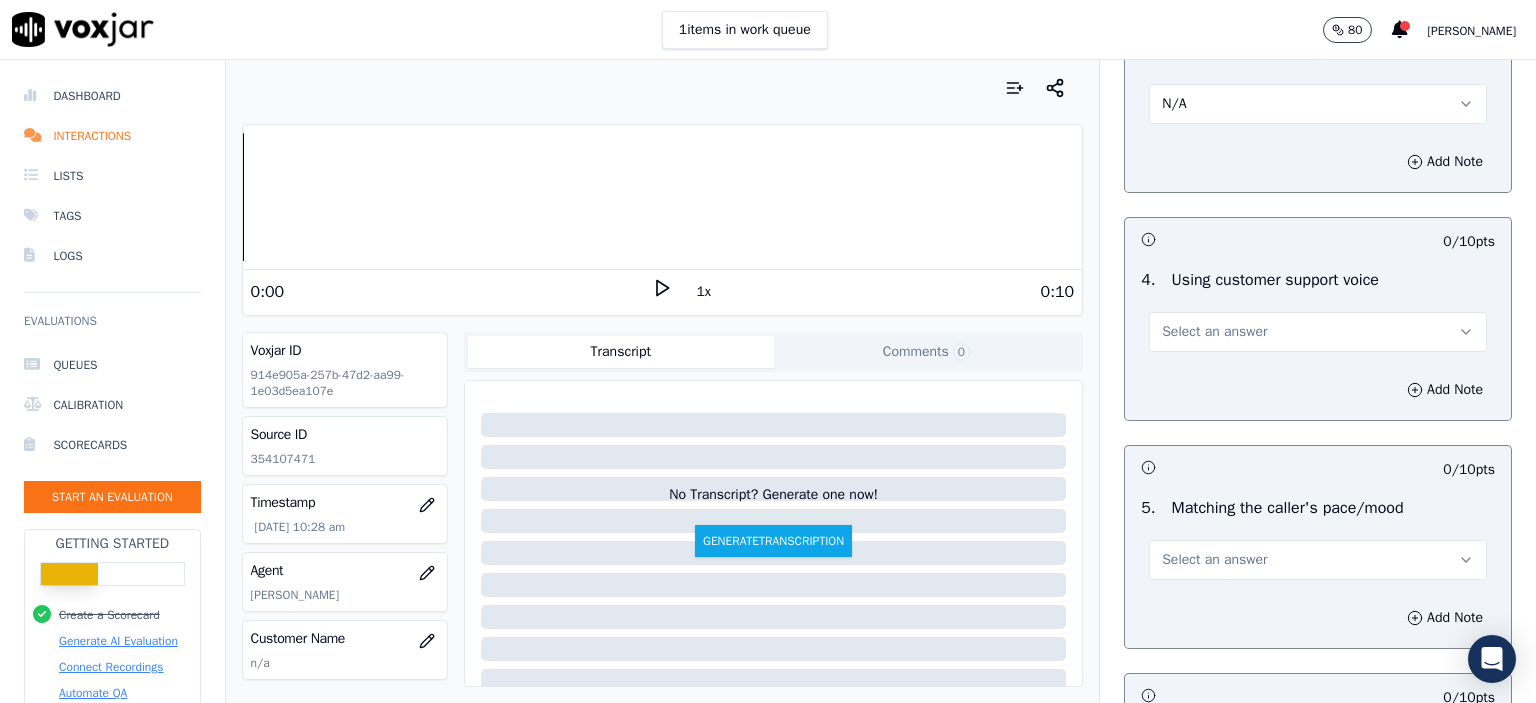scroll, scrollTop: 3900, scrollLeft: 0, axis: vertical 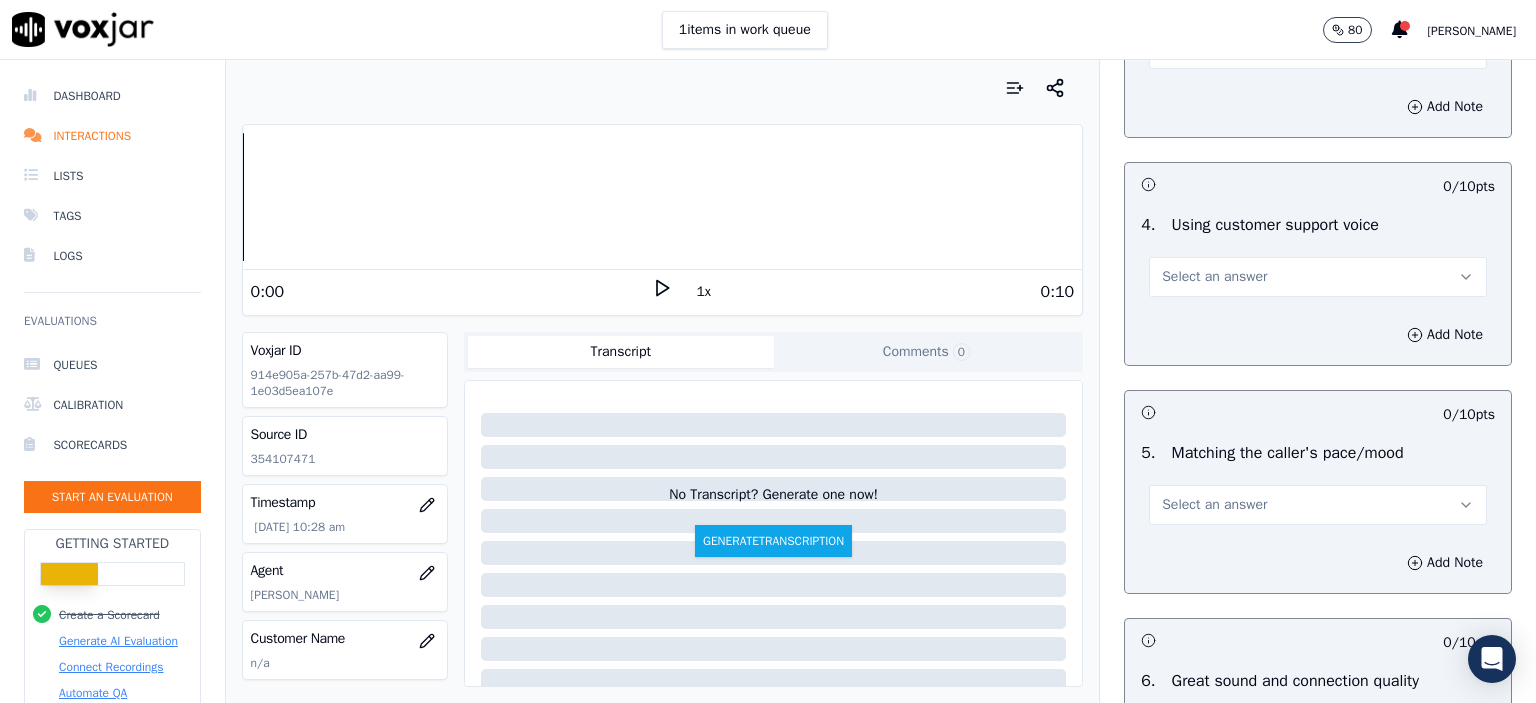 click on "Select an answer" at bounding box center (1318, 277) 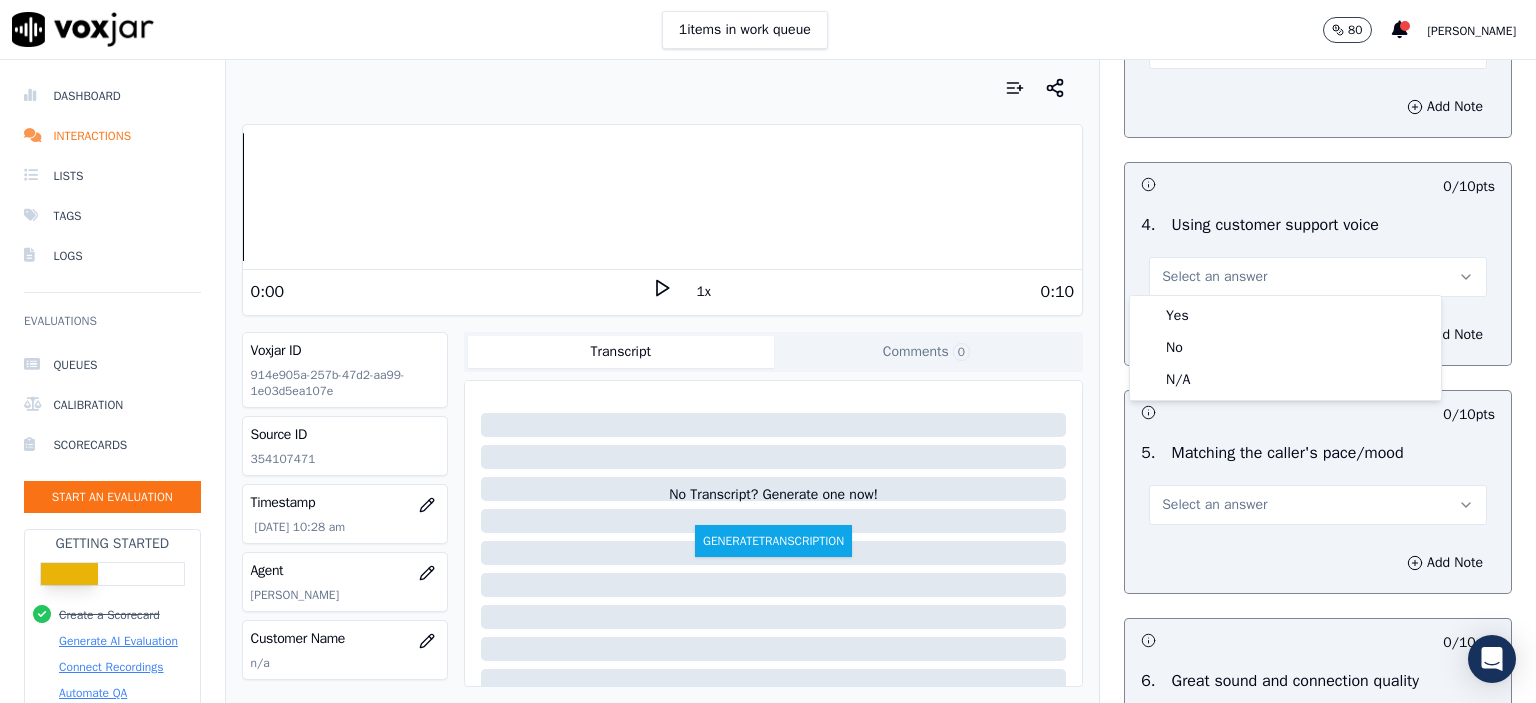 click on "Yes   No     N/A" at bounding box center (1285, 348) 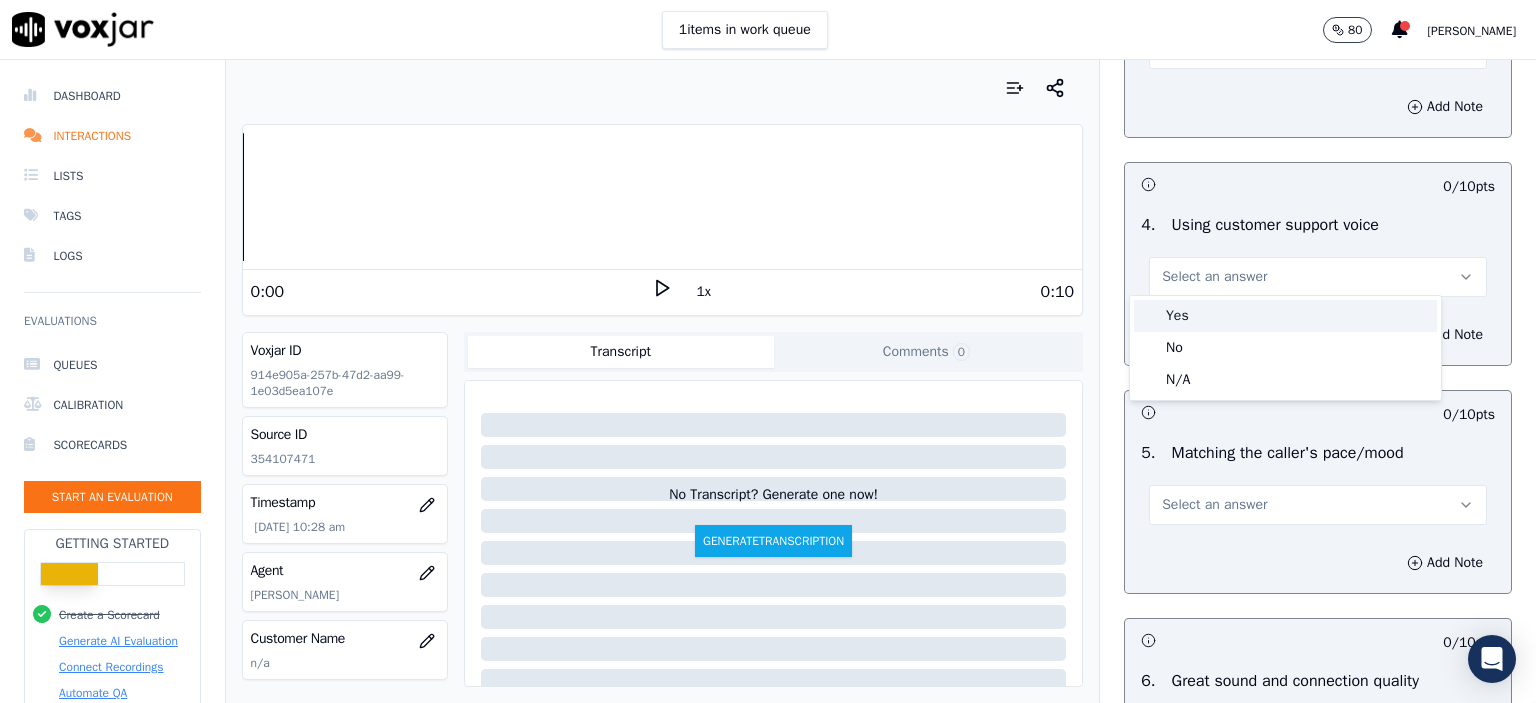 click on "Yes" at bounding box center [1285, 316] 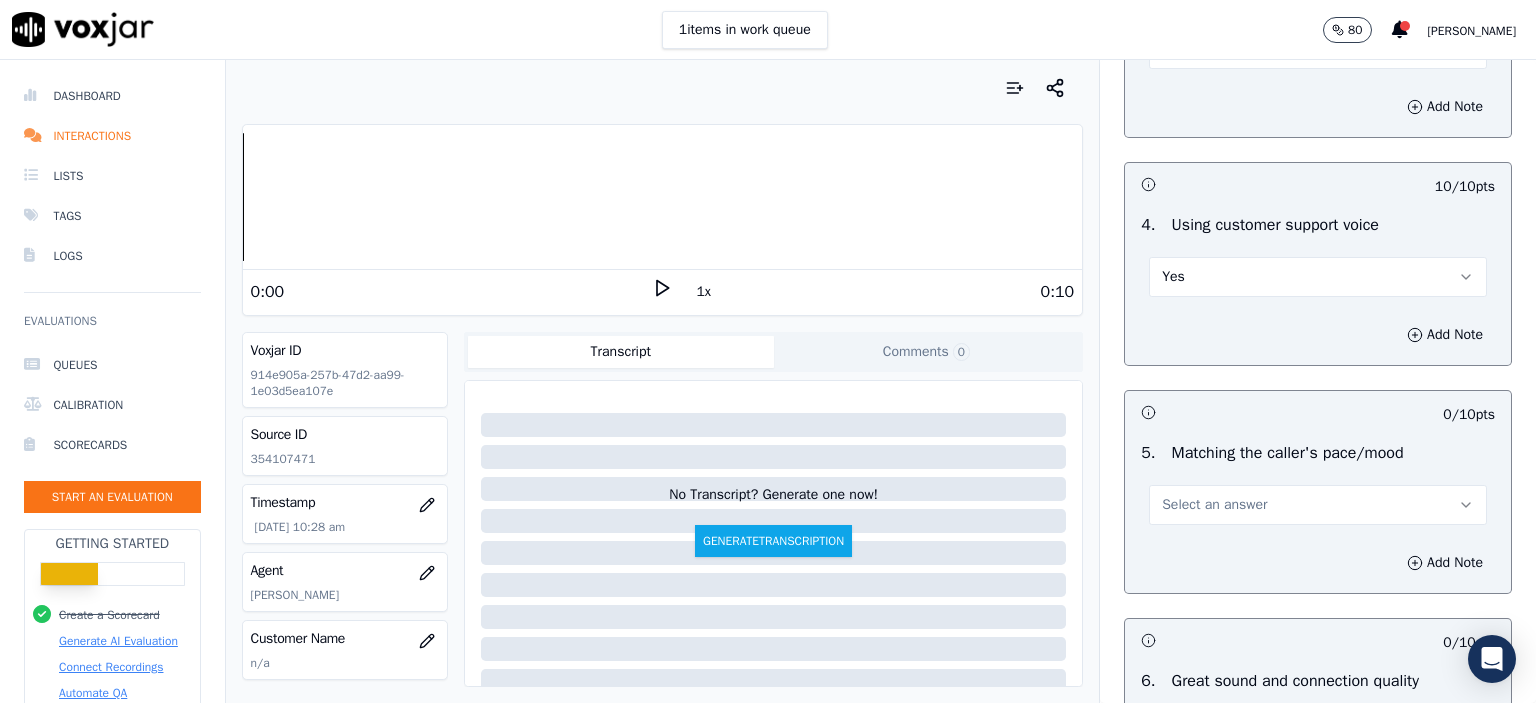 click on "Select an answer" at bounding box center [1318, 505] 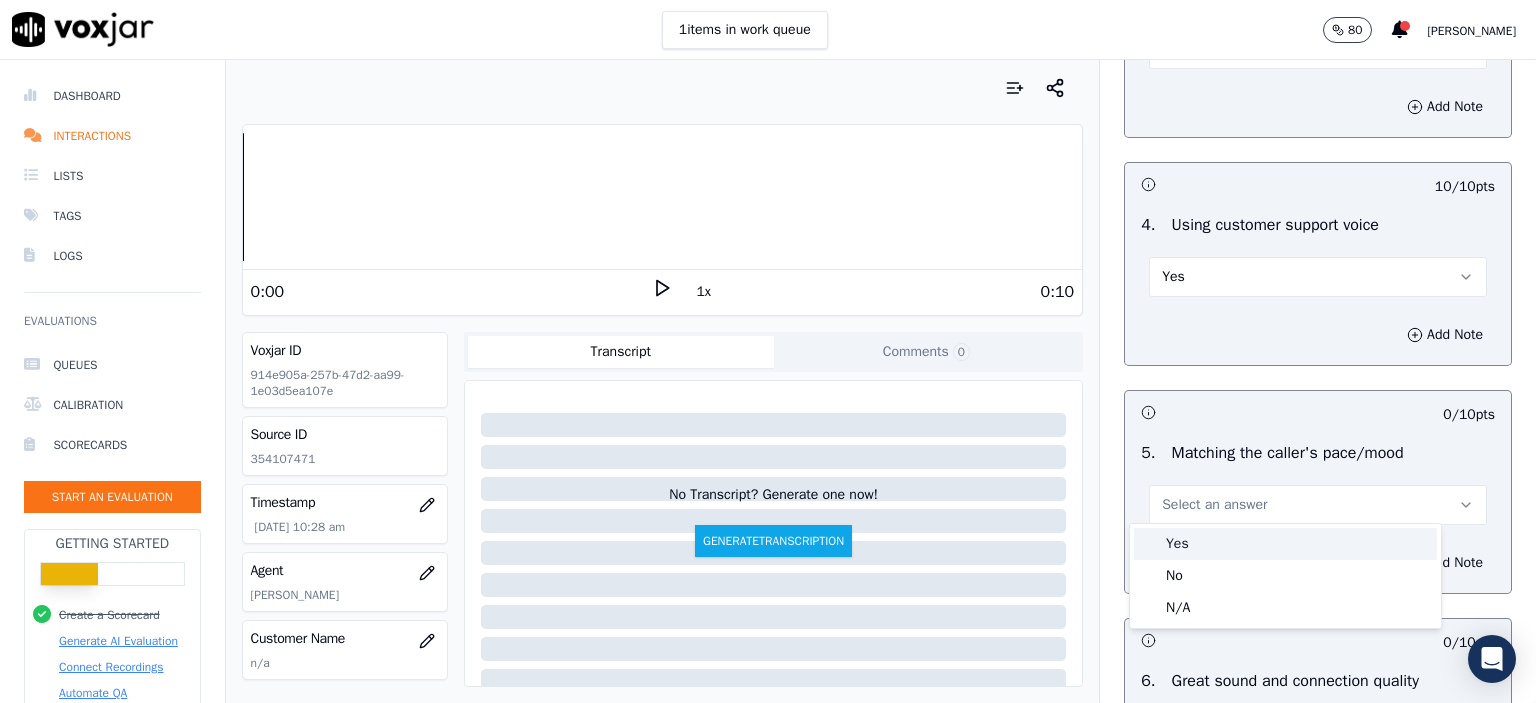 click on "Yes" at bounding box center (1285, 544) 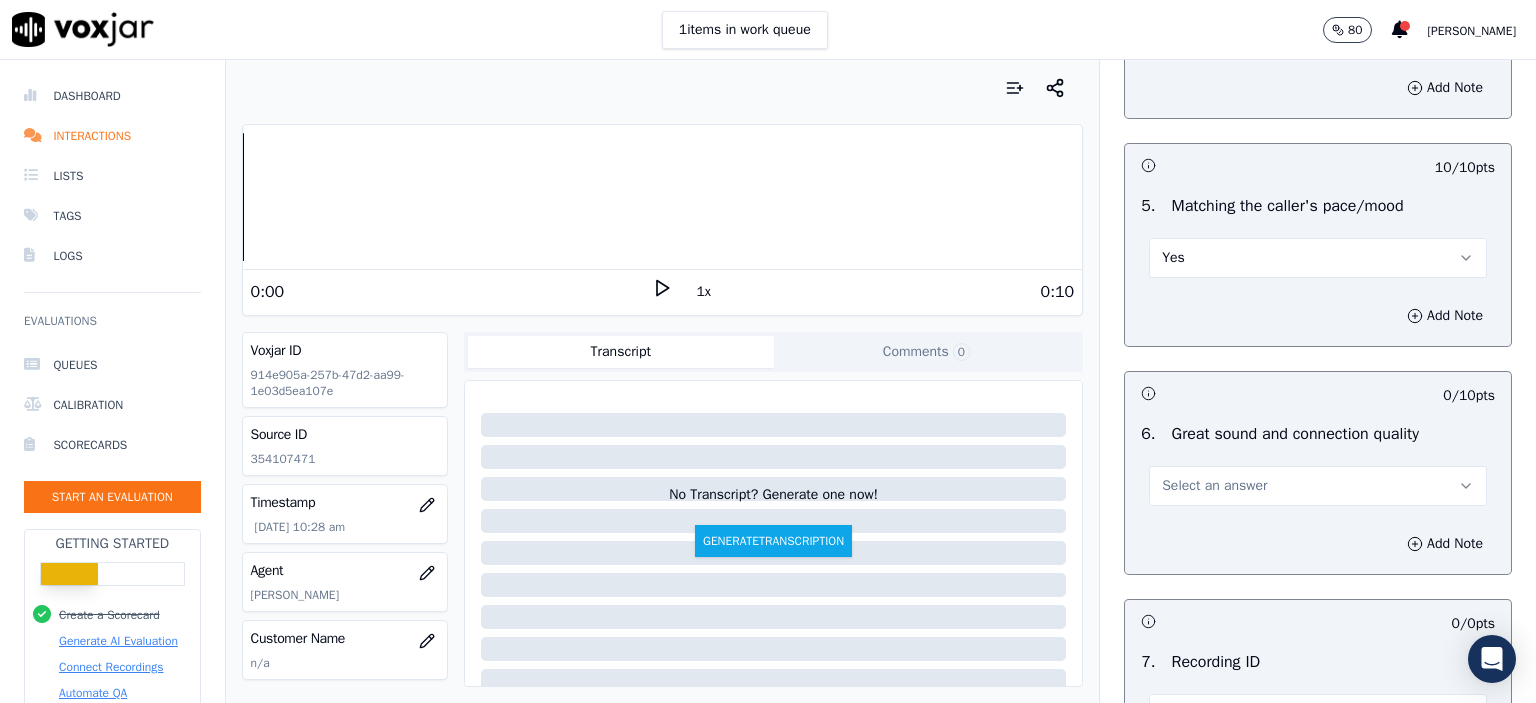 scroll, scrollTop: 4200, scrollLeft: 0, axis: vertical 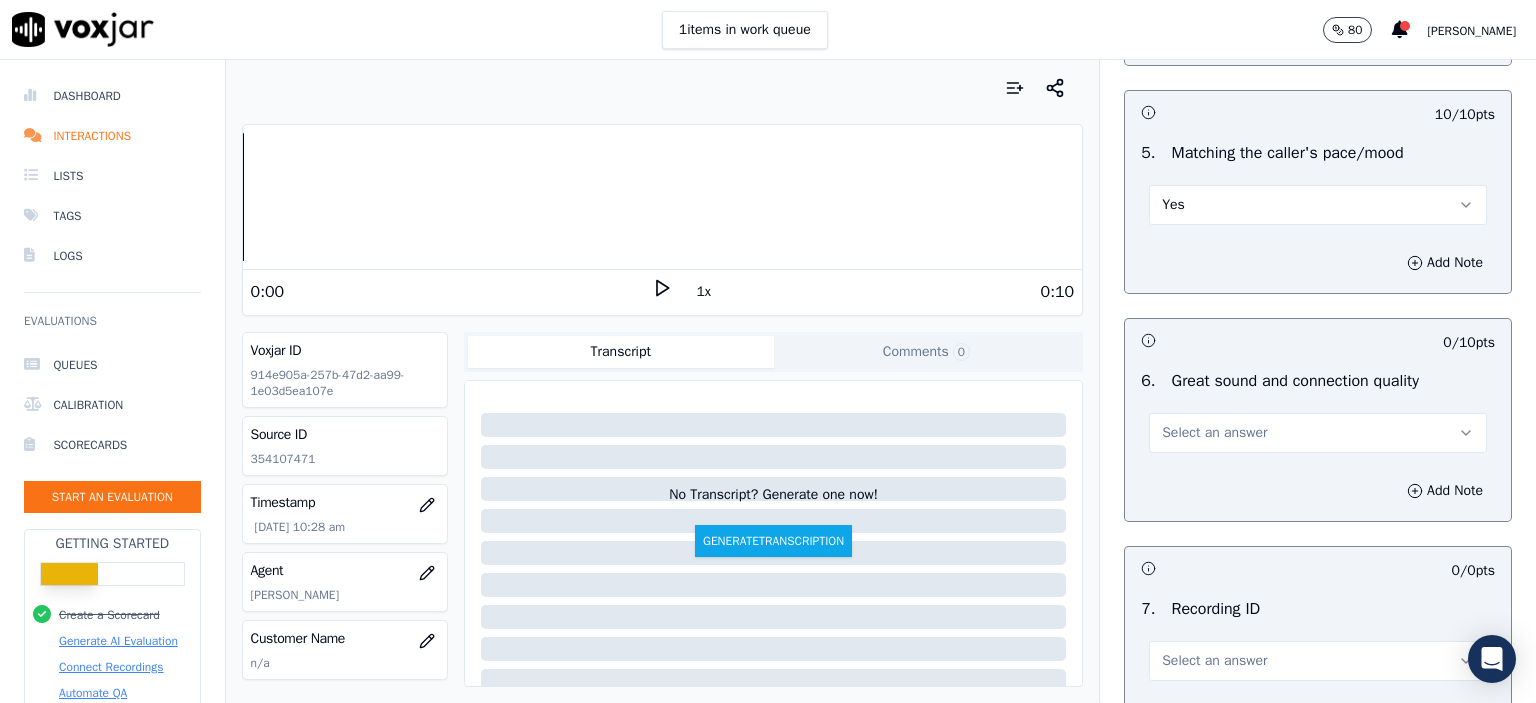 click on "Select an answer" at bounding box center [1214, 433] 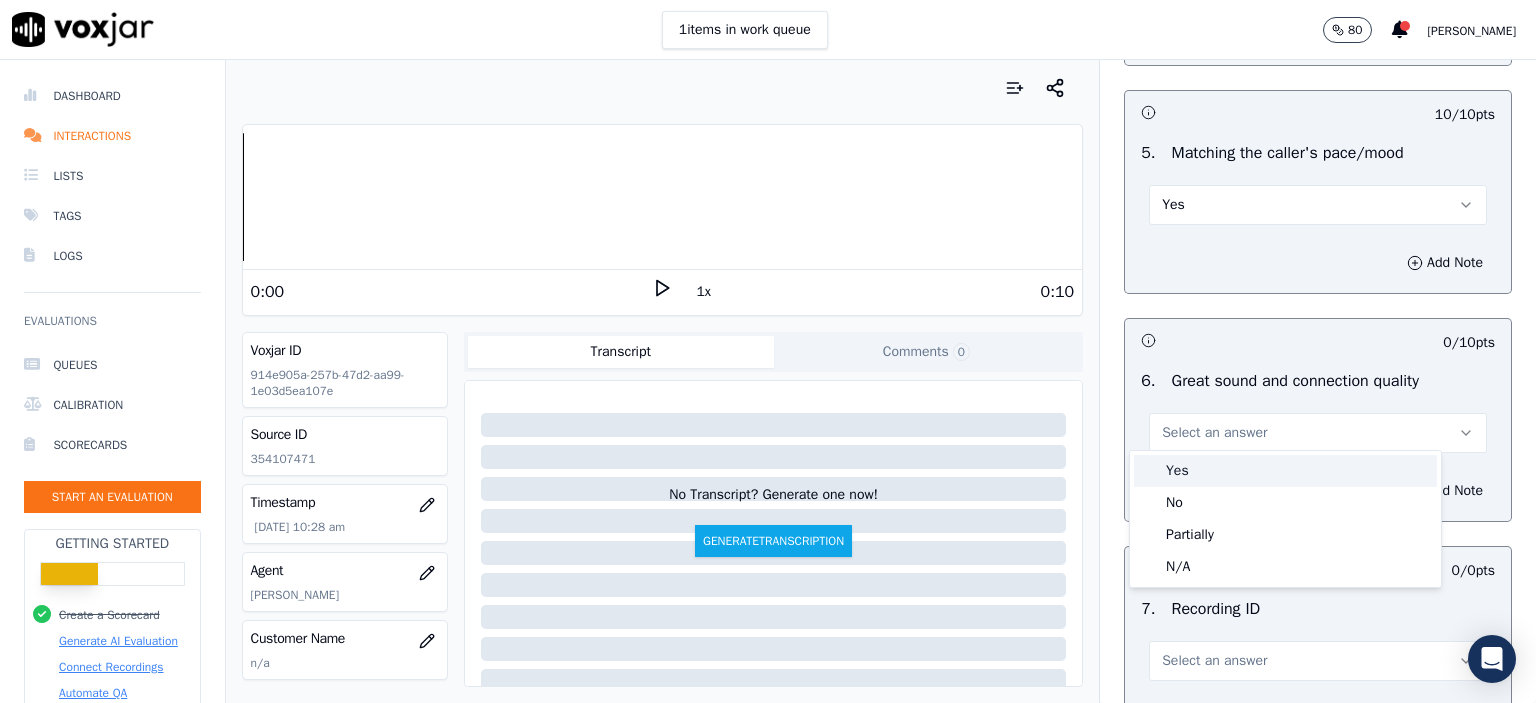 click on "Yes" at bounding box center (1285, 471) 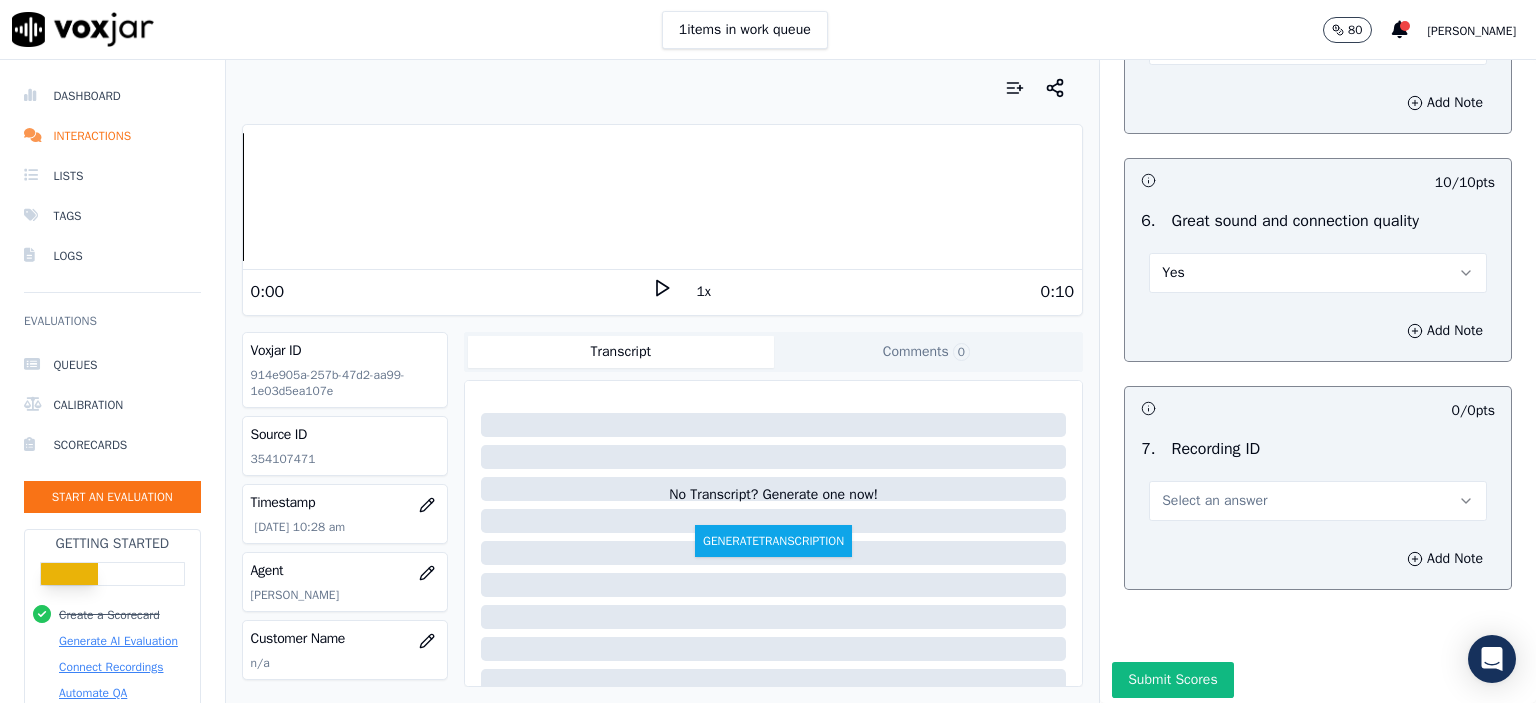 scroll, scrollTop: 4304, scrollLeft: 0, axis: vertical 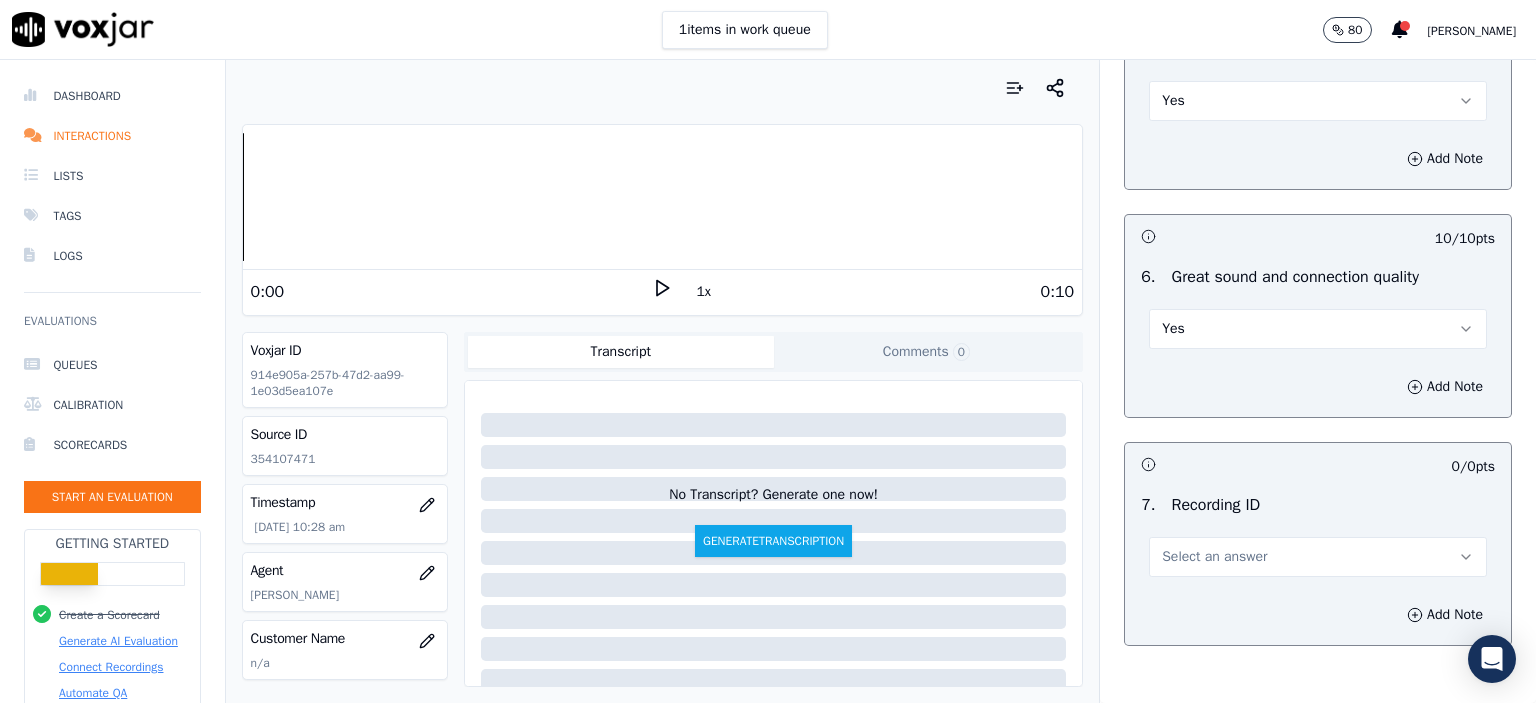 click on "Select an answer" at bounding box center [1214, 557] 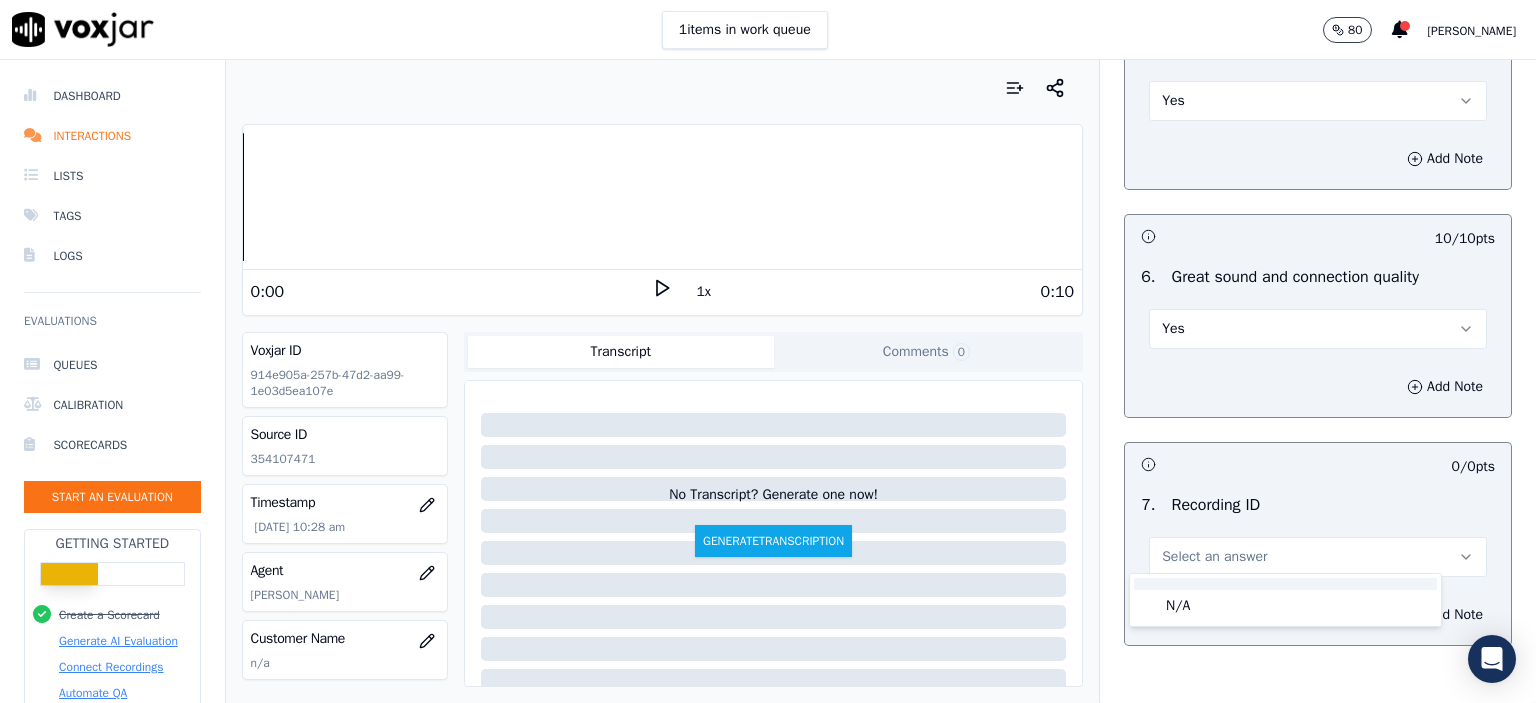 click on "N/A" 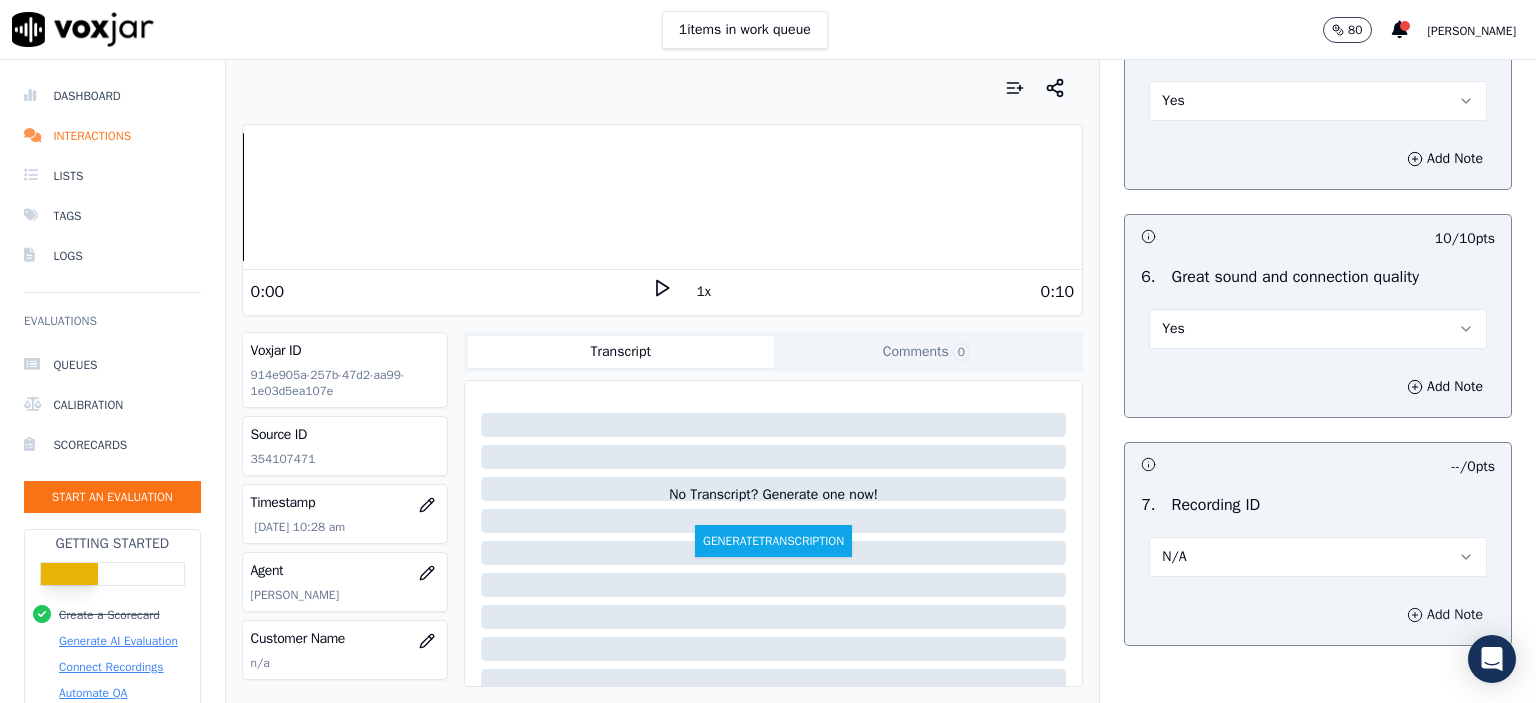 click on "Add Note" at bounding box center (1445, 615) 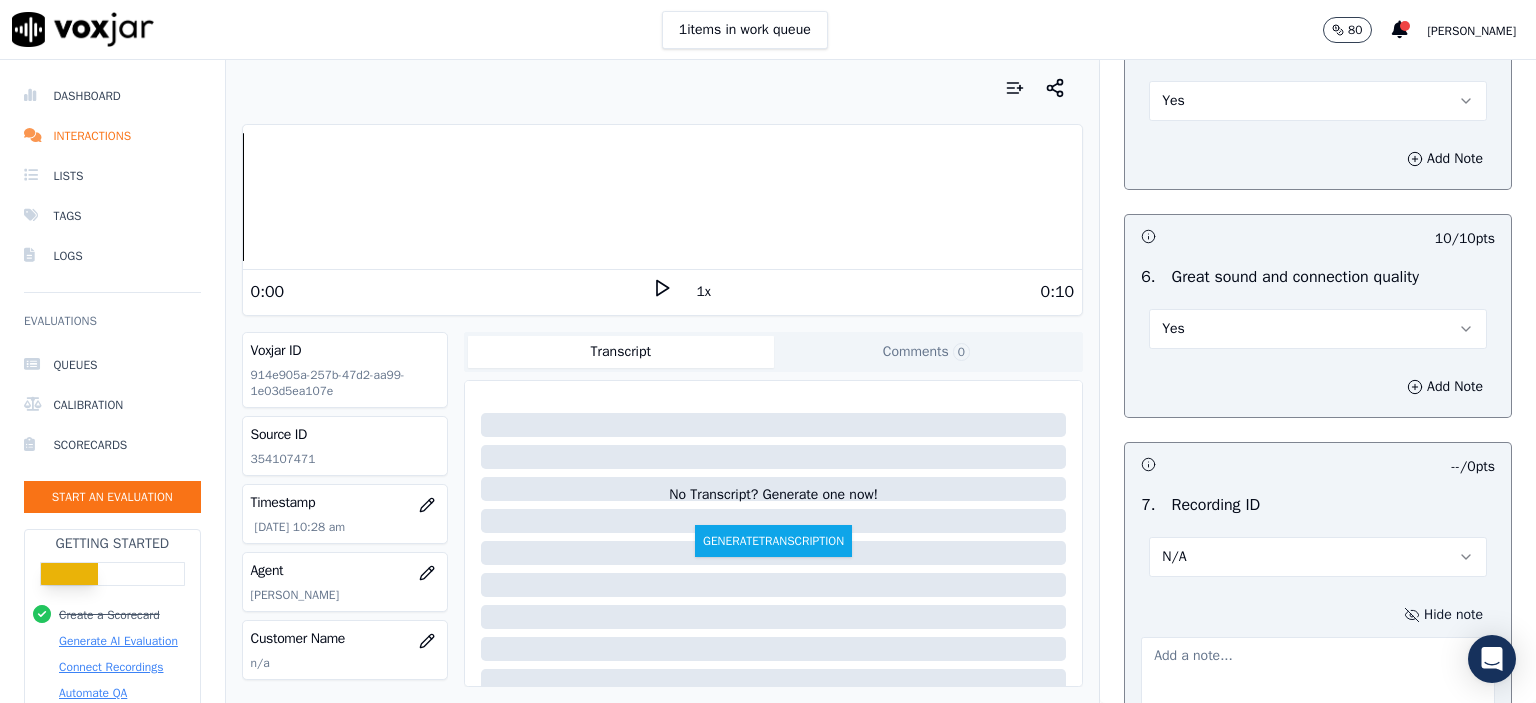 click on "354107471" 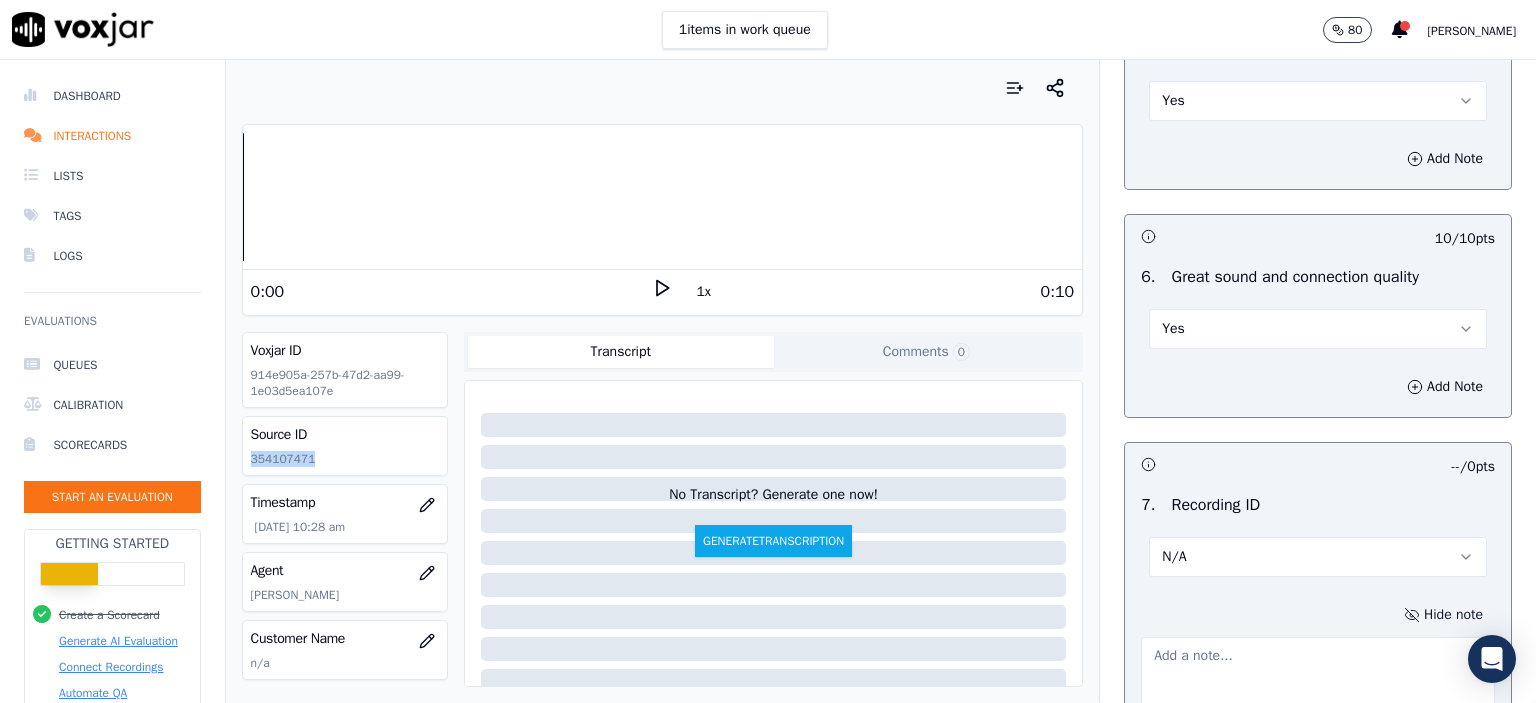 click on "354107471" 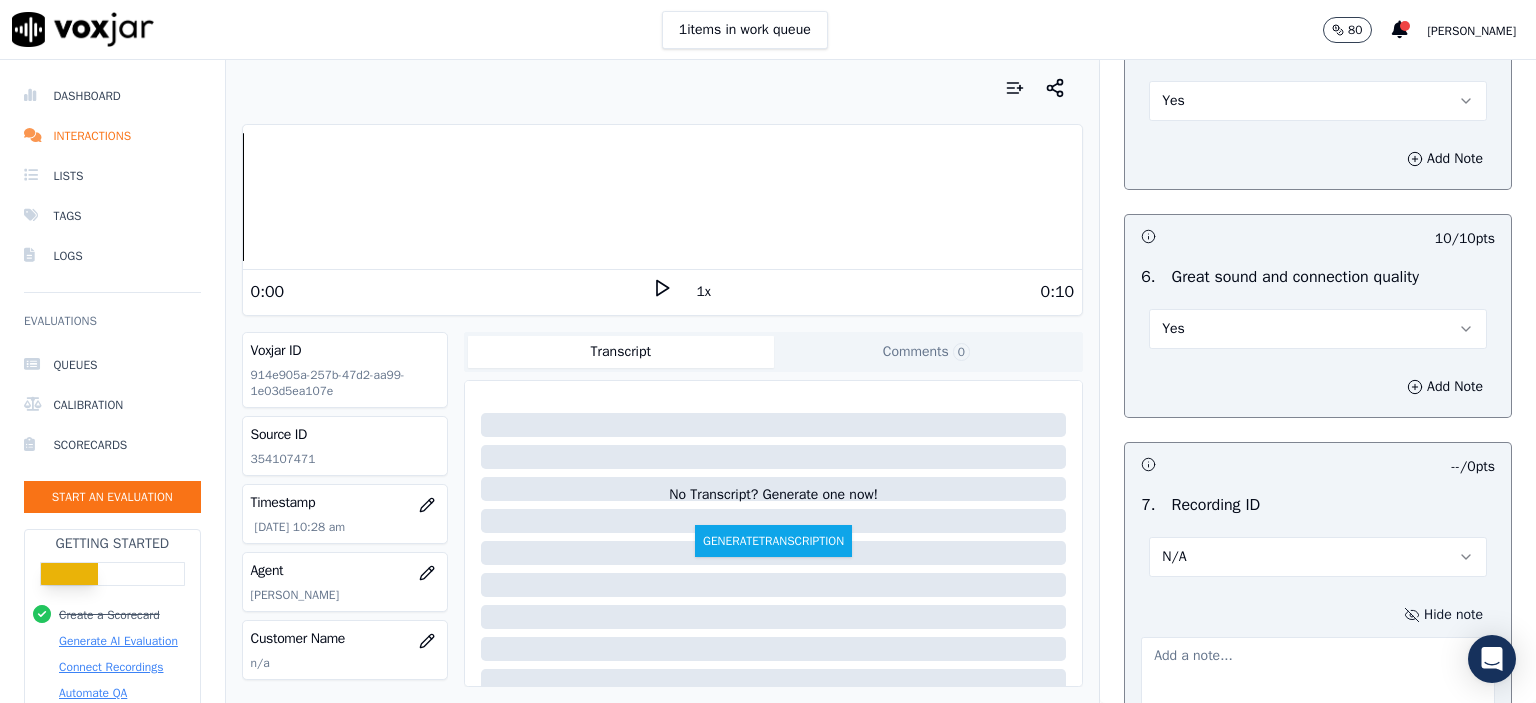 click at bounding box center (1318, 686) 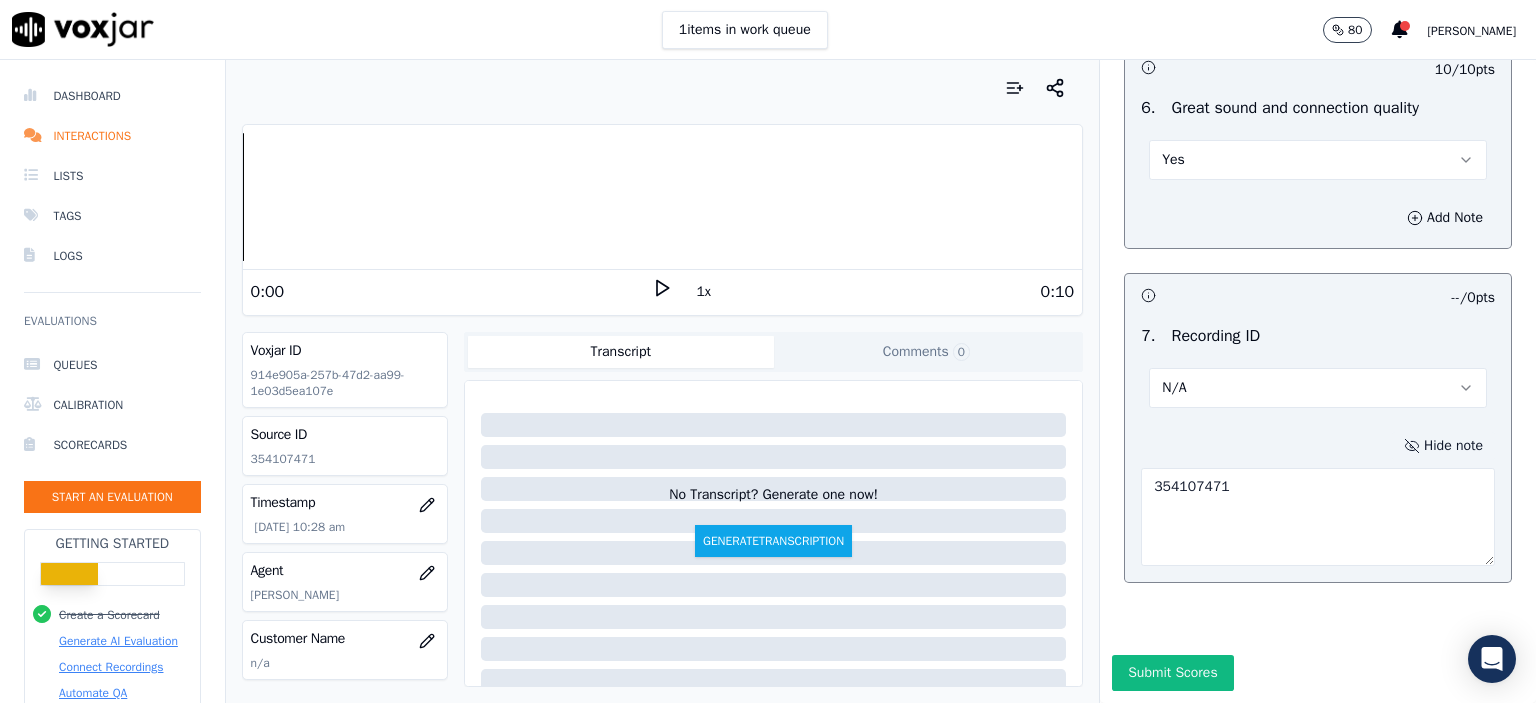 scroll, scrollTop: 4510, scrollLeft: 0, axis: vertical 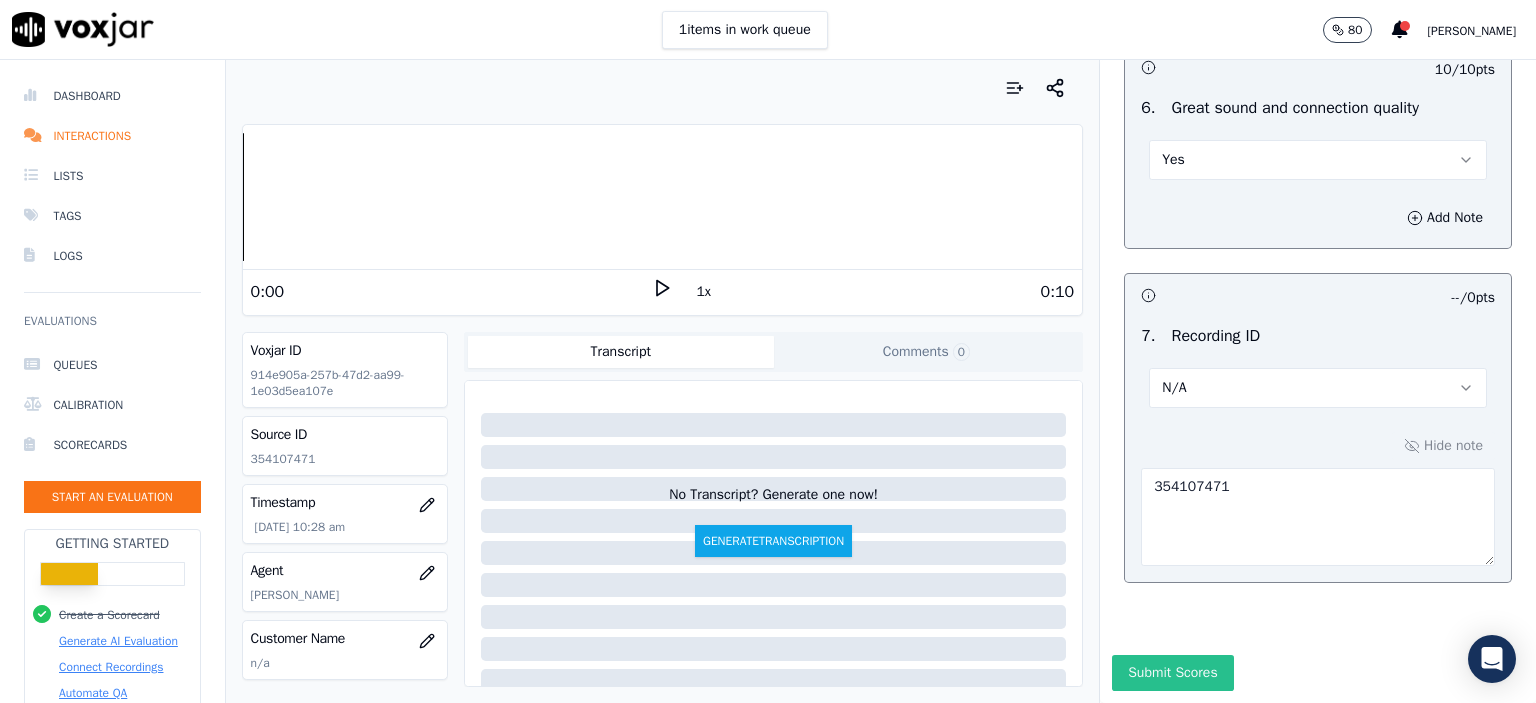 click on "Submit Scores" at bounding box center [1172, 673] 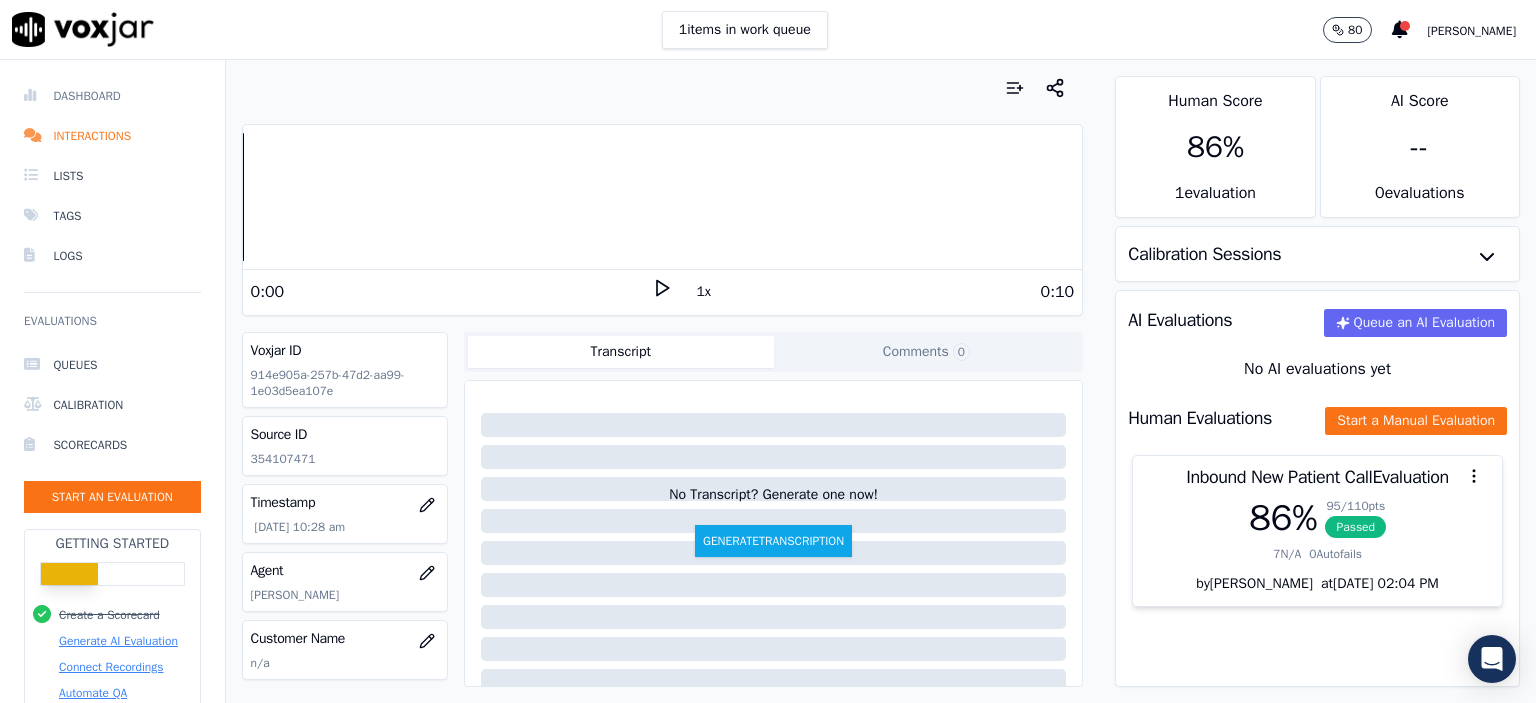 click on "Dashboard" at bounding box center [112, 96] 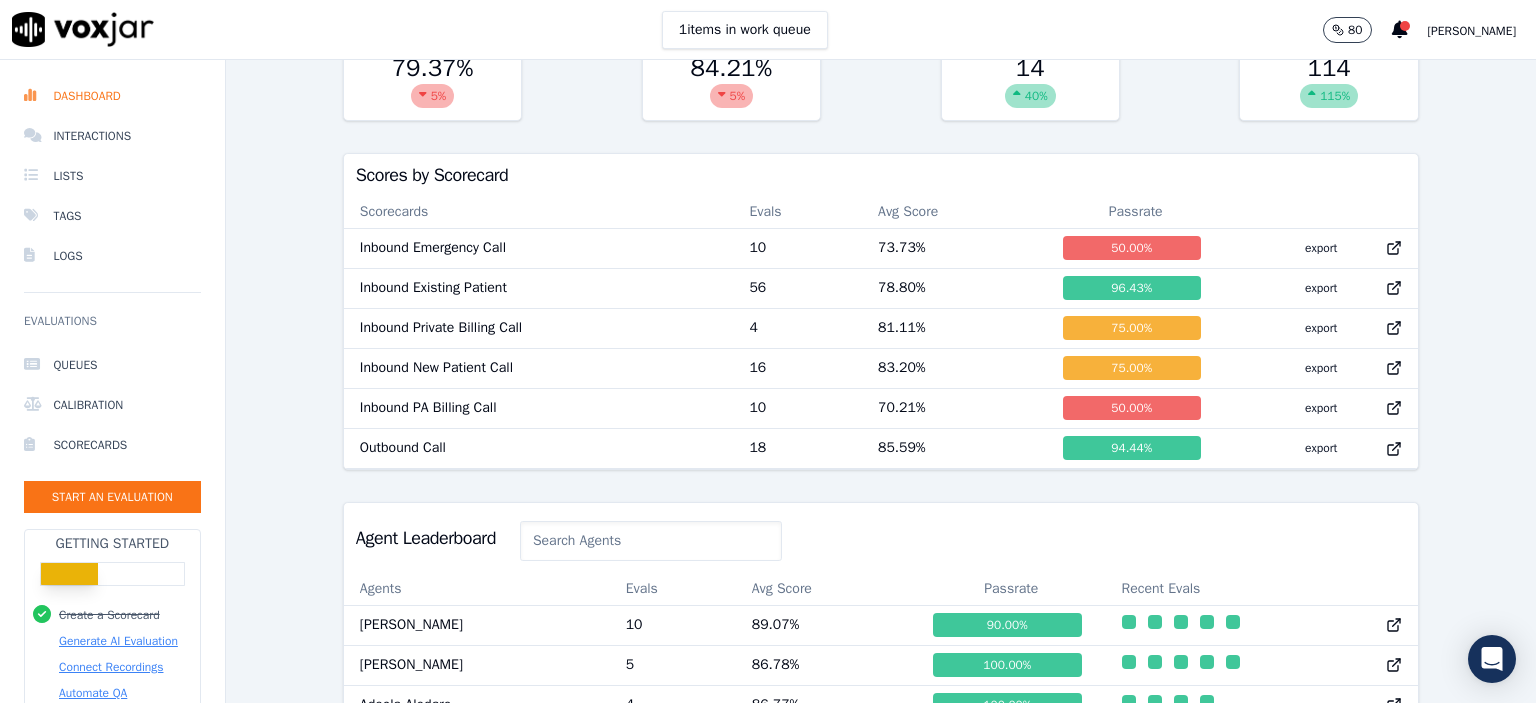 scroll, scrollTop: 538, scrollLeft: 0, axis: vertical 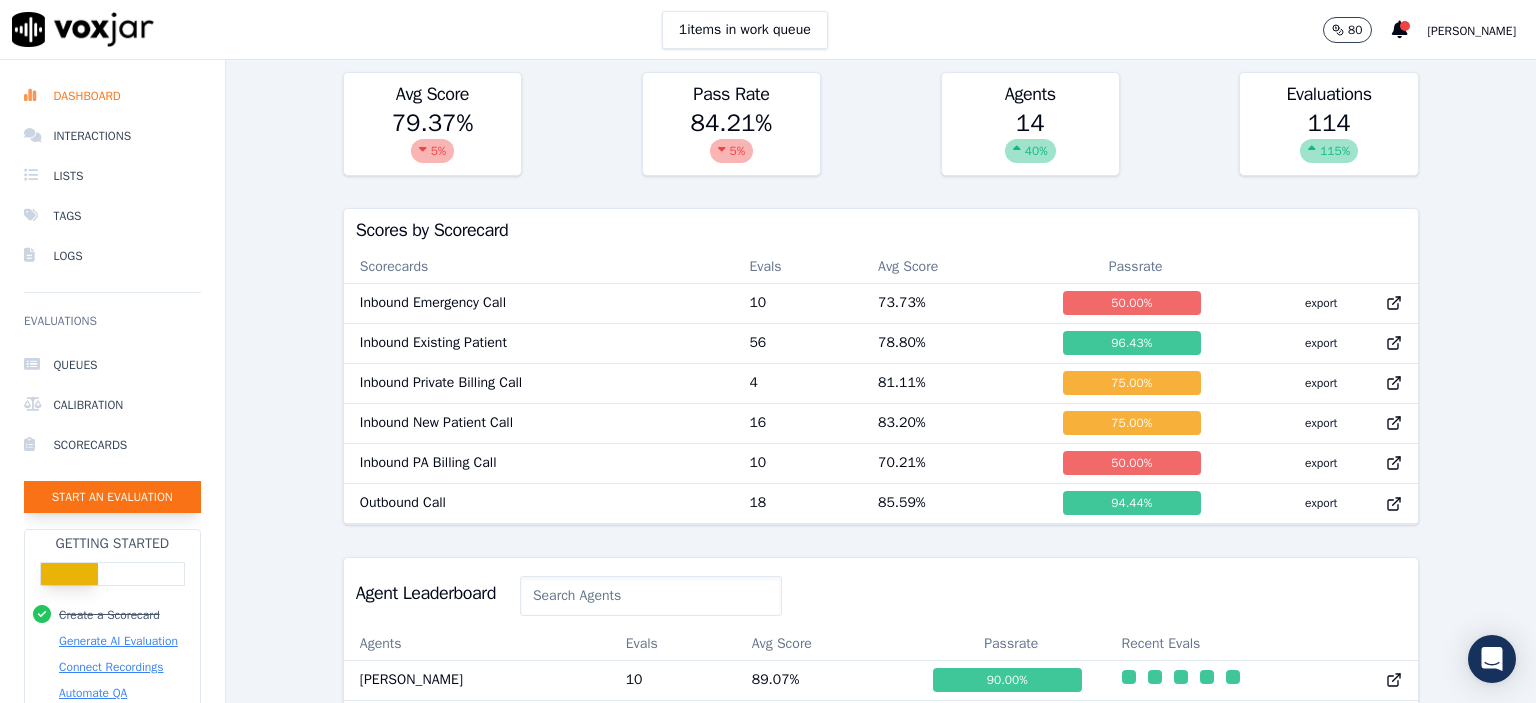 click on "Start an Evaluation" 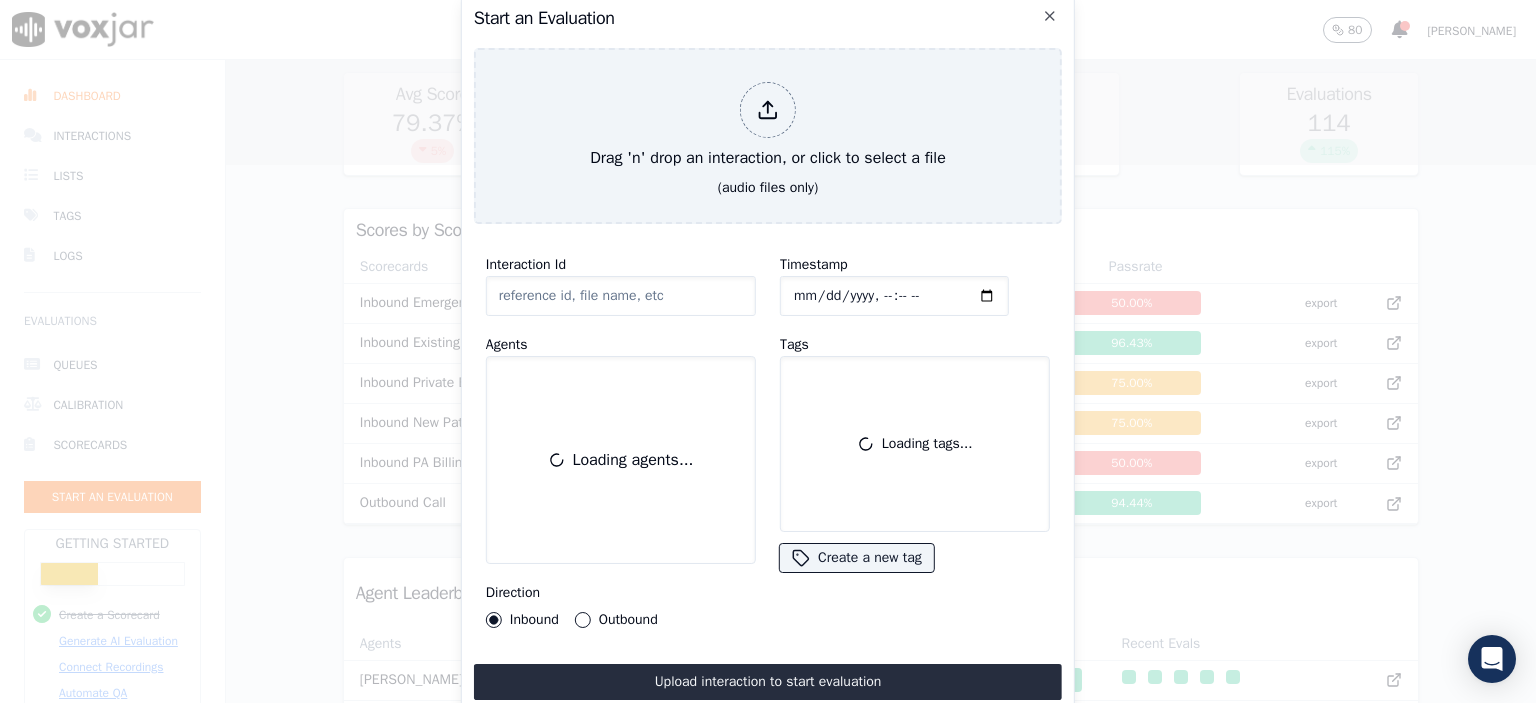 scroll, scrollTop: 122, scrollLeft: 0, axis: vertical 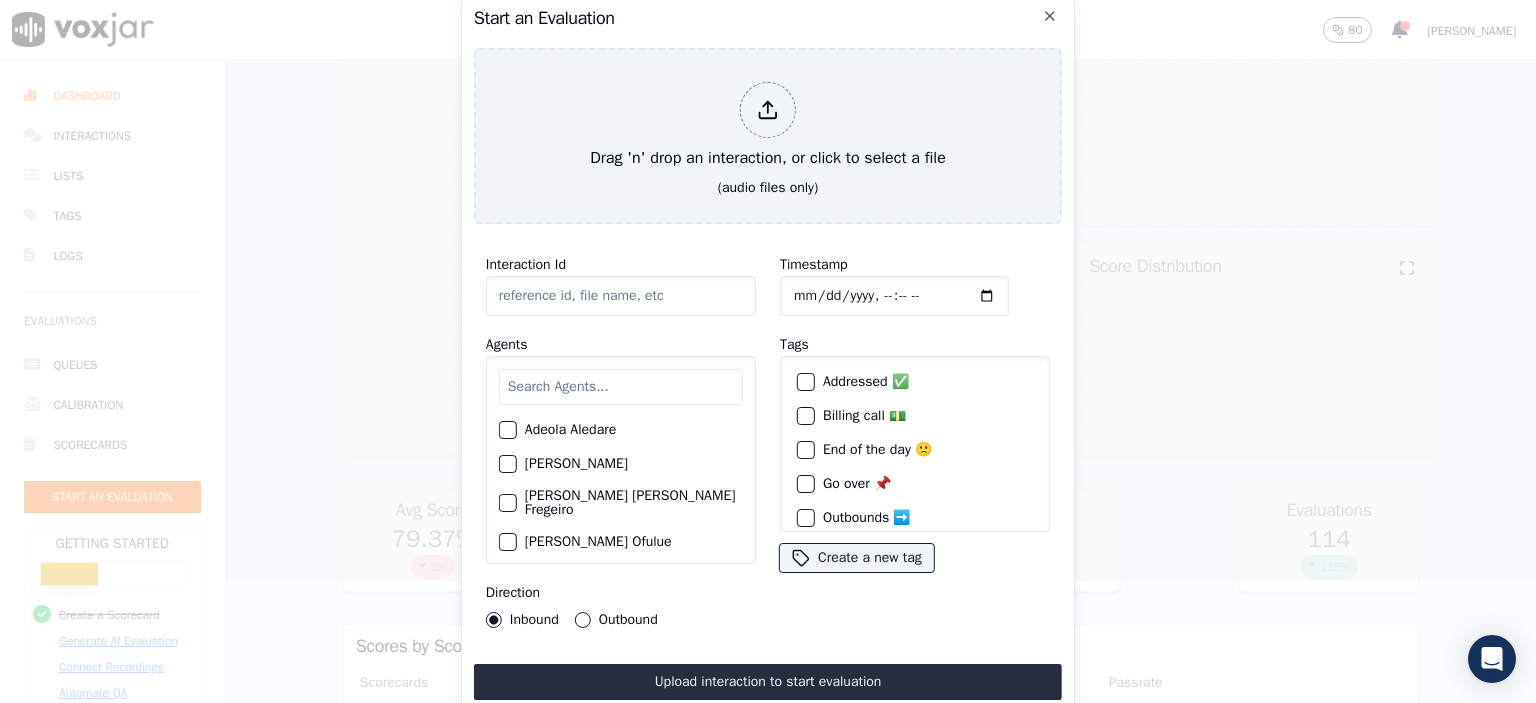 click on "Interaction Id" 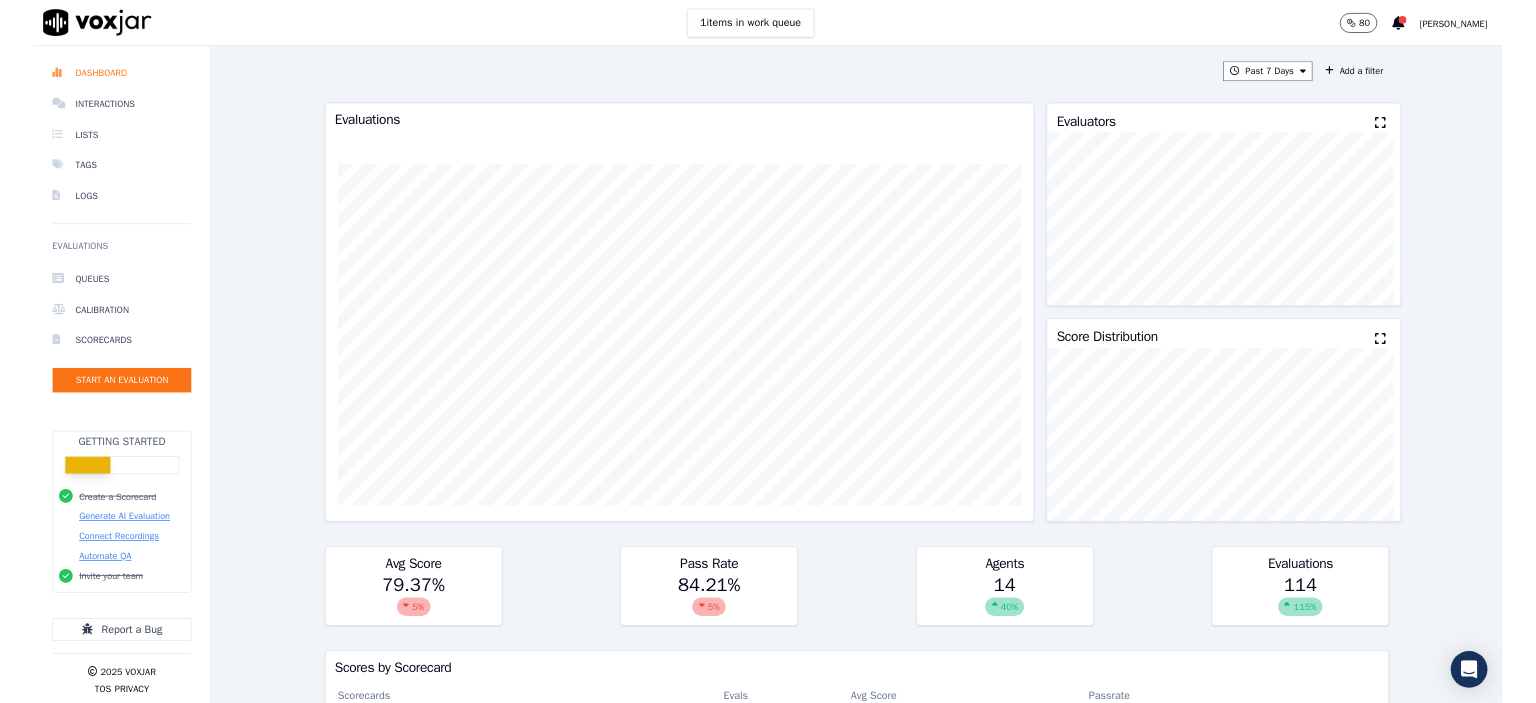scroll, scrollTop: 0, scrollLeft: 0, axis: both 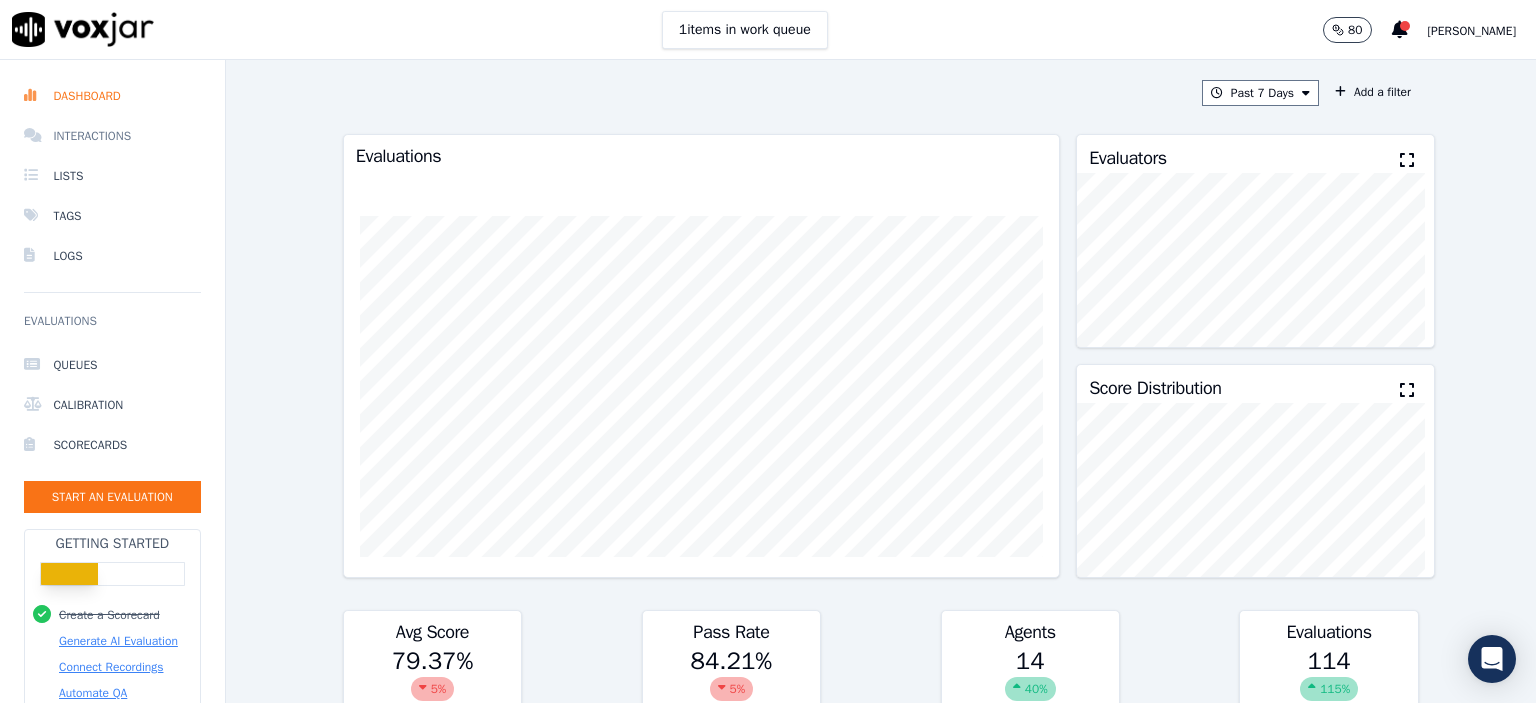 click on "Interactions" at bounding box center (112, 136) 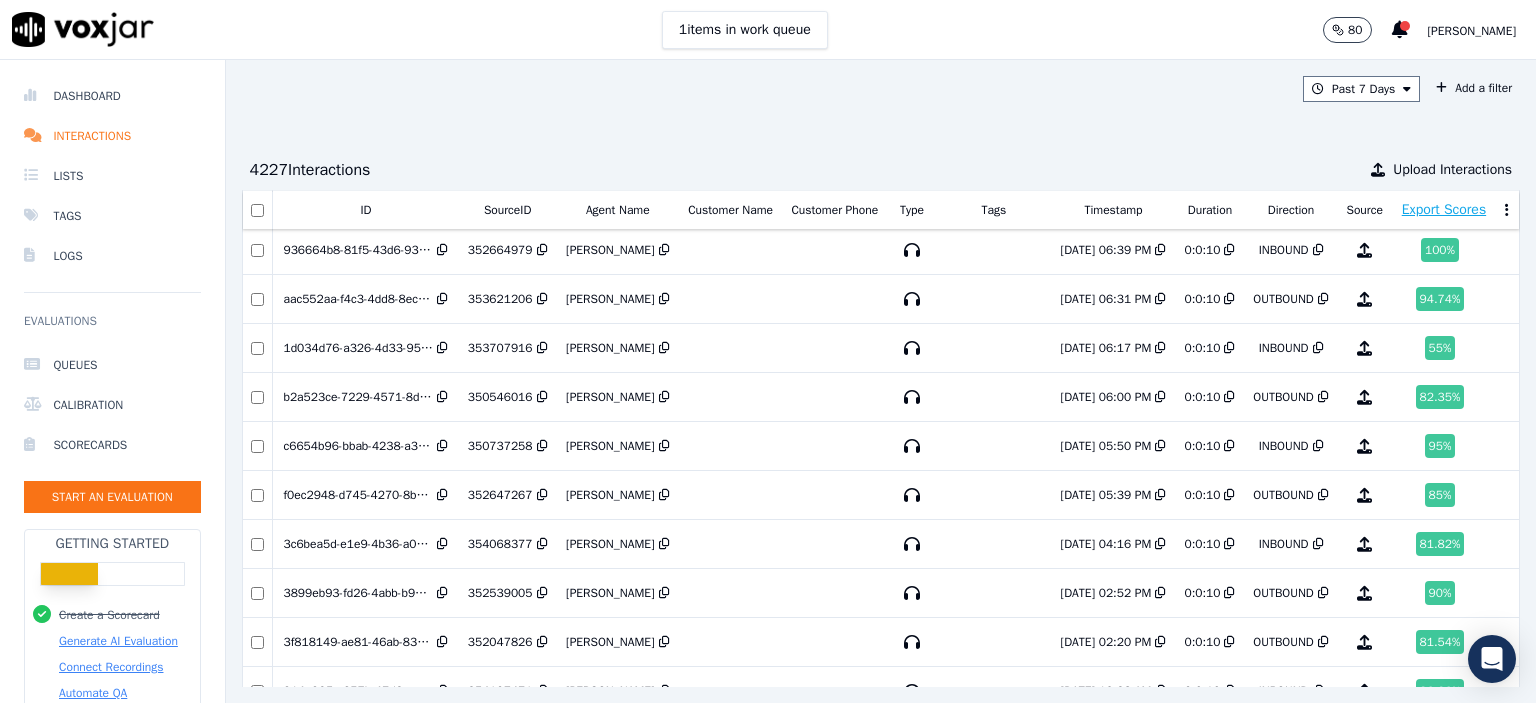 scroll, scrollTop: 0, scrollLeft: 0, axis: both 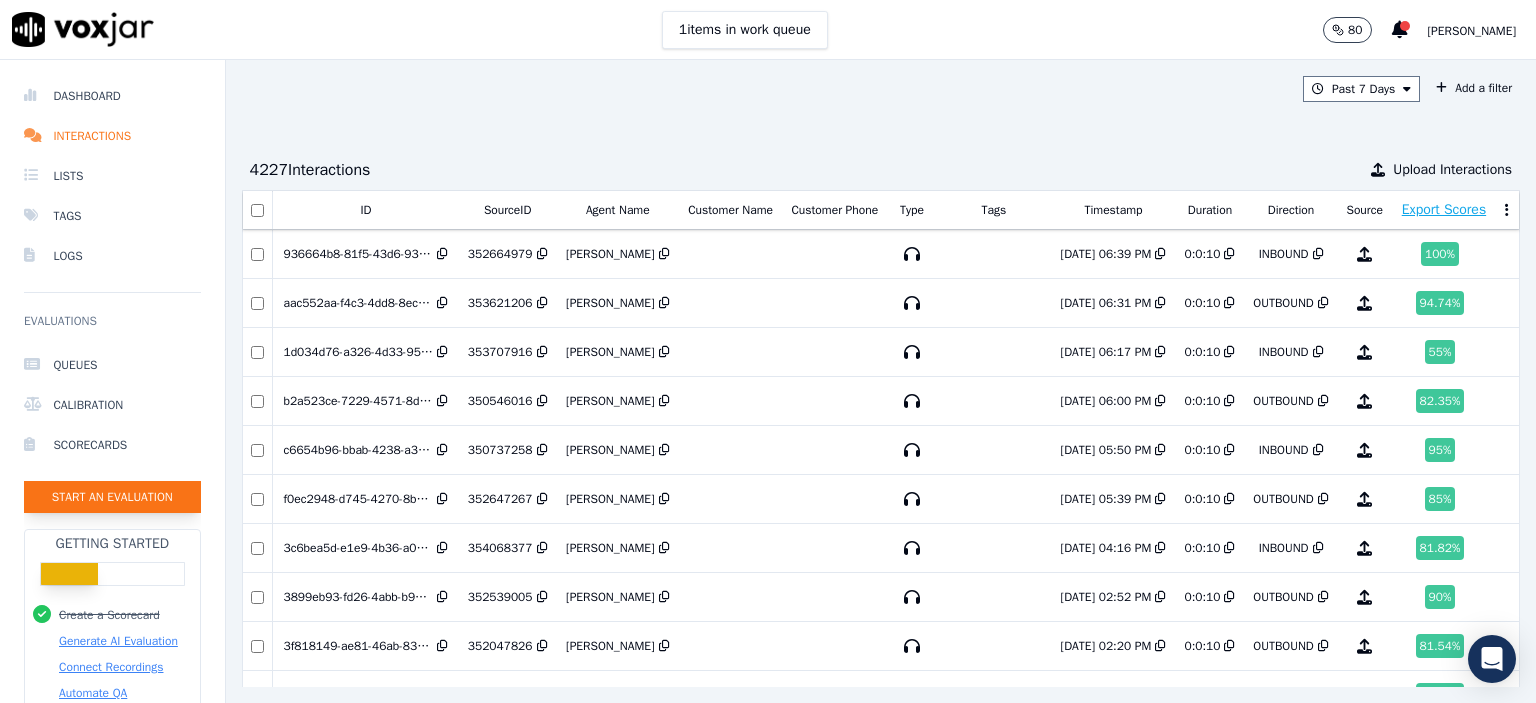 click on "Start an Evaluation" 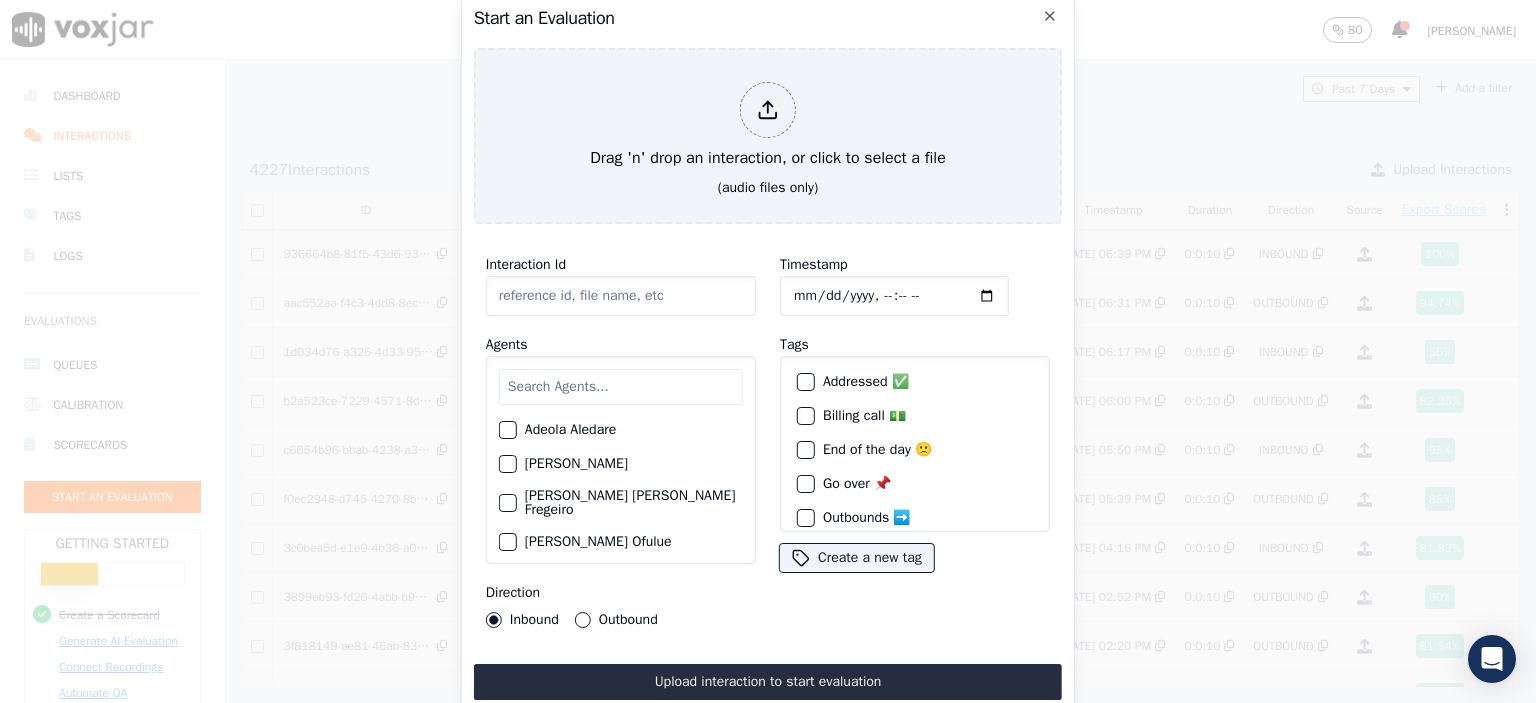 click on "Interaction Id" 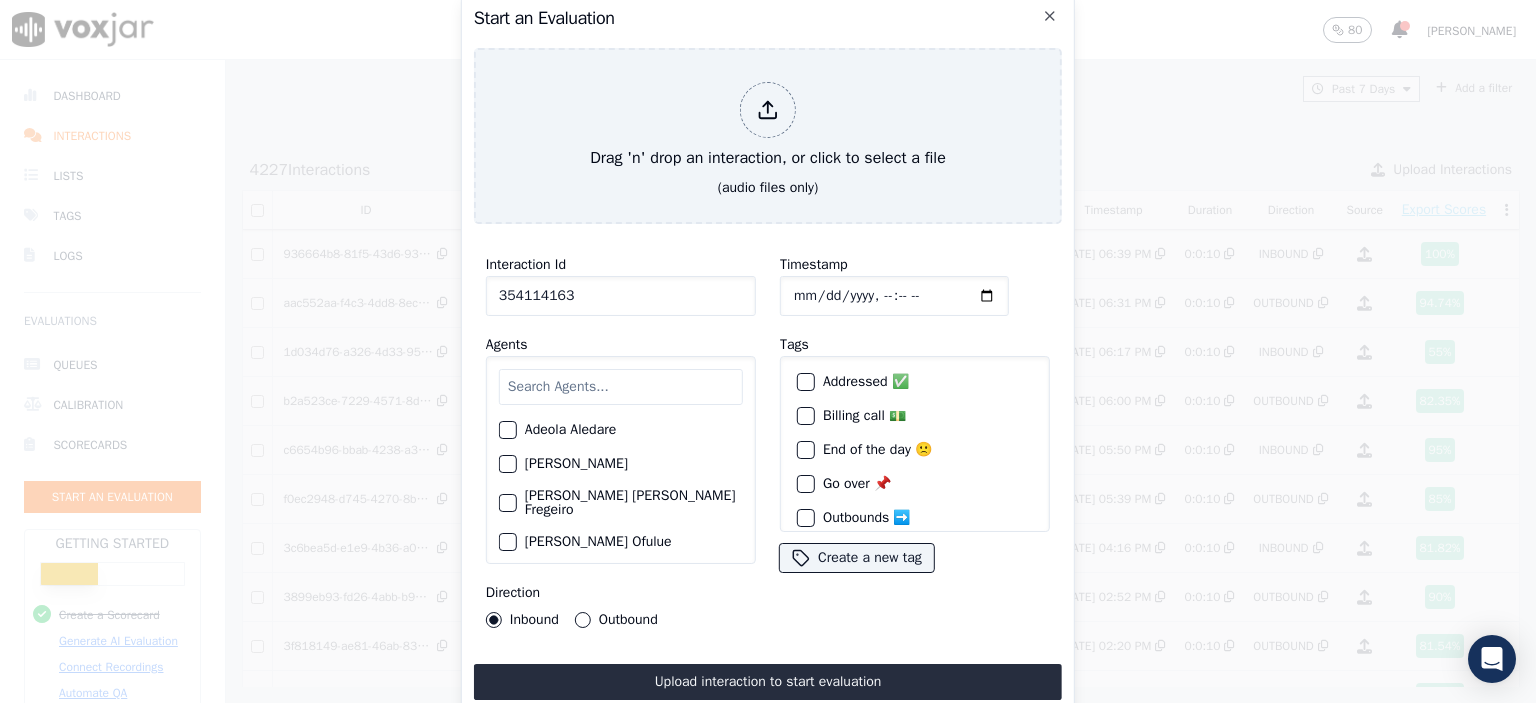 type on "354114163" 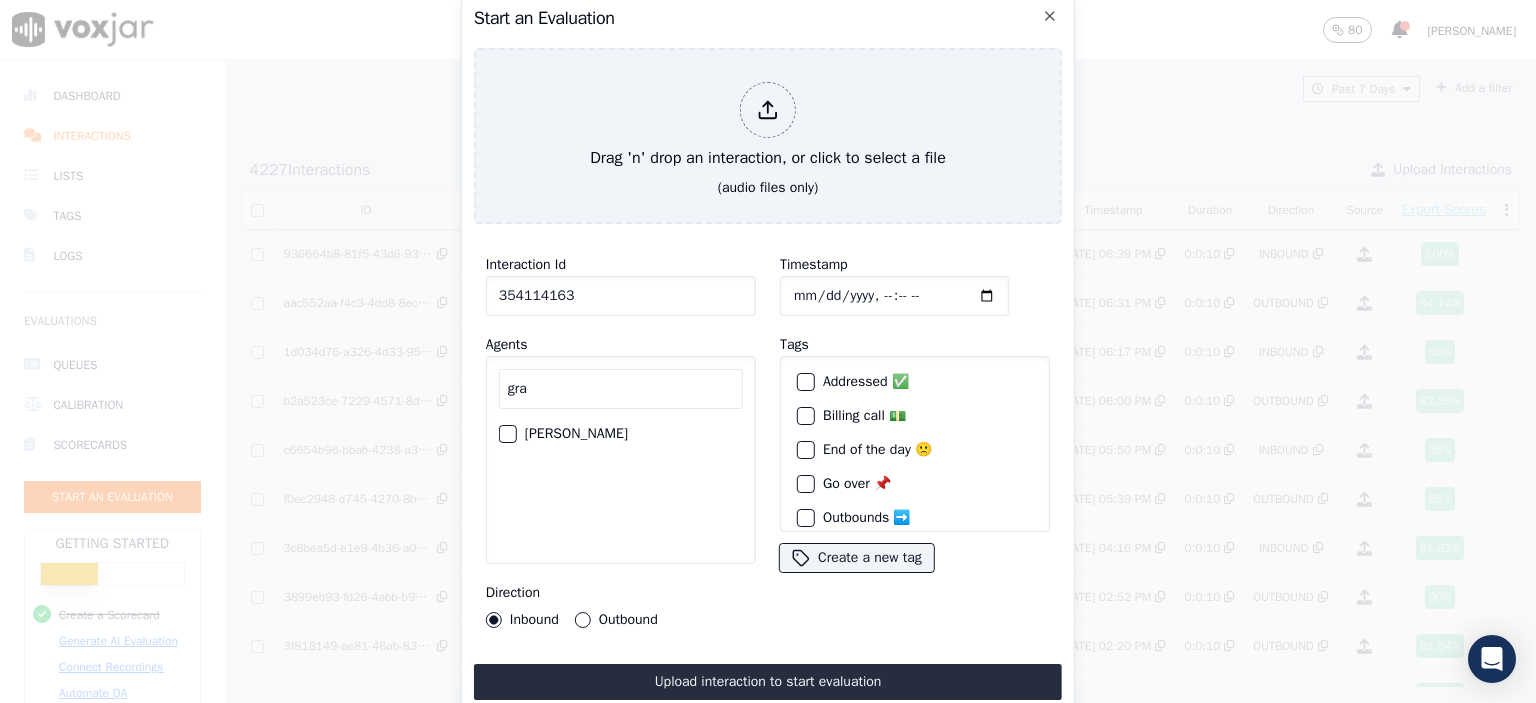 type on "gra" 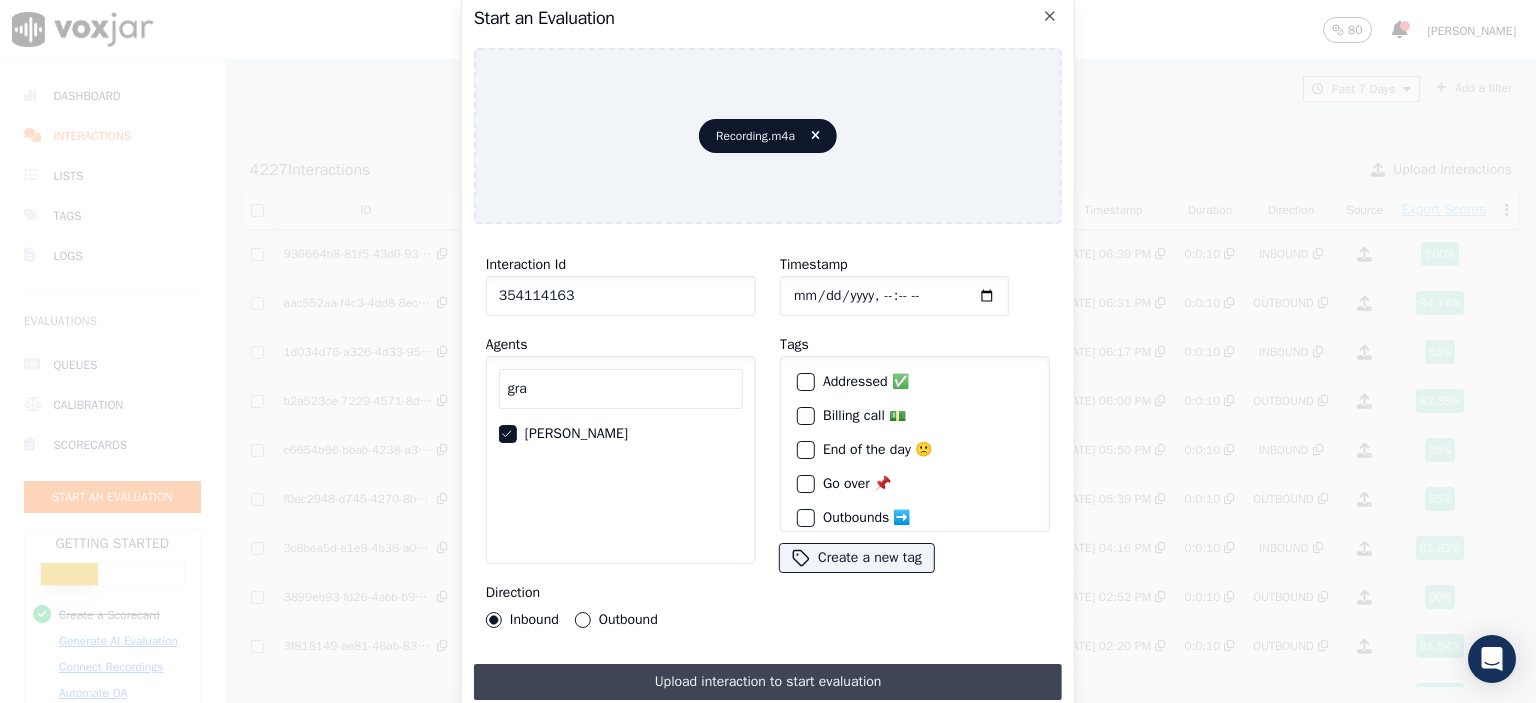 click on "Upload interaction to start evaluation" at bounding box center (768, 682) 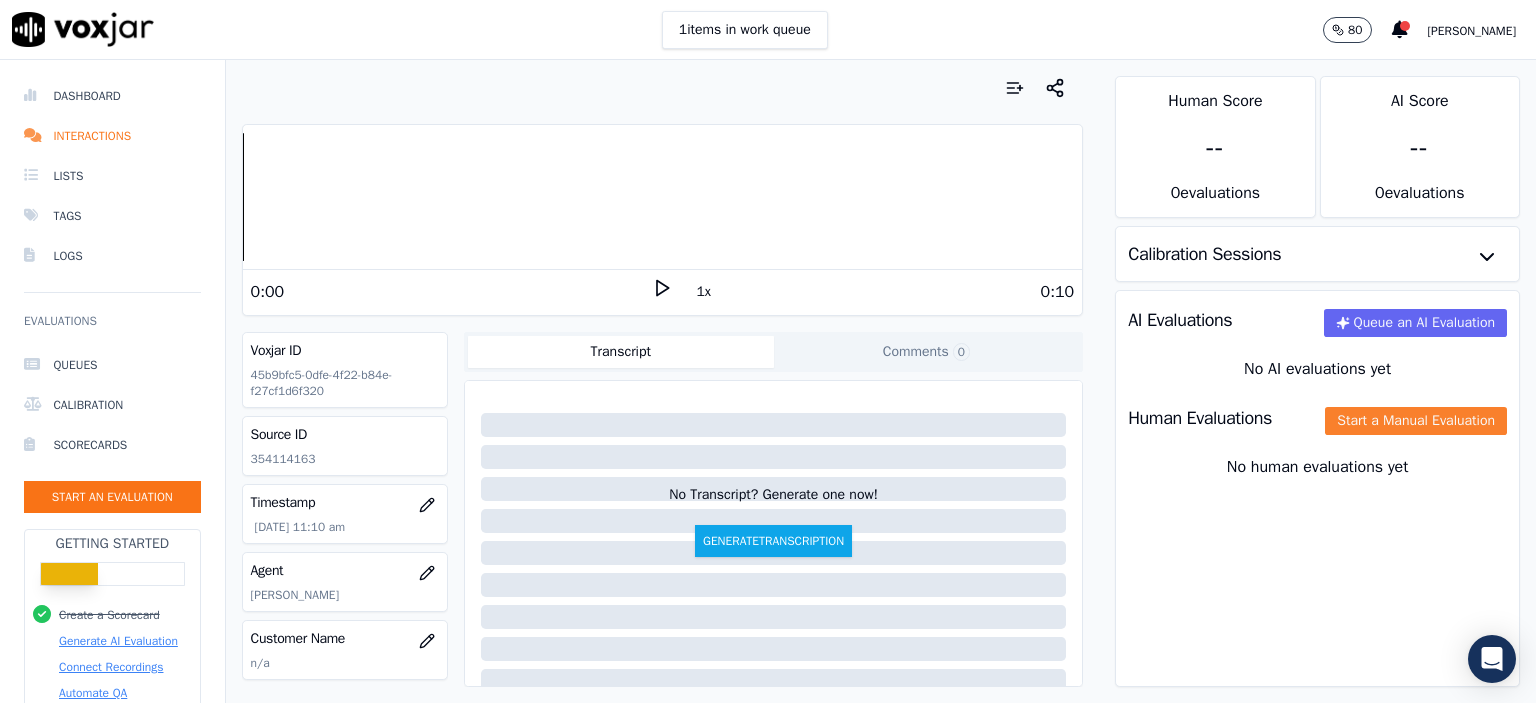 click on "Start a Manual Evaluation" 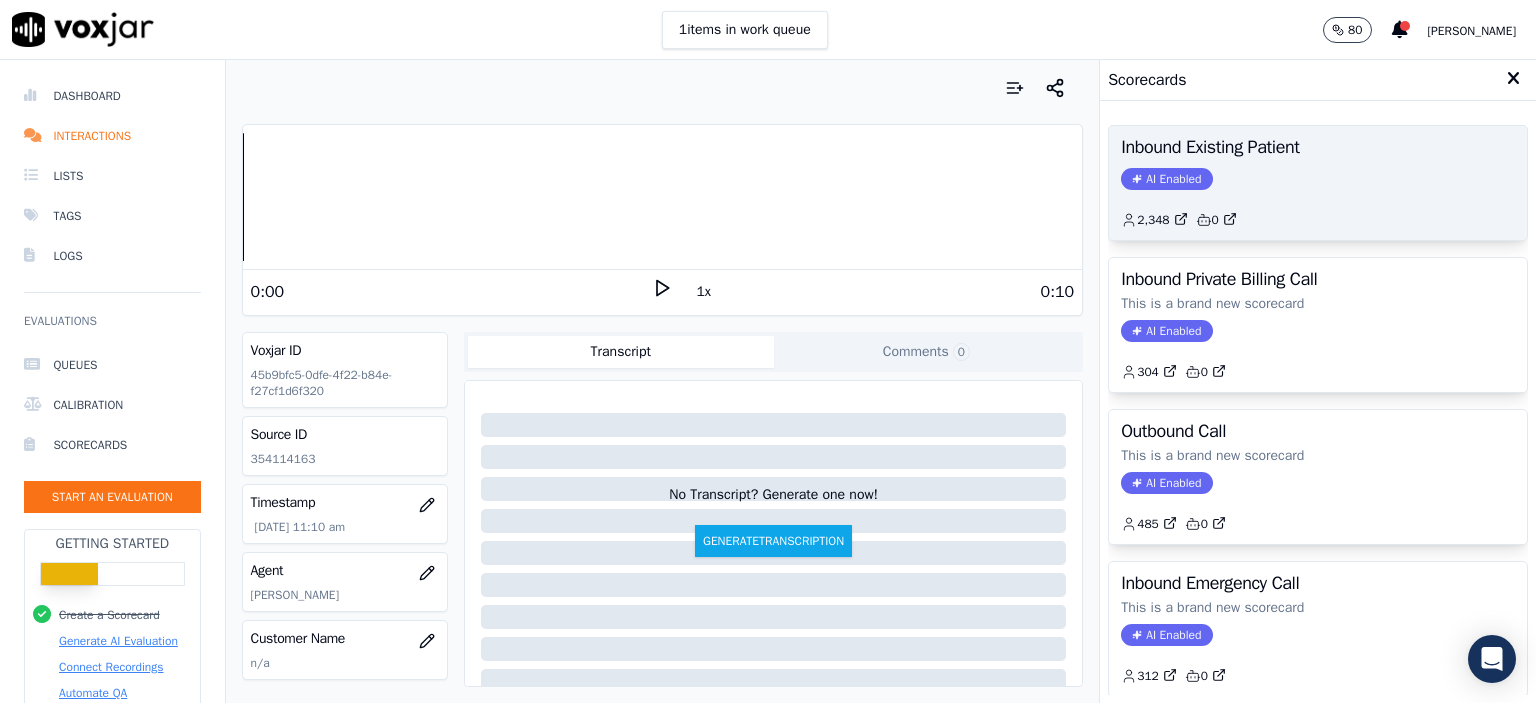 click on "2,348         0" 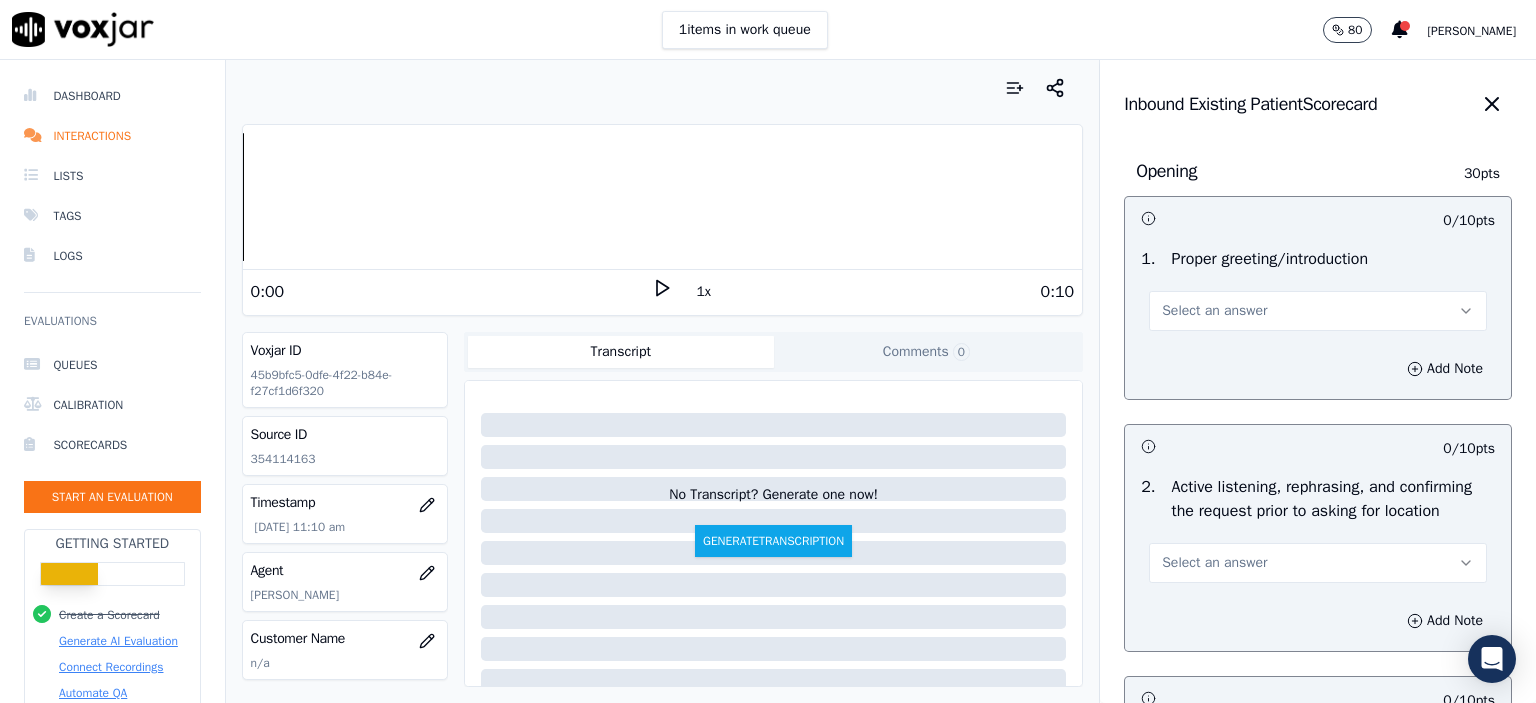 click on "Select an answer" at bounding box center [1318, 311] 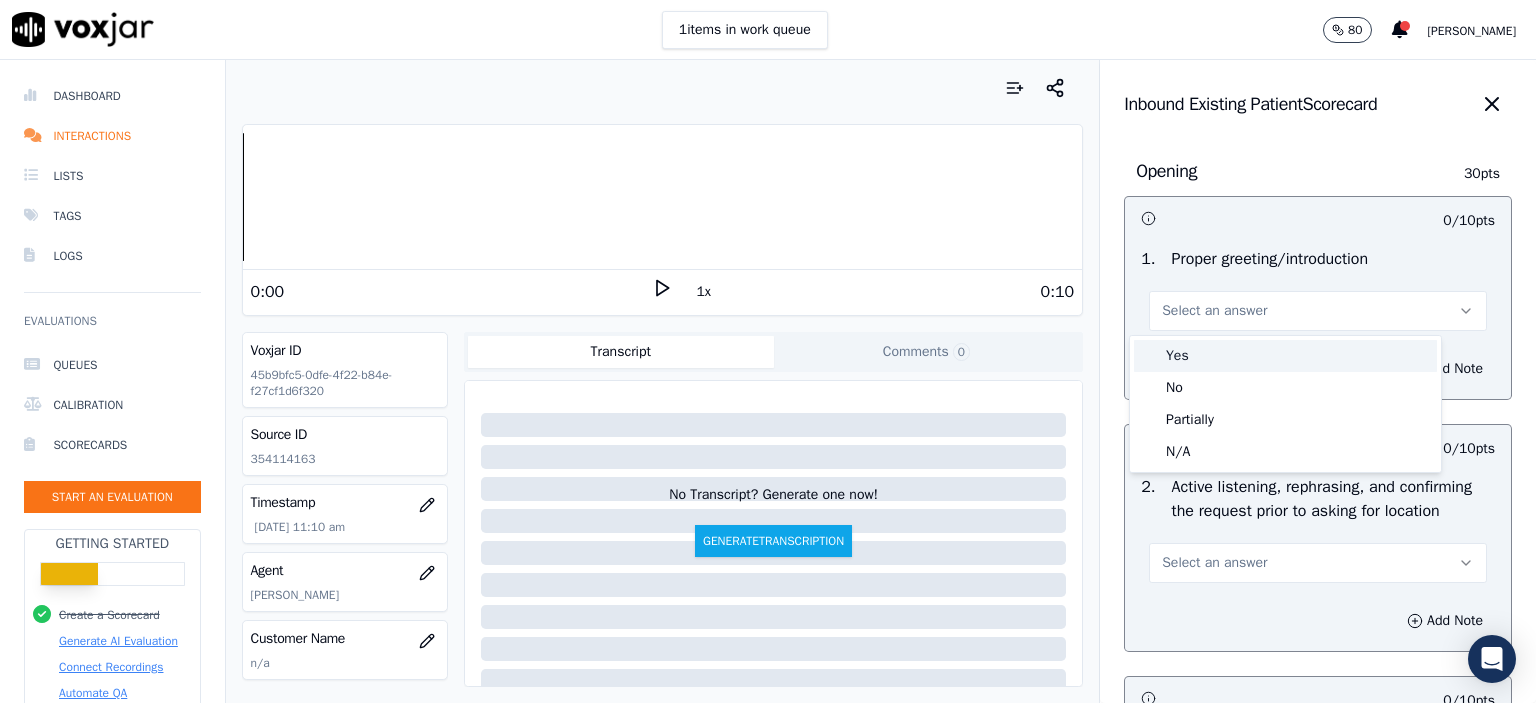 click on "Yes" at bounding box center (1285, 356) 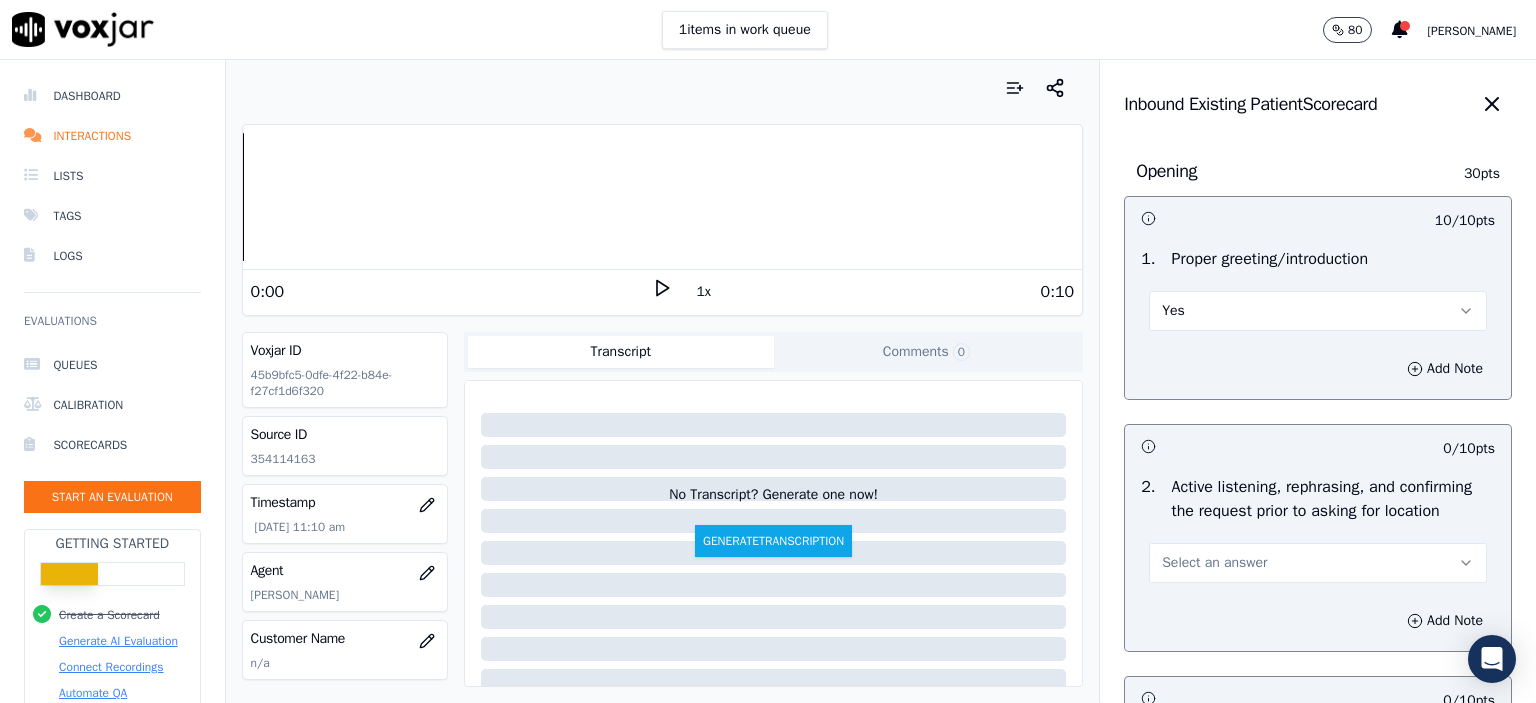 click on "Select an answer" at bounding box center (1318, 563) 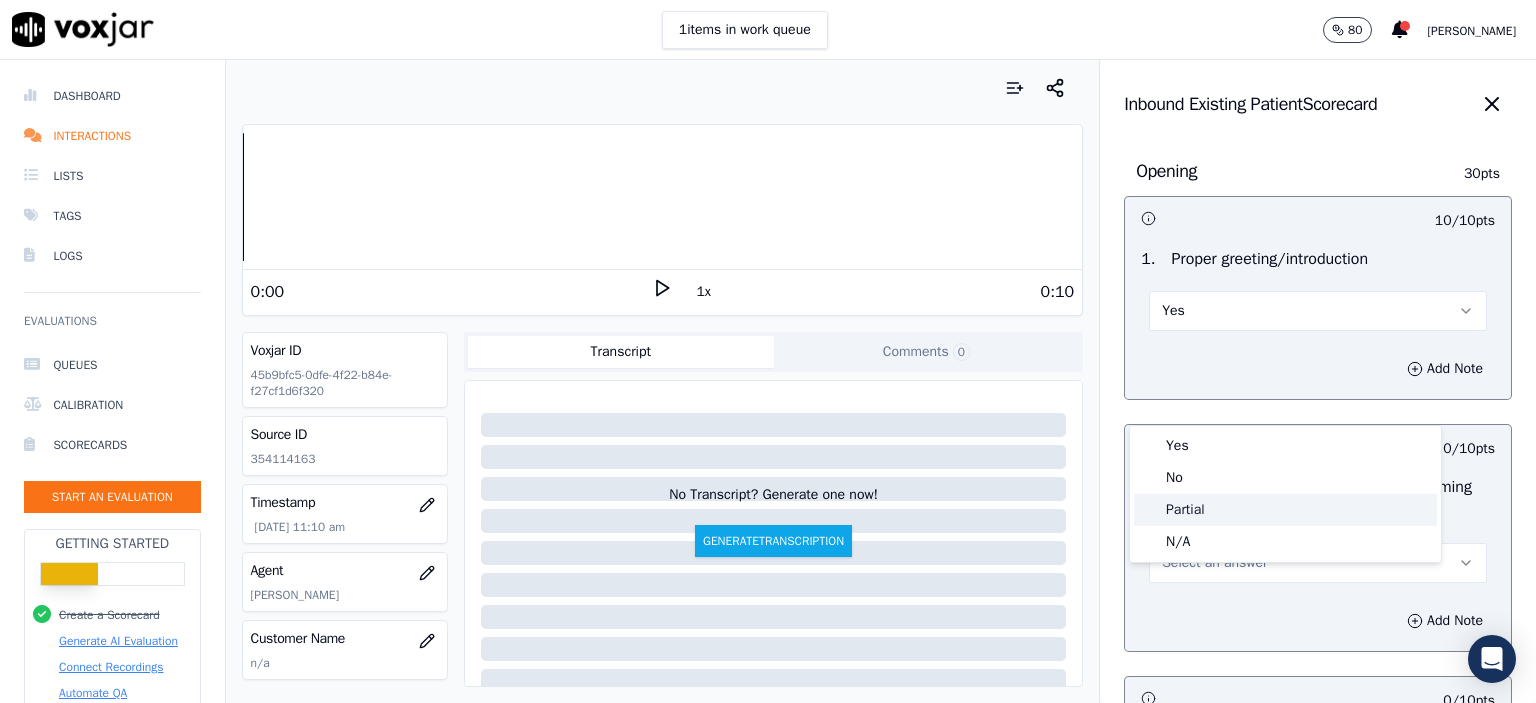 click on "No" 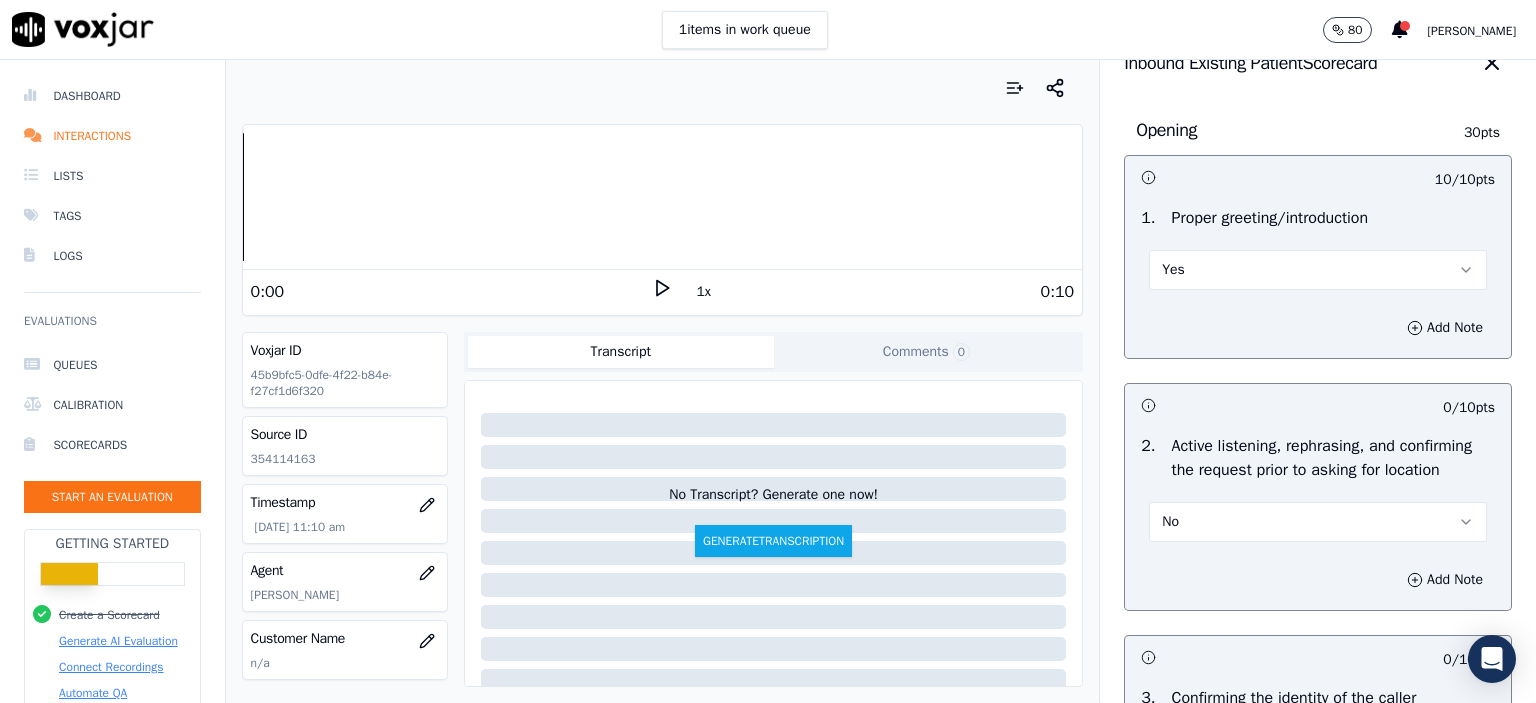 scroll, scrollTop: 400, scrollLeft: 0, axis: vertical 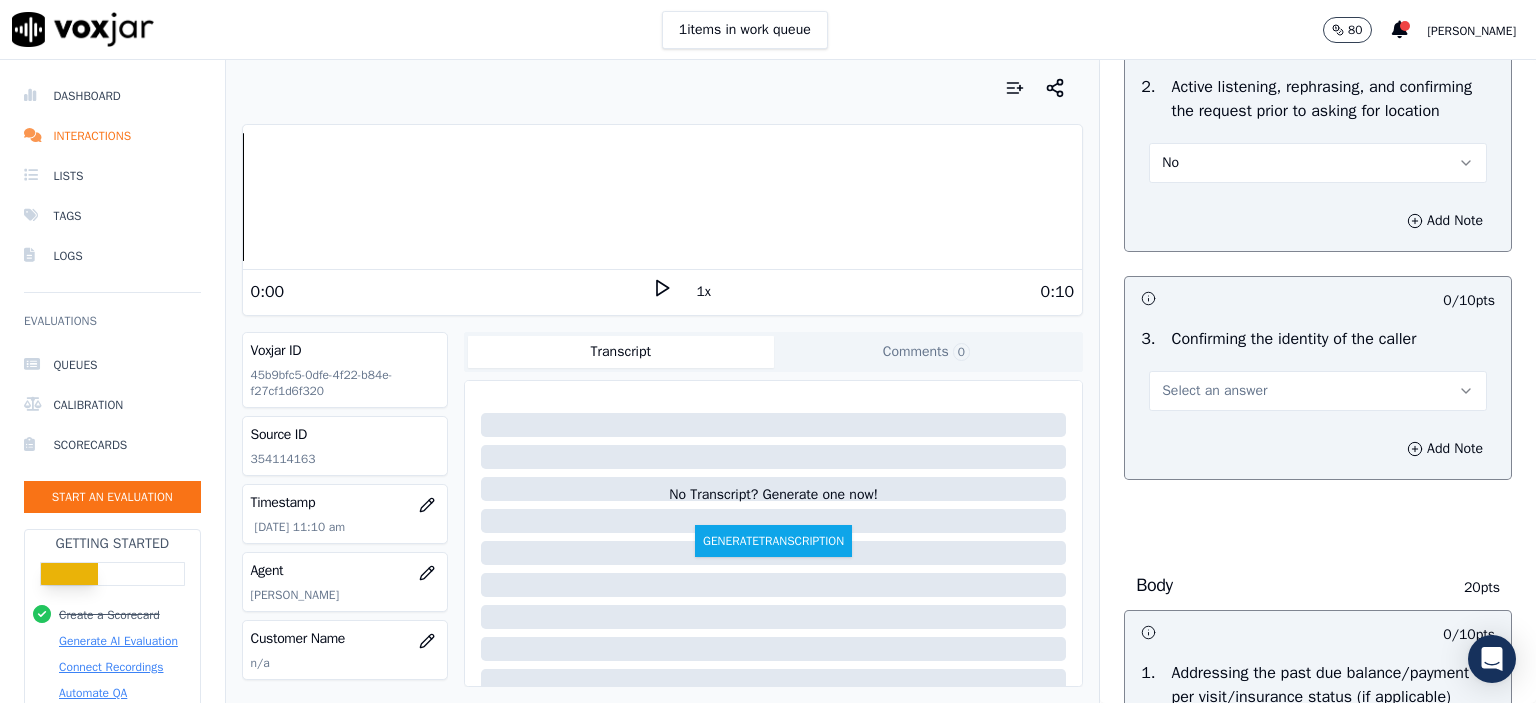 click on "Select an answer" at bounding box center (1318, 391) 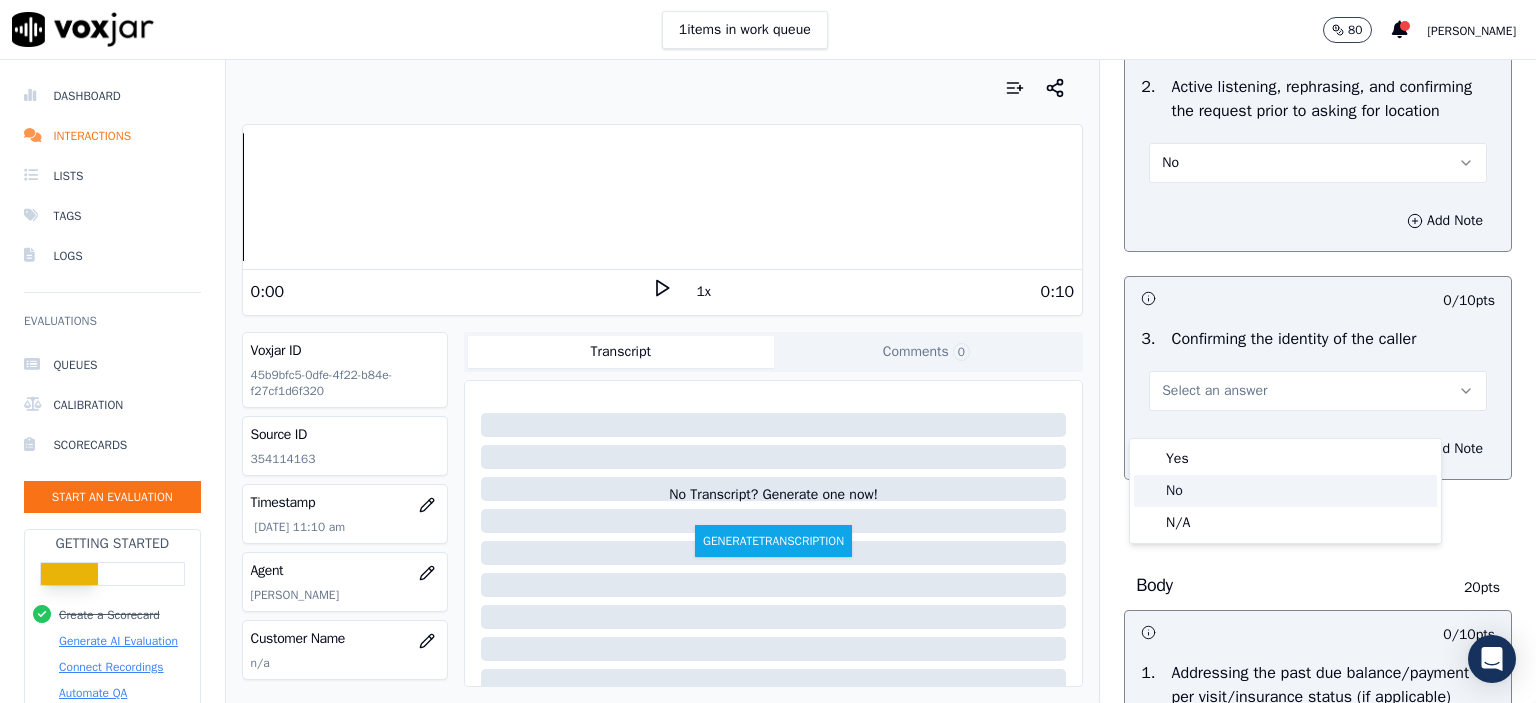 click on "No" 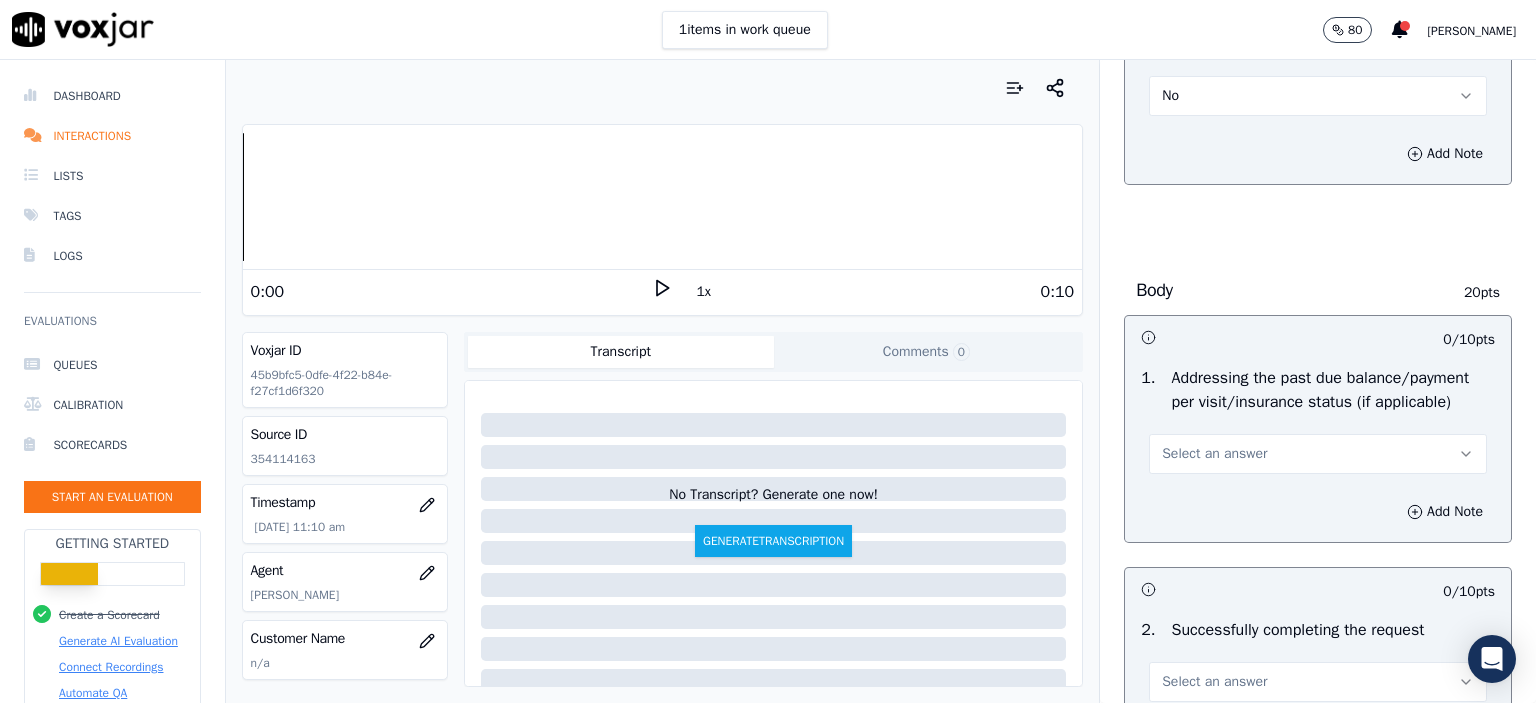 scroll, scrollTop: 700, scrollLeft: 0, axis: vertical 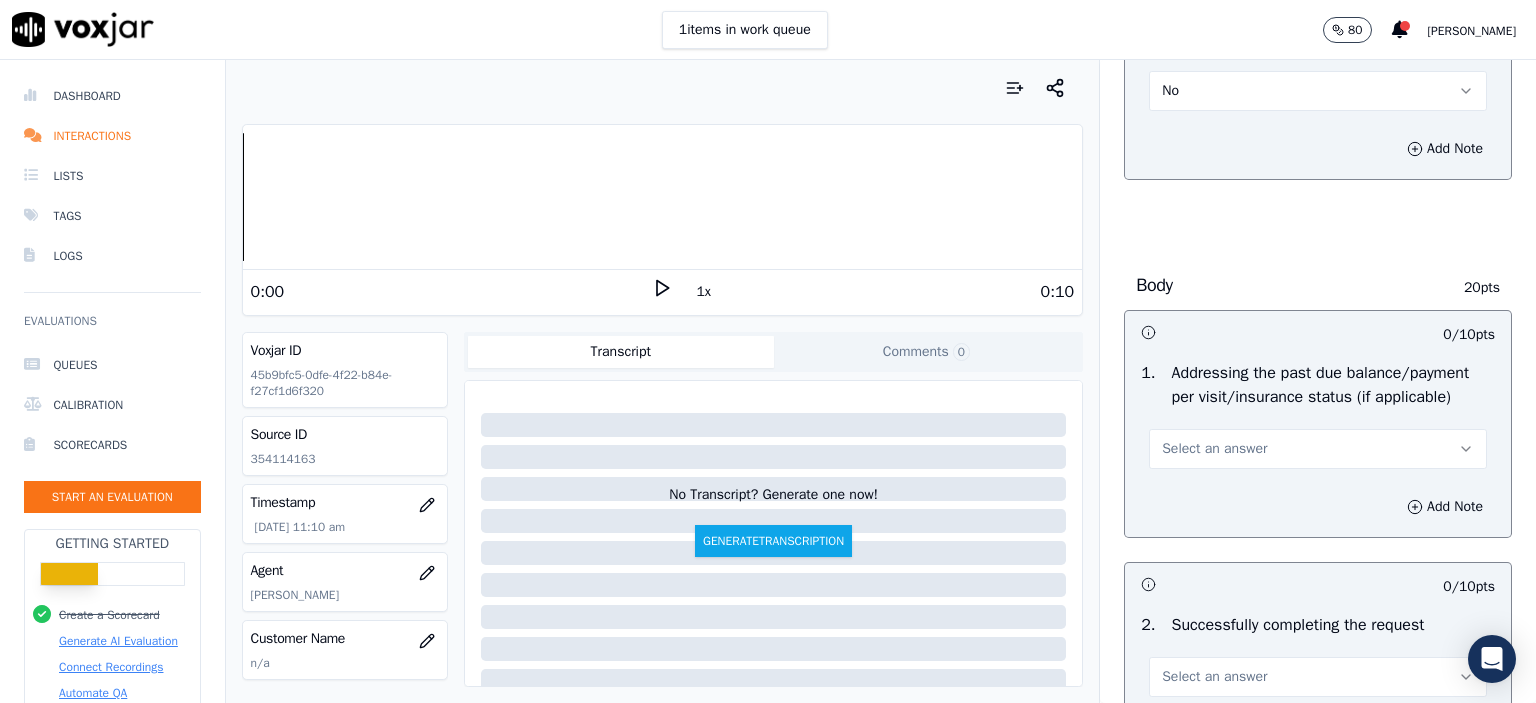click on "Select an answer" at bounding box center (1214, 449) 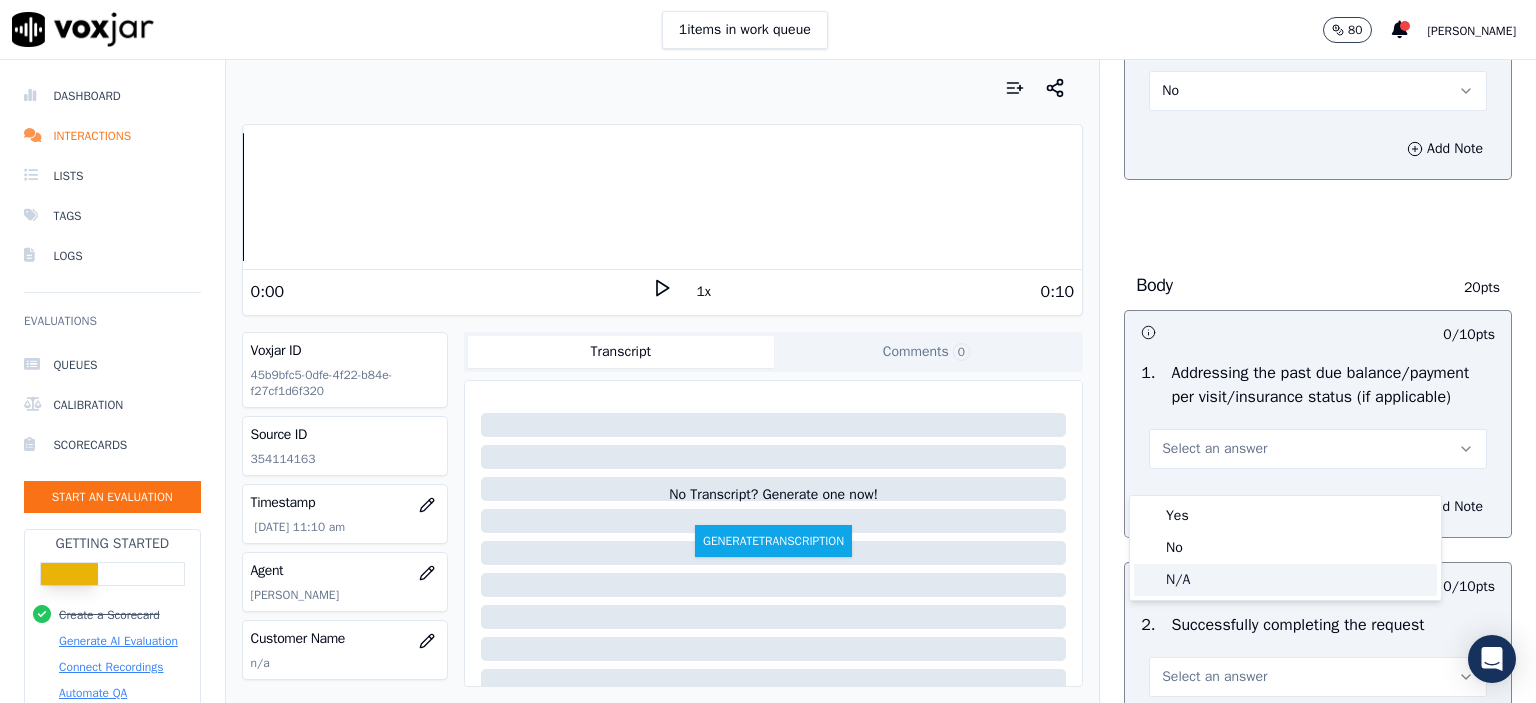 click on "N/A" 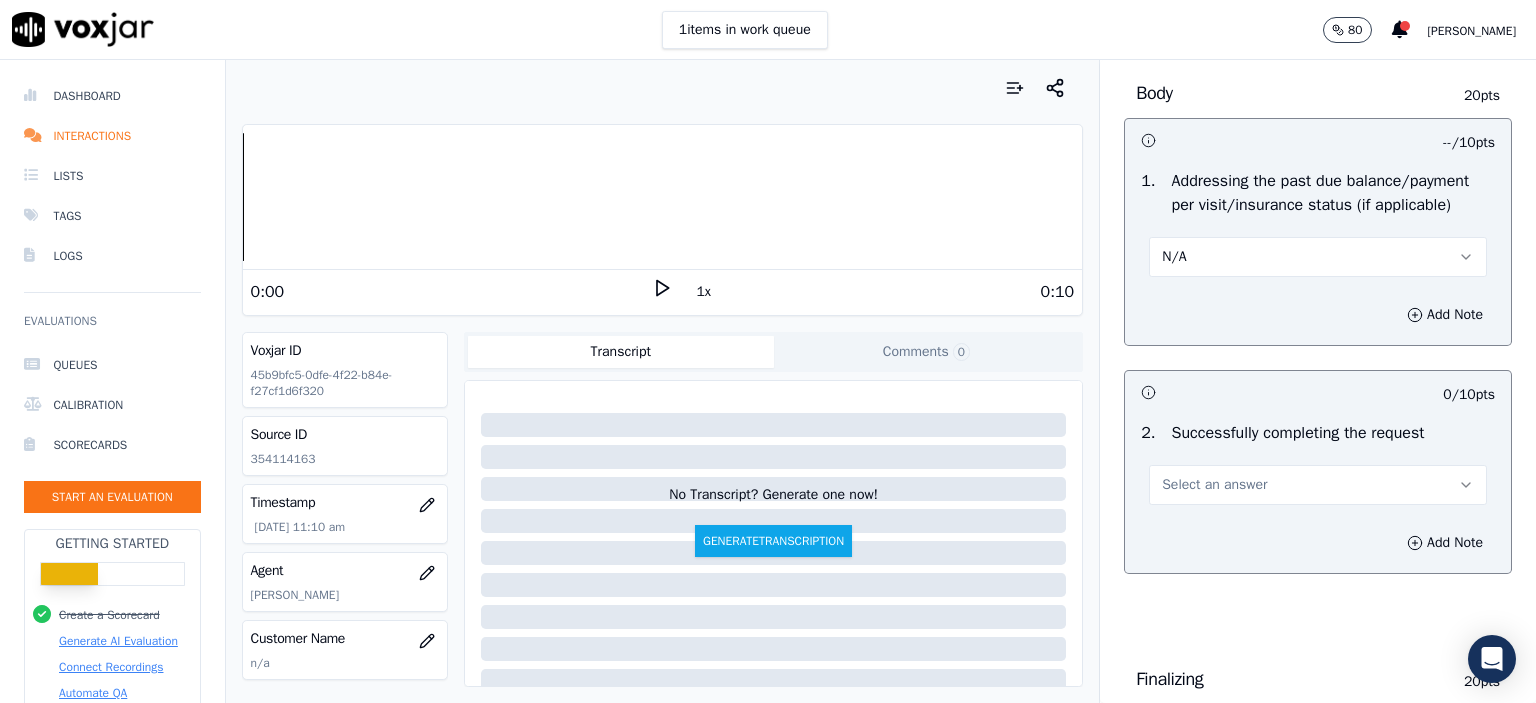 scroll, scrollTop: 900, scrollLeft: 0, axis: vertical 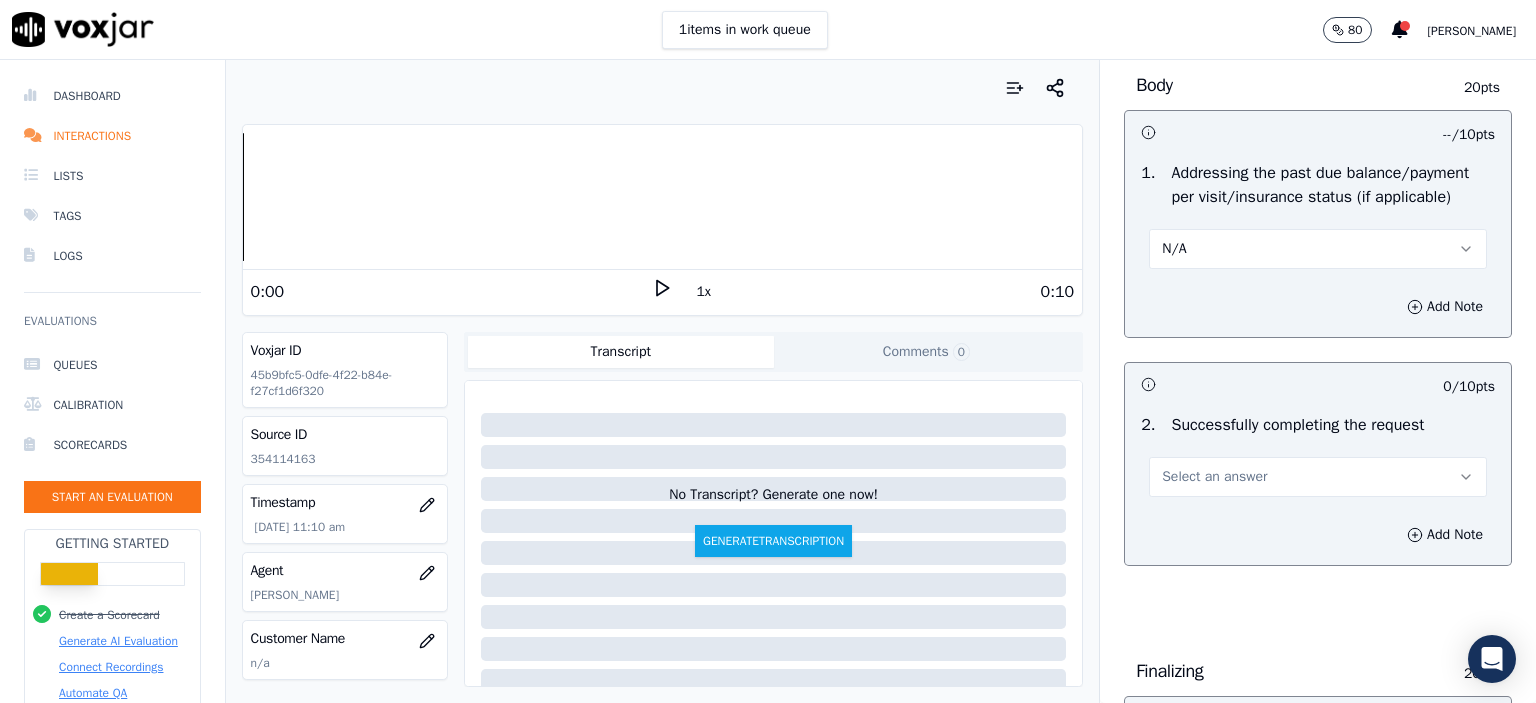 click on "Select an answer" at bounding box center (1214, 477) 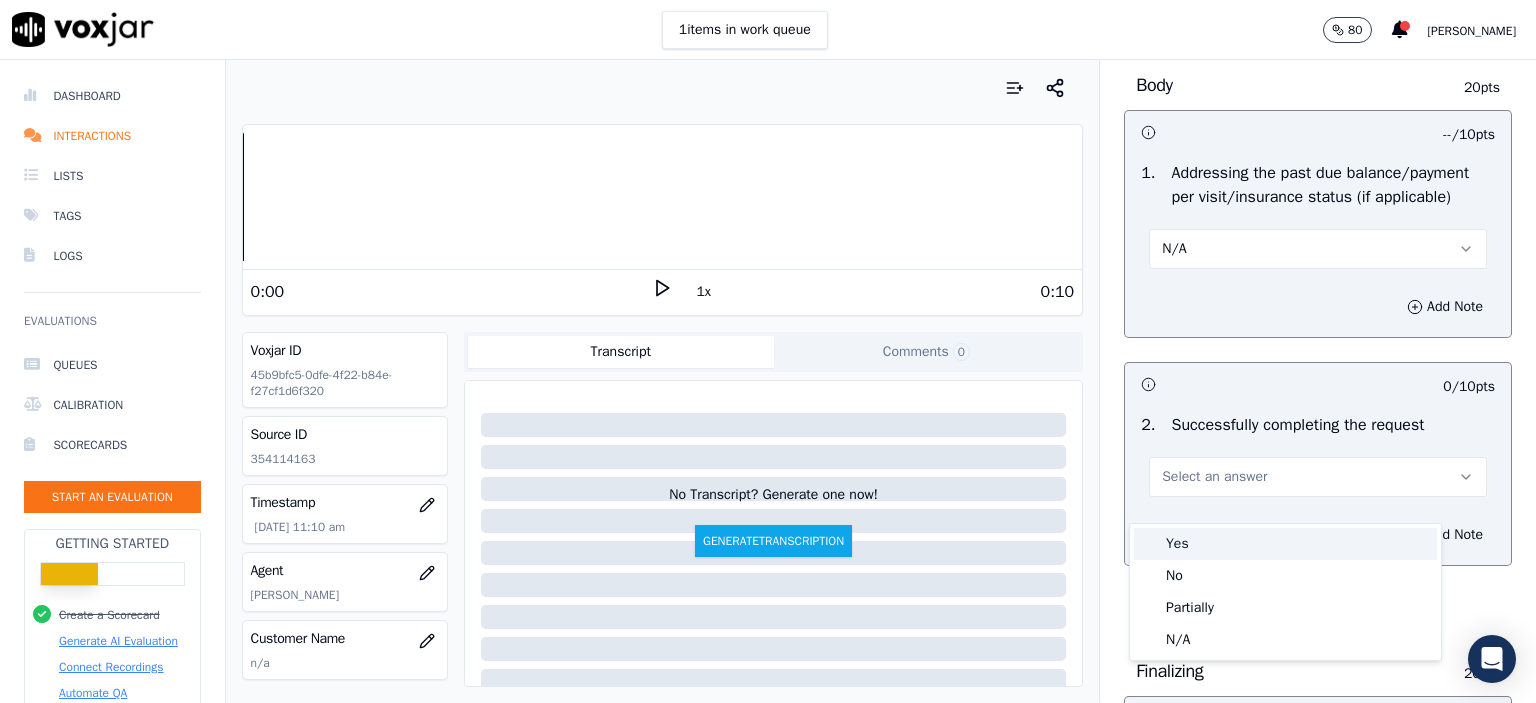 click on "Yes" at bounding box center [1285, 544] 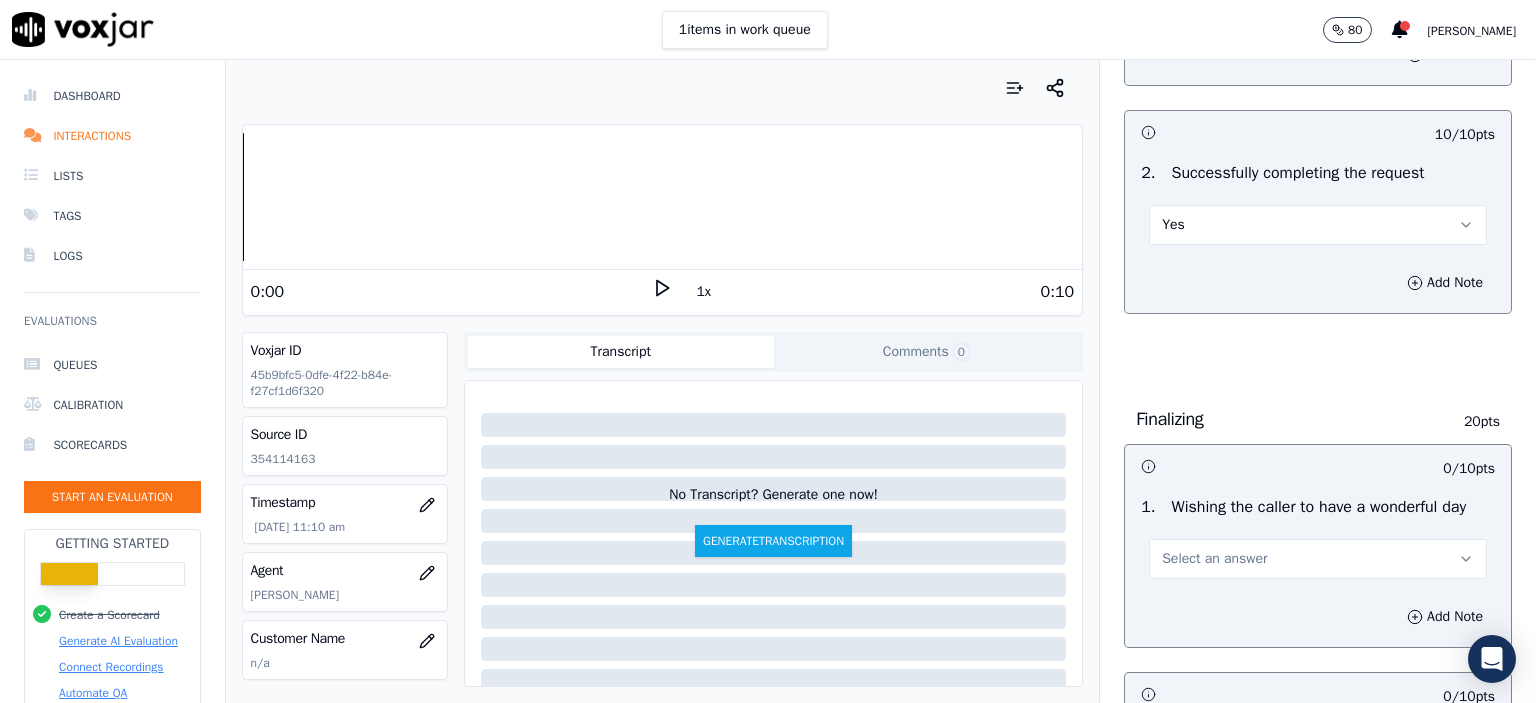 scroll, scrollTop: 1200, scrollLeft: 0, axis: vertical 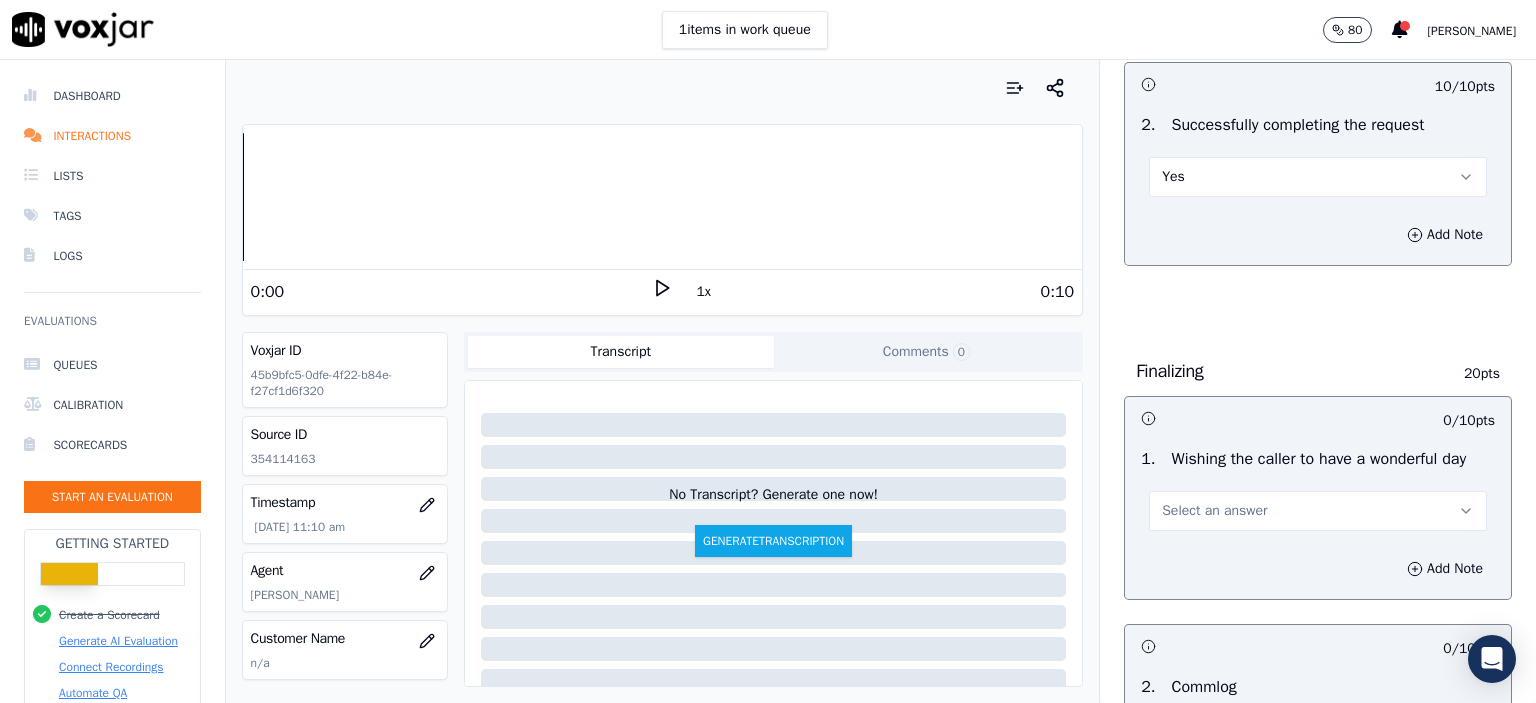 click on "Select an answer" at bounding box center [1214, 511] 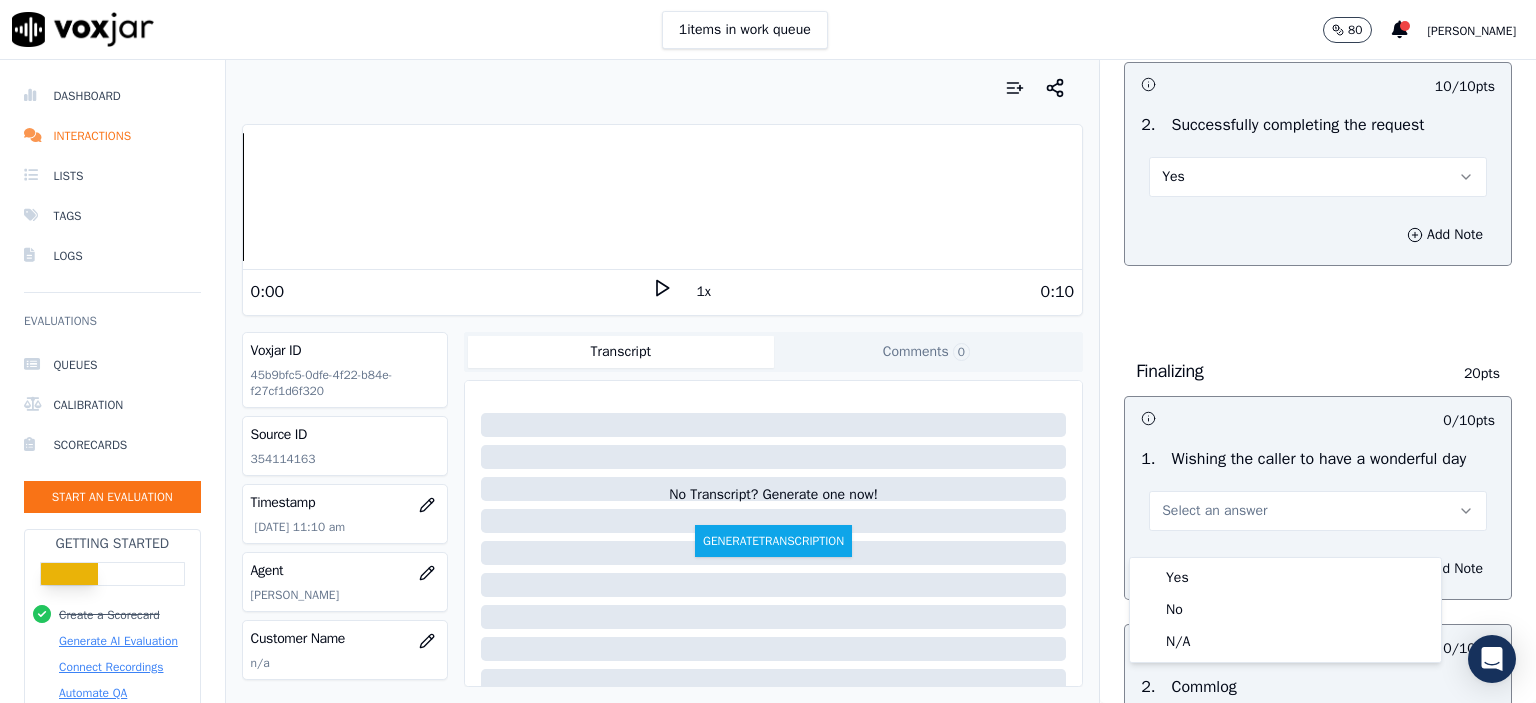 click on "Finalizing" at bounding box center (1287, 371) 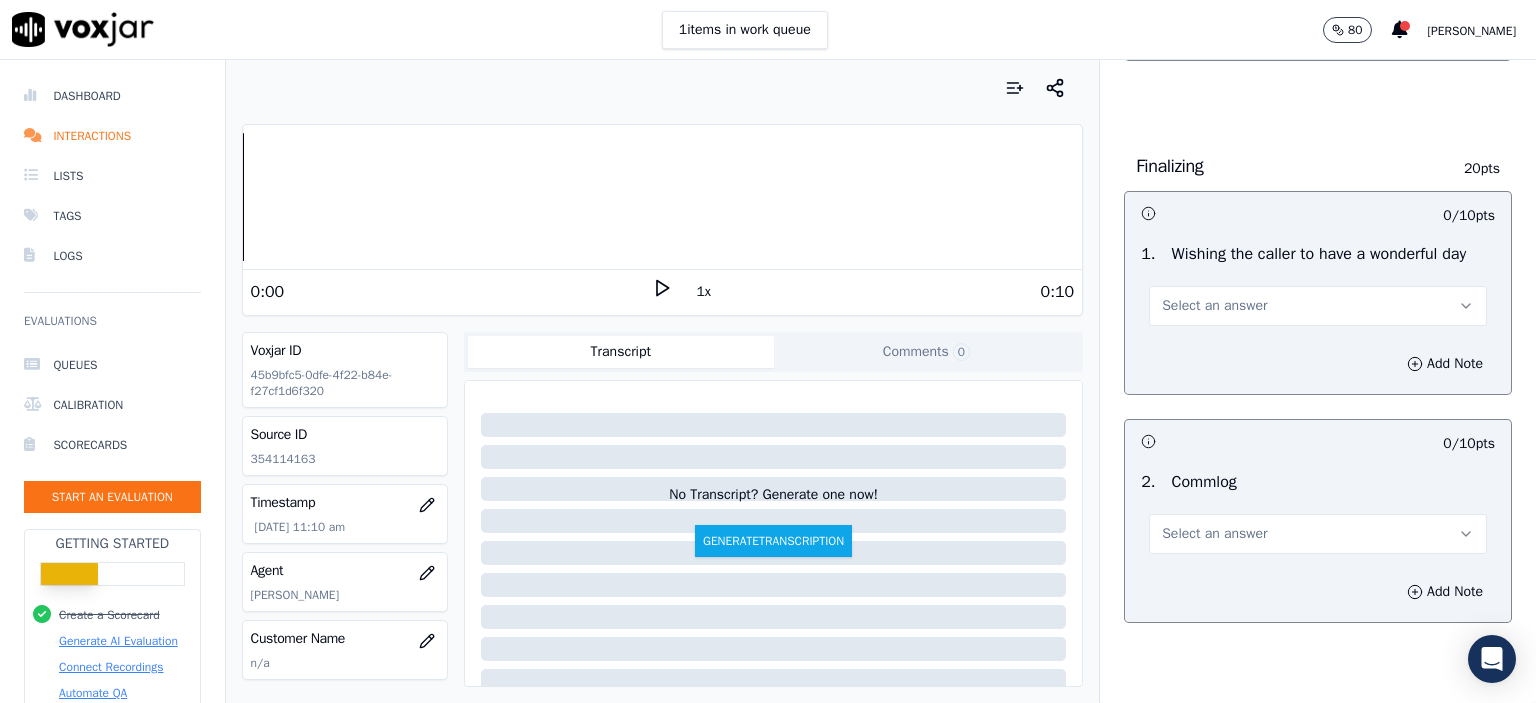 scroll, scrollTop: 1500, scrollLeft: 0, axis: vertical 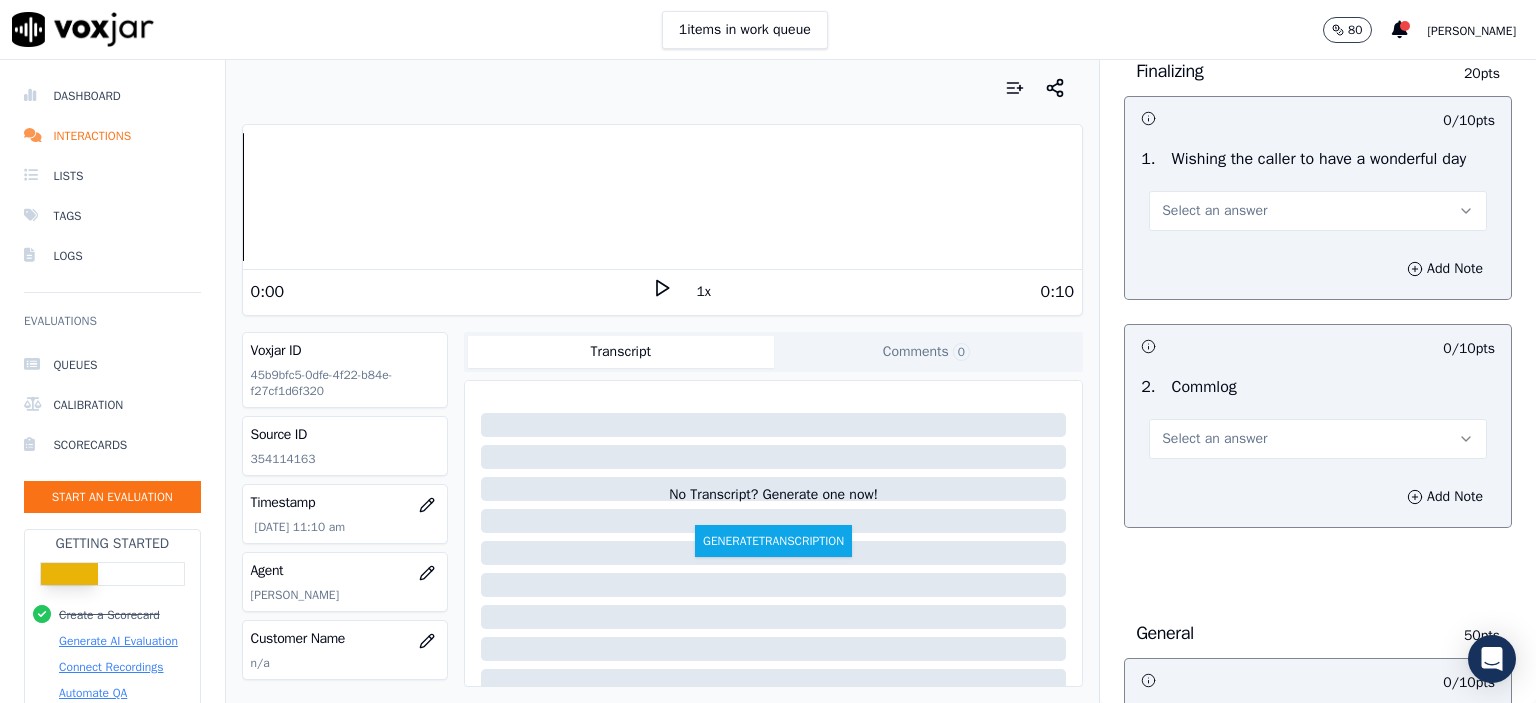 click on "Select an answer" at bounding box center [1214, 439] 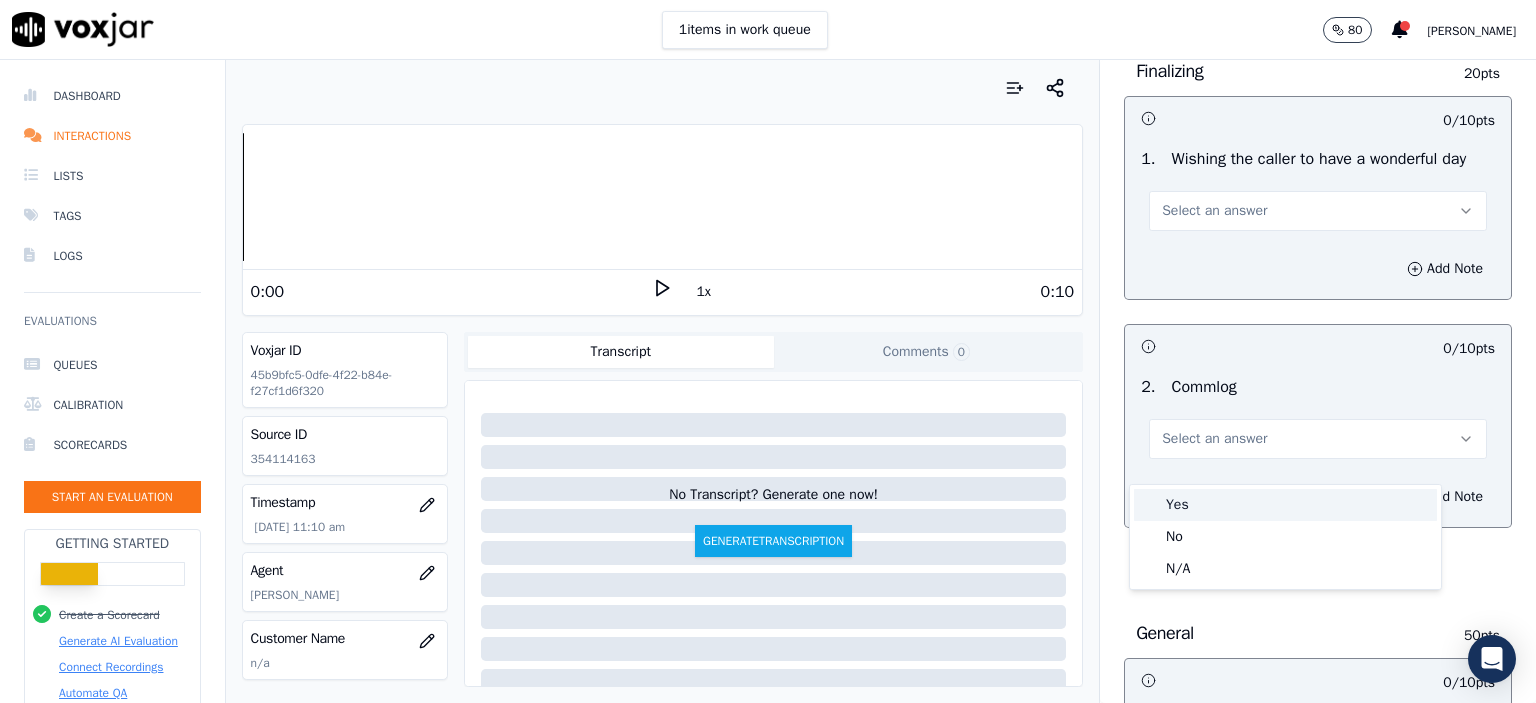 click on "Yes" at bounding box center (1285, 505) 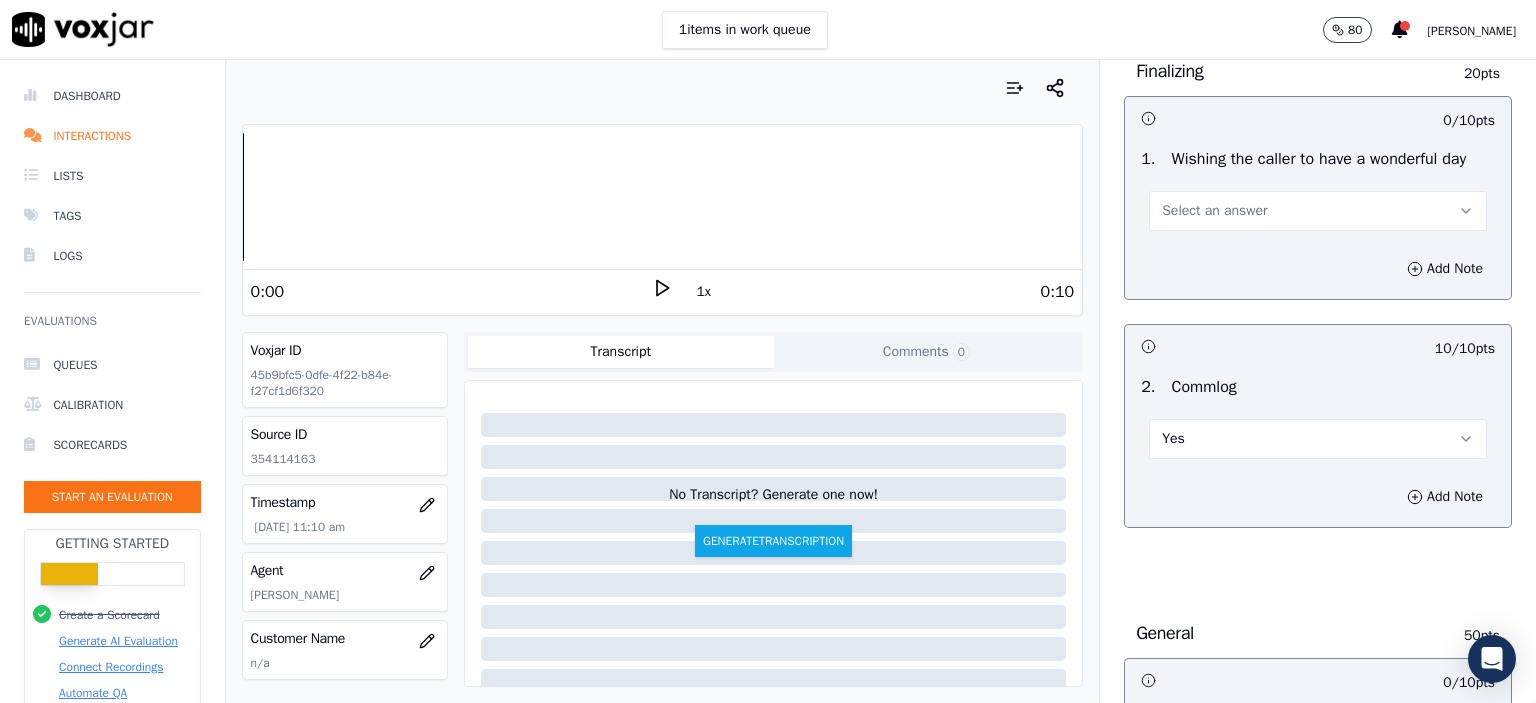 click on "Select an answer" at bounding box center [1214, 211] 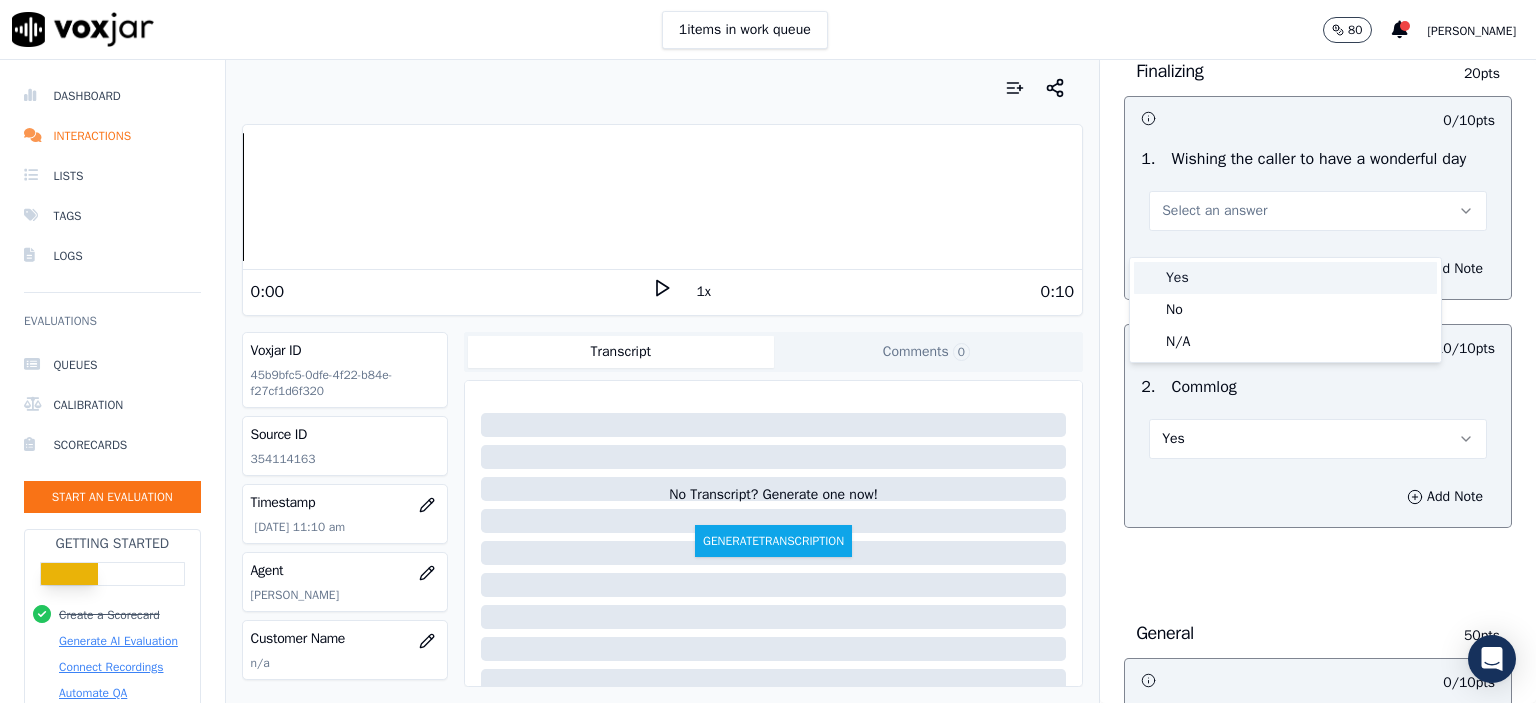 click on "Yes" at bounding box center (1285, 278) 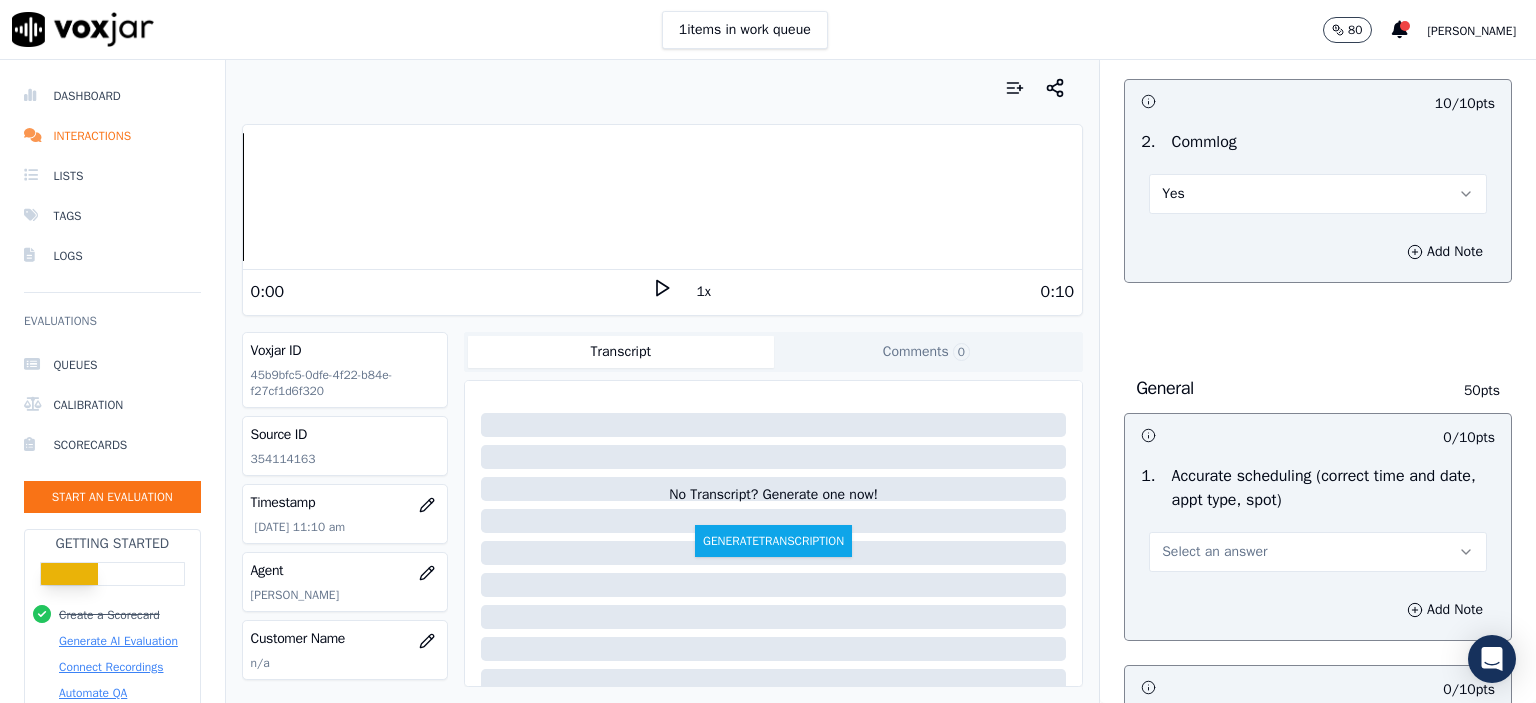 scroll, scrollTop: 1800, scrollLeft: 0, axis: vertical 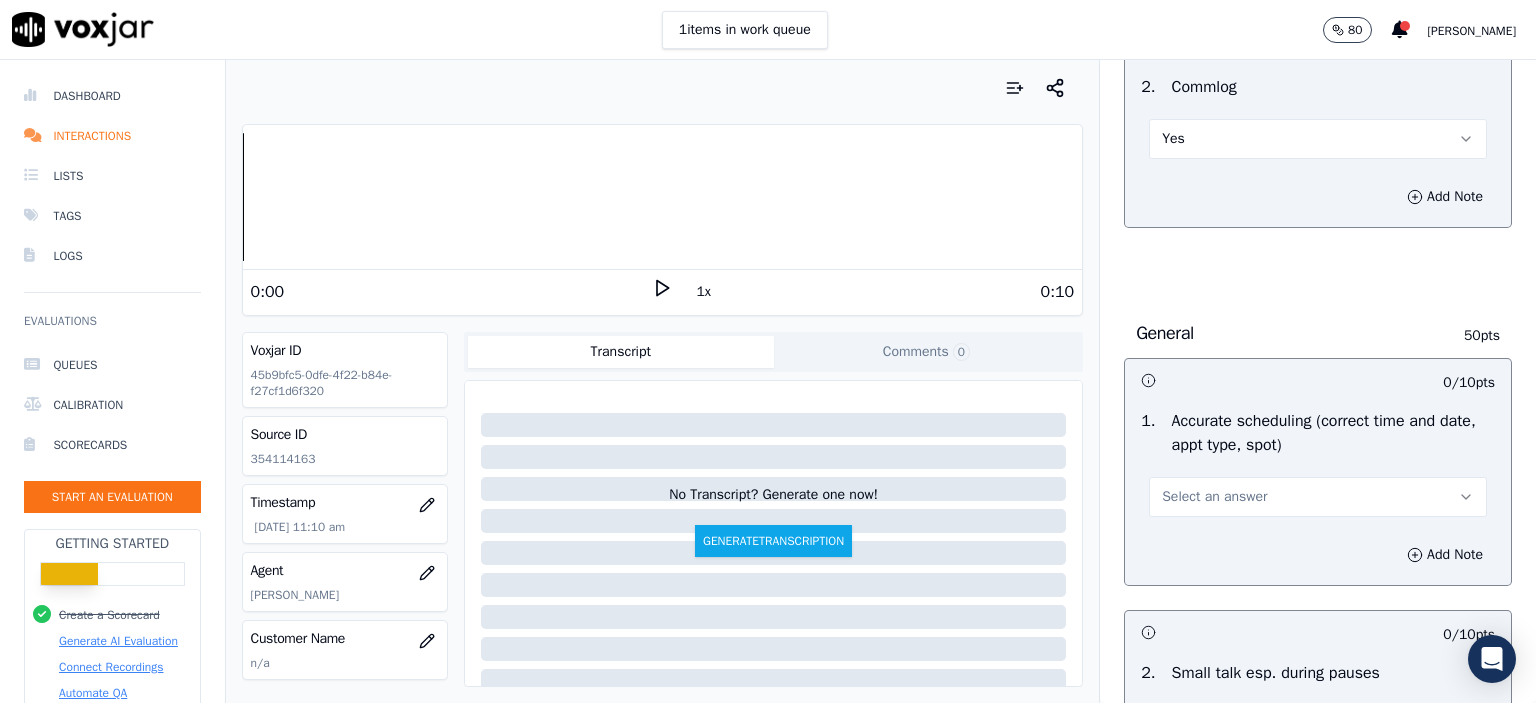 click on "Select an answer" at bounding box center (1318, 497) 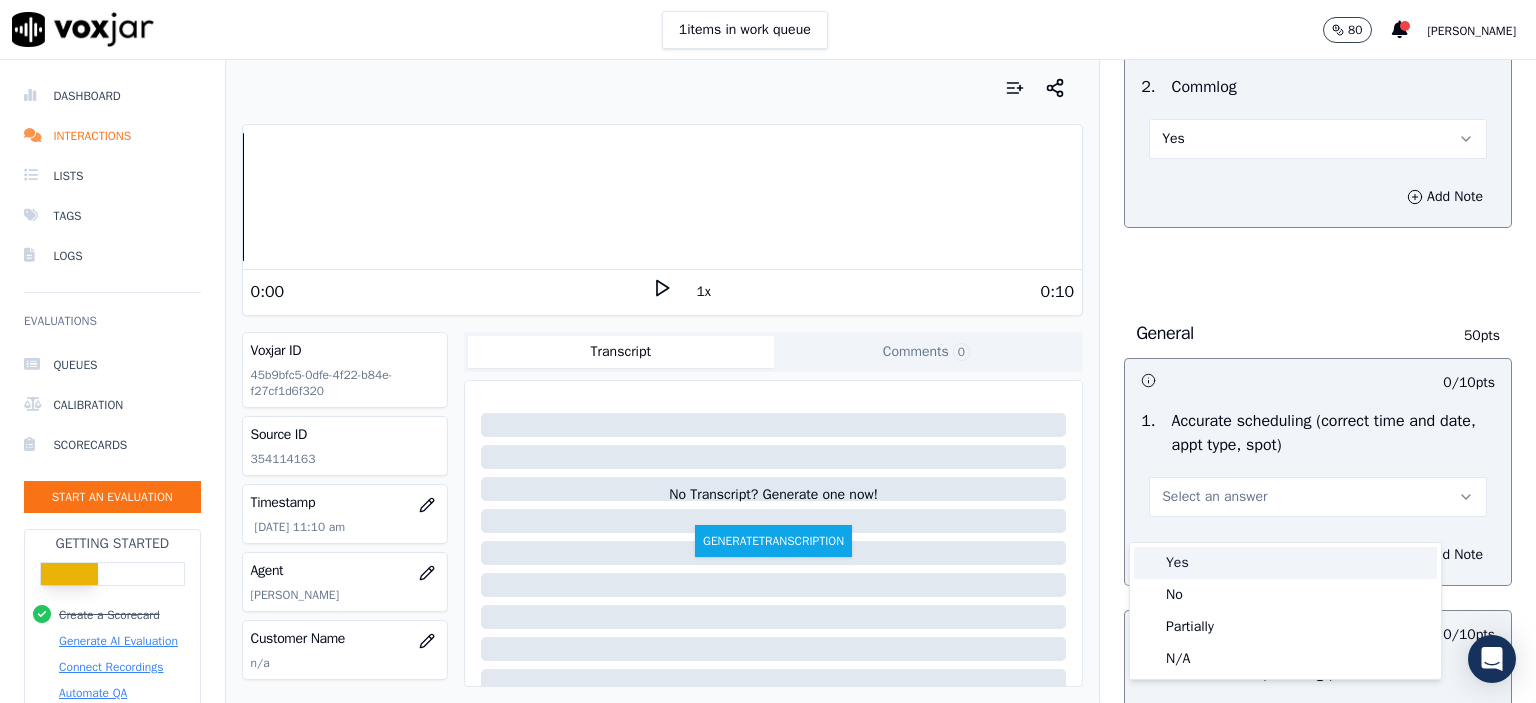 click on "Yes" at bounding box center (1285, 563) 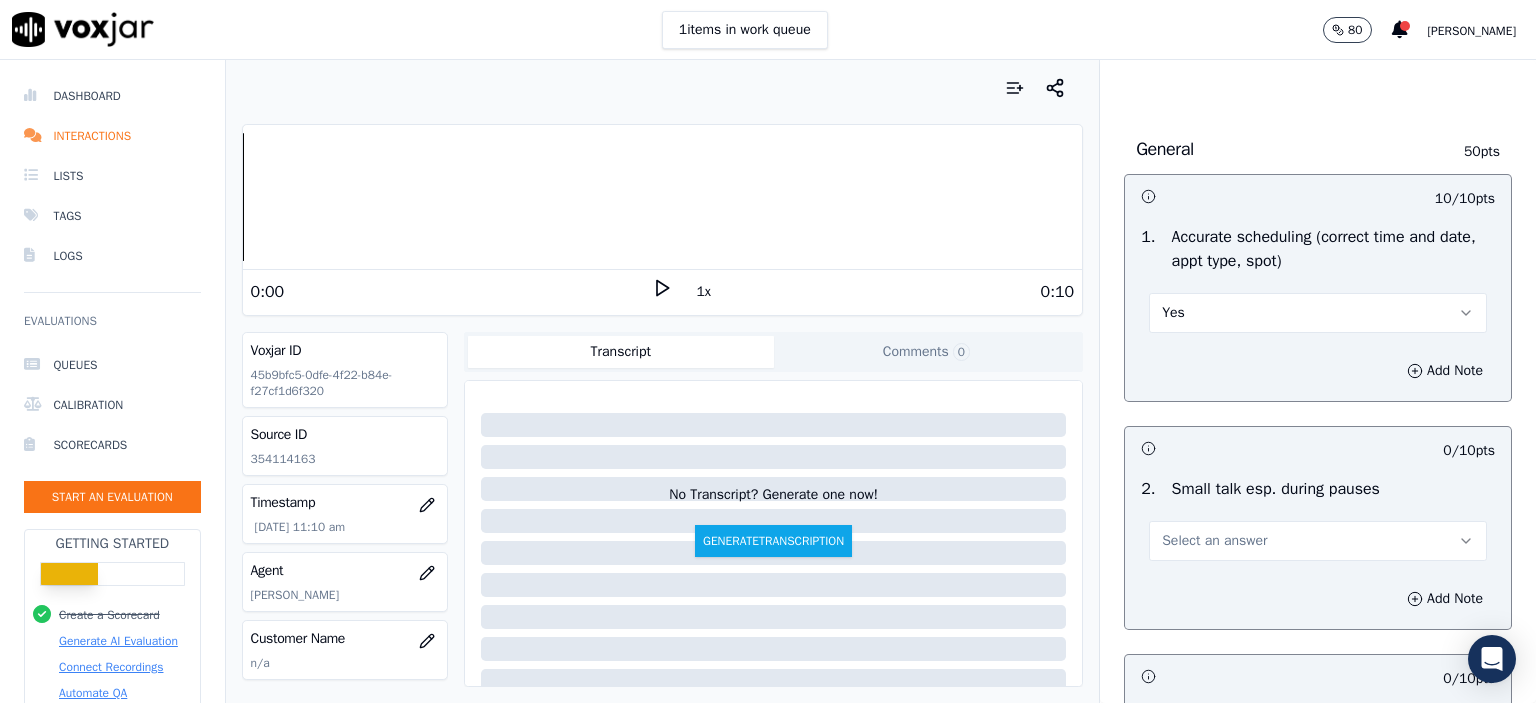 scroll, scrollTop: 2100, scrollLeft: 0, axis: vertical 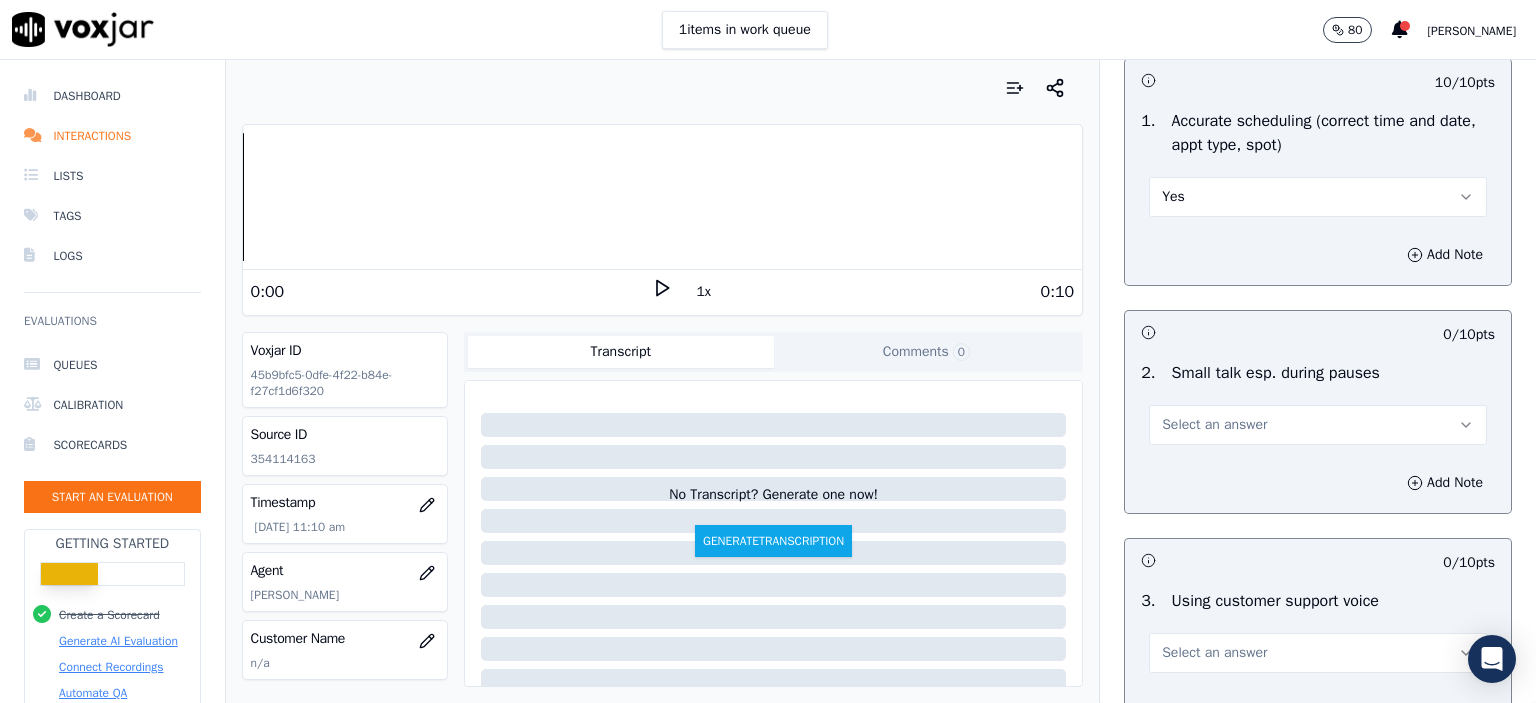 click on "Select an answer" at bounding box center (1318, 425) 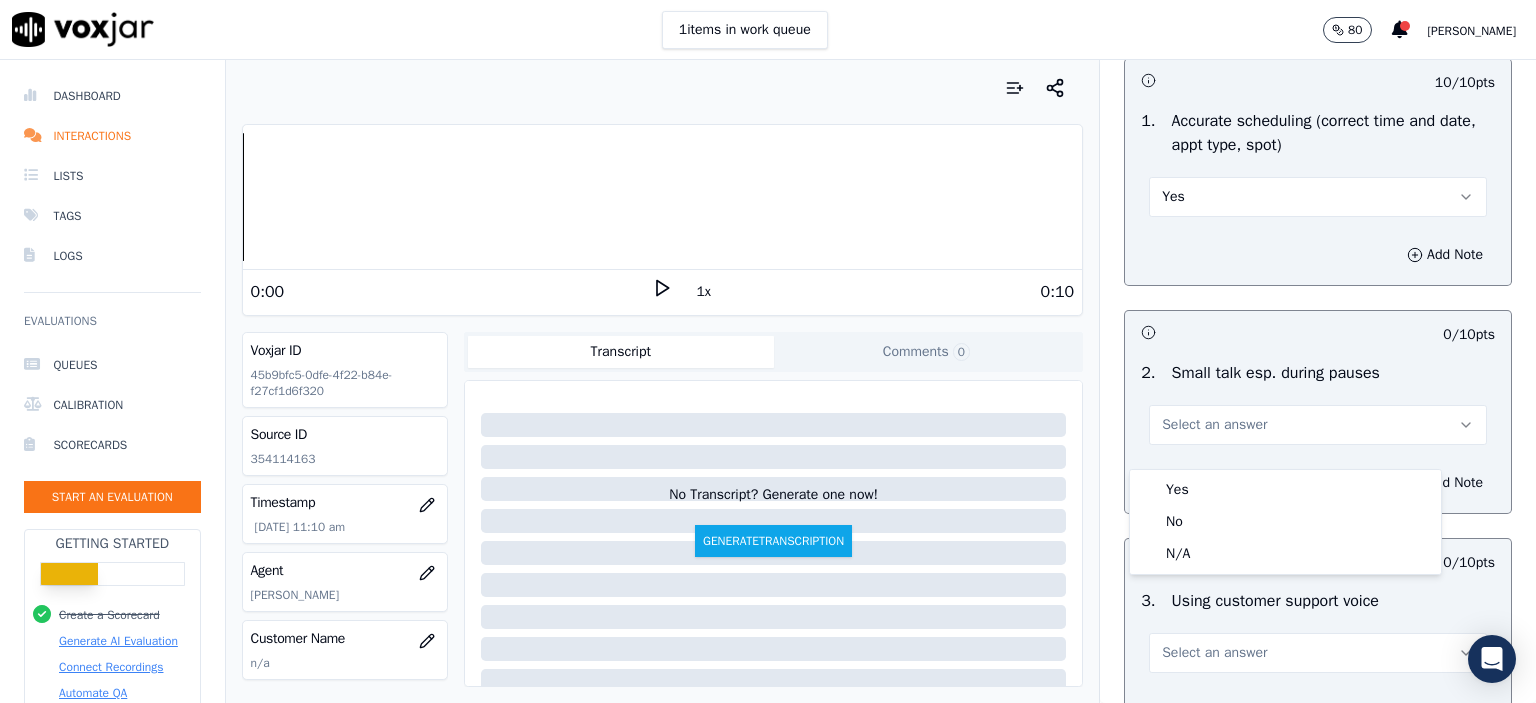click on "Yes" at bounding box center (1285, 490) 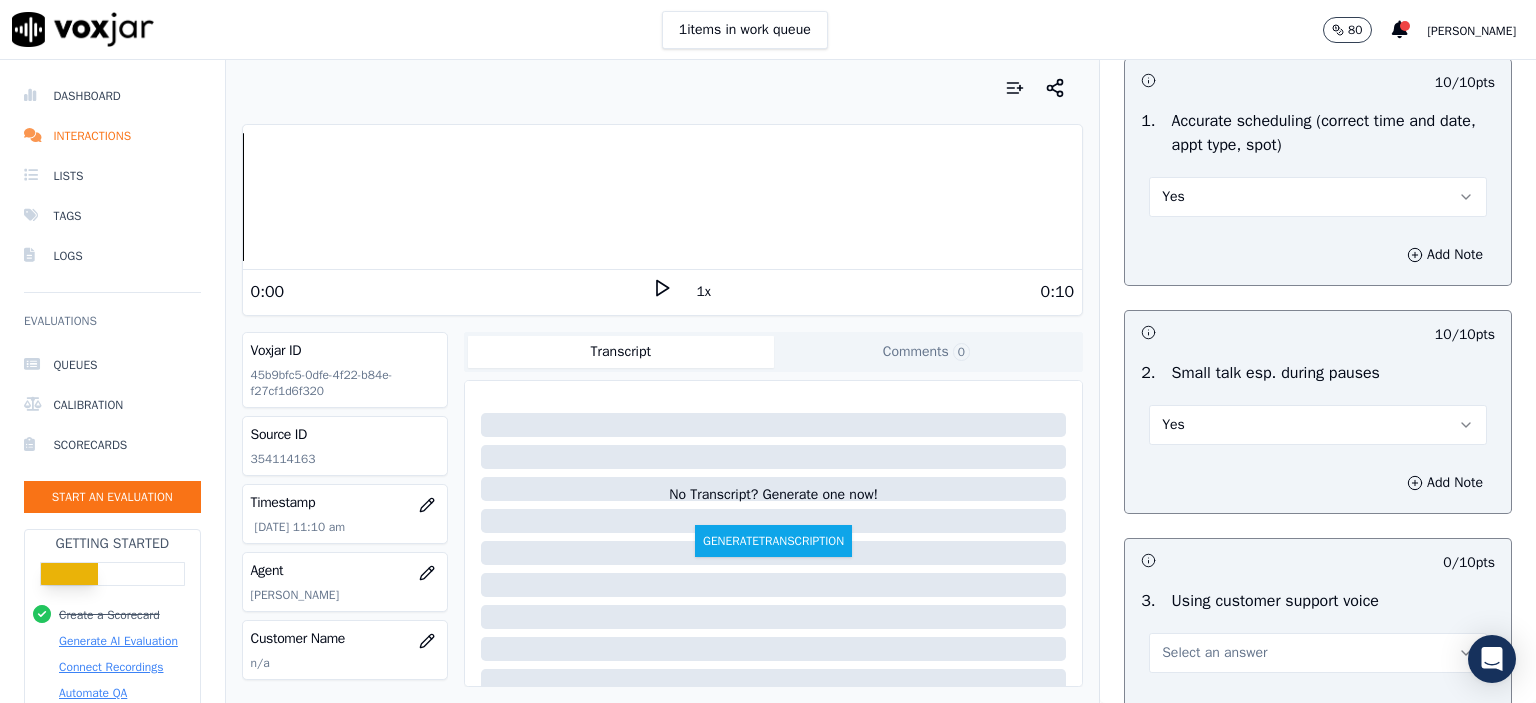 click on "Yes" at bounding box center [1318, 425] 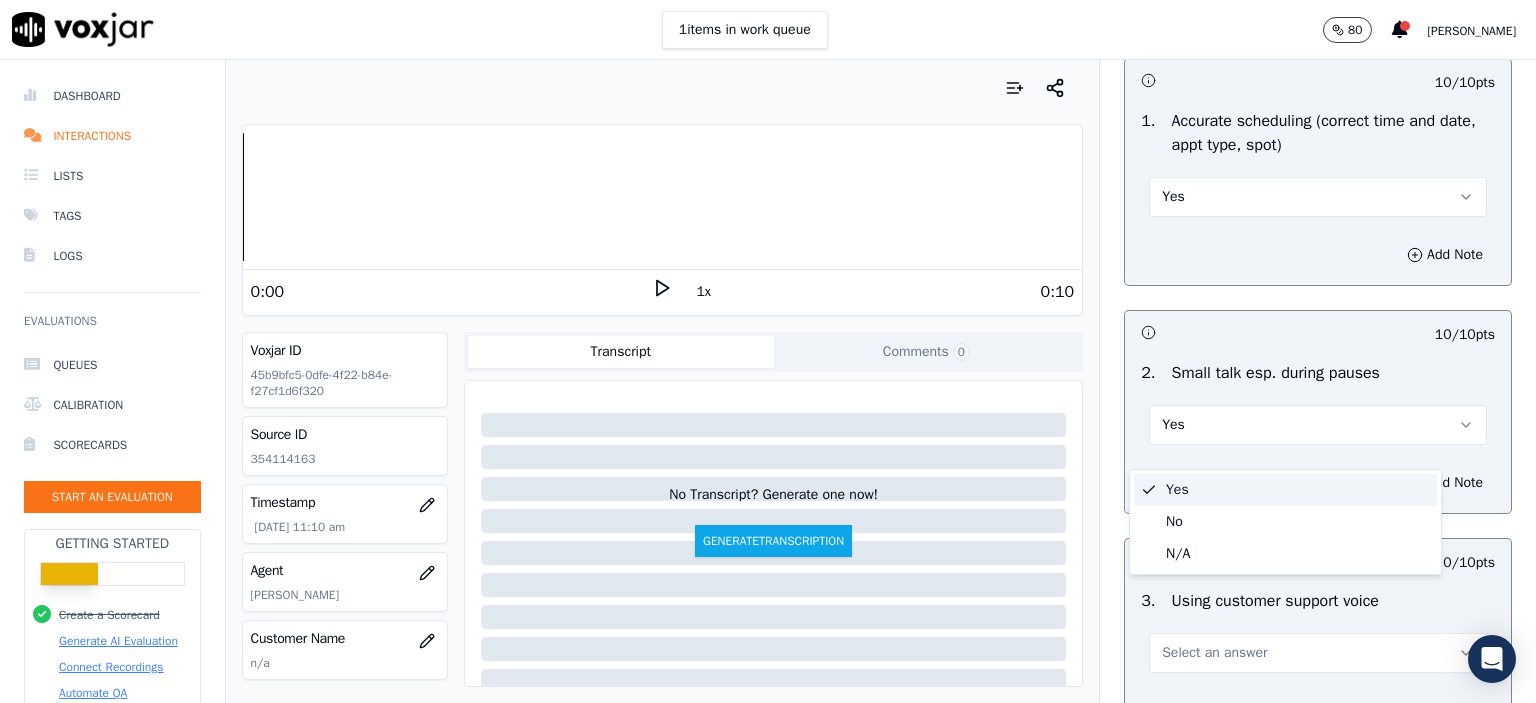 drag, startPoint x: 1256, startPoint y: 504, endPoint x: 1252, endPoint y: 515, distance: 11.7046995 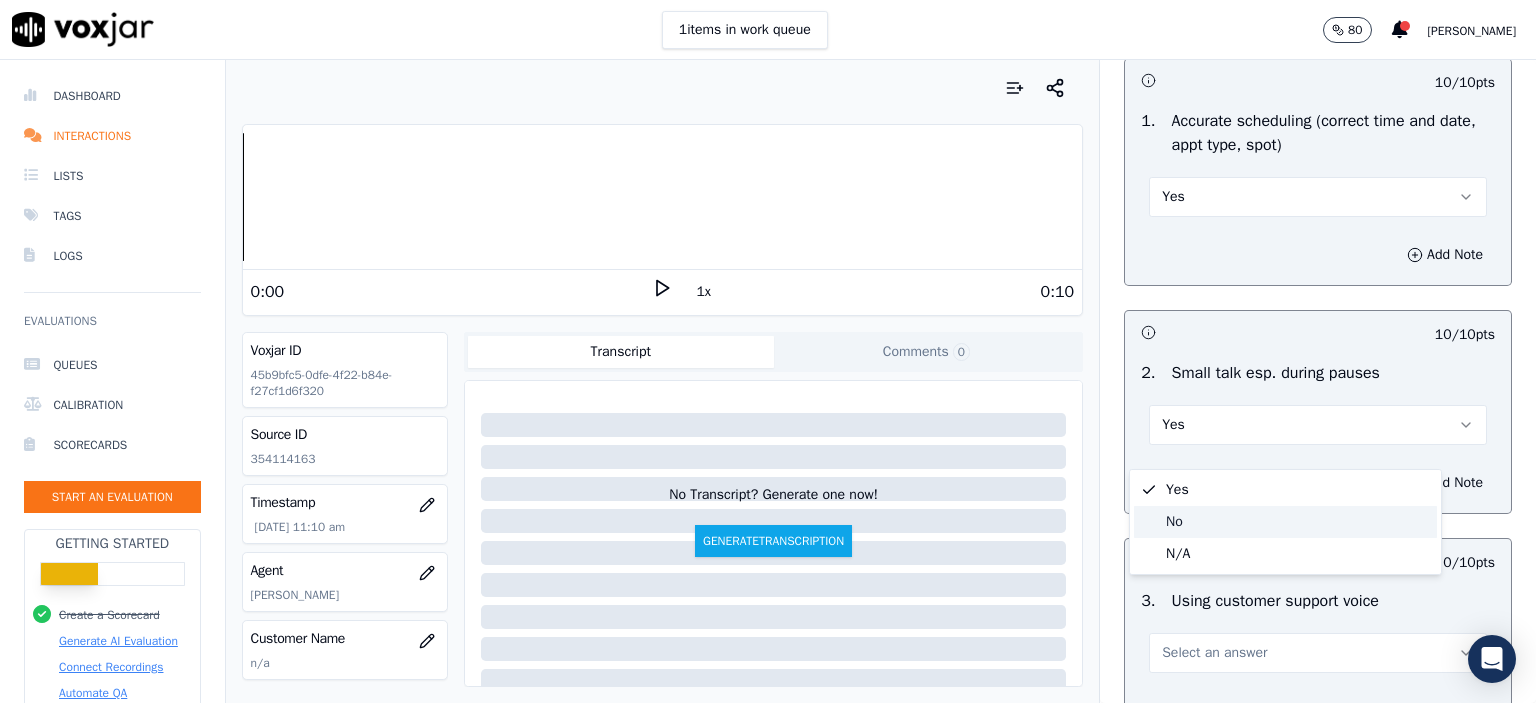 click on "No" 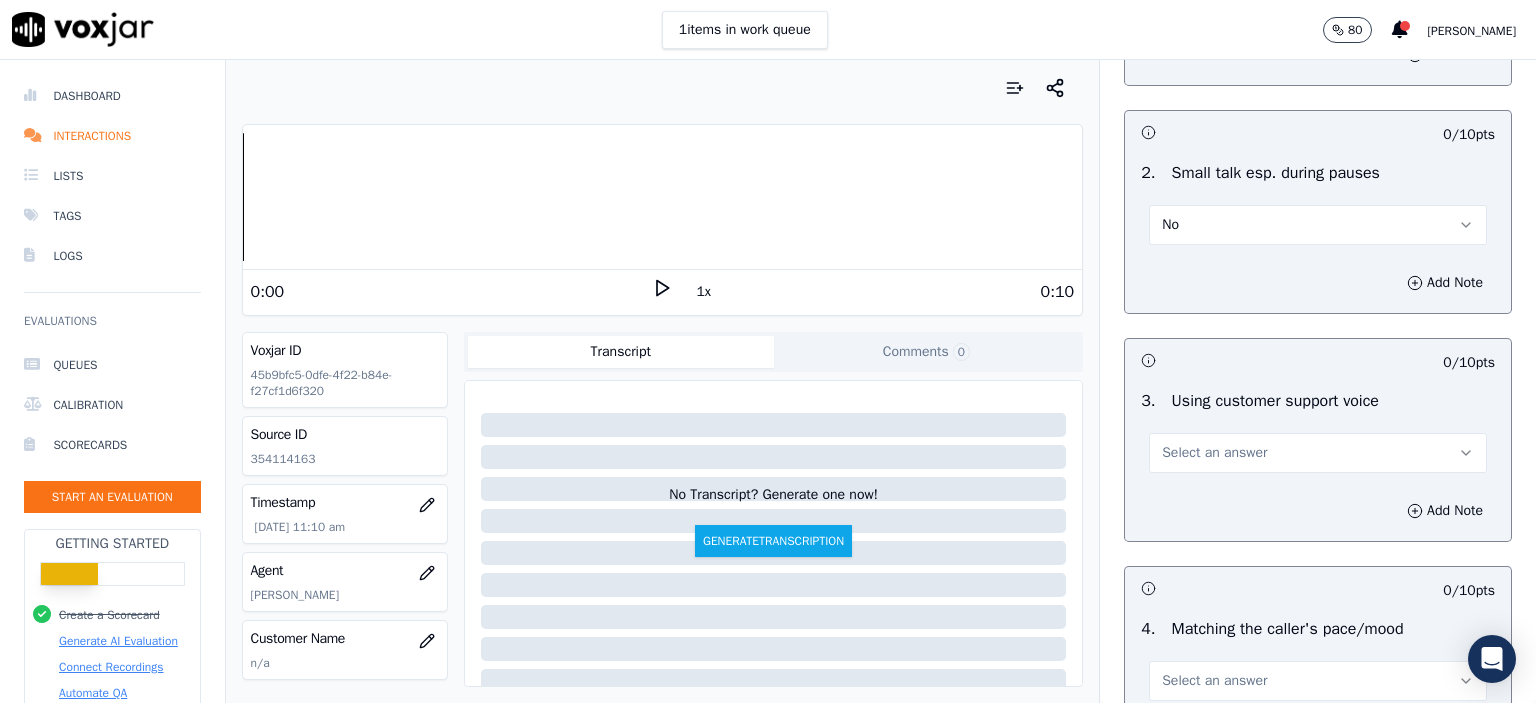 click on "Select an answer" at bounding box center (1214, 453) 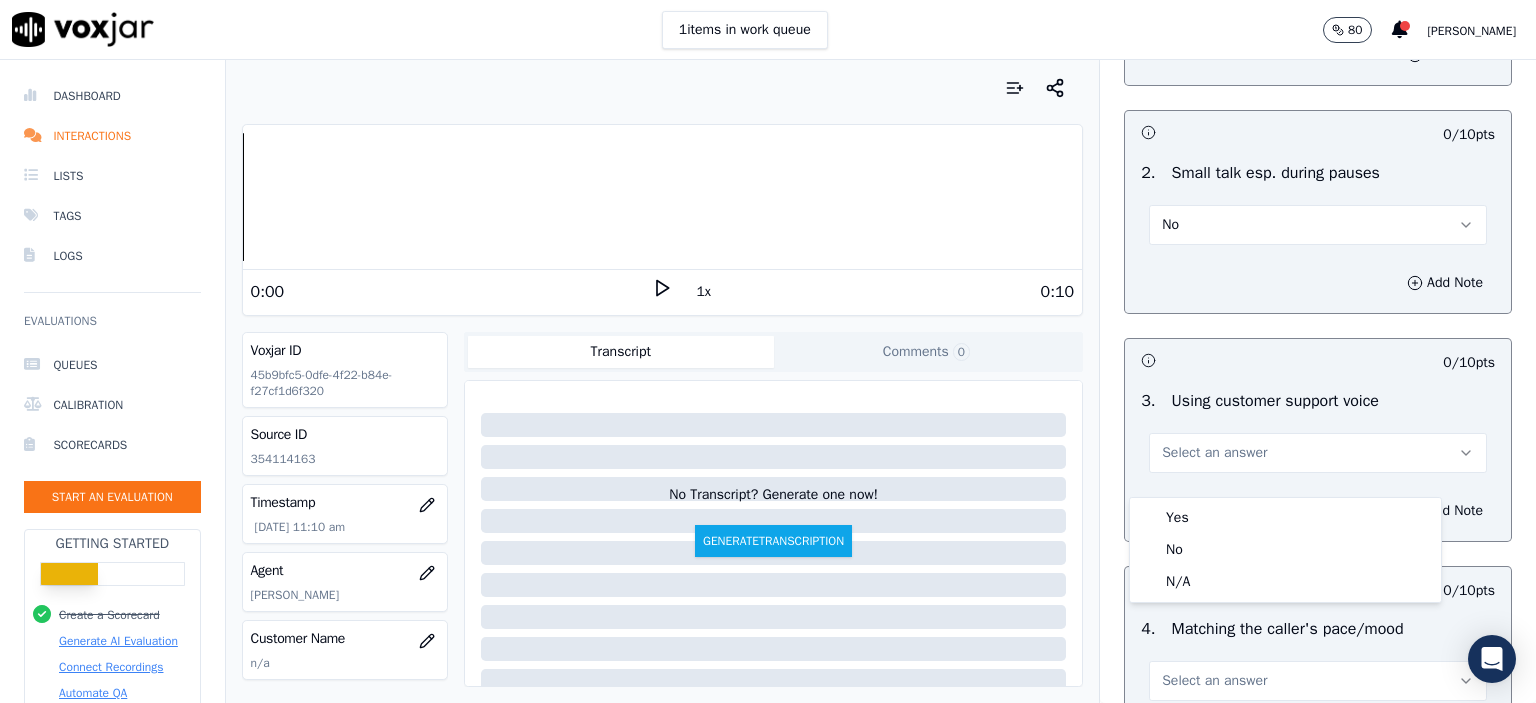 click on "Yes" at bounding box center (1285, 518) 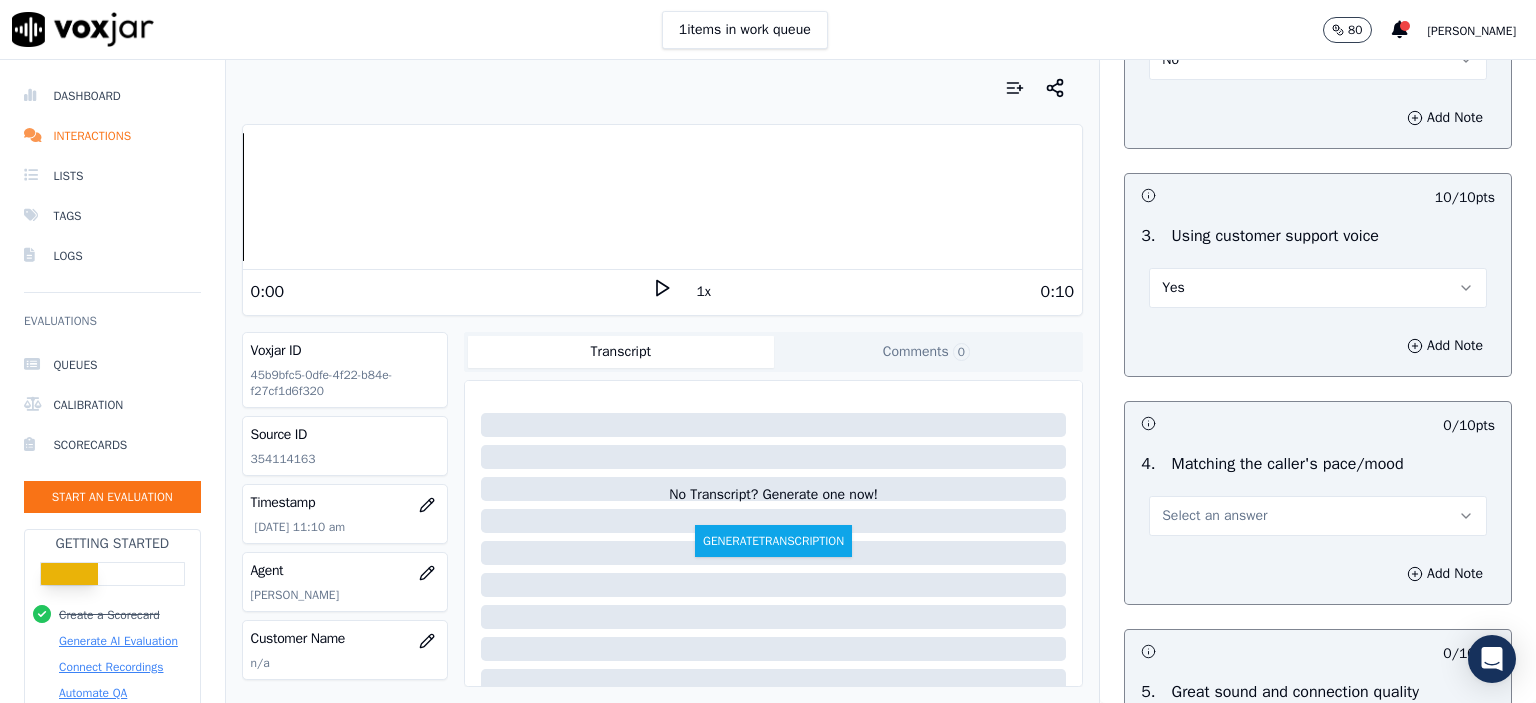 scroll, scrollTop: 2500, scrollLeft: 0, axis: vertical 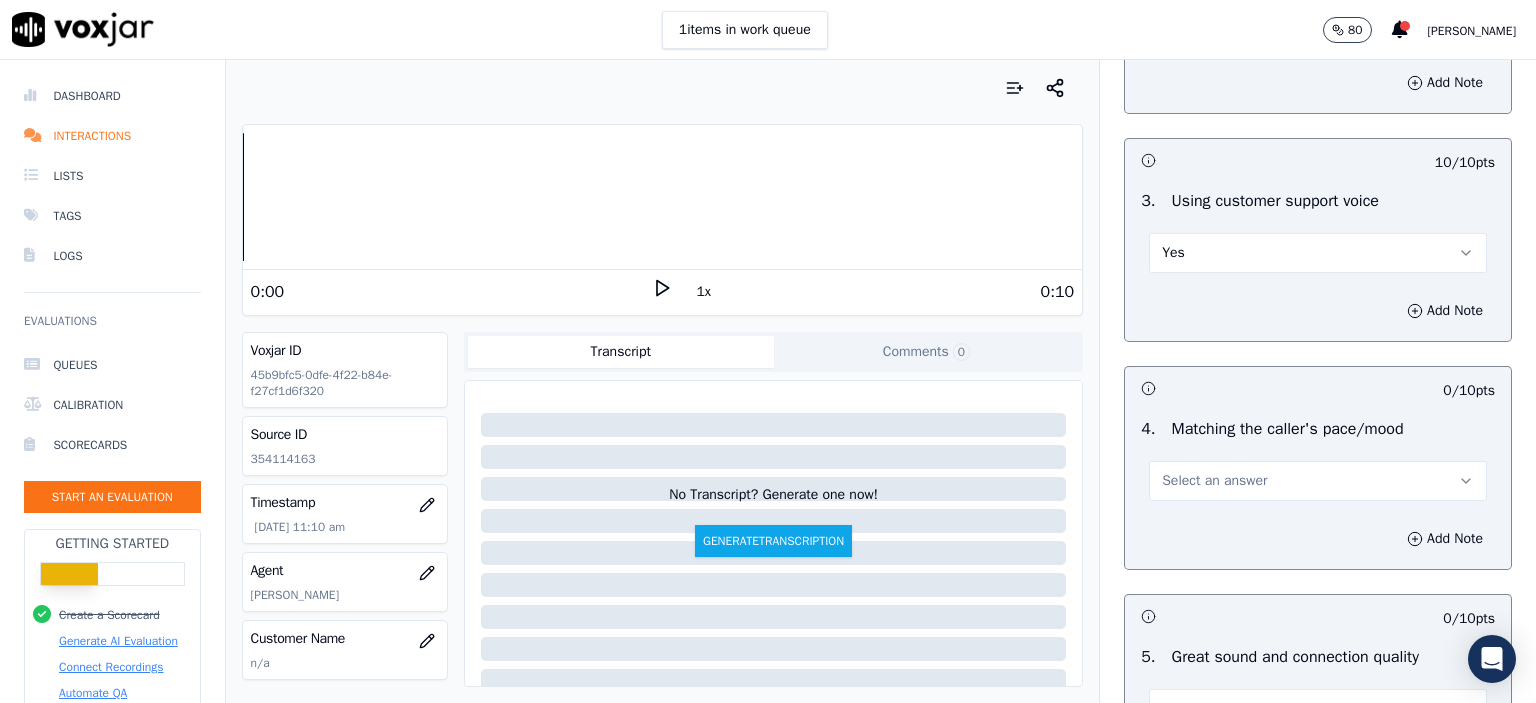 click on "Select an answer" at bounding box center [1318, 481] 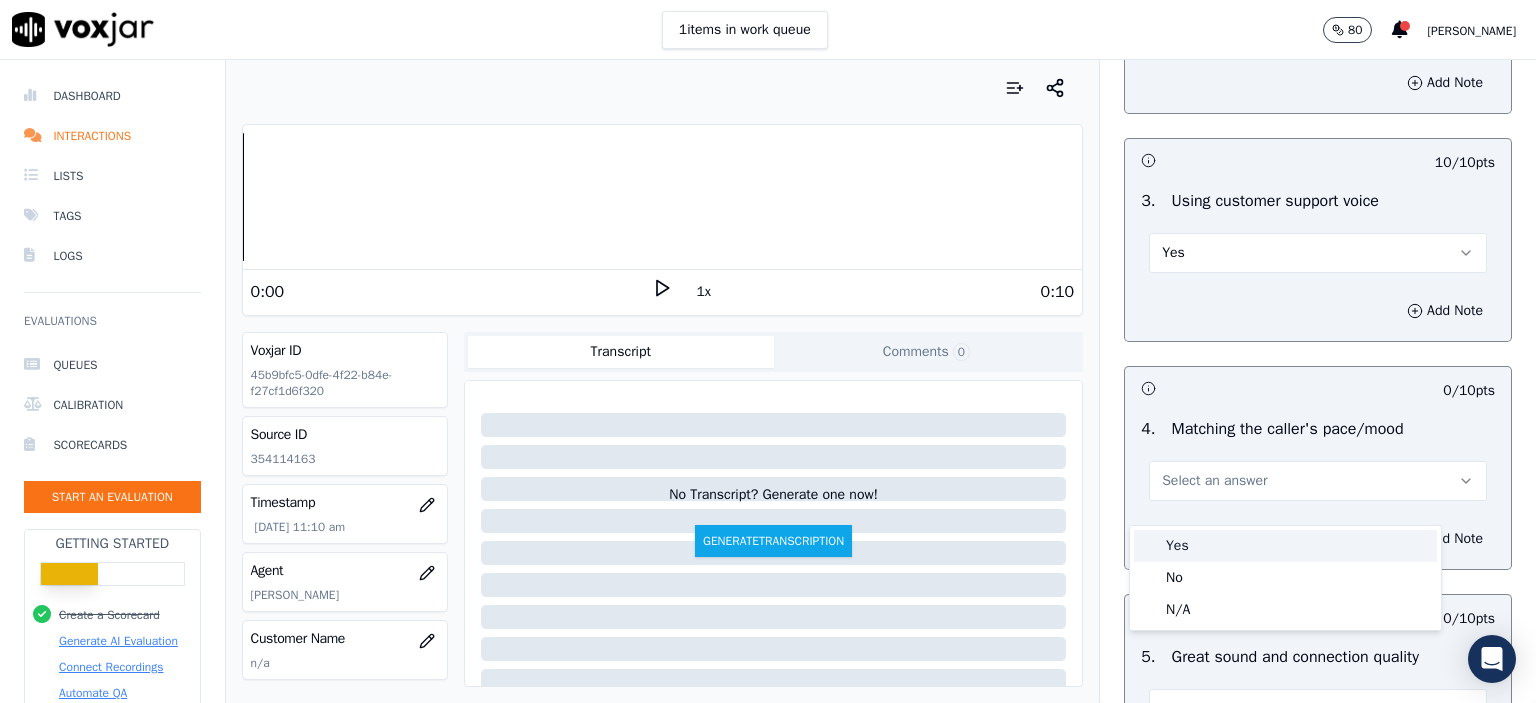 click on "Yes" at bounding box center (1285, 546) 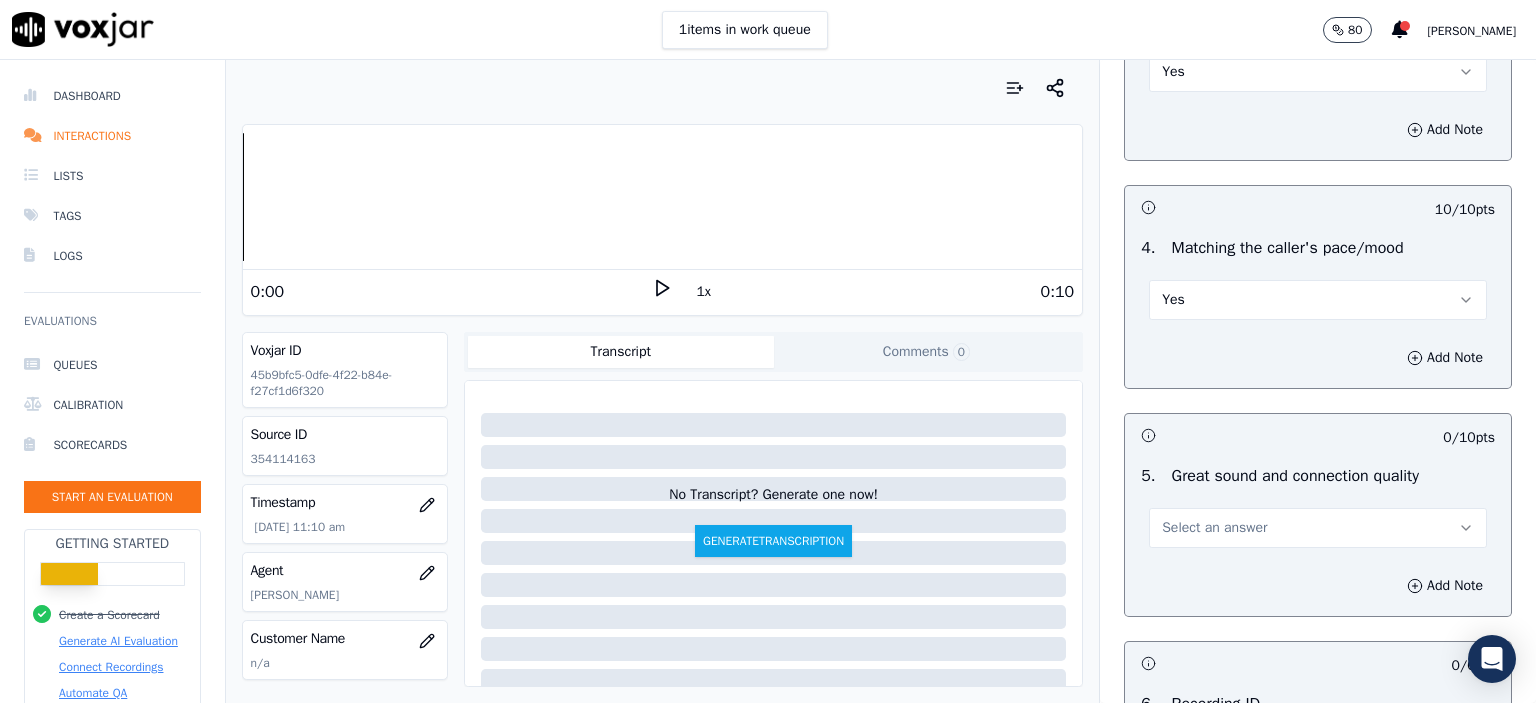 scroll, scrollTop: 2700, scrollLeft: 0, axis: vertical 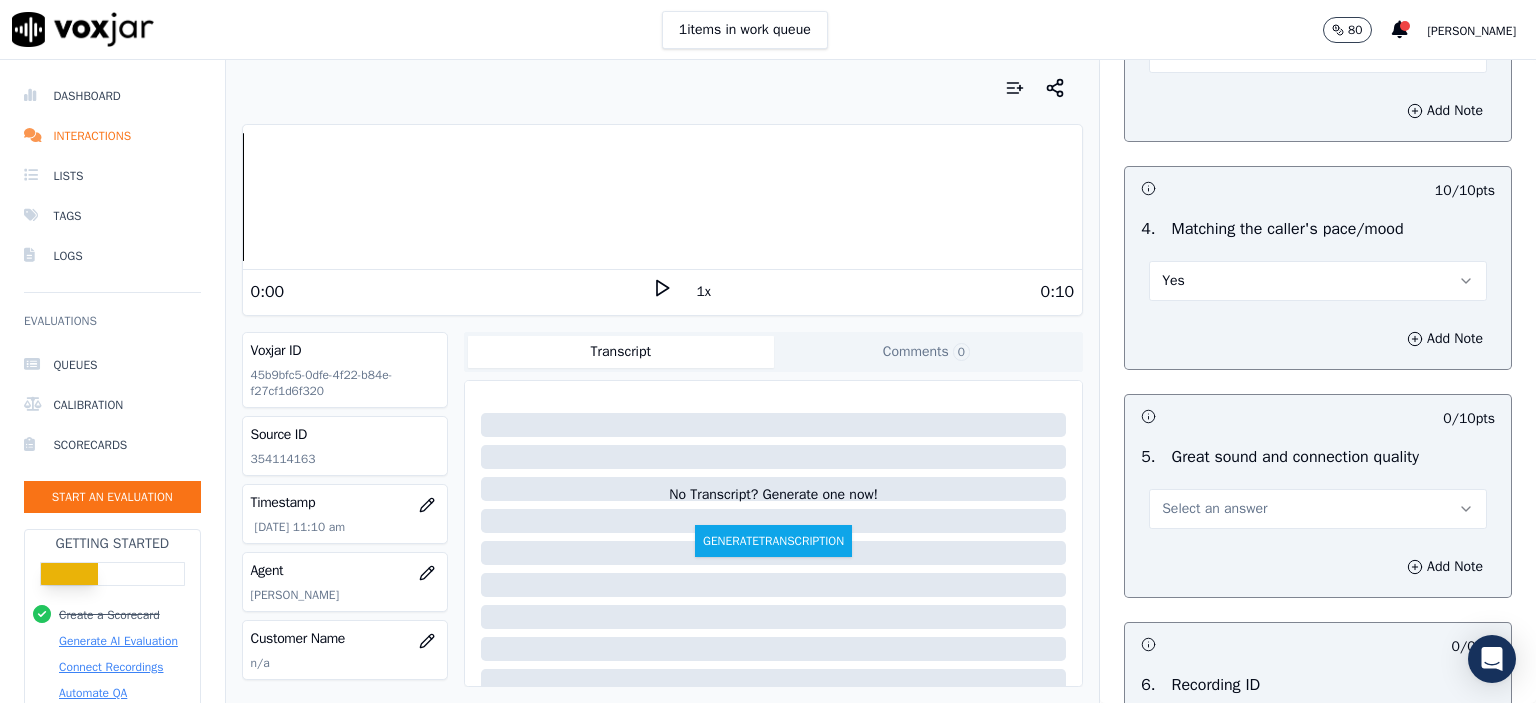 click on "Select an answer" at bounding box center [1214, 509] 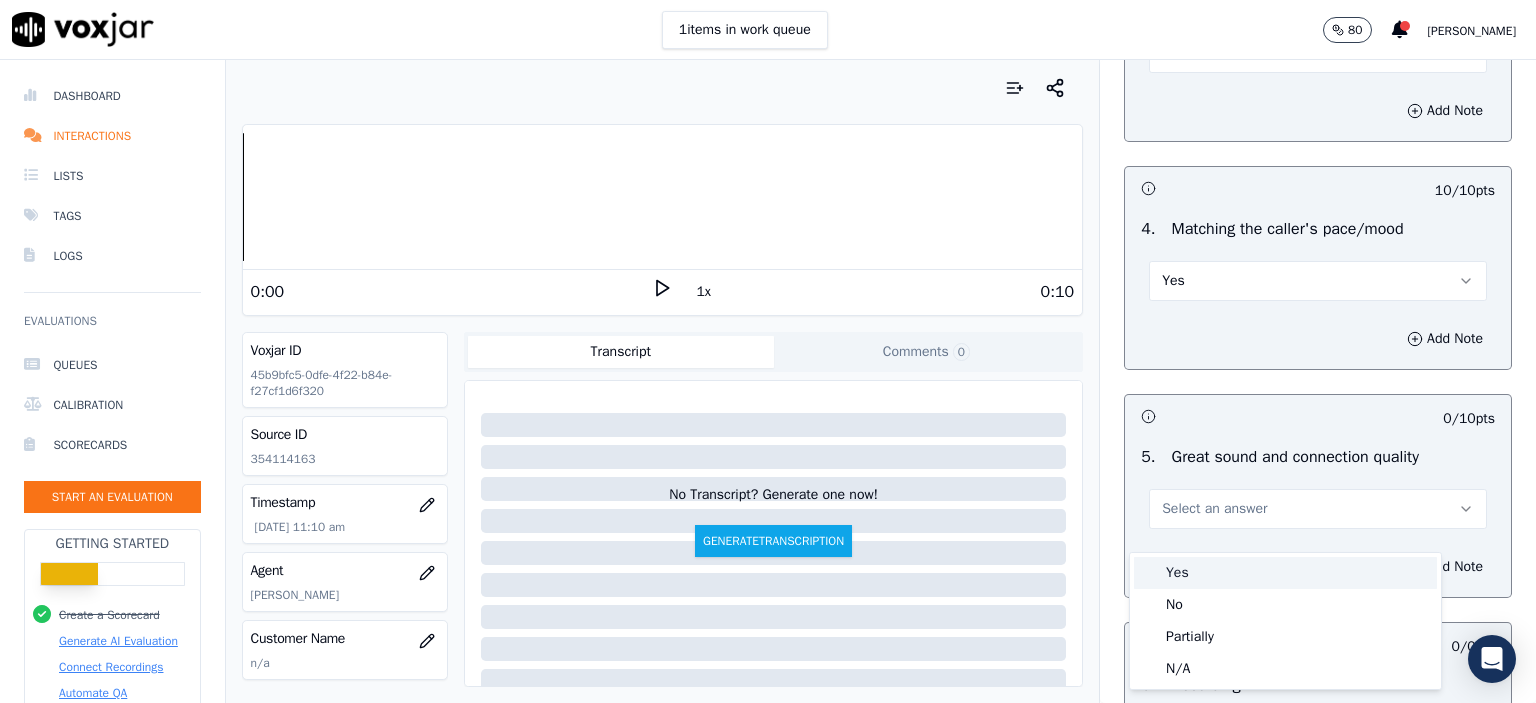click on "Yes" at bounding box center (1285, 573) 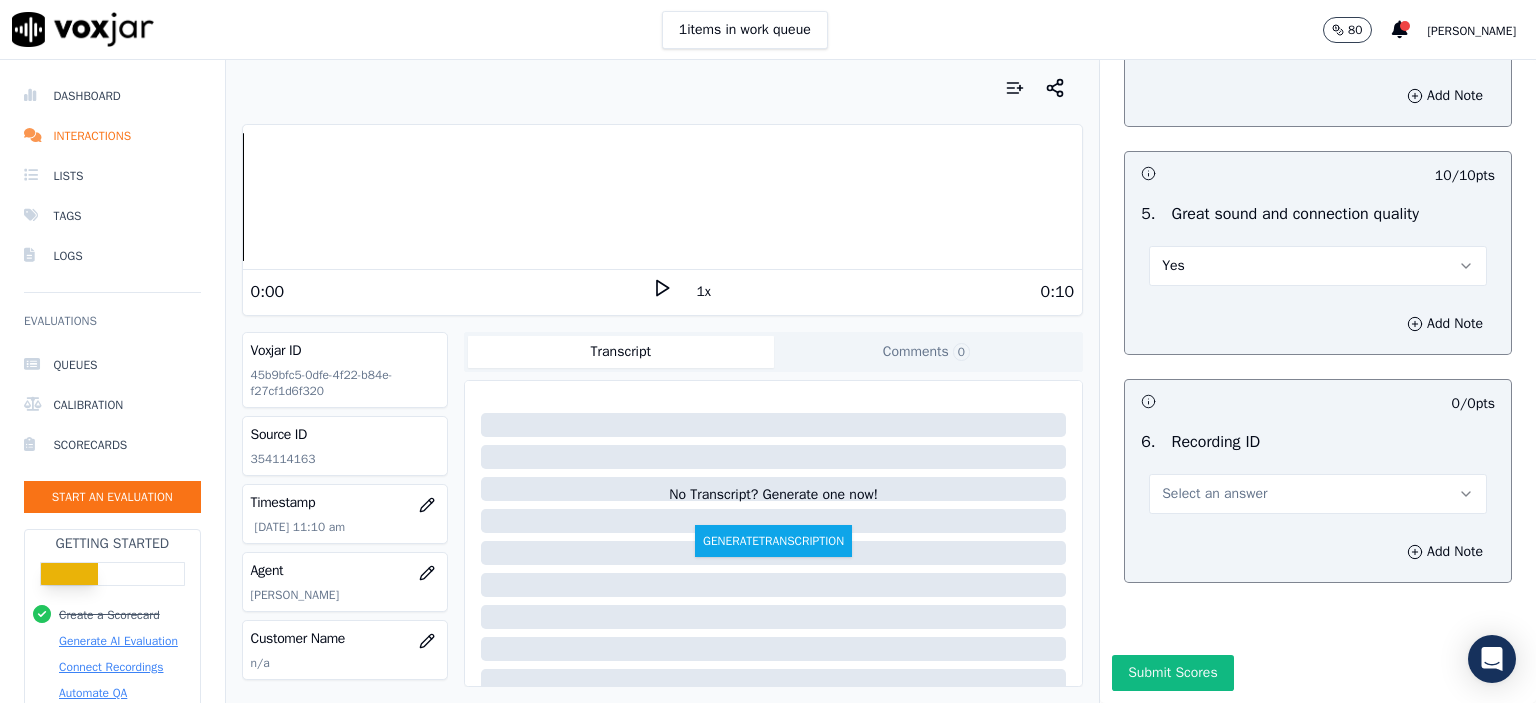 scroll, scrollTop: 3000, scrollLeft: 0, axis: vertical 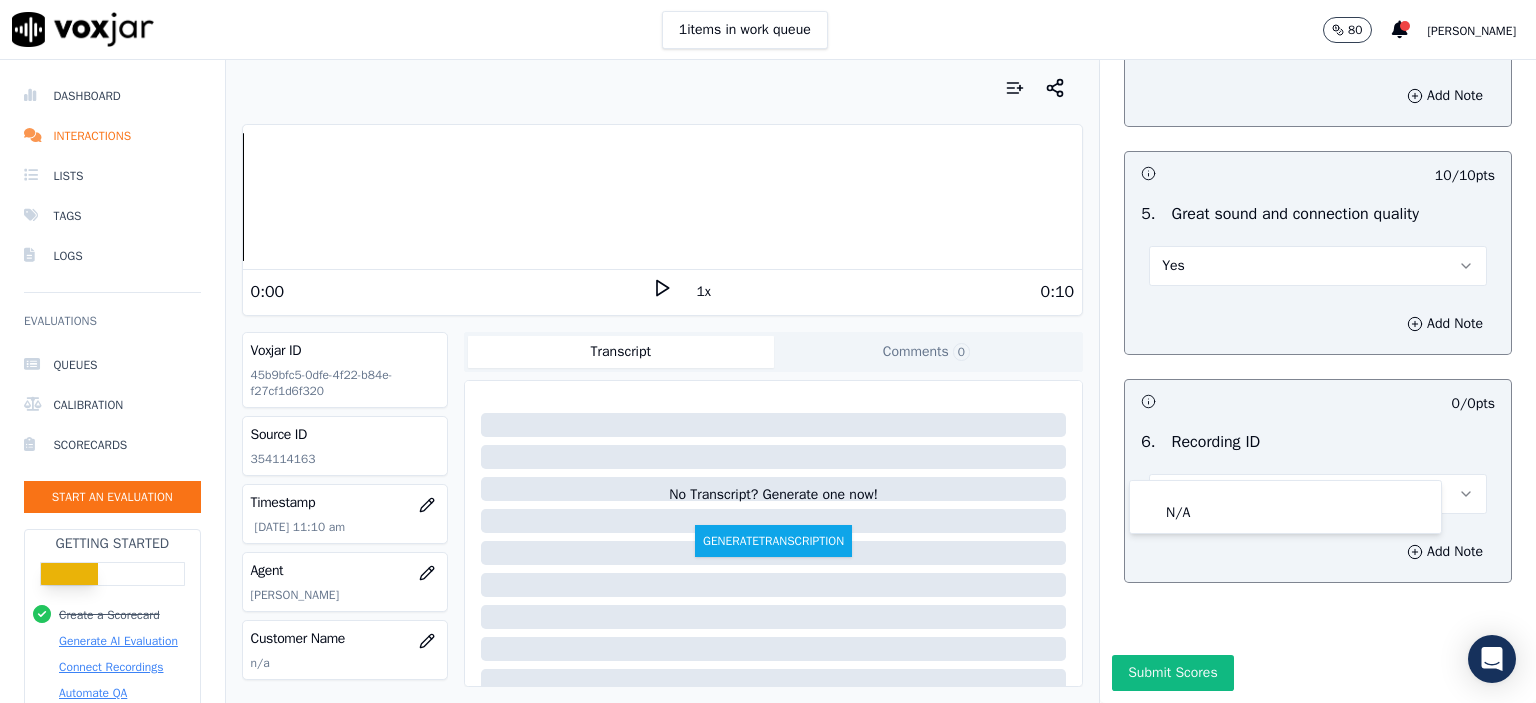 click on "N/A" at bounding box center [1285, 507] 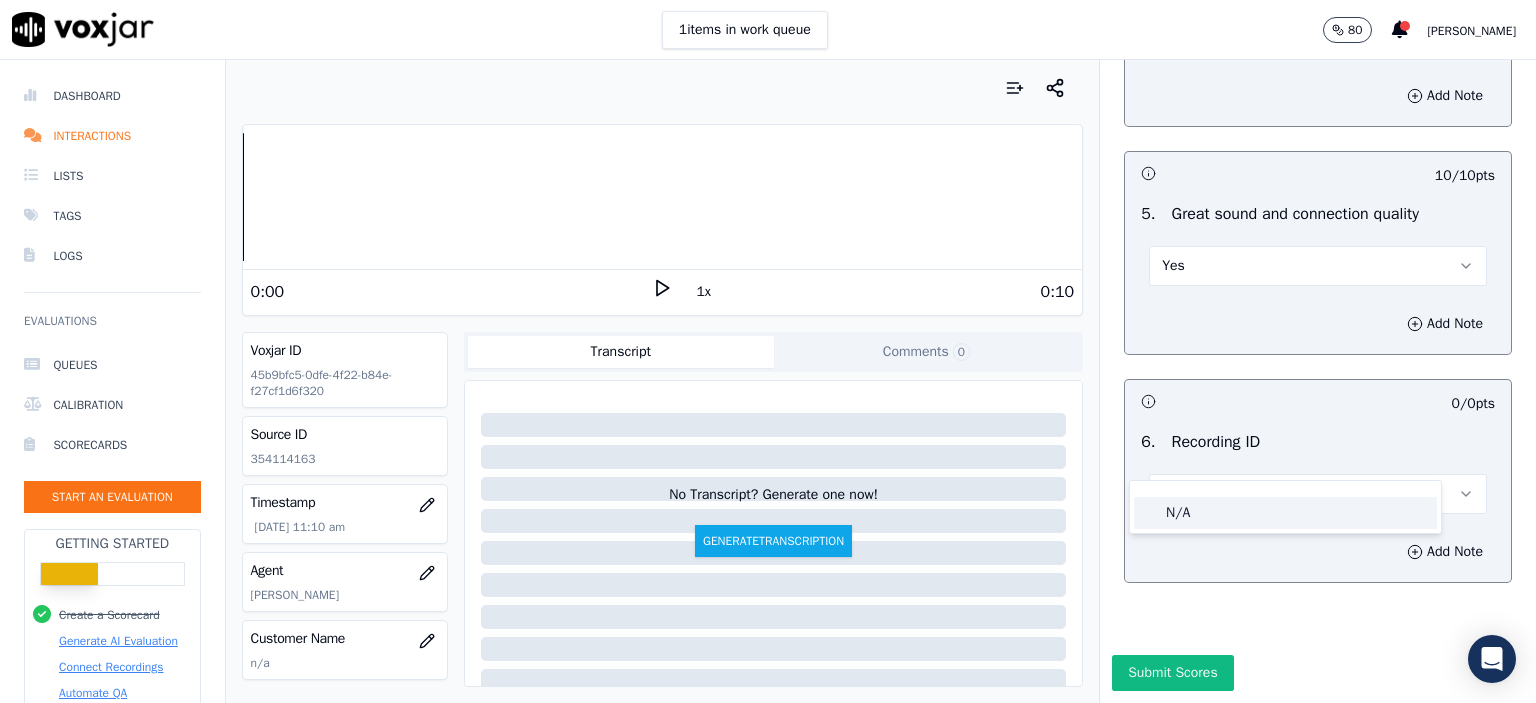 click on "N/A" 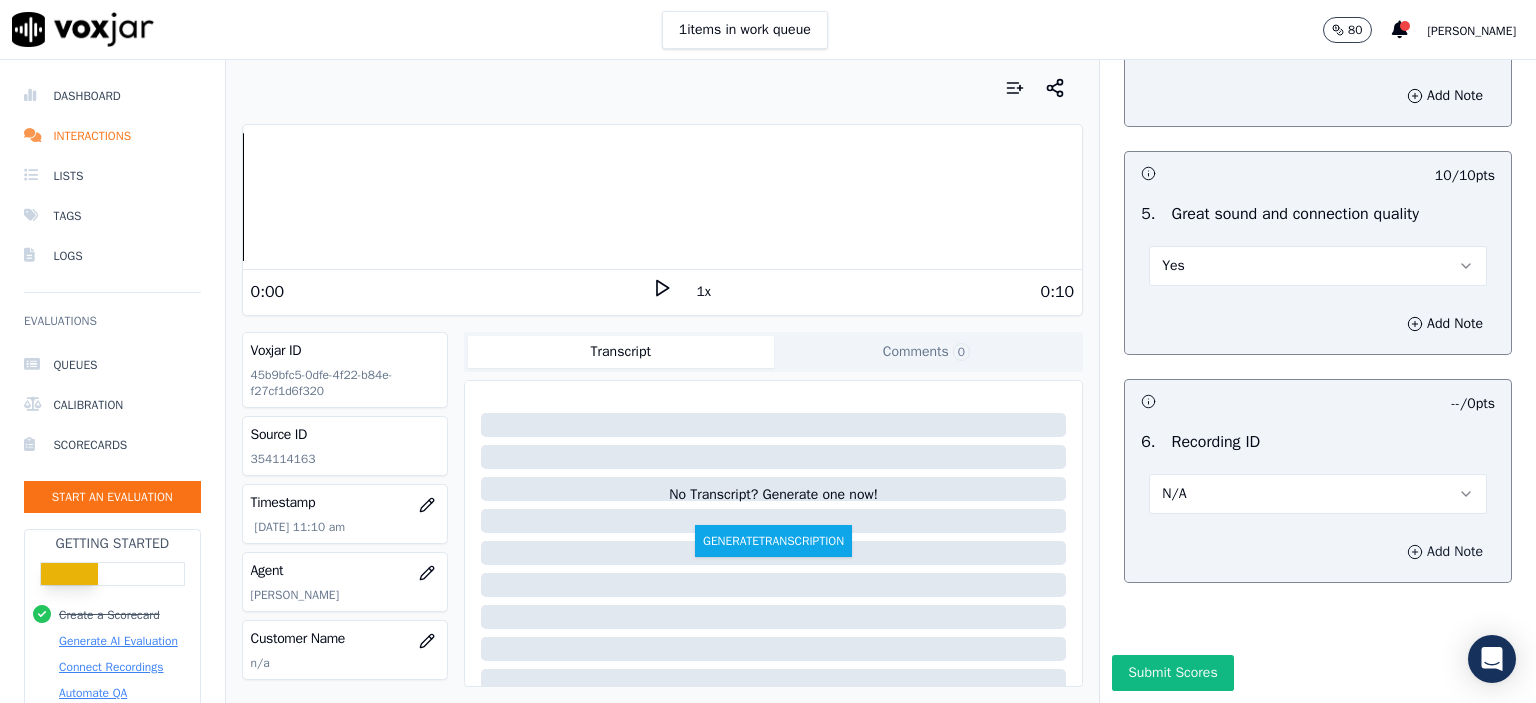 click on "Add Note" at bounding box center [1445, 552] 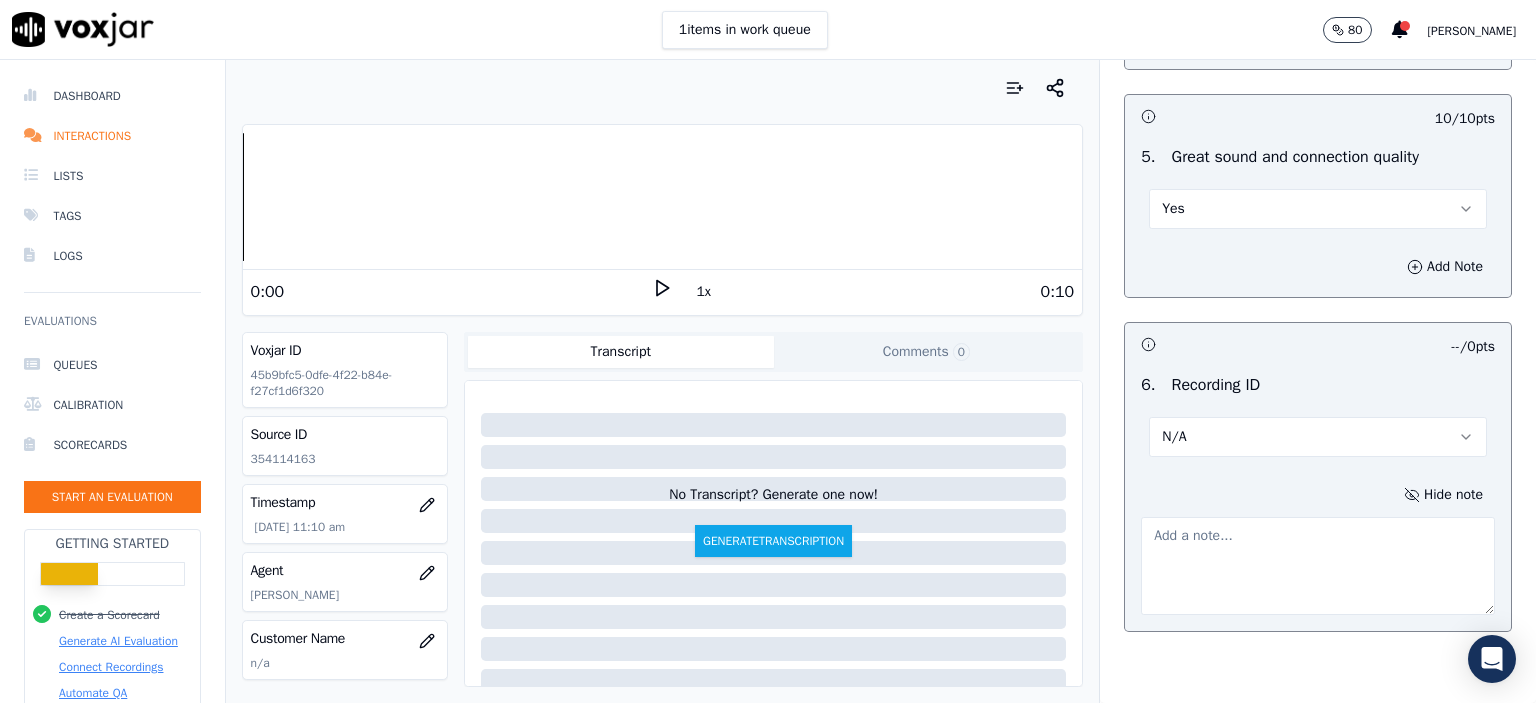 click on "354114163" 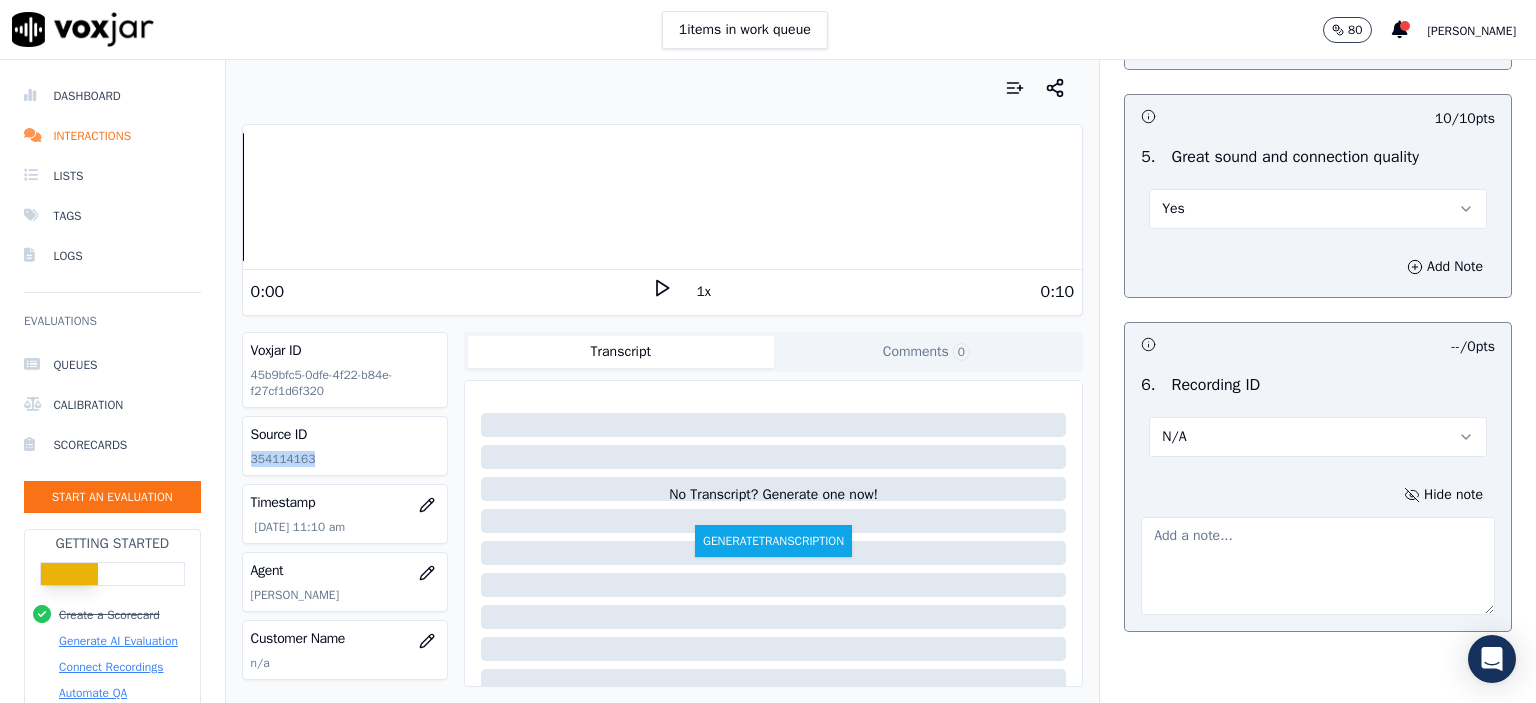 click on "354114163" 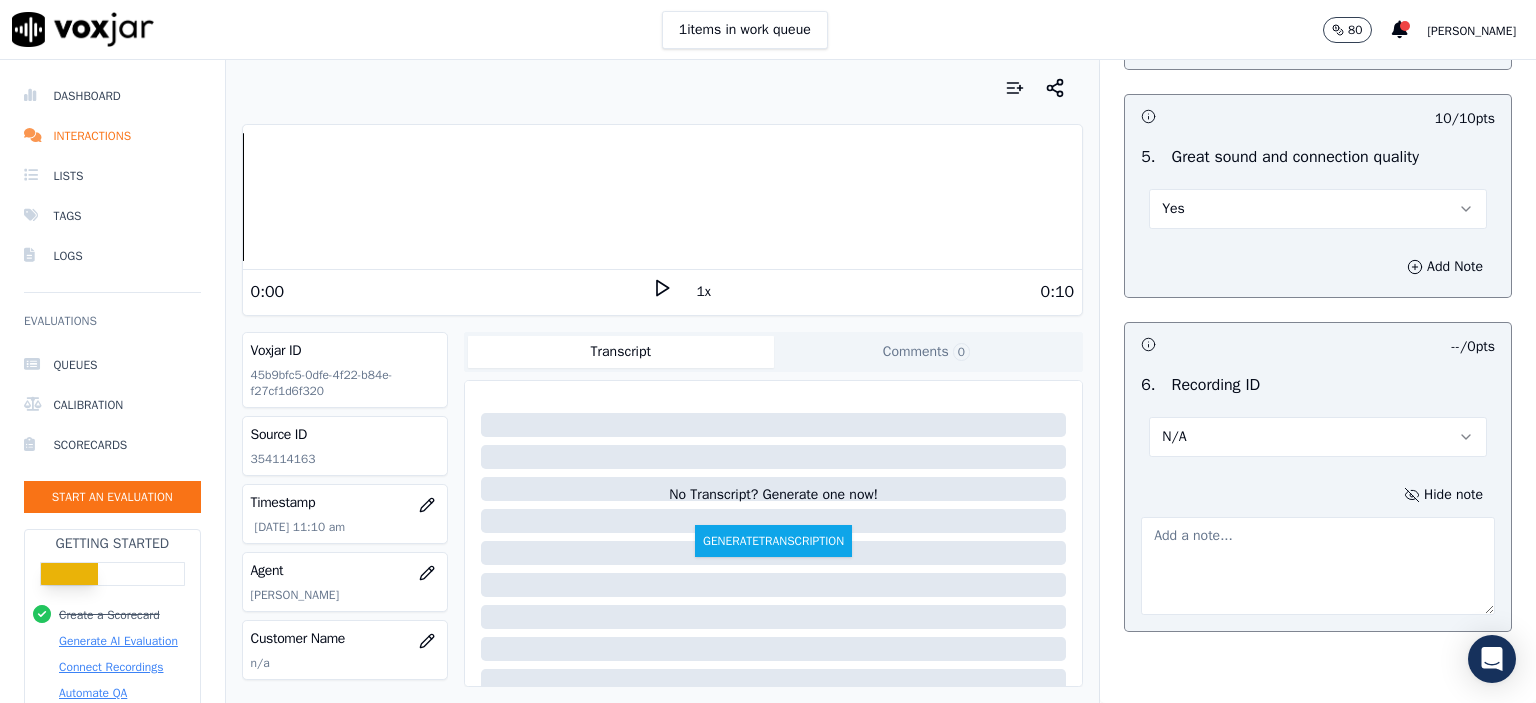 click on "Hide note" at bounding box center (1318, 548) 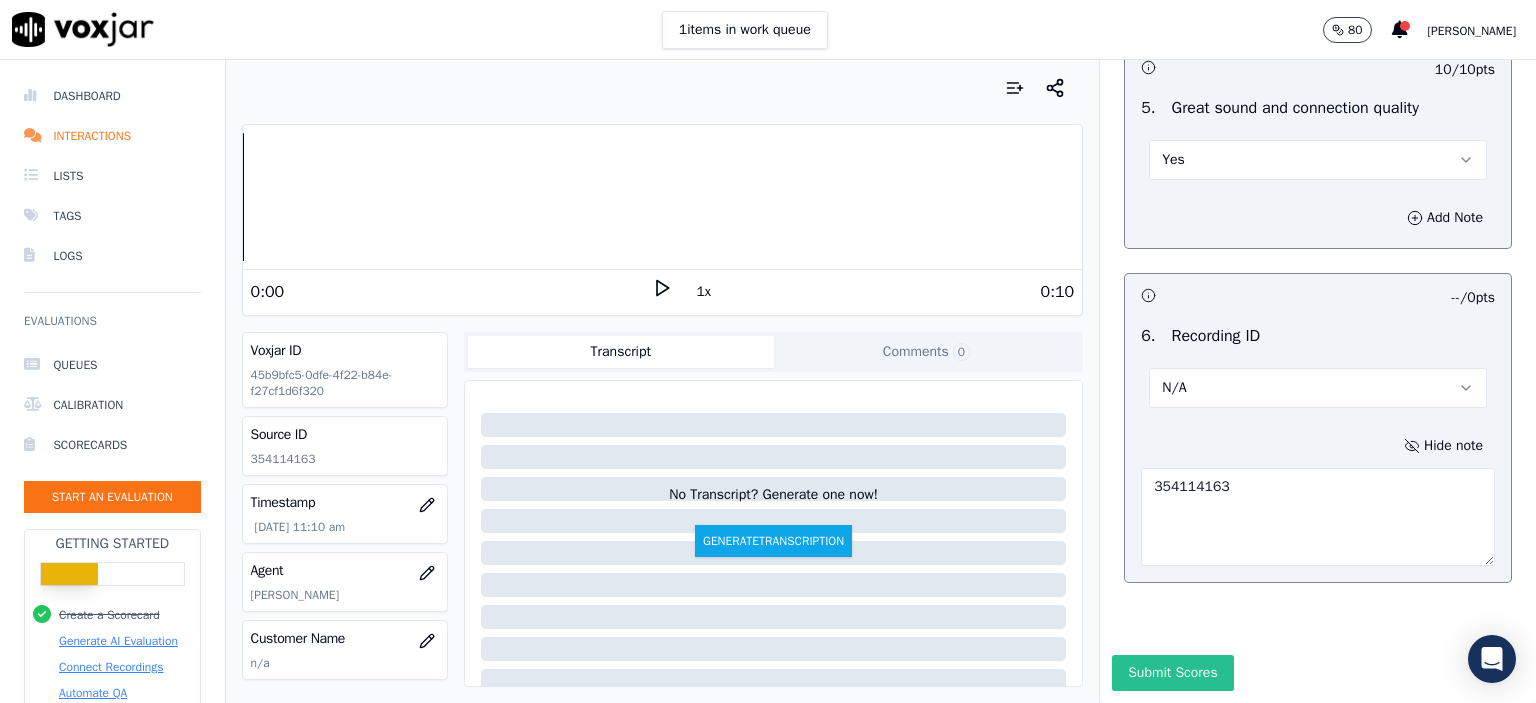 scroll, scrollTop: 3112, scrollLeft: 0, axis: vertical 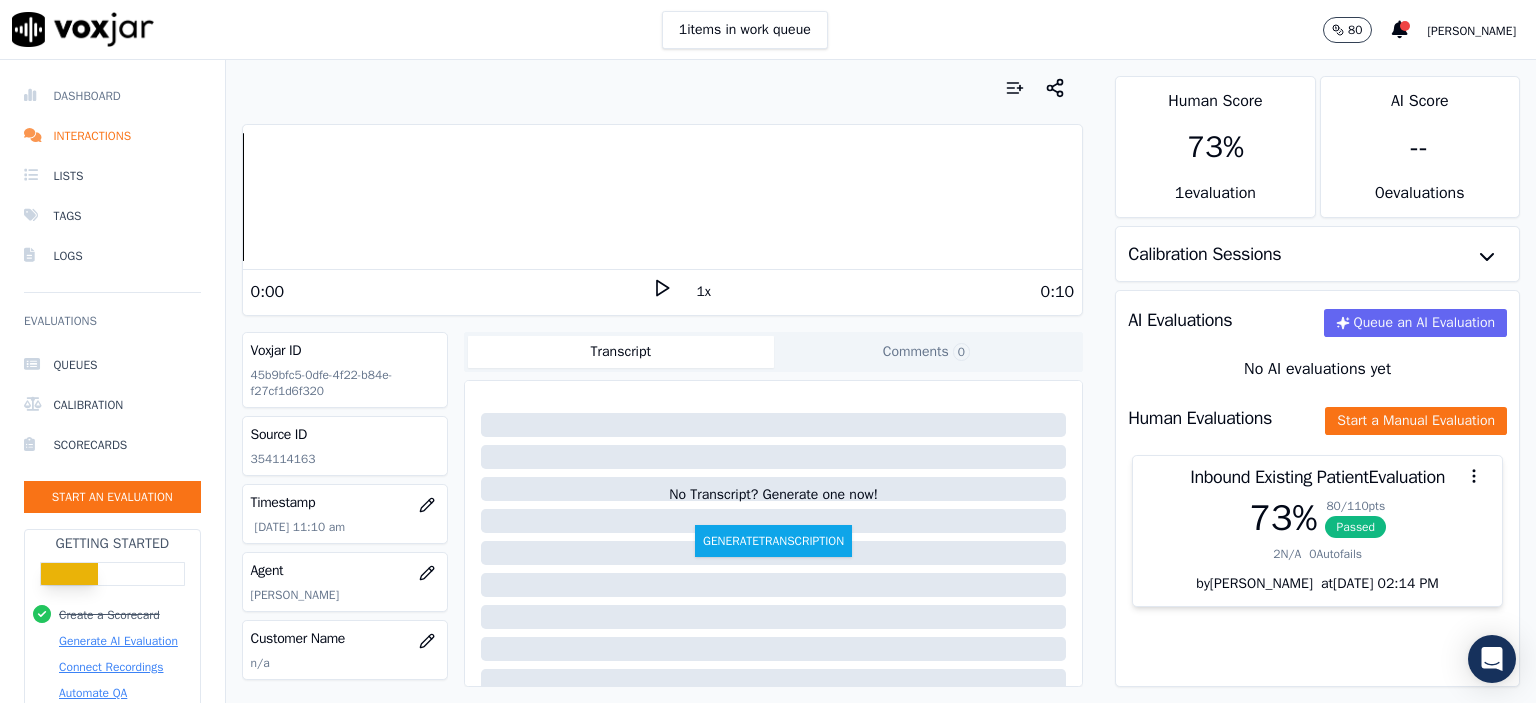 click on "Dashboard" at bounding box center [112, 96] 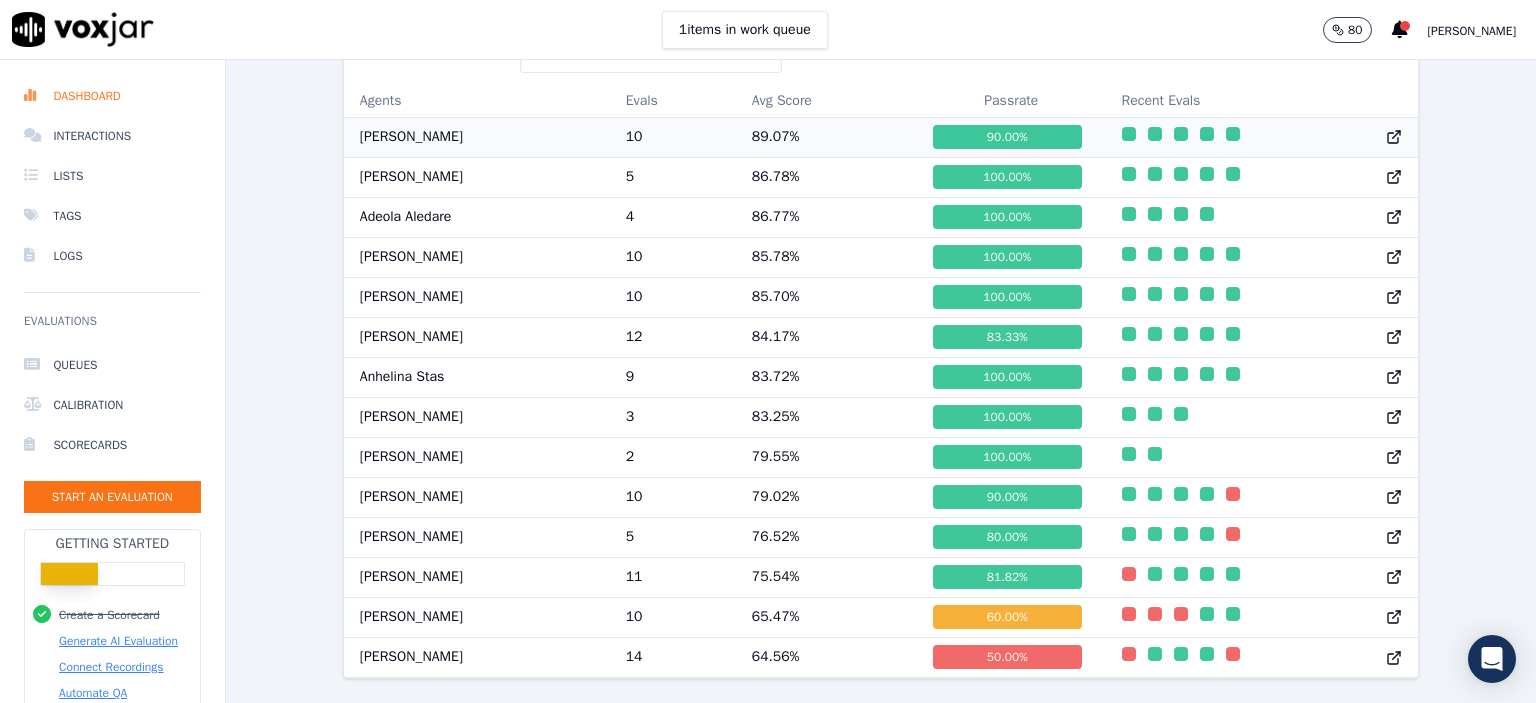 scroll, scrollTop: 1138, scrollLeft: 0, axis: vertical 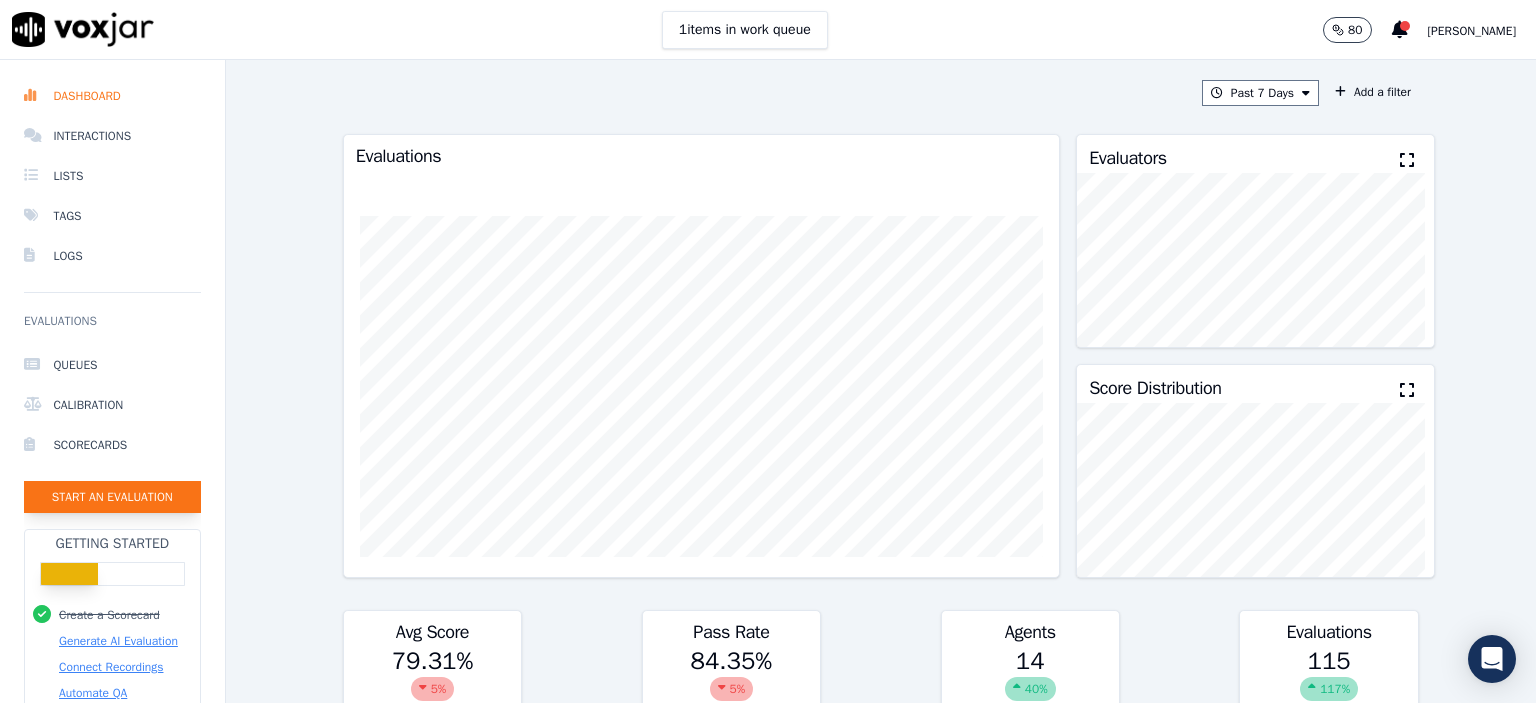 click on "Start an Evaluation" 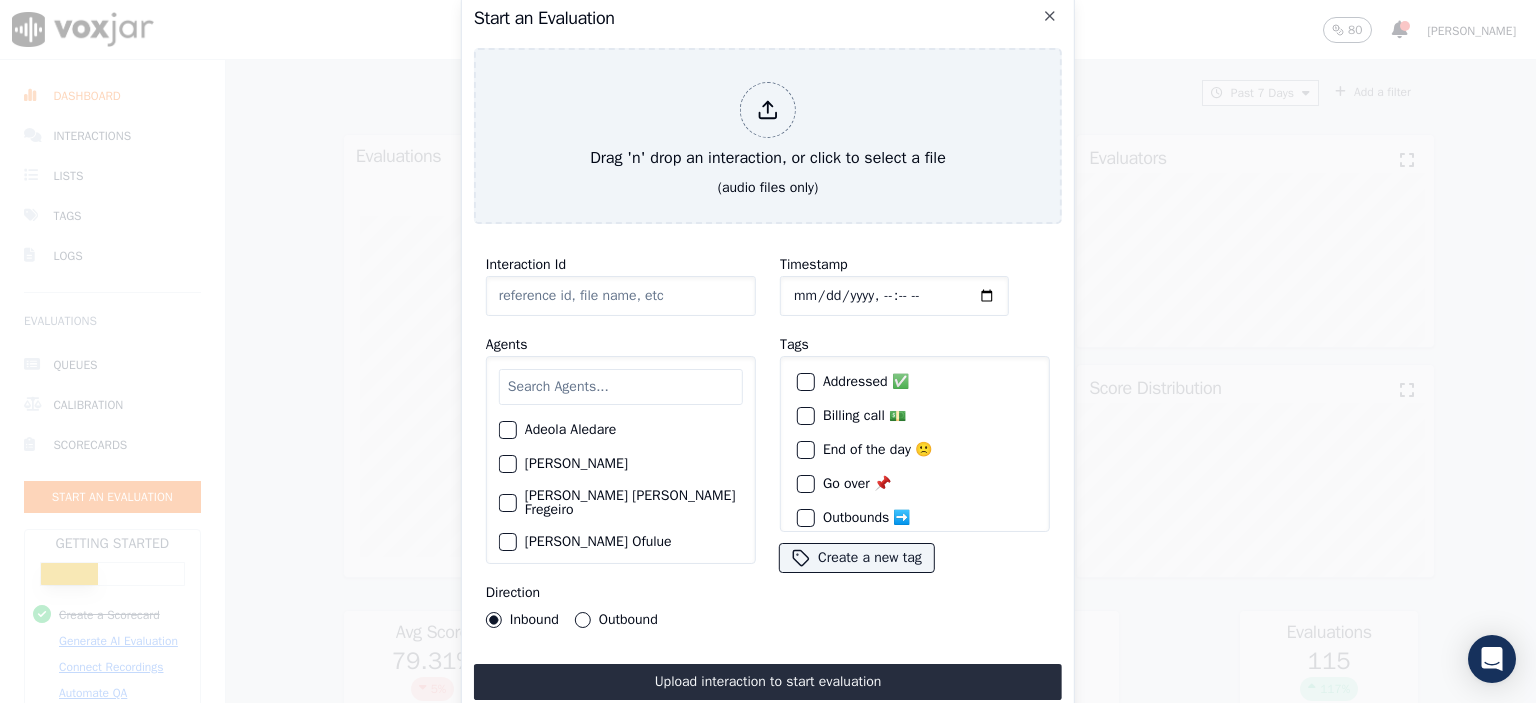 click on "Interaction Id" 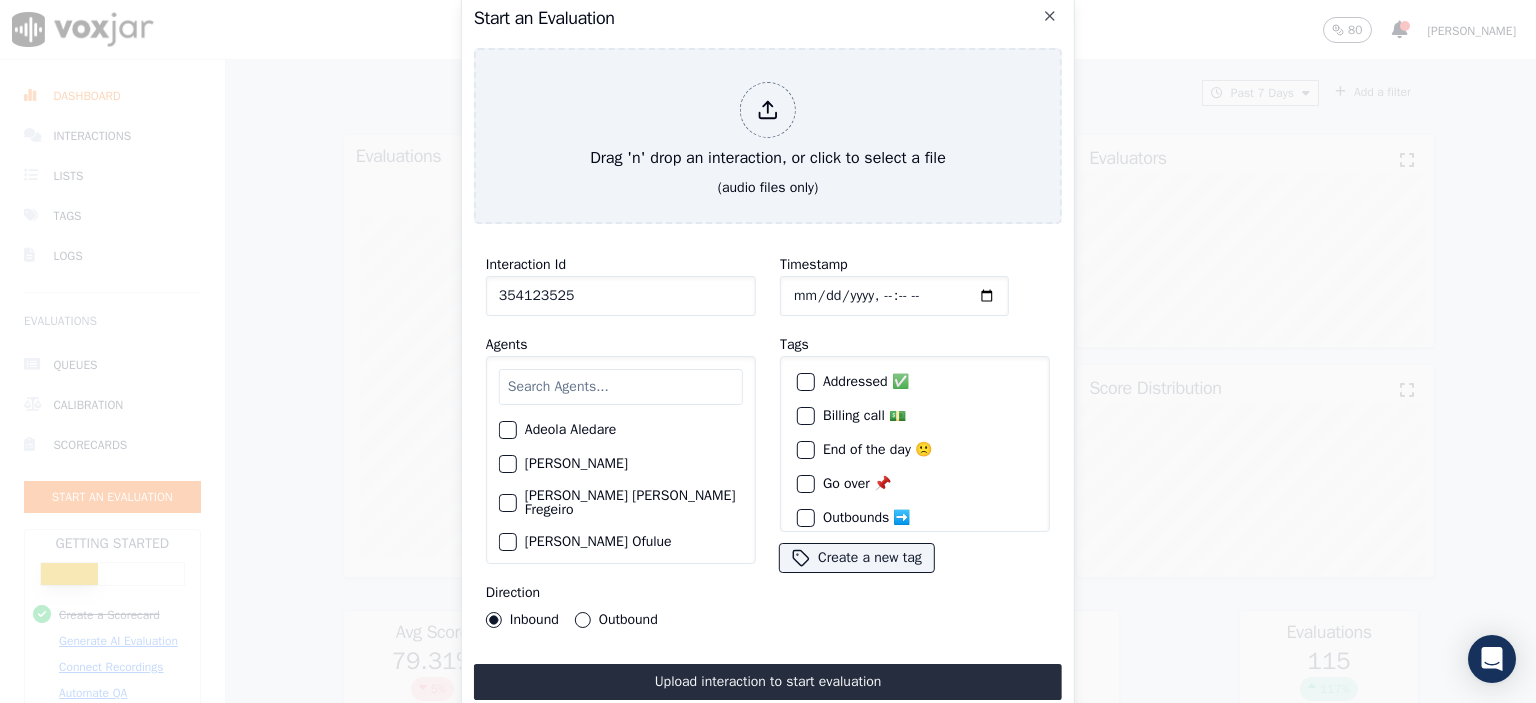 type on "354123525" 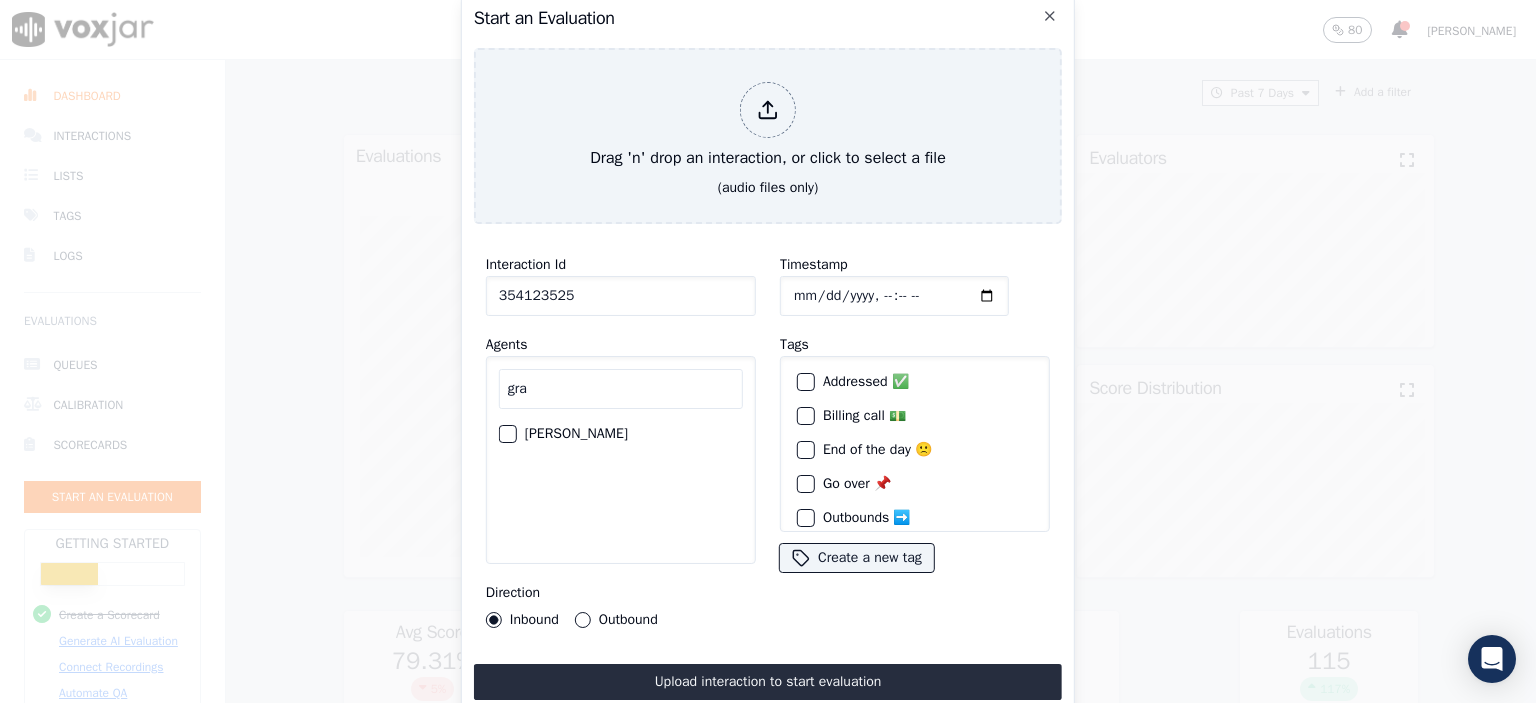 type on "gra" 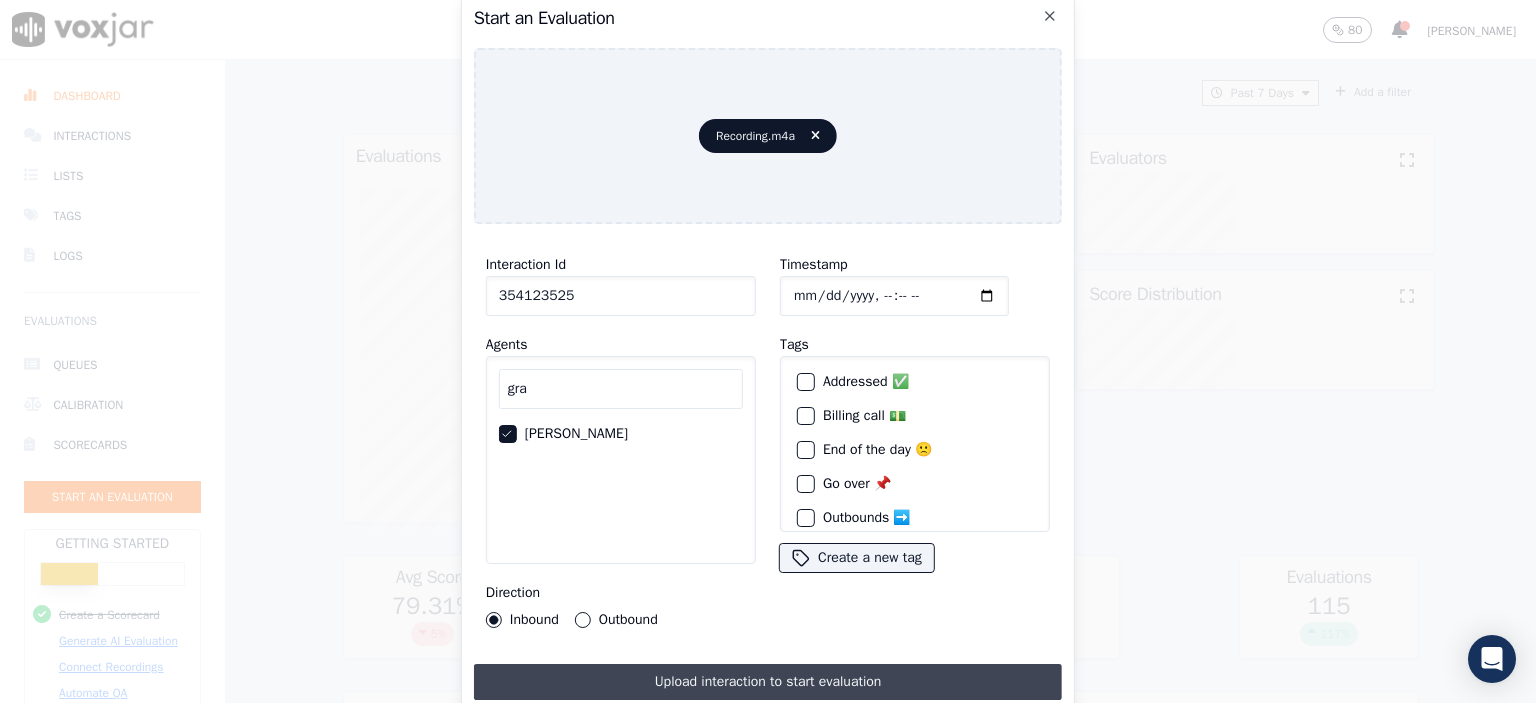 click on "Upload interaction to start evaluation" at bounding box center (768, 682) 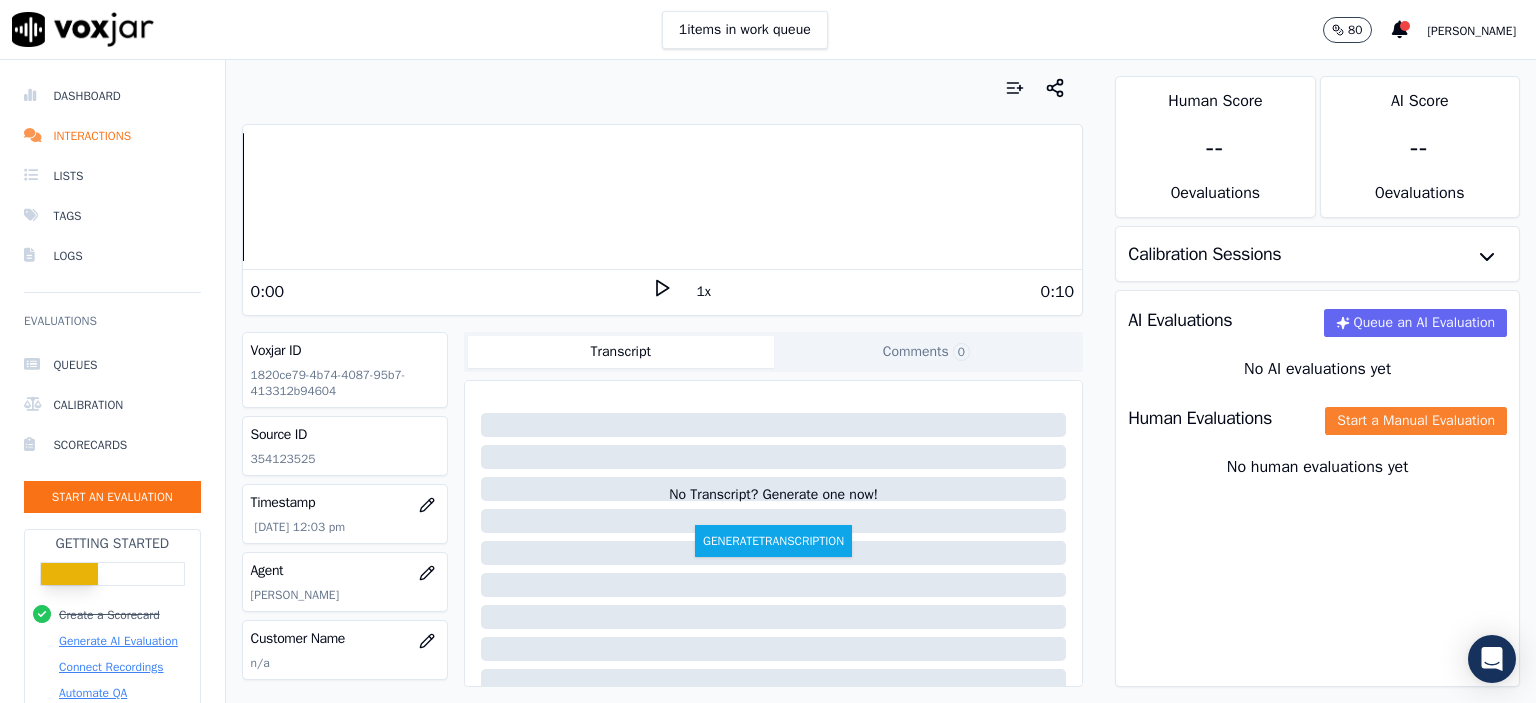 click on "Start a Manual Evaluation" 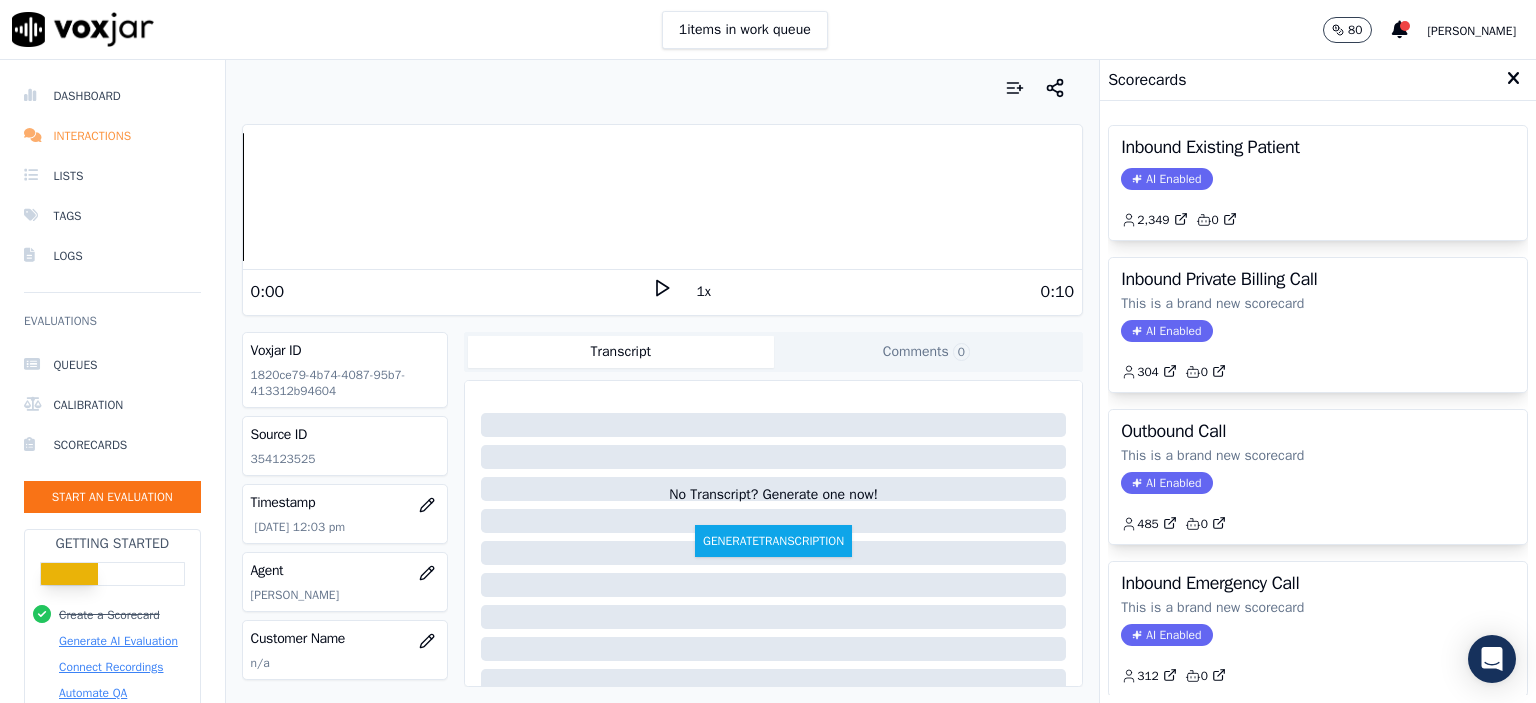click on "Interactions" at bounding box center [112, 136] 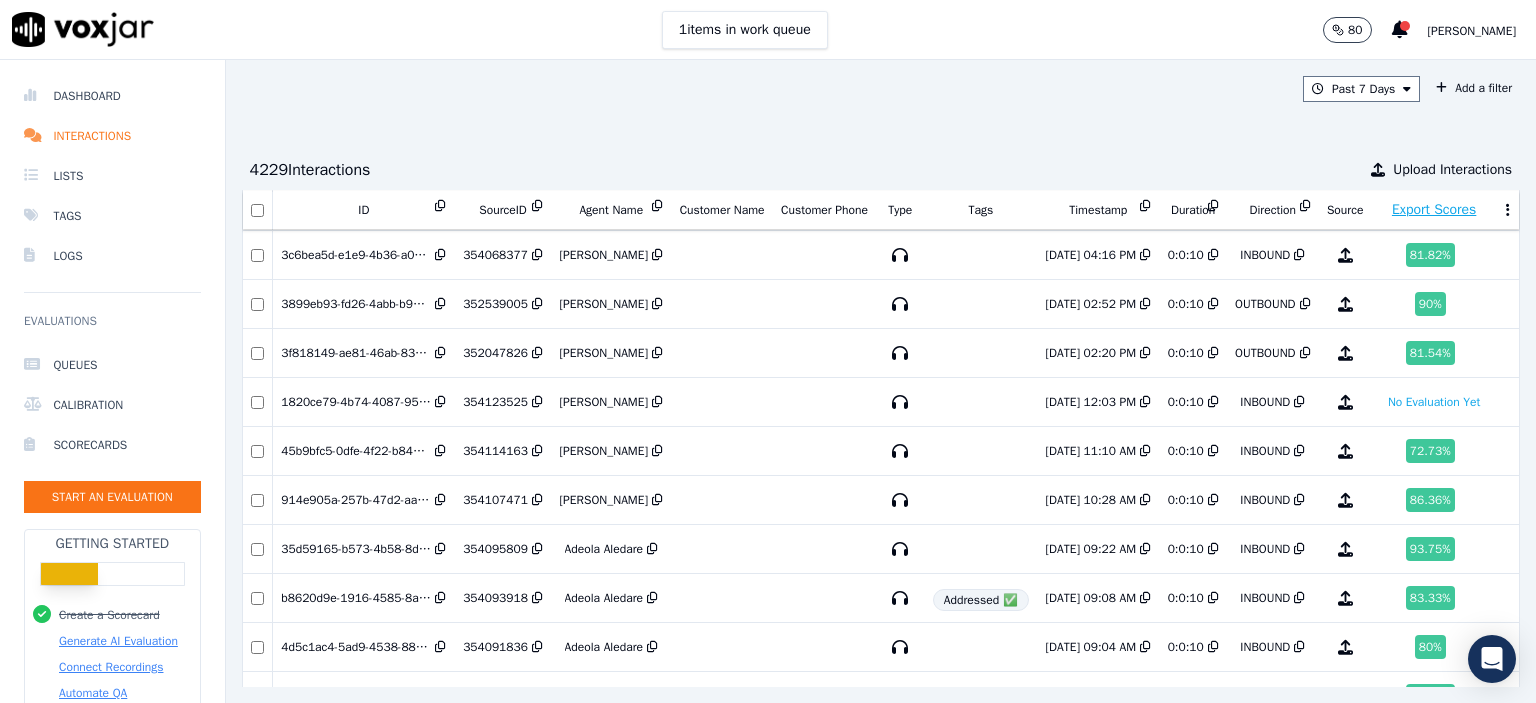 scroll, scrollTop: 300, scrollLeft: 0, axis: vertical 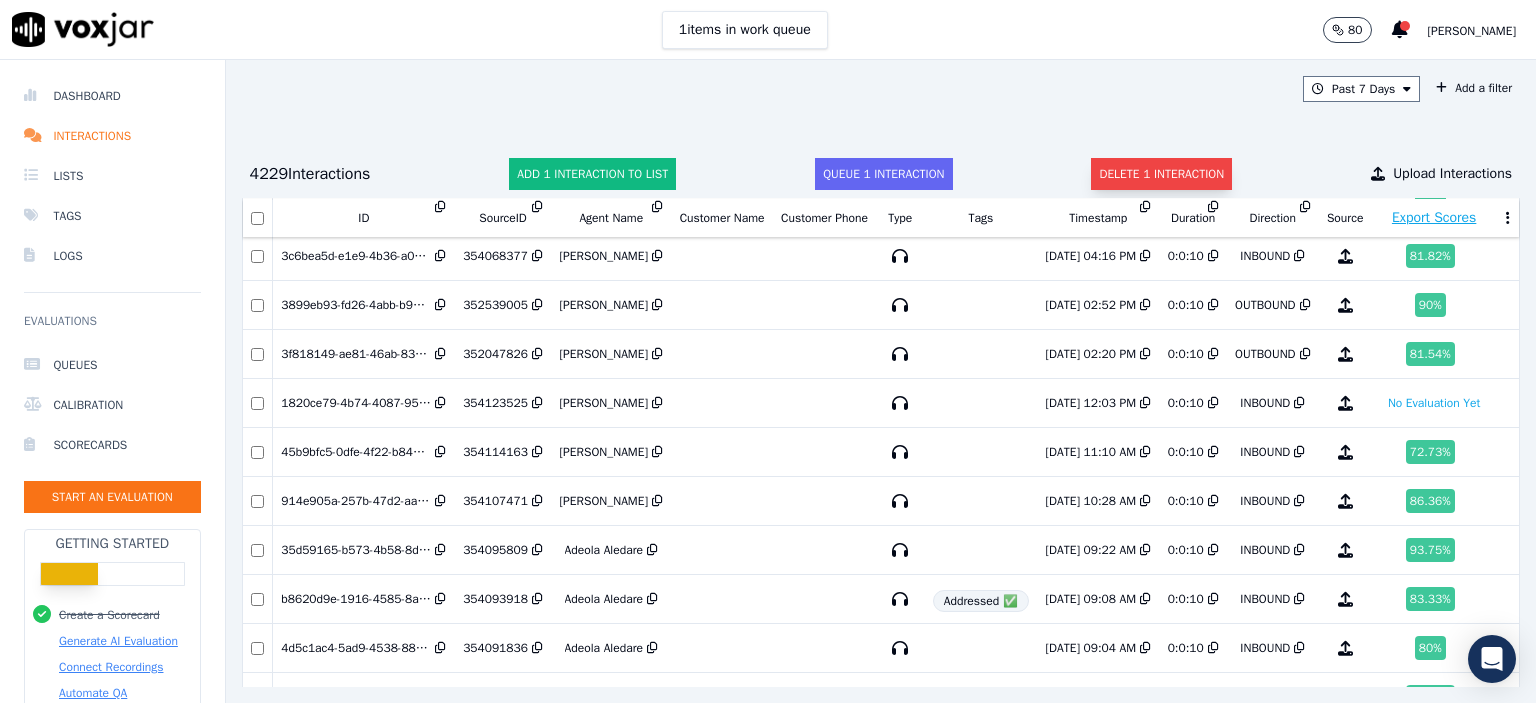 click on "Delete 1 interaction" at bounding box center [1161, 174] 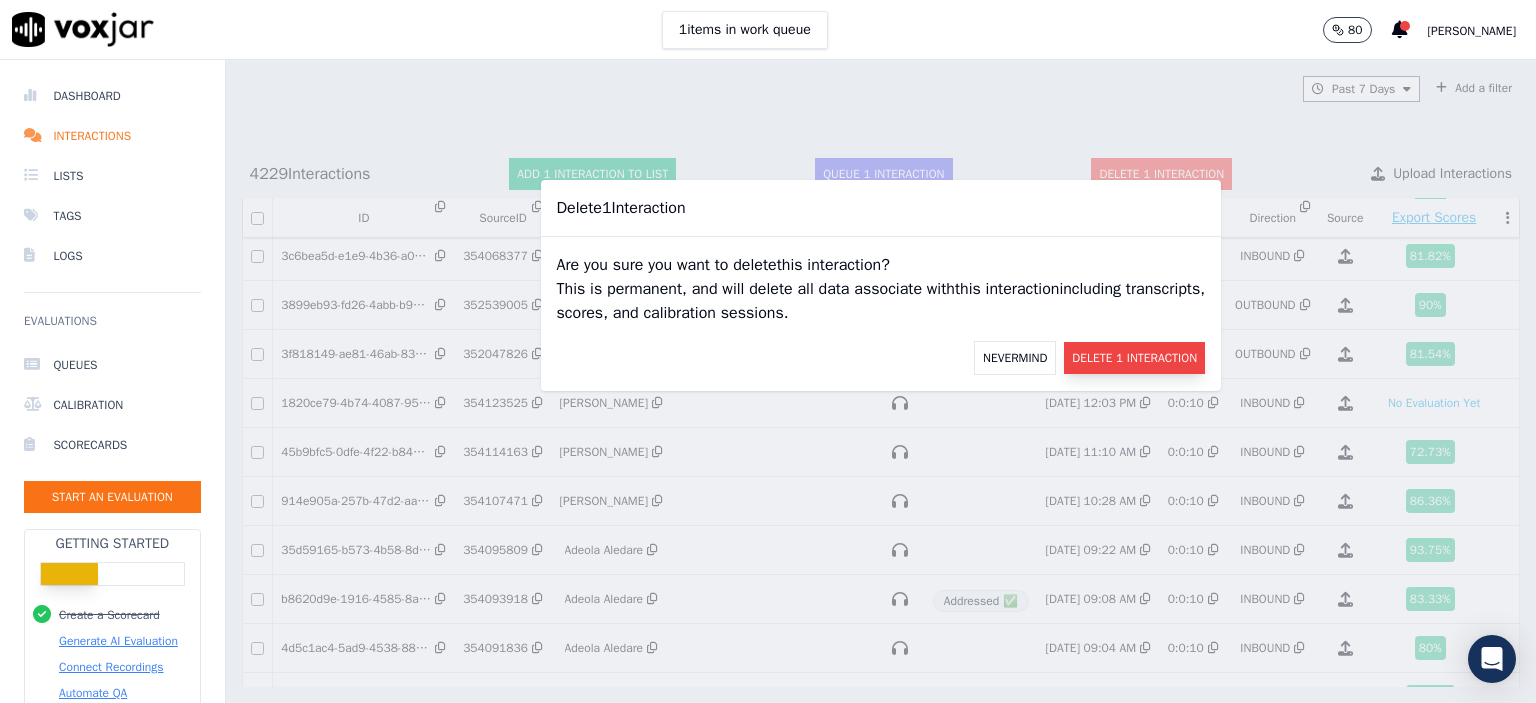 click on "Delete 1 Interaction" at bounding box center (1134, 358) 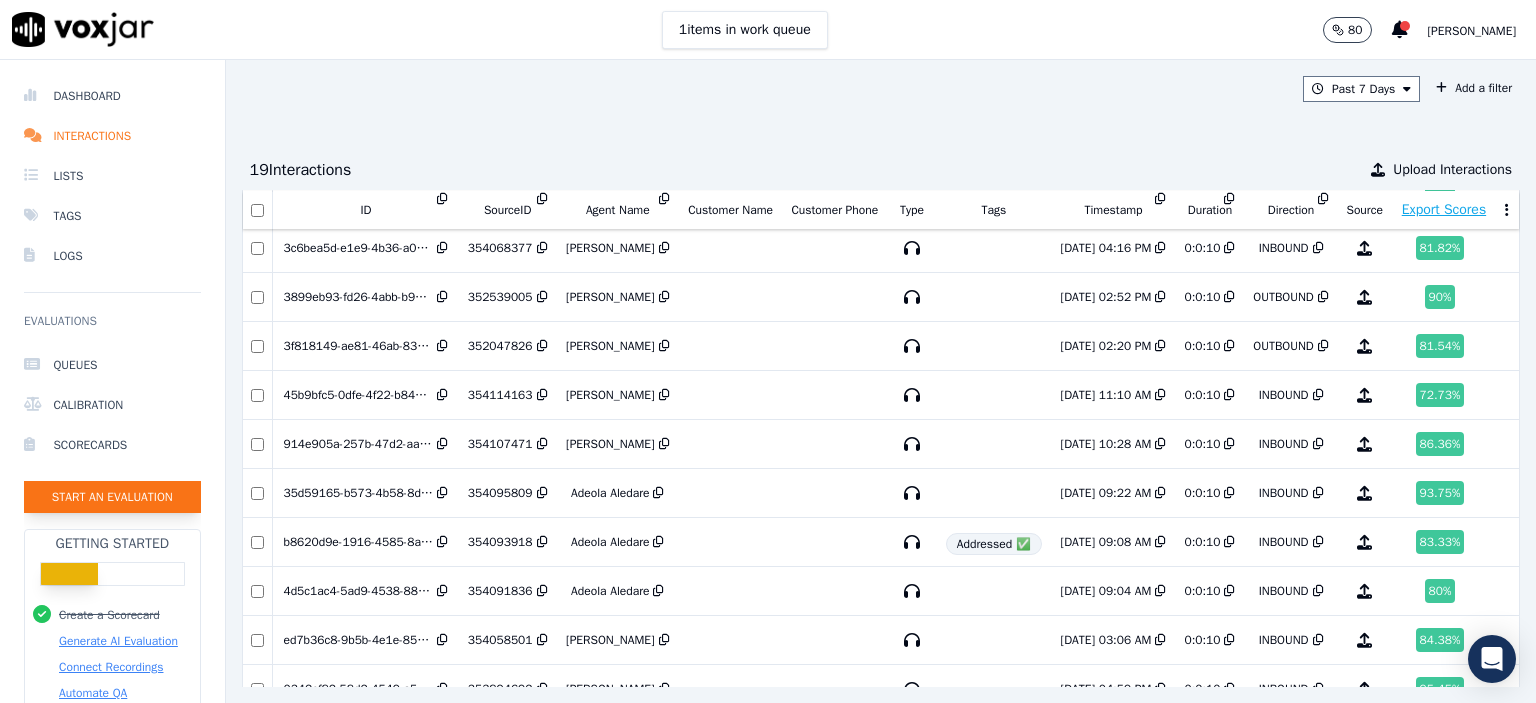 click on "Start an Evaluation" 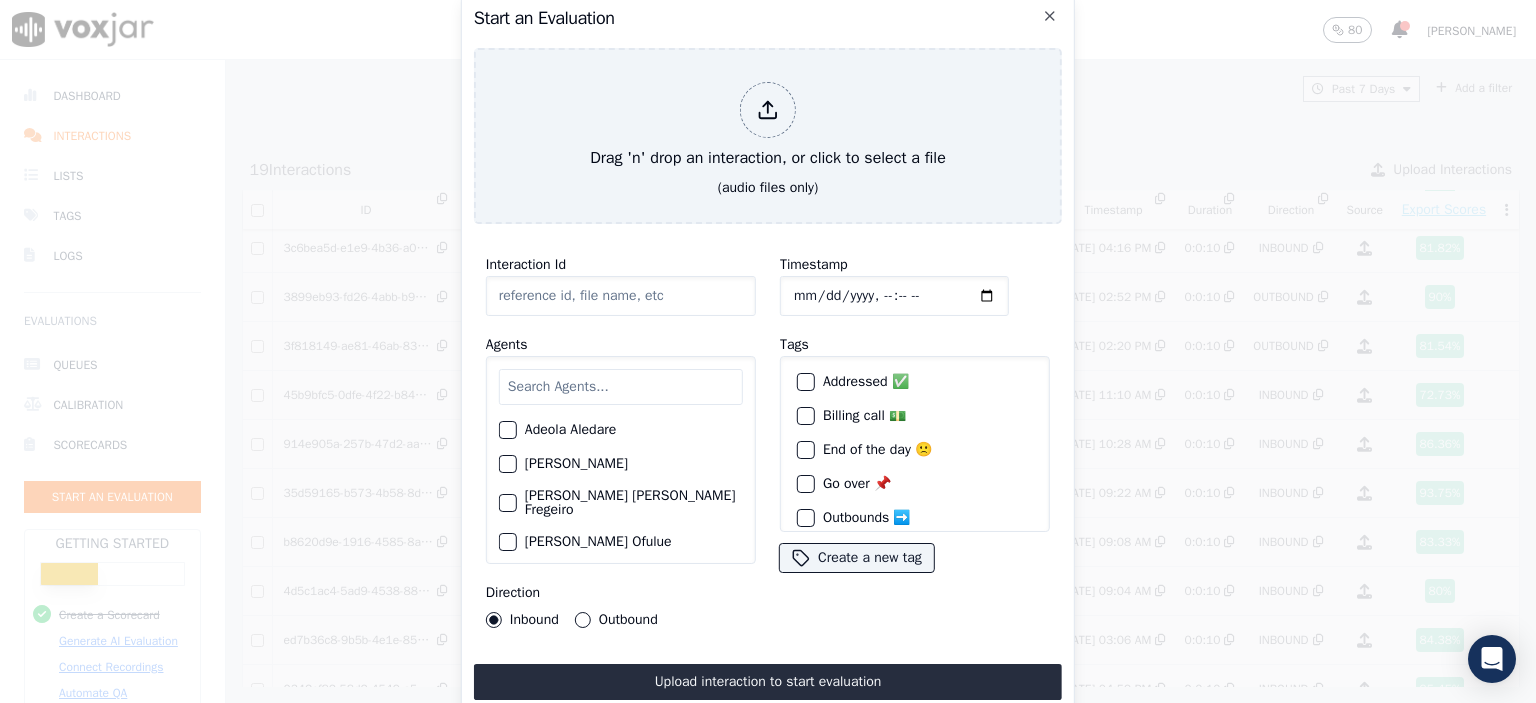 click on "Interaction Id" 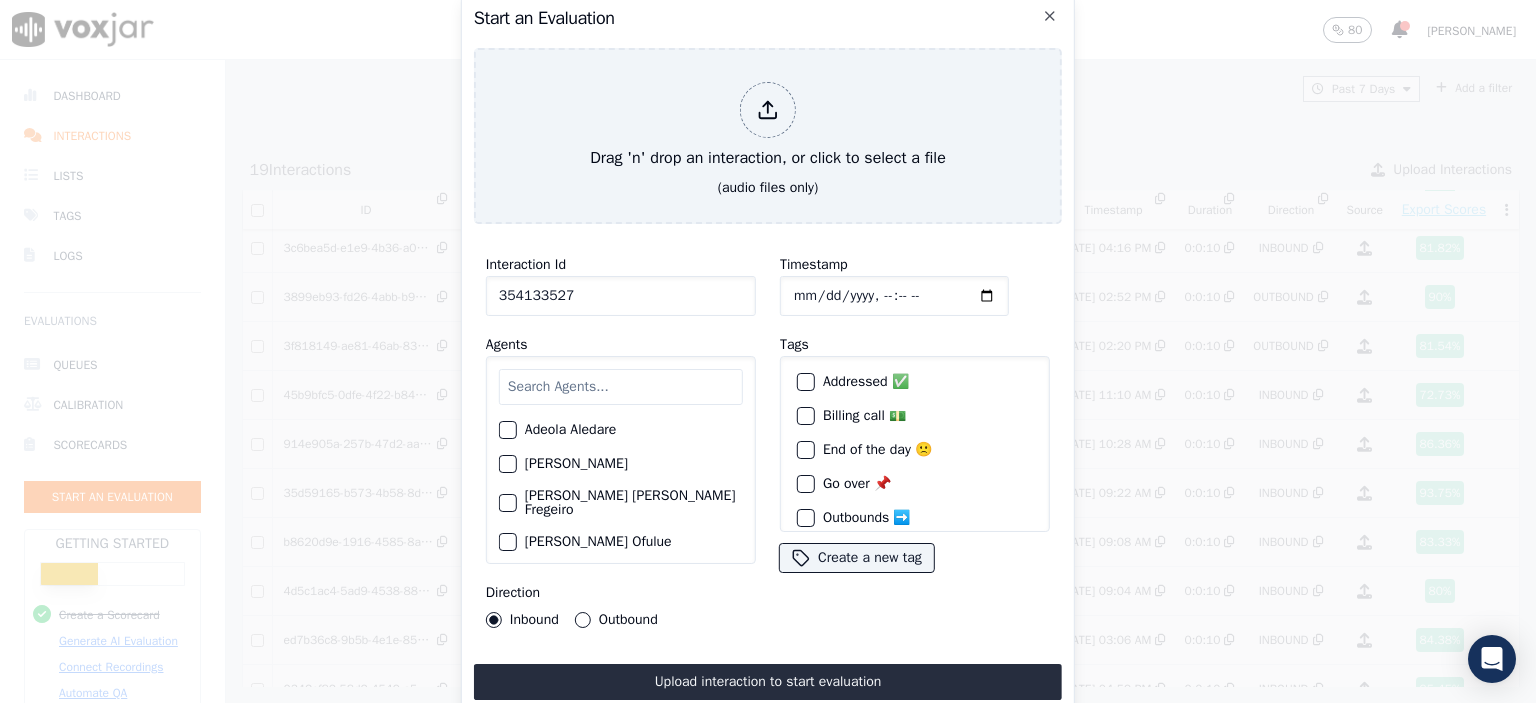 type on "354133527" 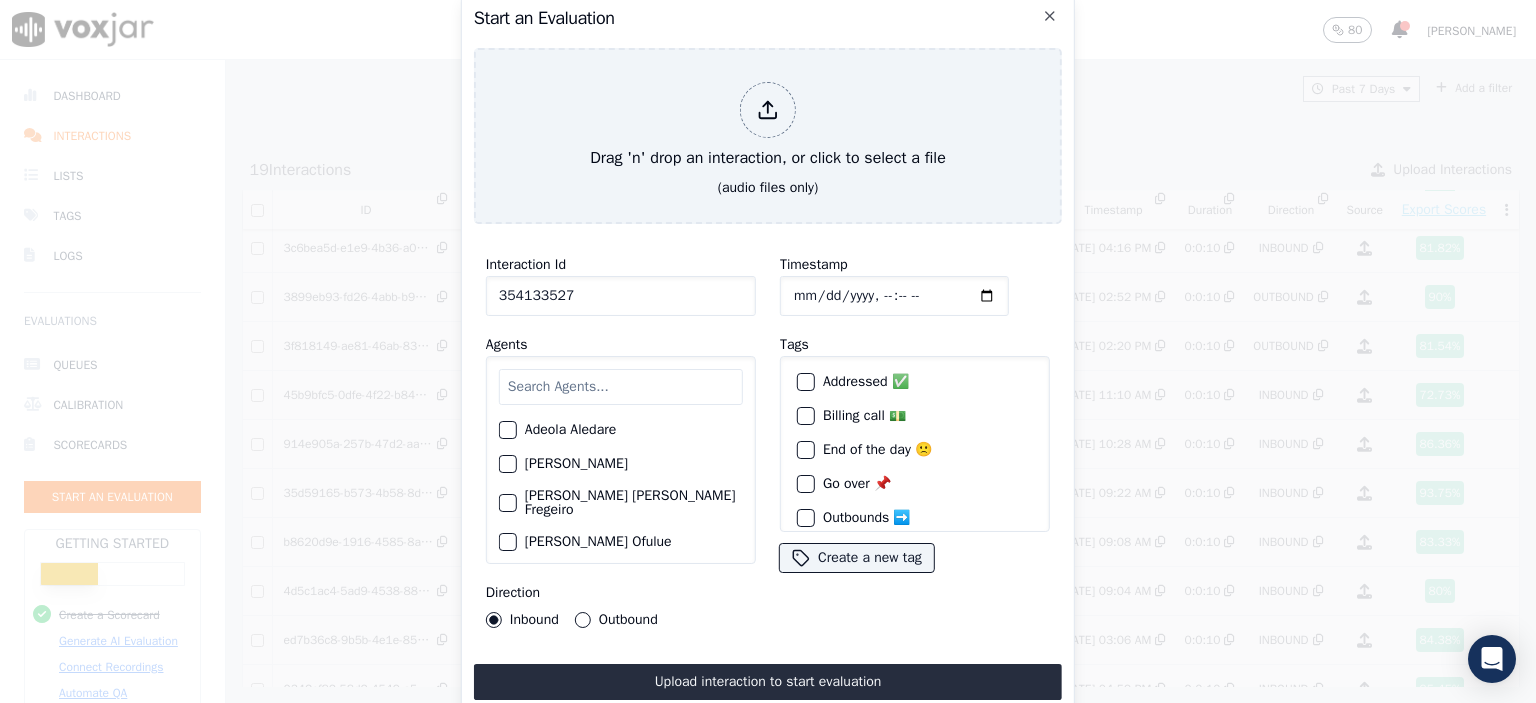 type on "[DATE]T12:55" 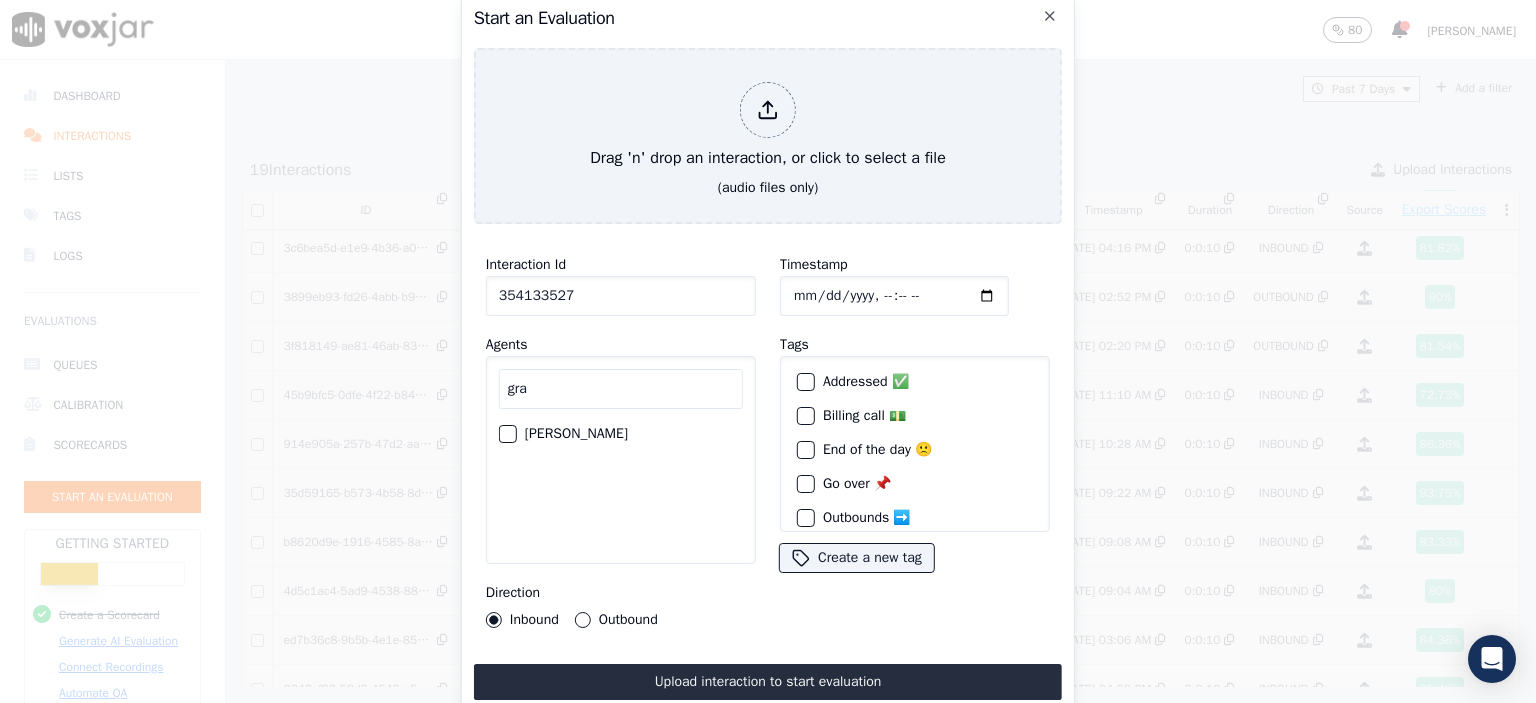 type on "gra" 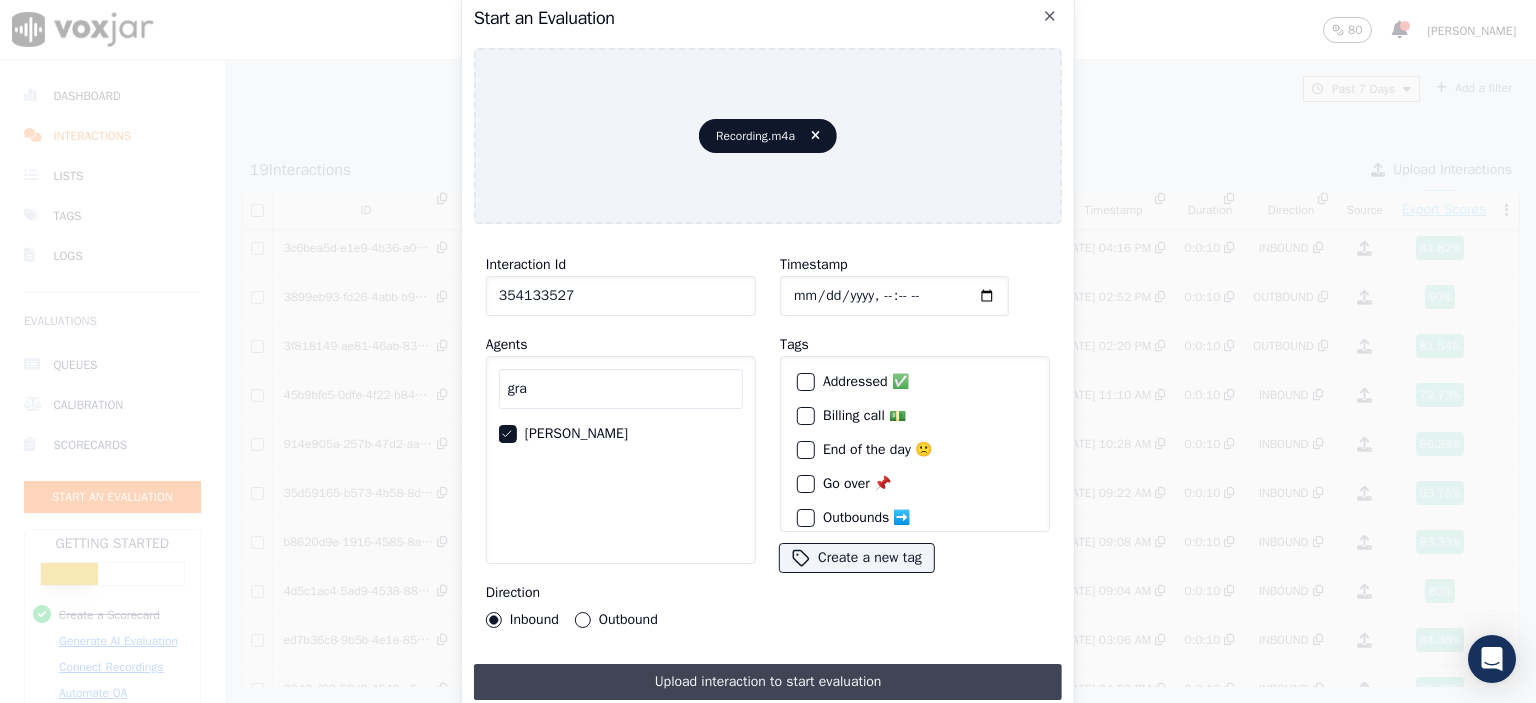 click on "Upload interaction to start evaluation" at bounding box center [768, 682] 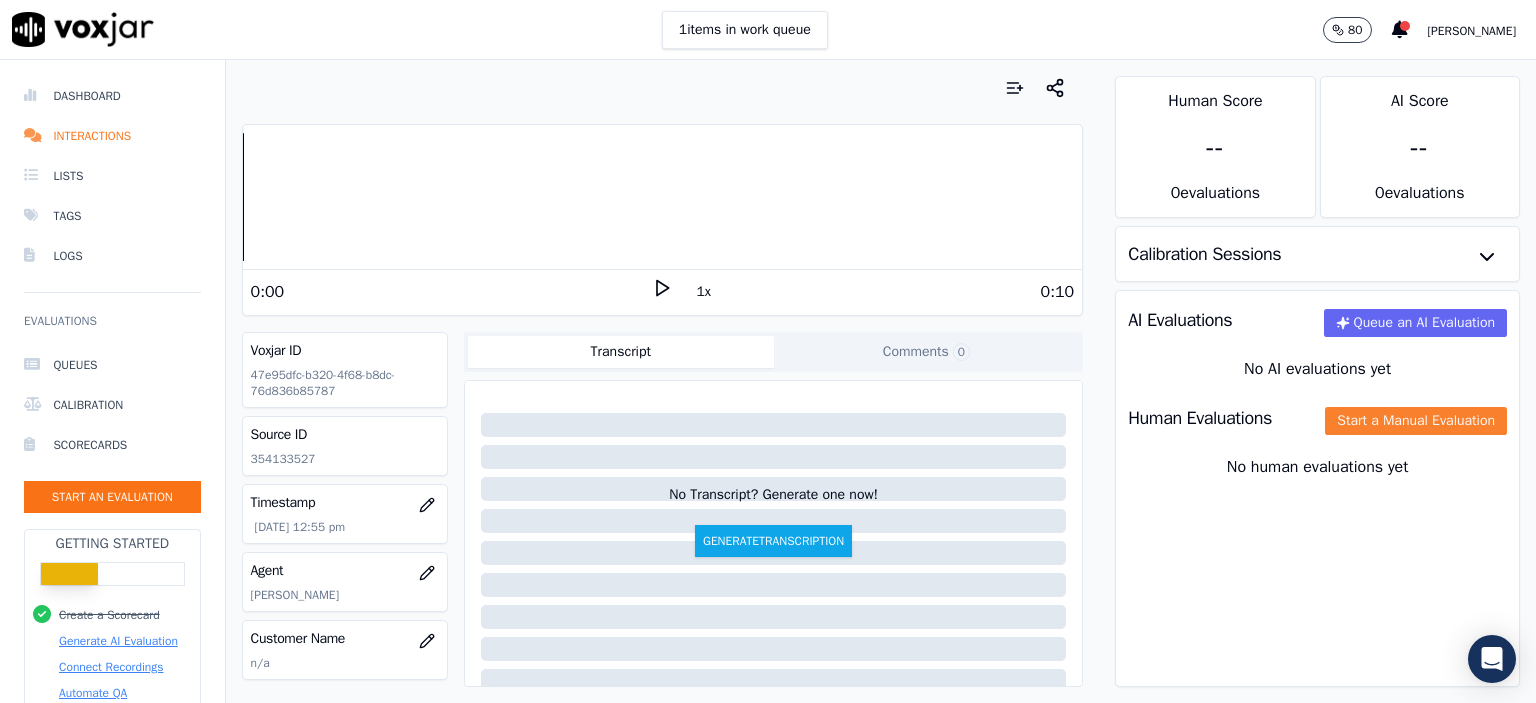 click on "Start a Manual Evaluation" 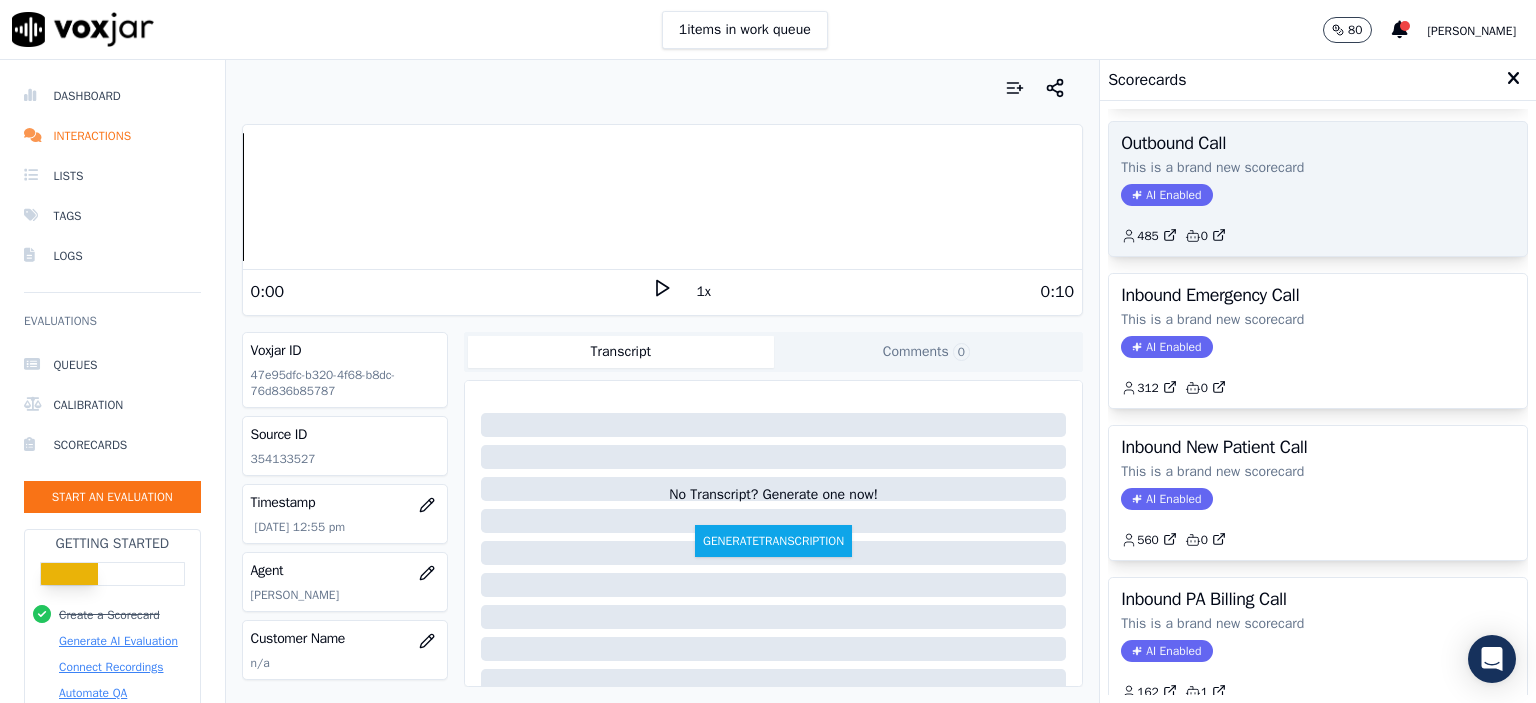 scroll, scrollTop: 400, scrollLeft: 0, axis: vertical 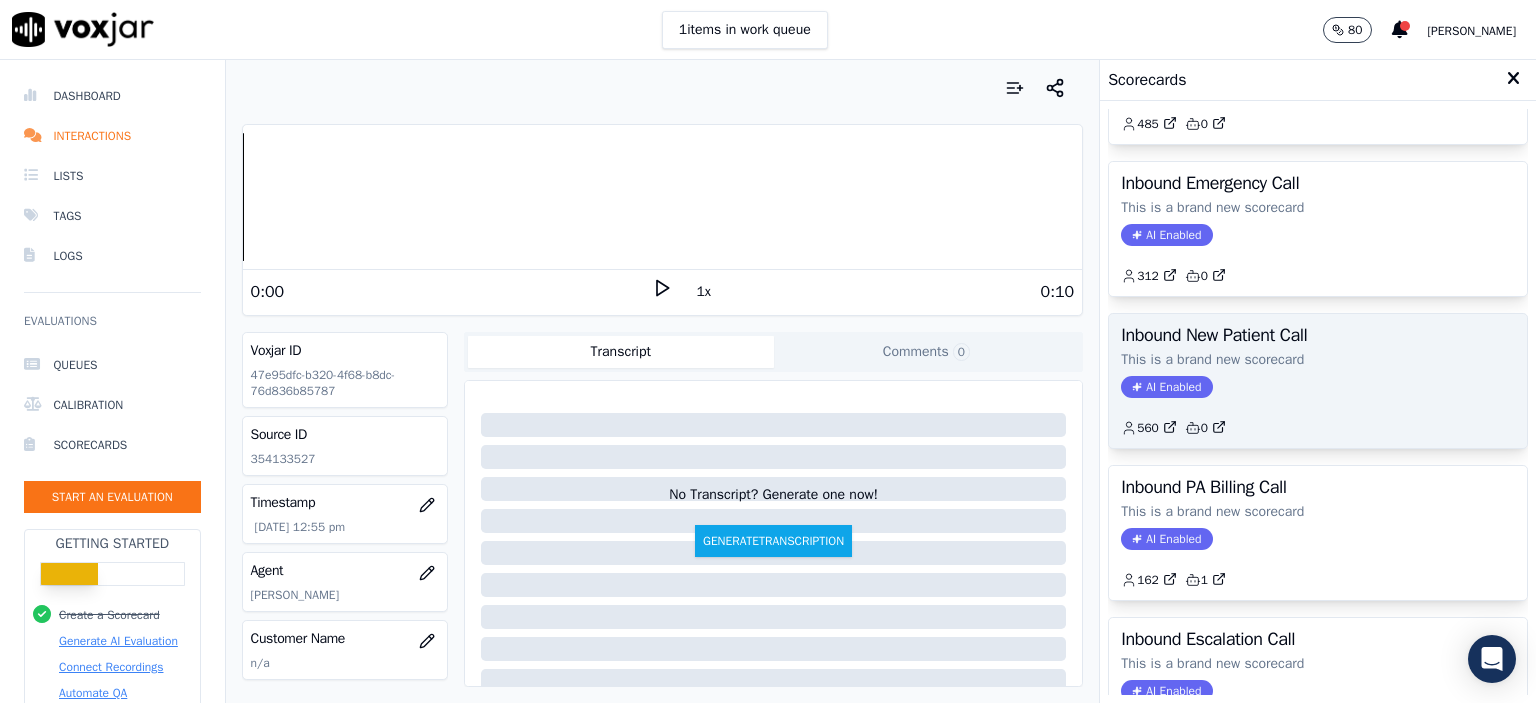 click on "560         0" 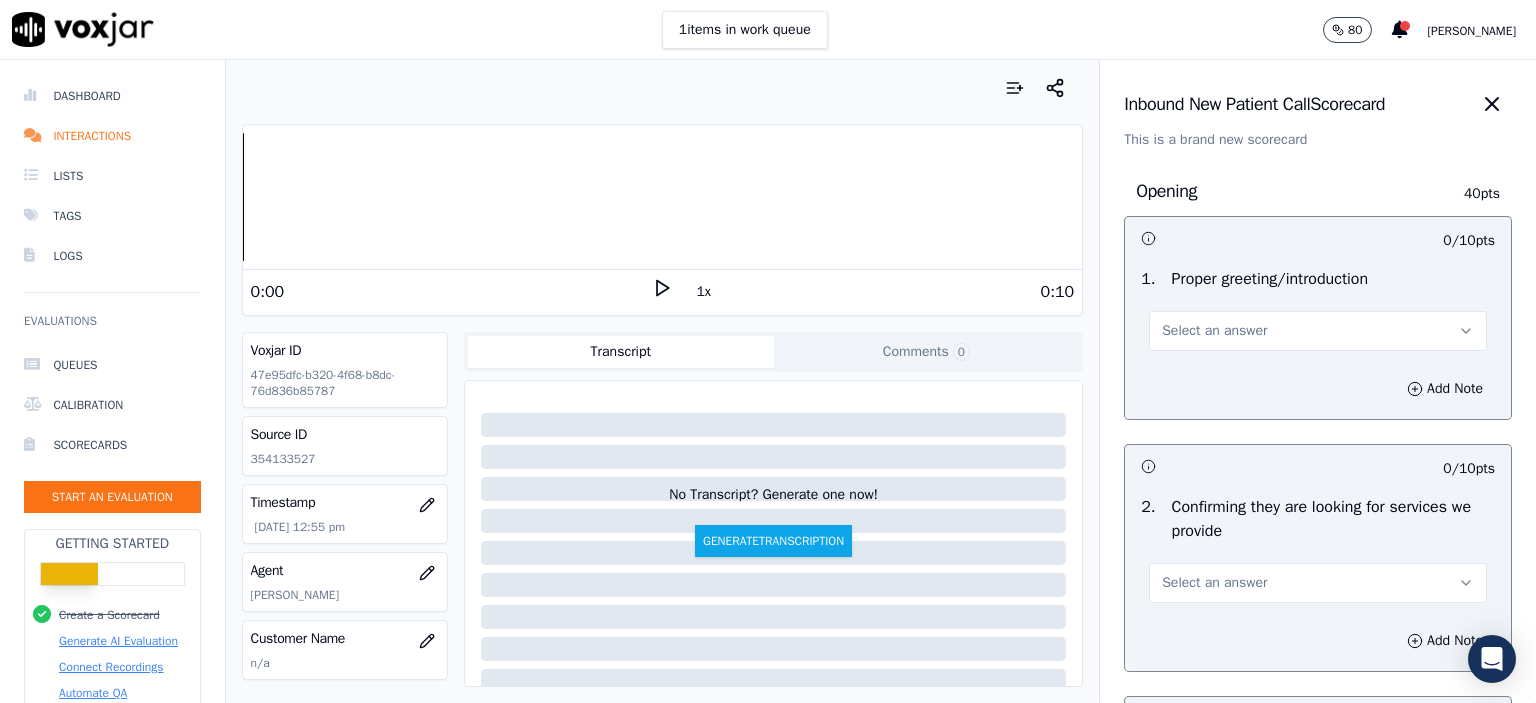 click on "Select an answer" at bounding box center (1318, 331) 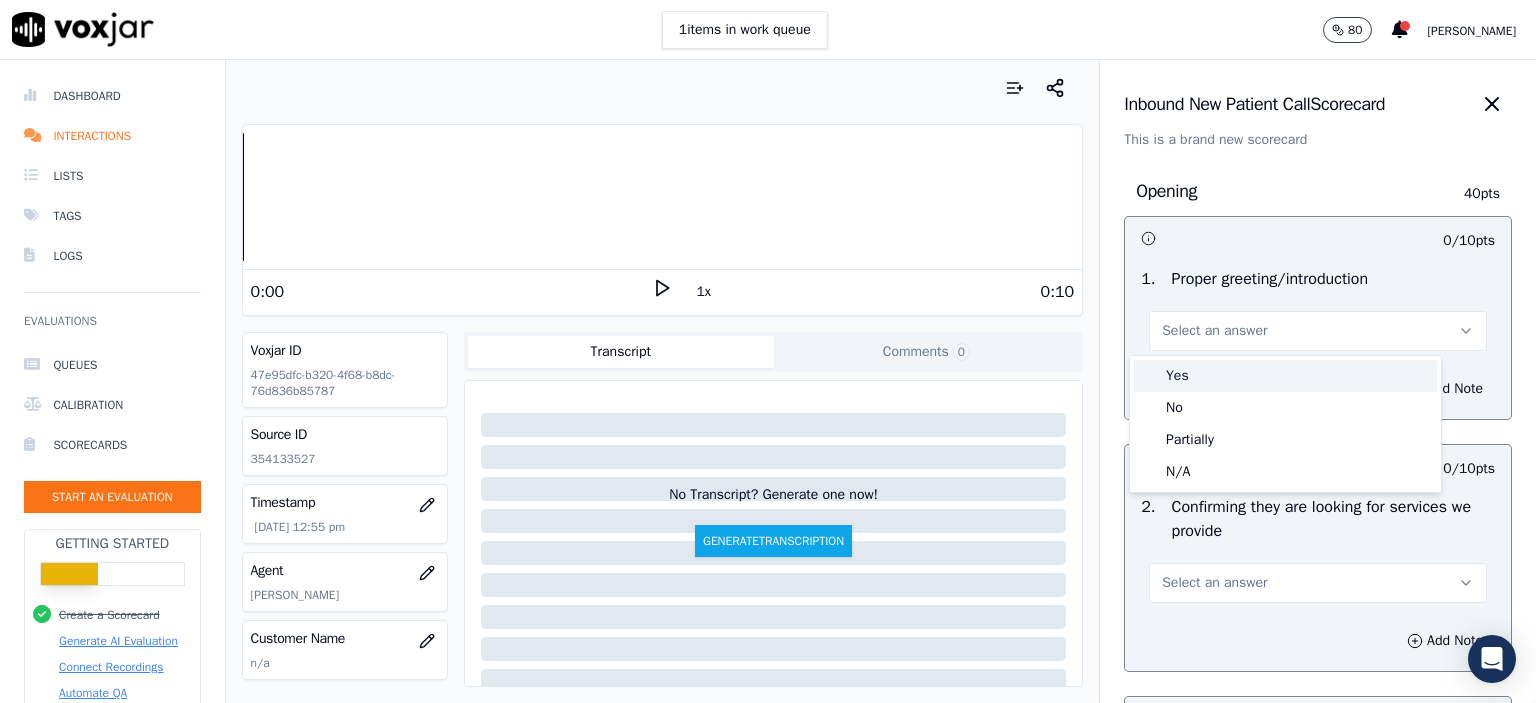 click on "Yes" at bounding box center (1285, 376) 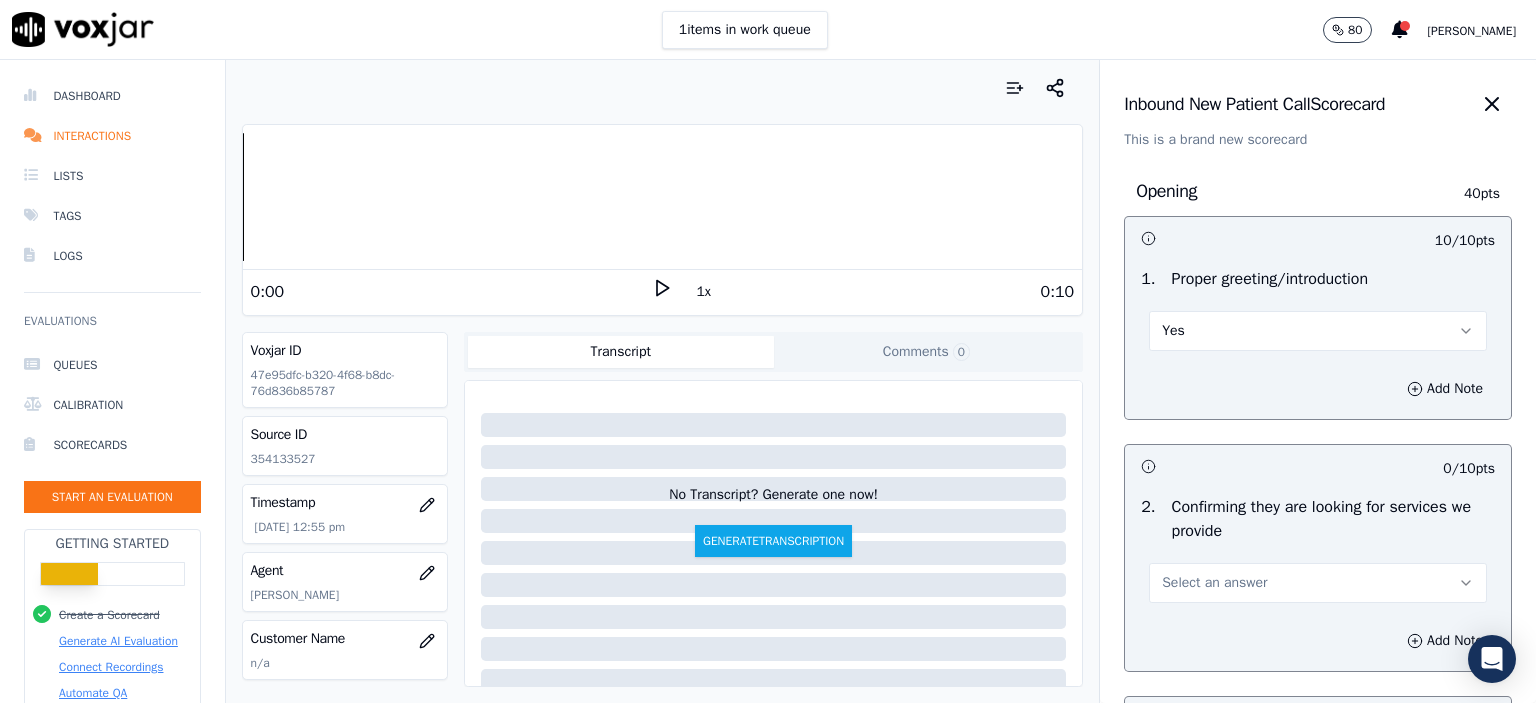 click on "Select an answer" at bounding box center [1214, 583] 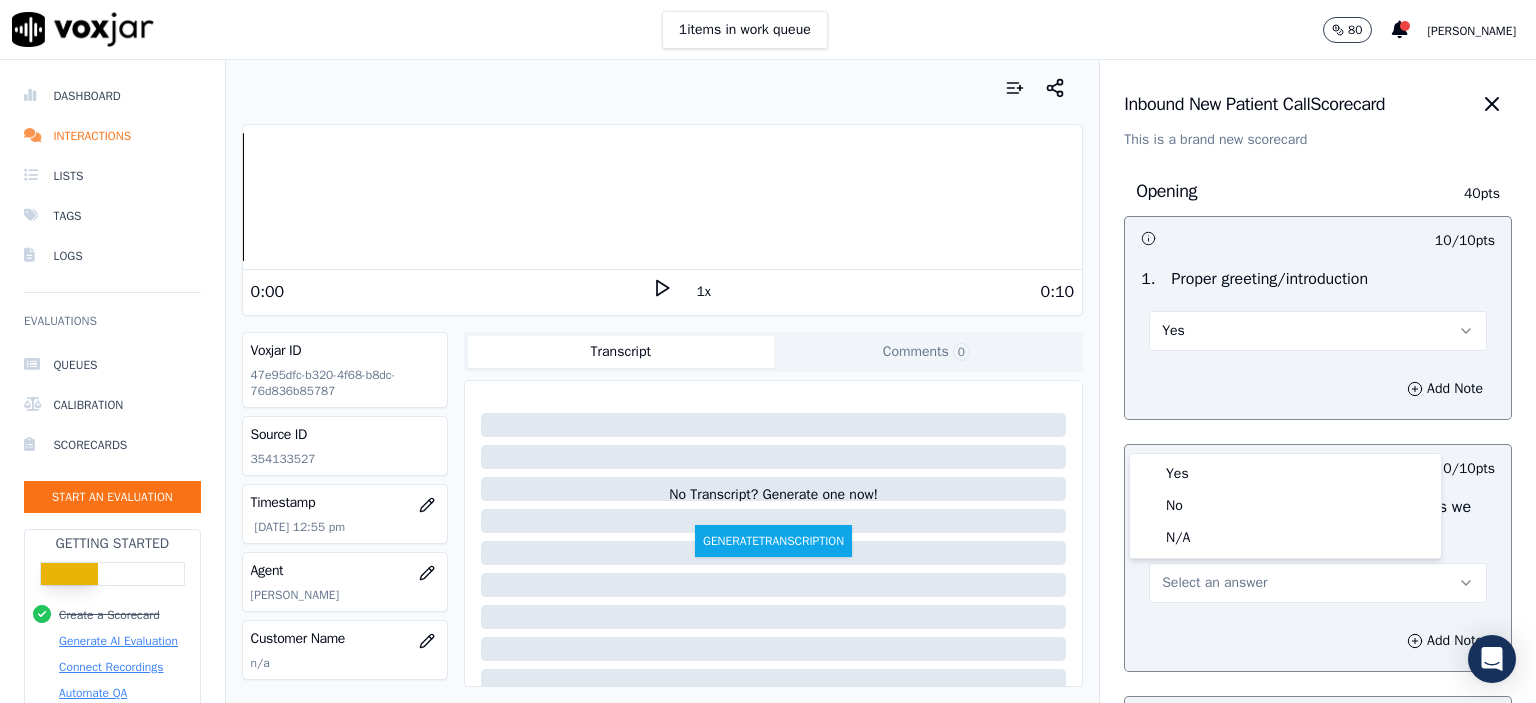 click on "N/A" 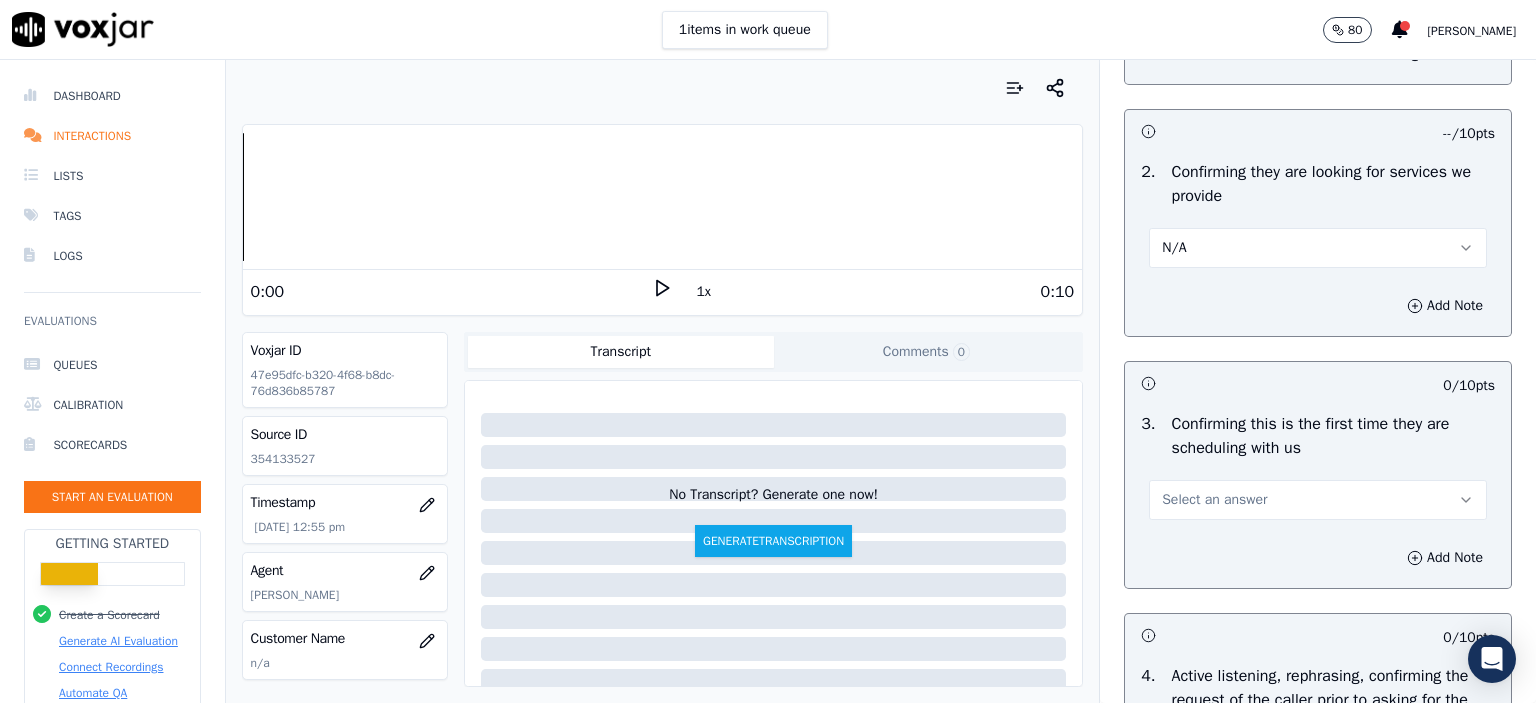 scroll, scrollTop: 400, scrollLeft: 0, axis: vertical 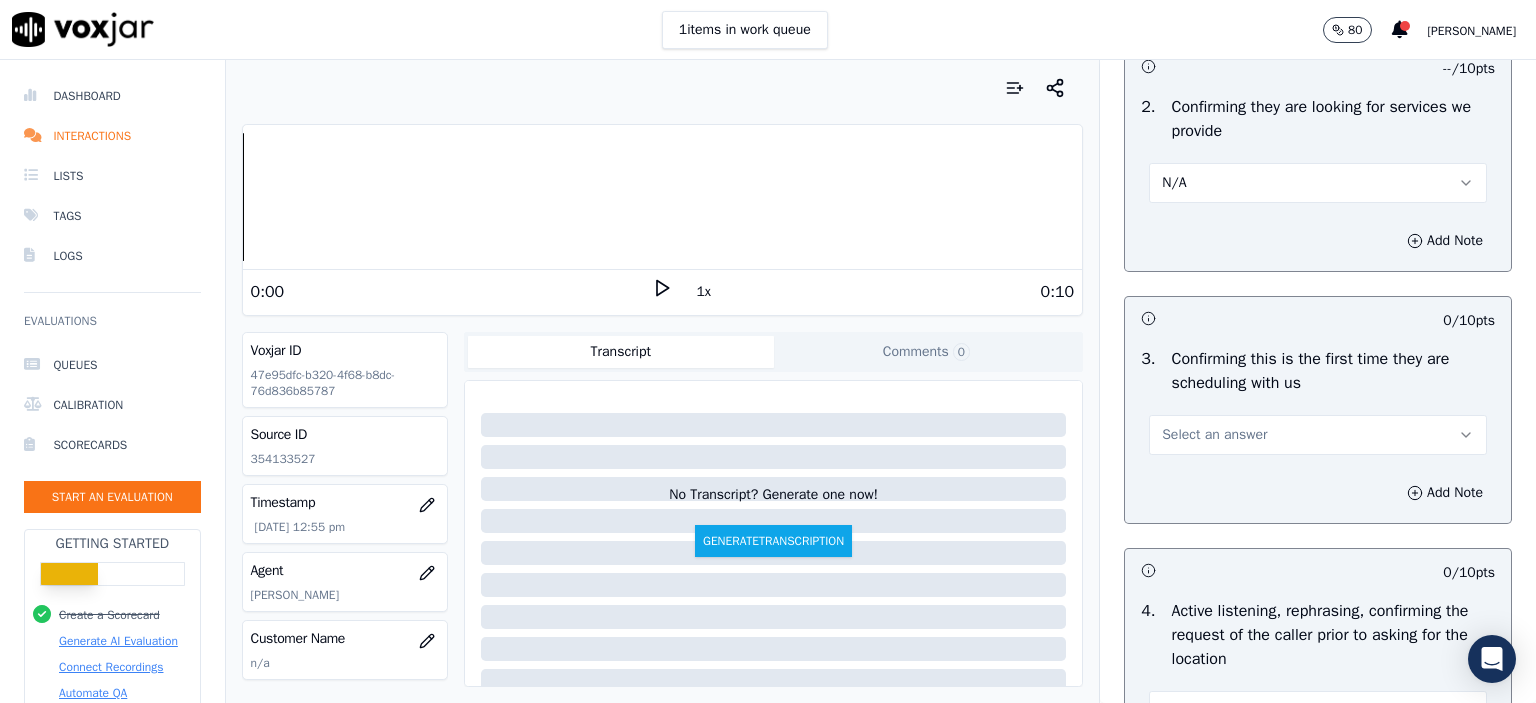 click on "Select an answer" at bounding box center (1214, 435) 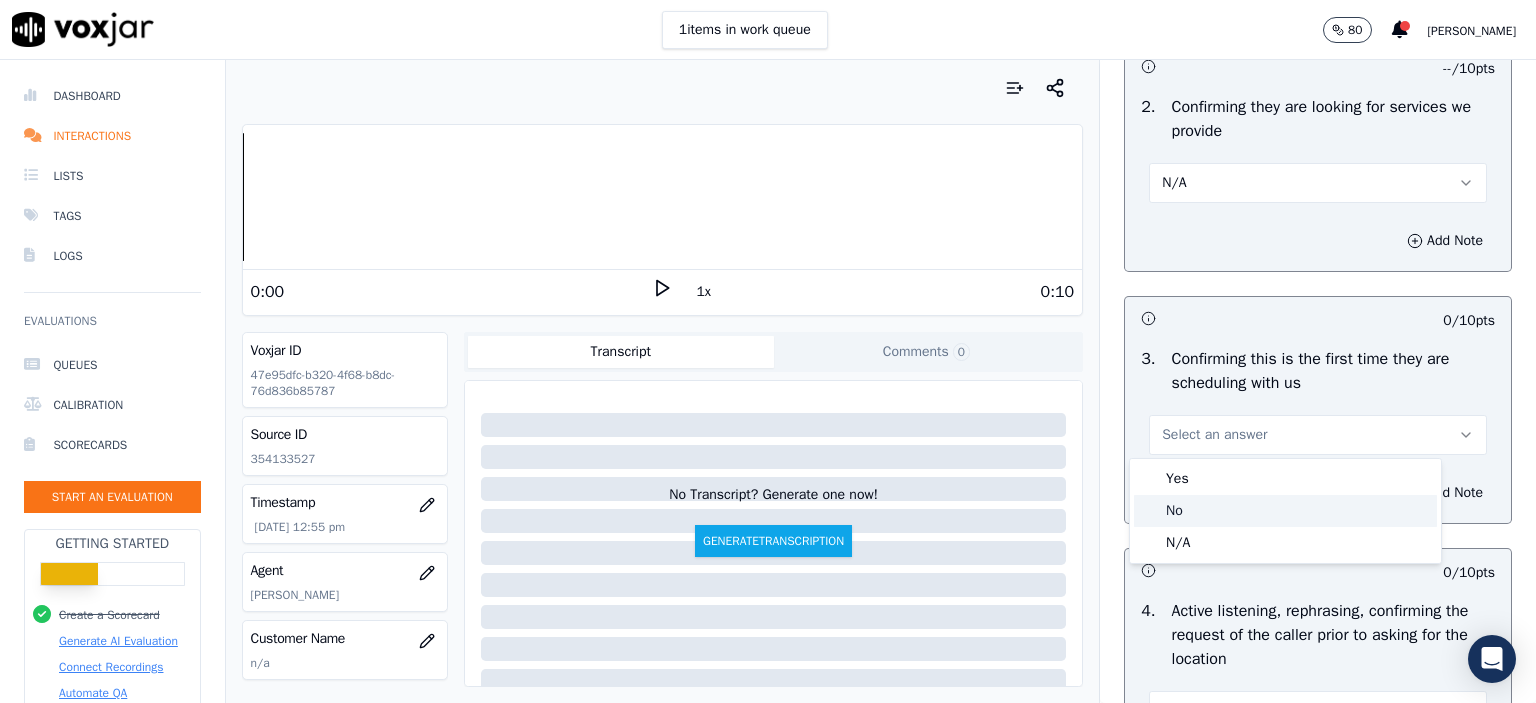 click on "No" 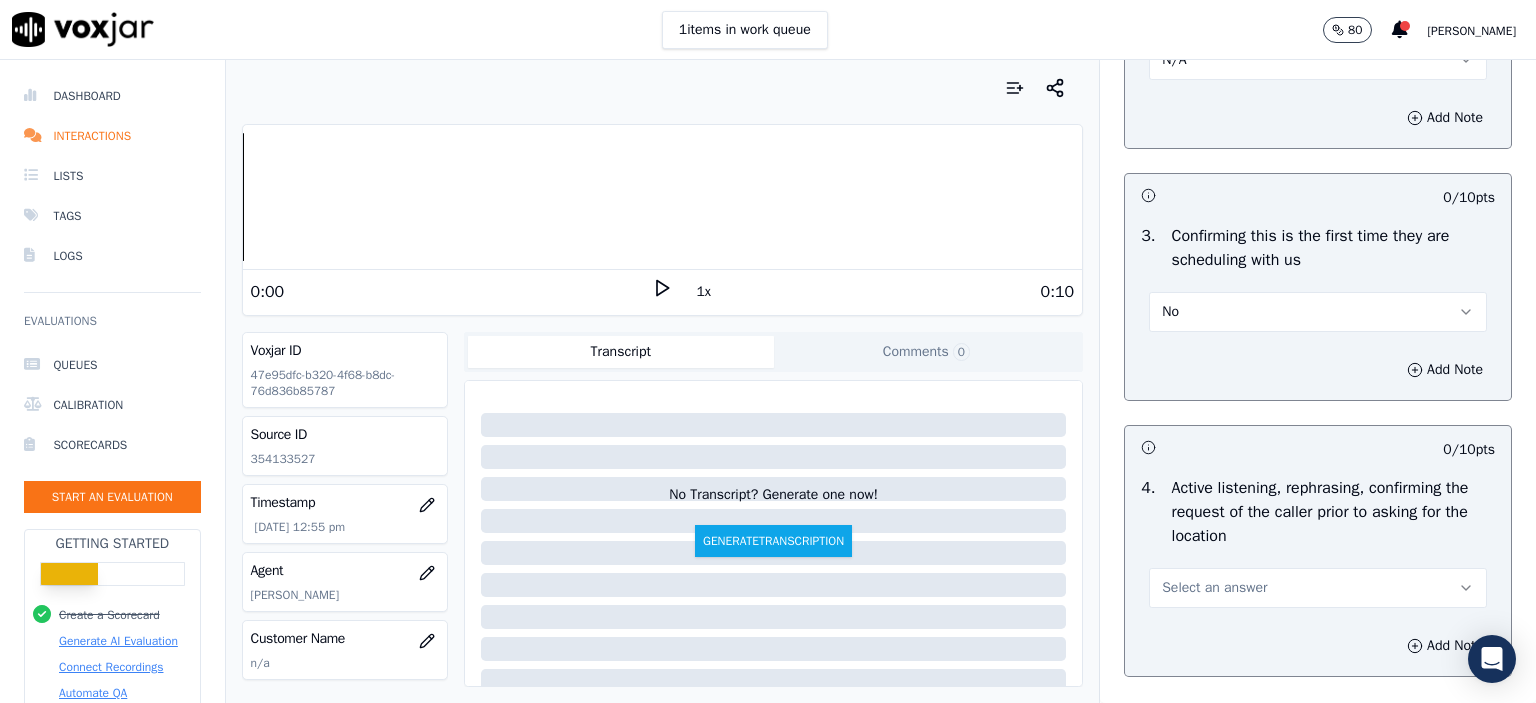 scroll, scrollTop: 600, scrollLeft: 0, axis: vertical 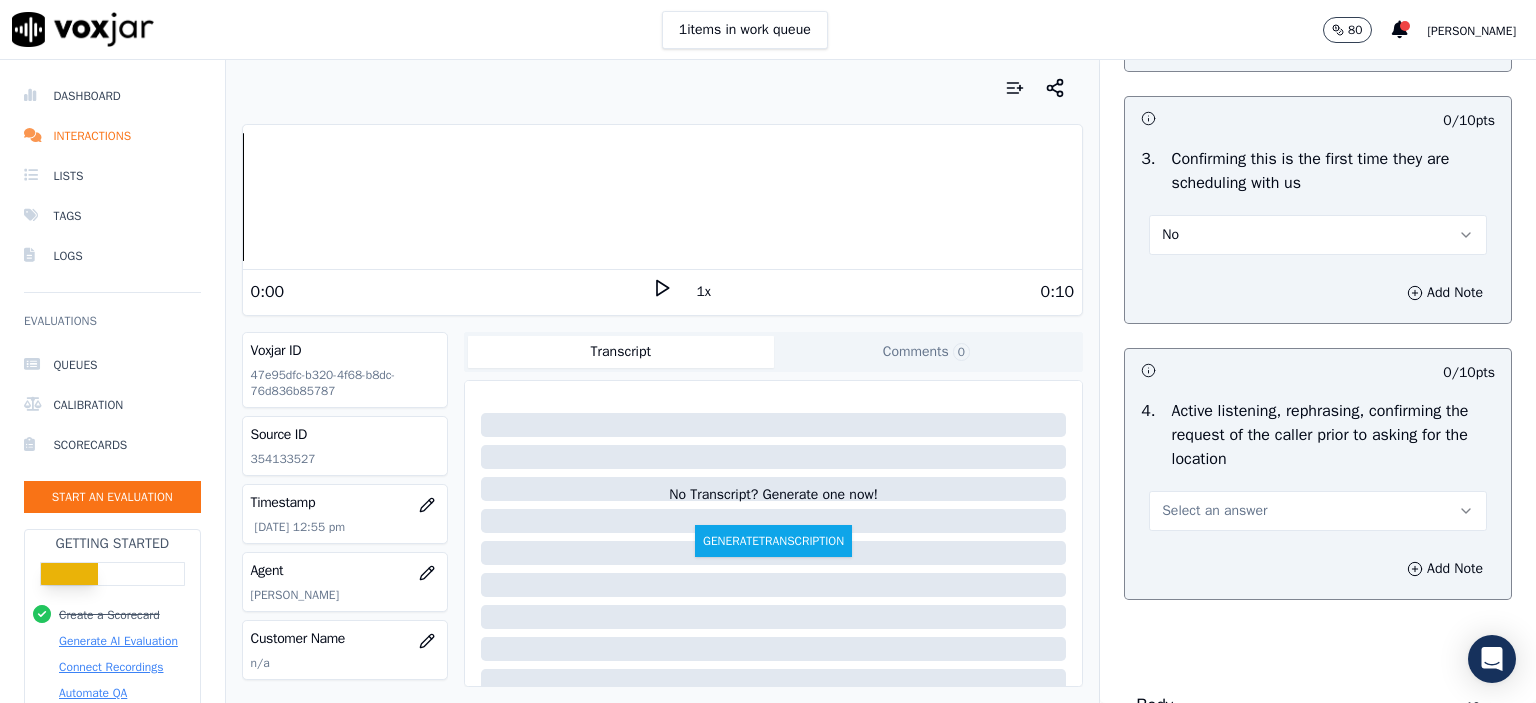 click on "Select an answer" at bounding box center (1214, 511) 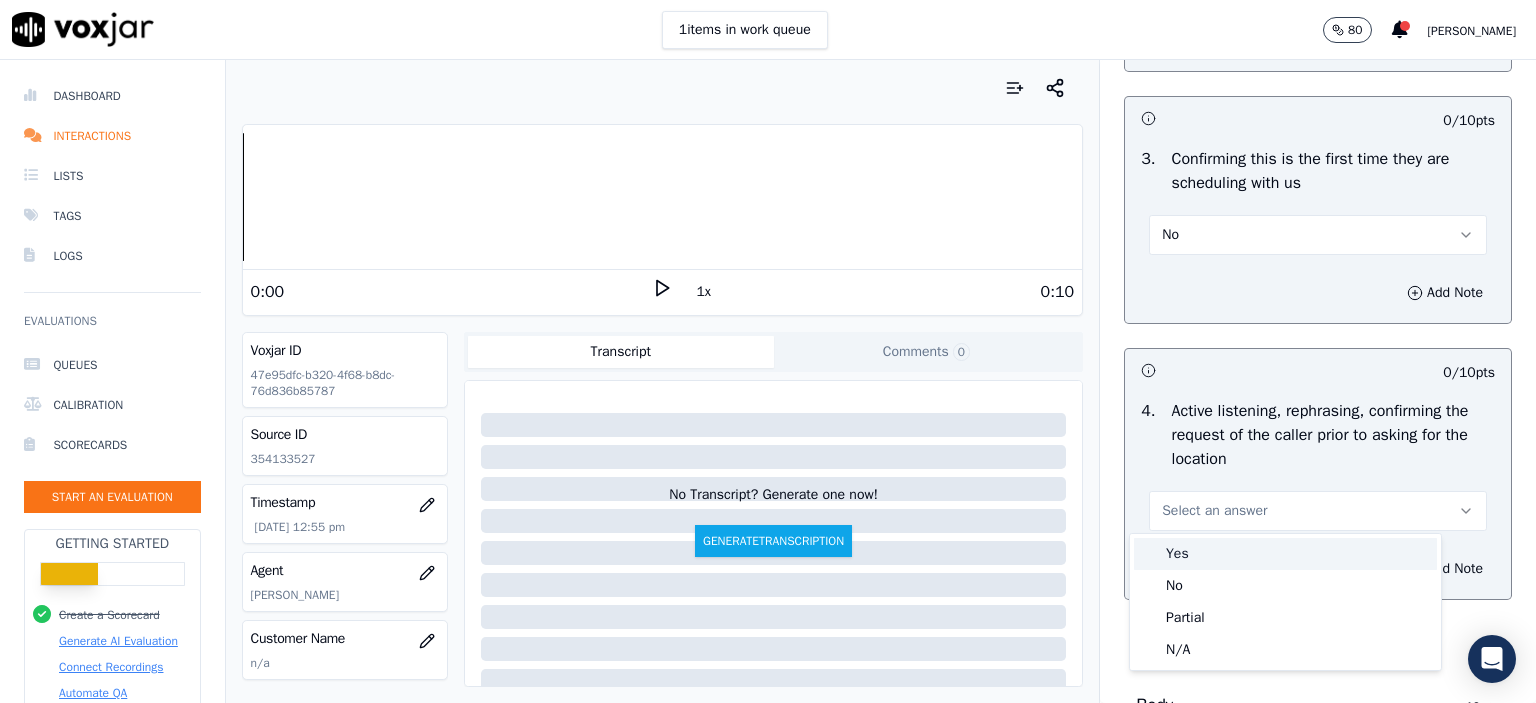 click on "Yes" at bounding box center [1285, 554] 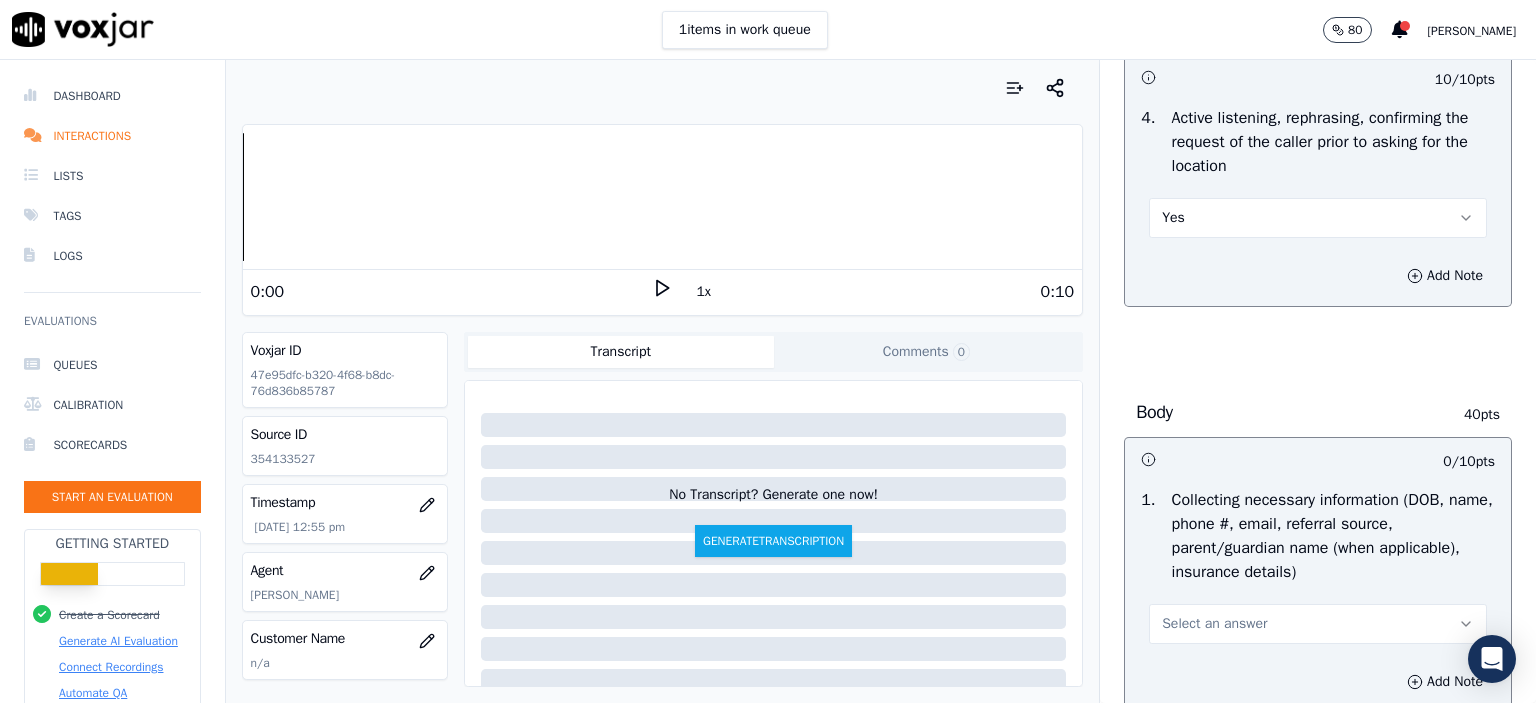 scroll, scrollTop: 800, scrollLeft: 0, axis: vertical 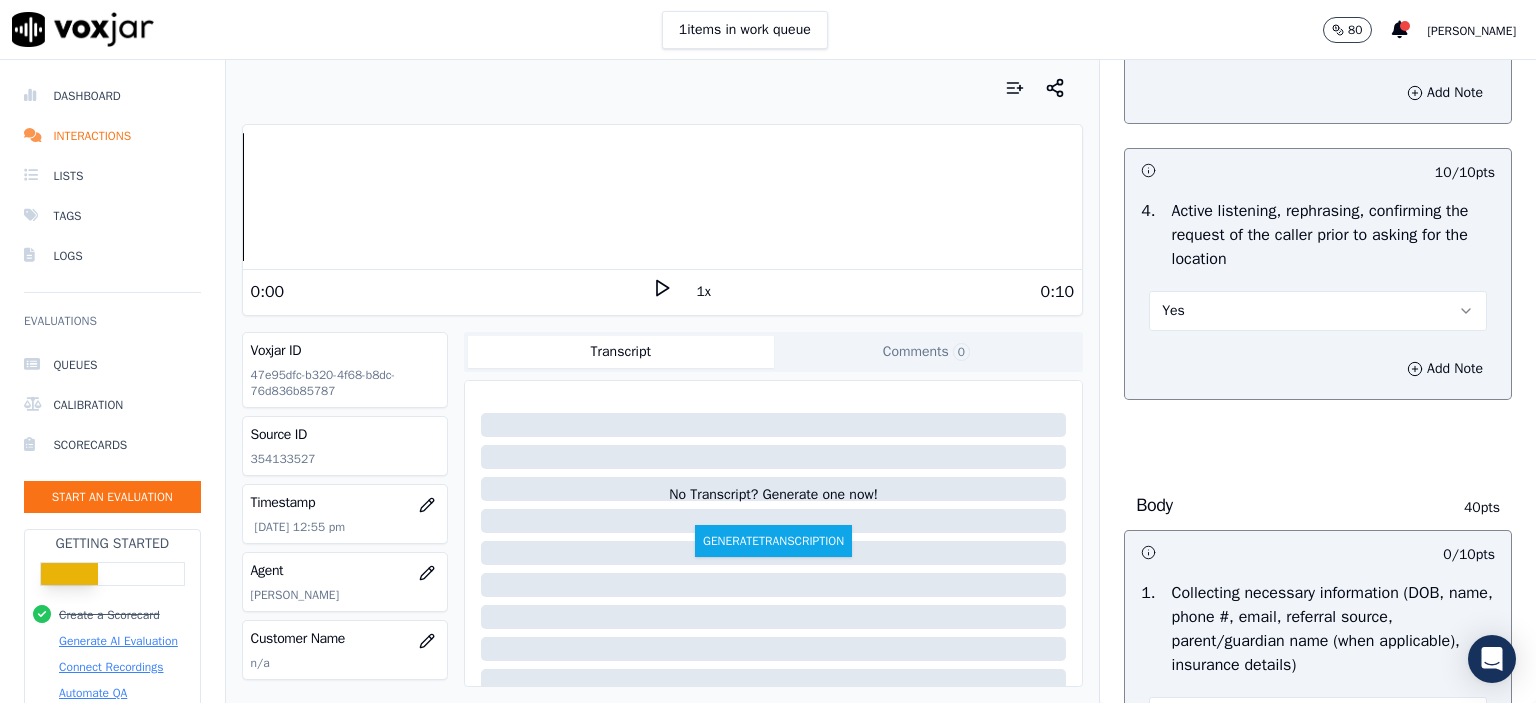 click on "Yes" at bounding box center (1318, 311) 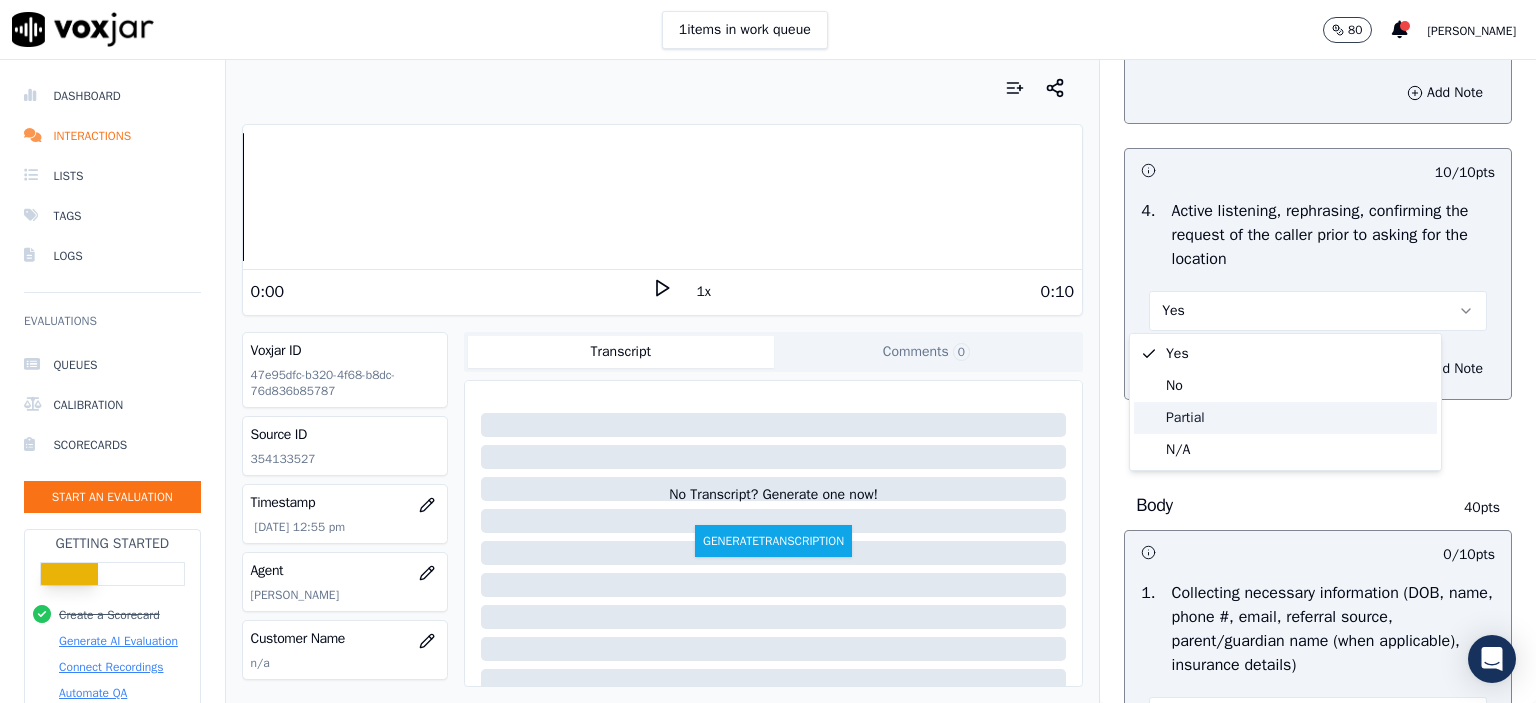click on "N/A" 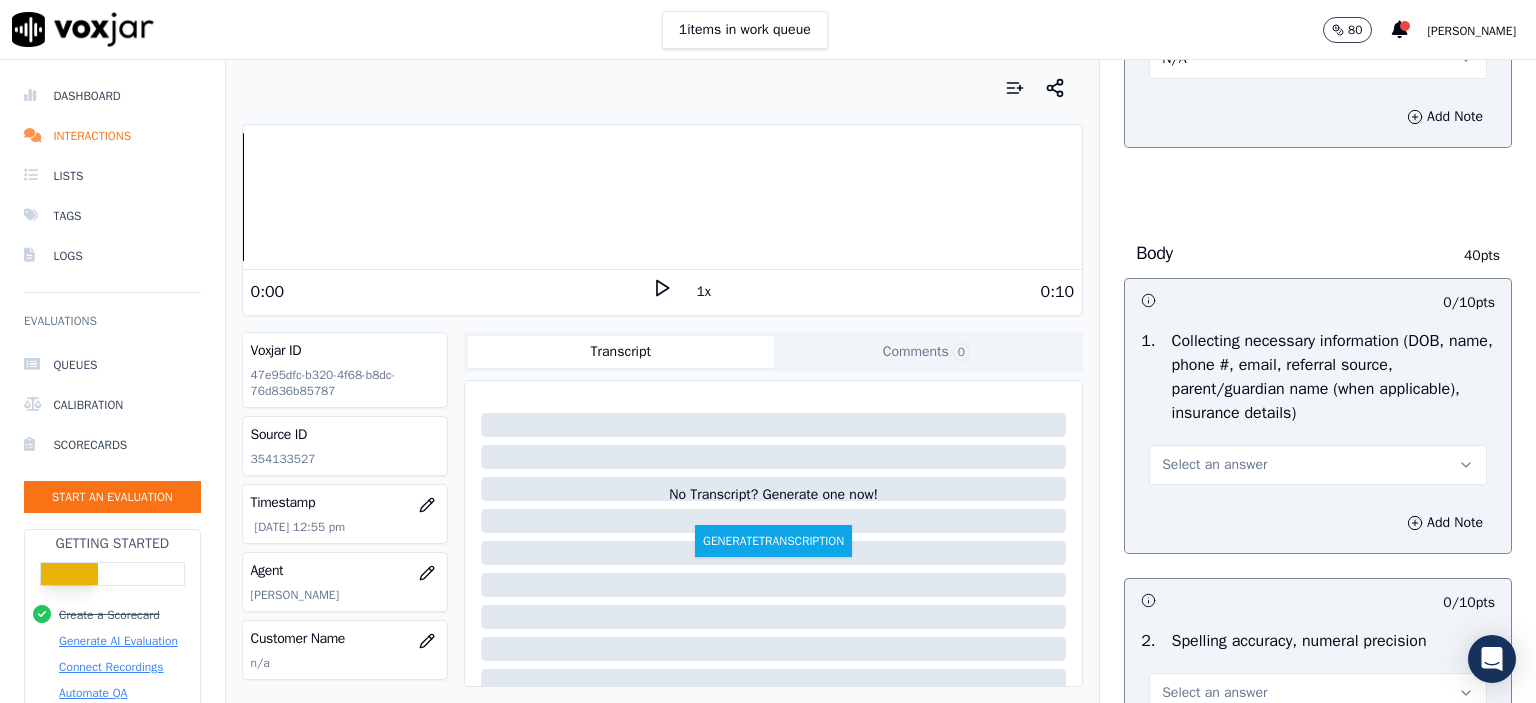 scroll, scrollTop: 1100, scrollLeft: 0, axis: vertical 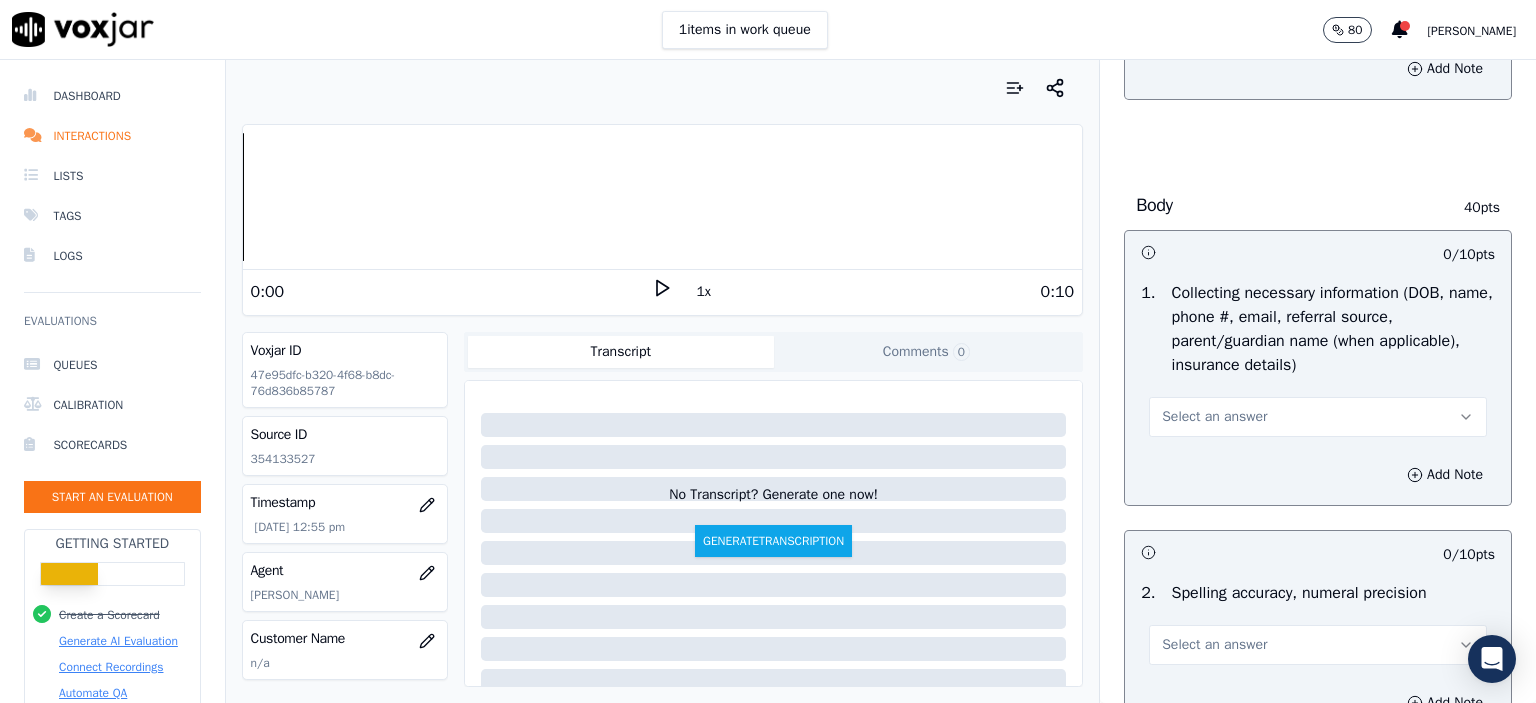 click on "Select an answer" at bounding box center [1318, 417] 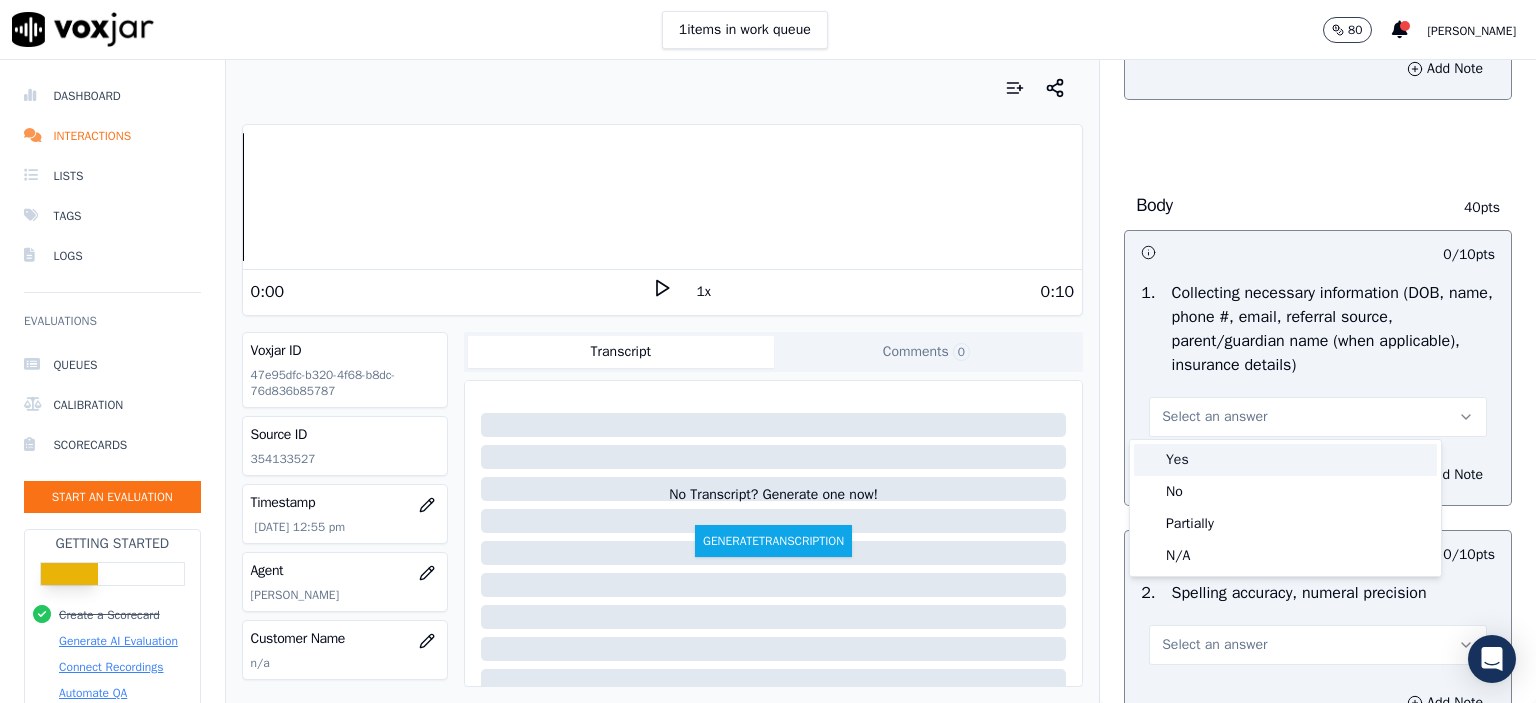 click on "Yes" at bounding box center [1285, 460] 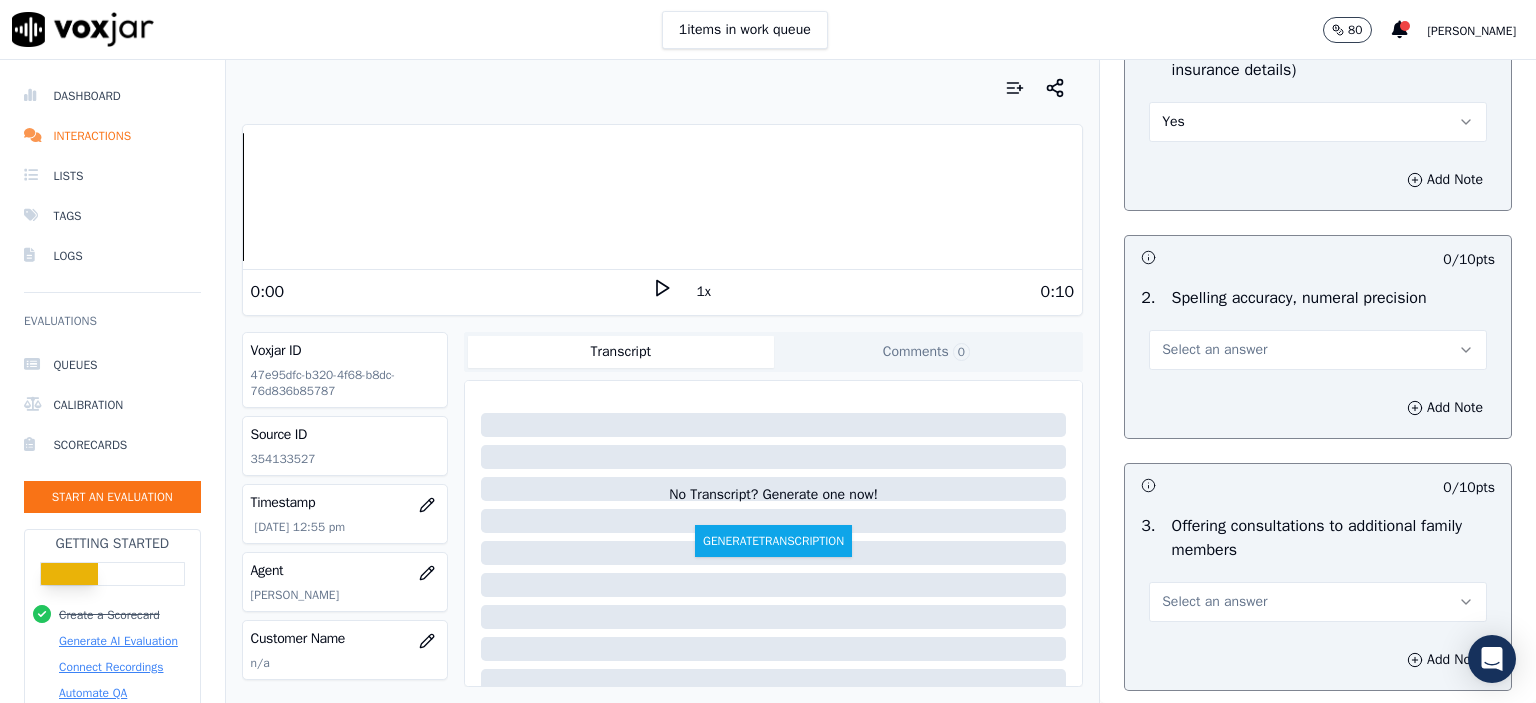 scroll, scrollTop: 1400, scrollLeft: 0, axis: vertical 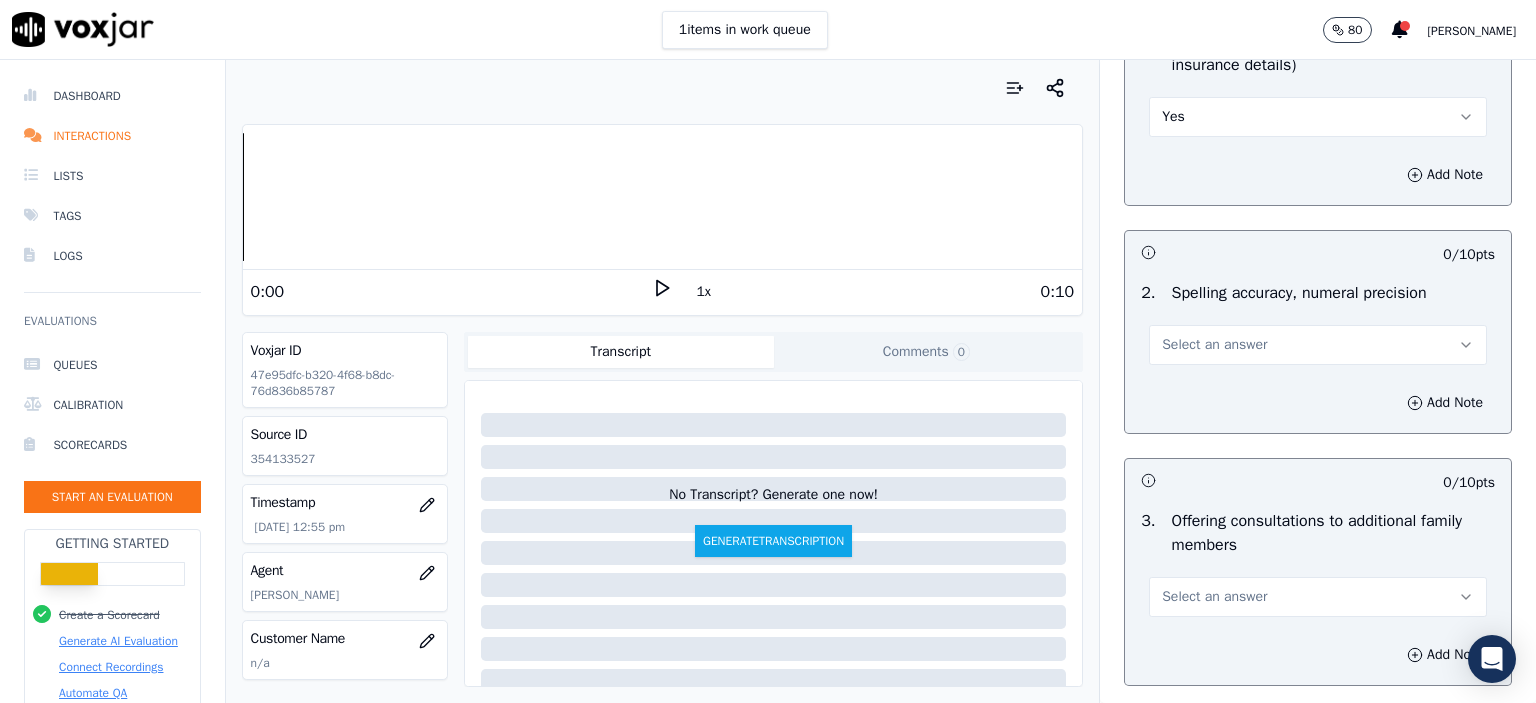 click on "Select an answer" at bounding box center [1318, 345] 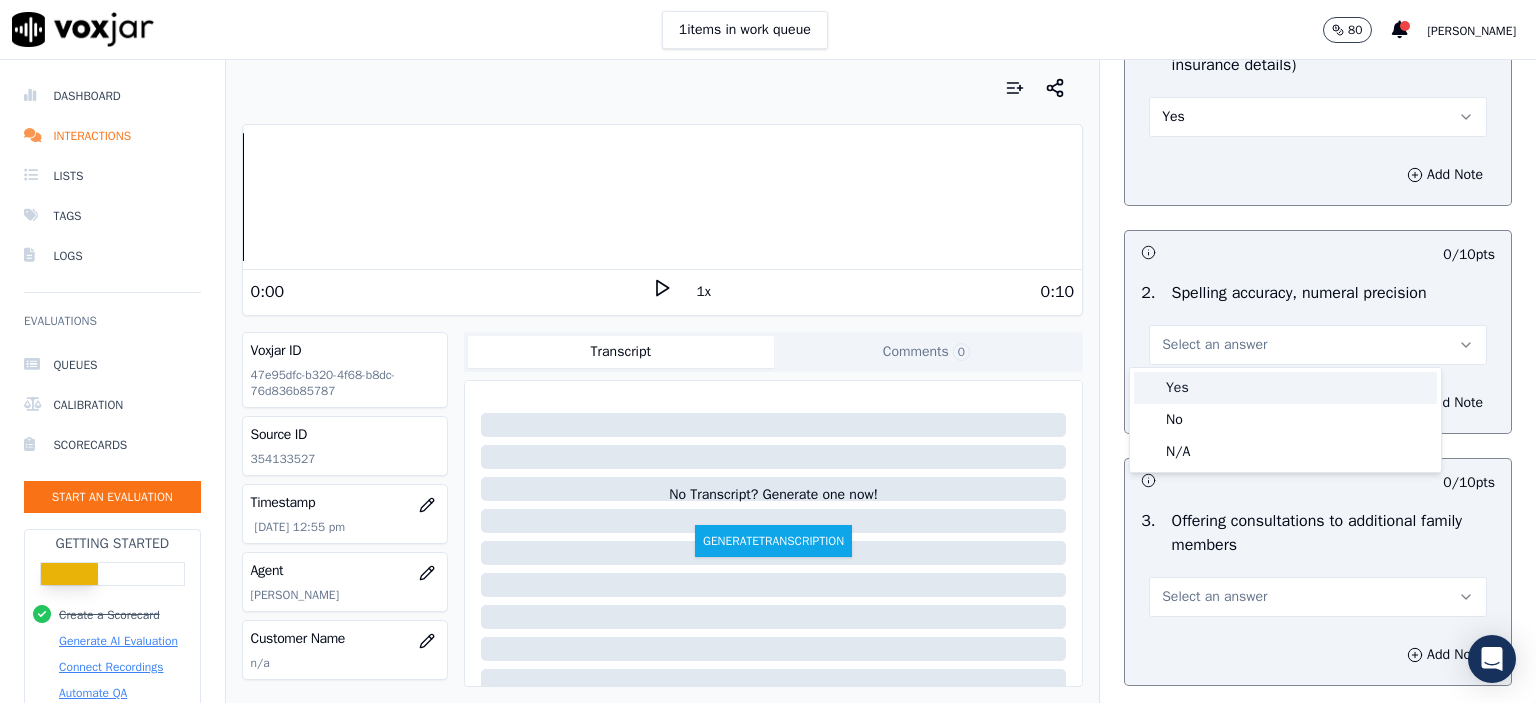 click on "Yes" at bounding box center [1285, 388] 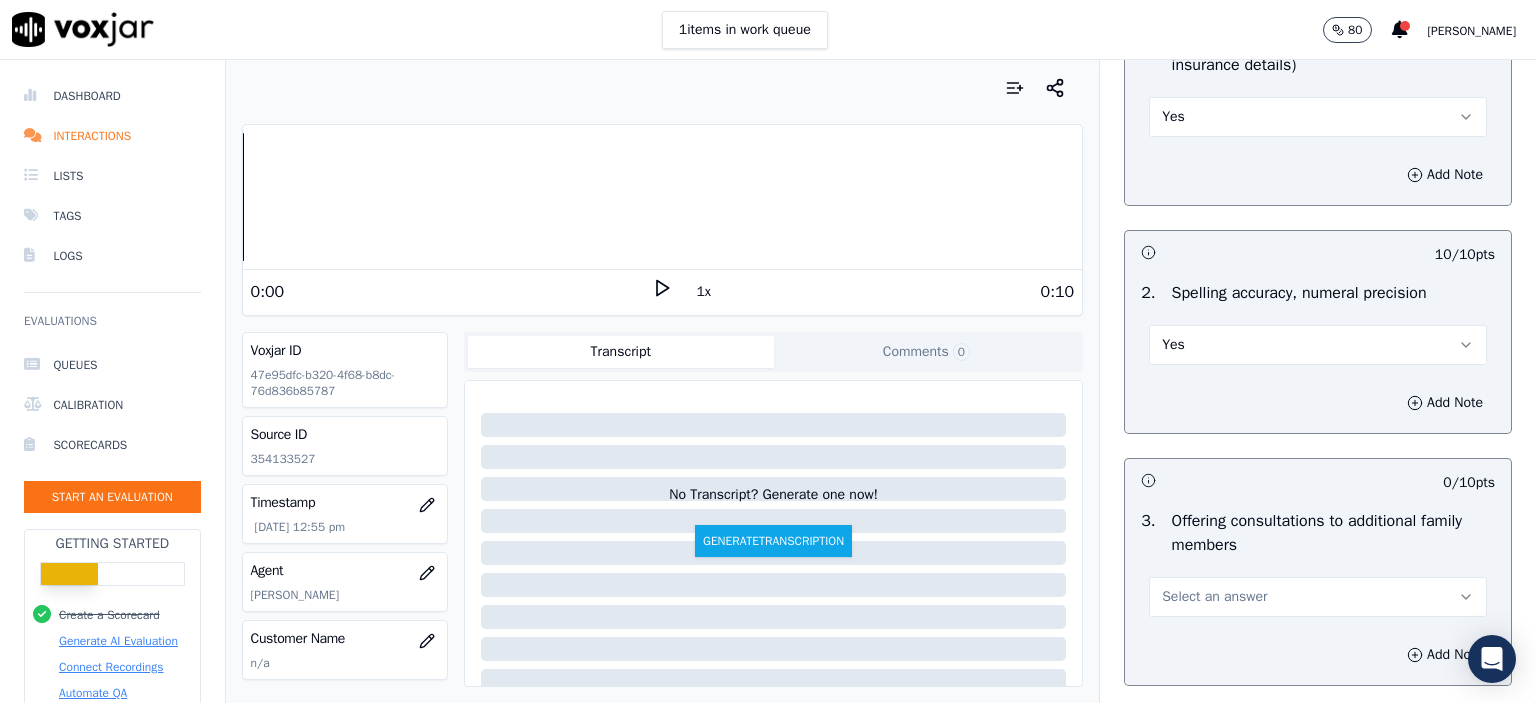 click on "Select an answer" at bounding box center [1318, 597] 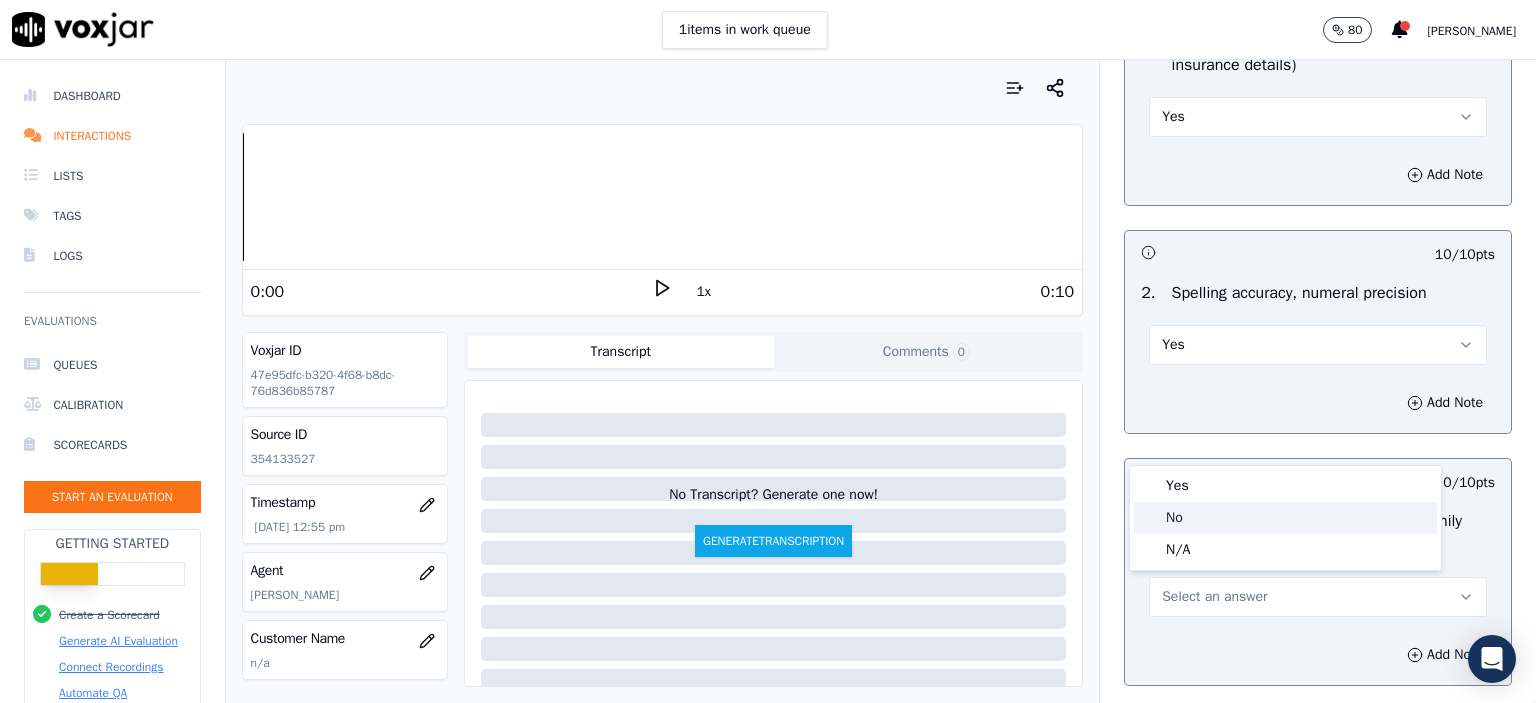 click on "No" 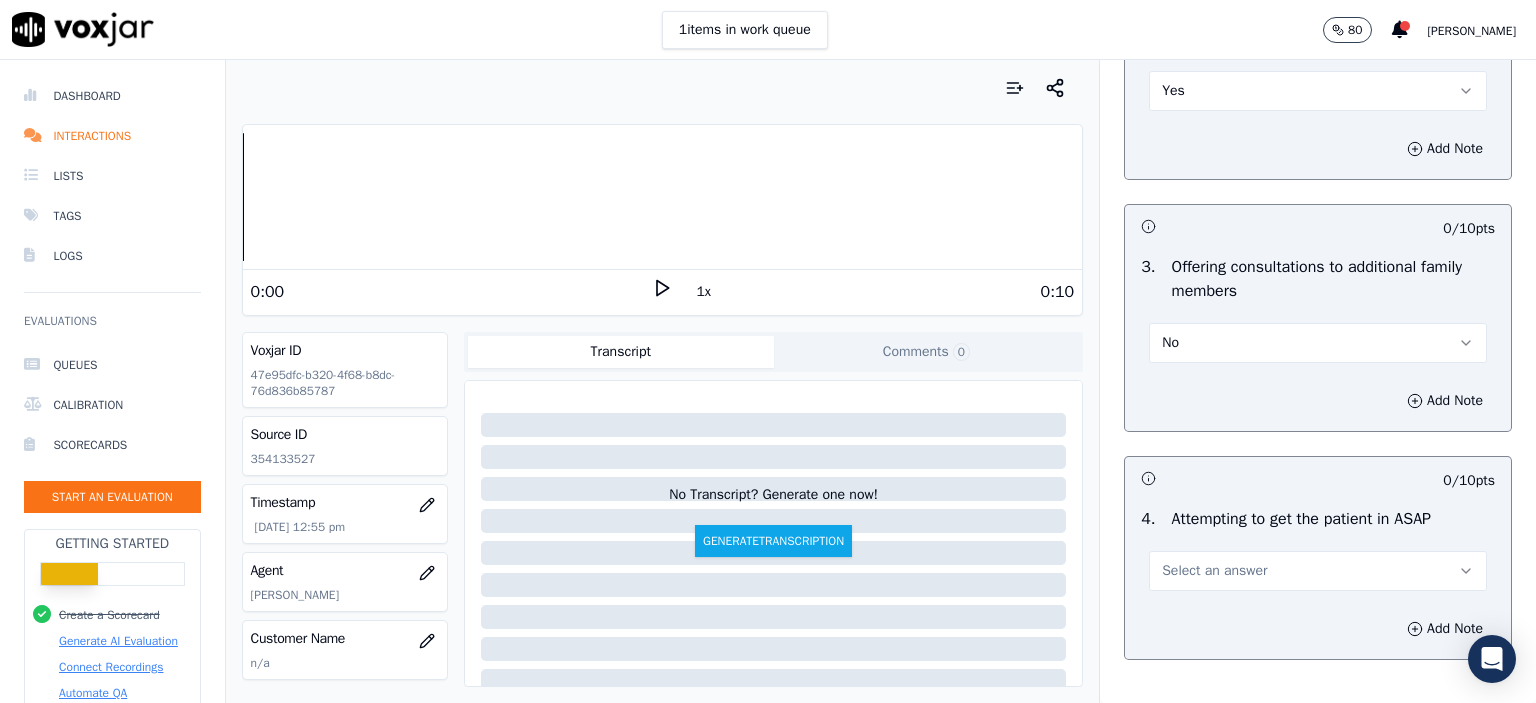 scroll, scrollTop: 1800, scrollLeft: 0, axis: vertical 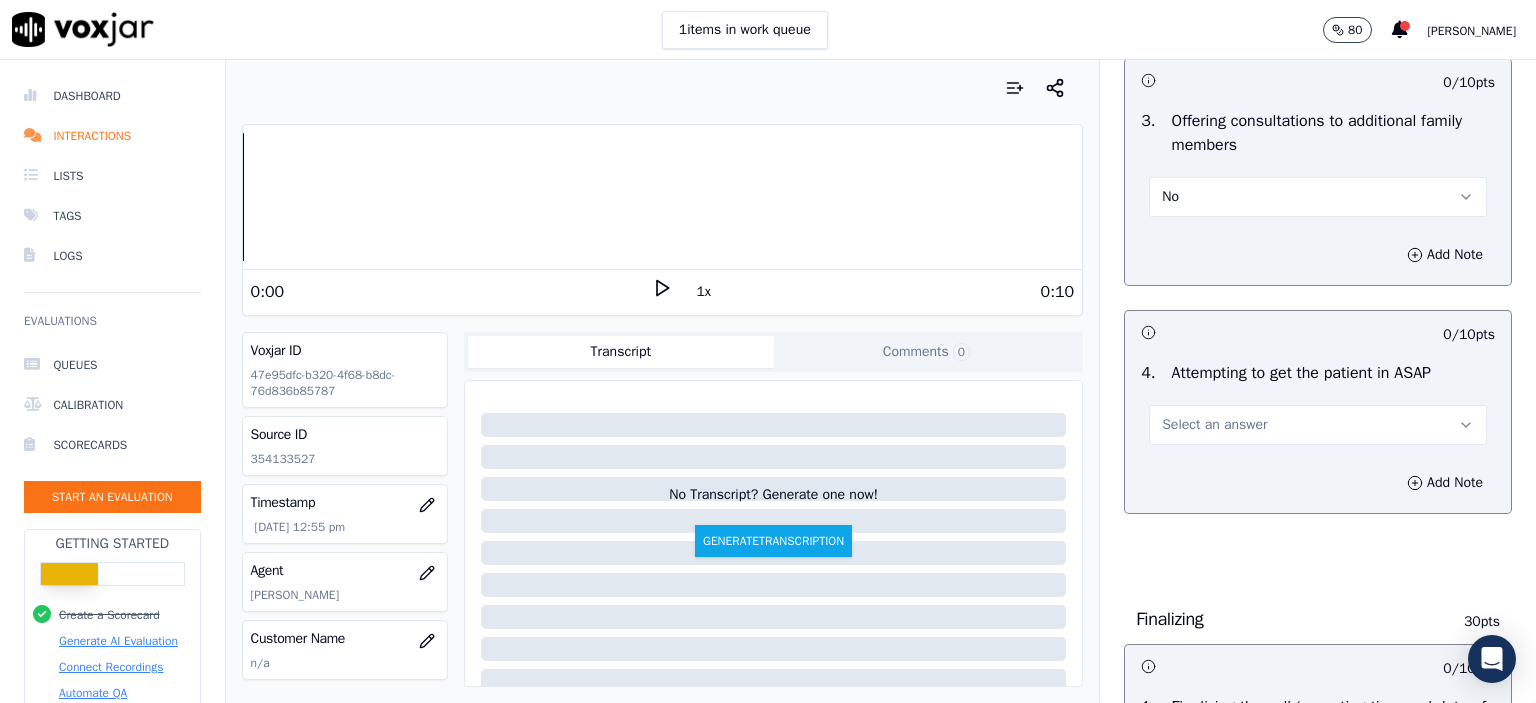 click on "Select an answer" at bounding box center (1214, 425) 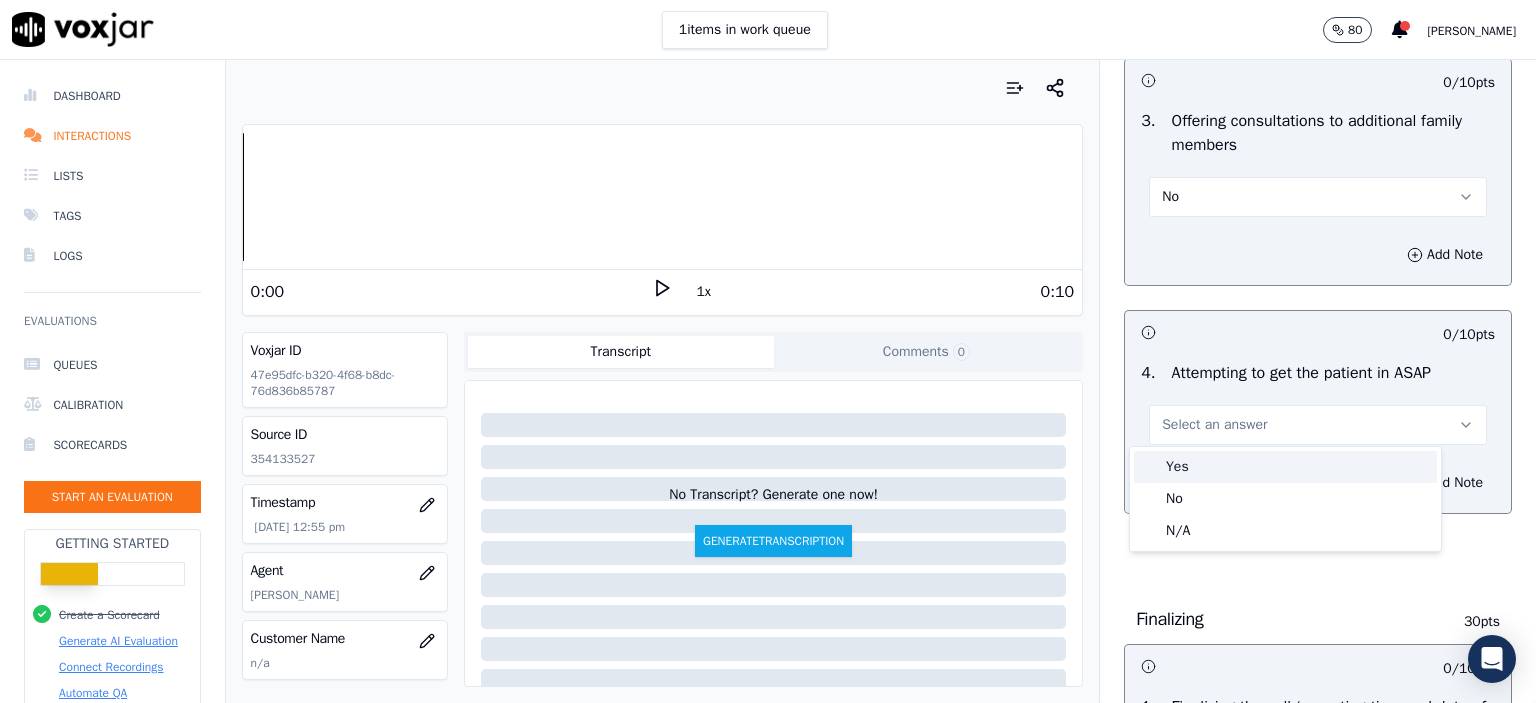 click on "Yes" at bounding box center [1285, 467] 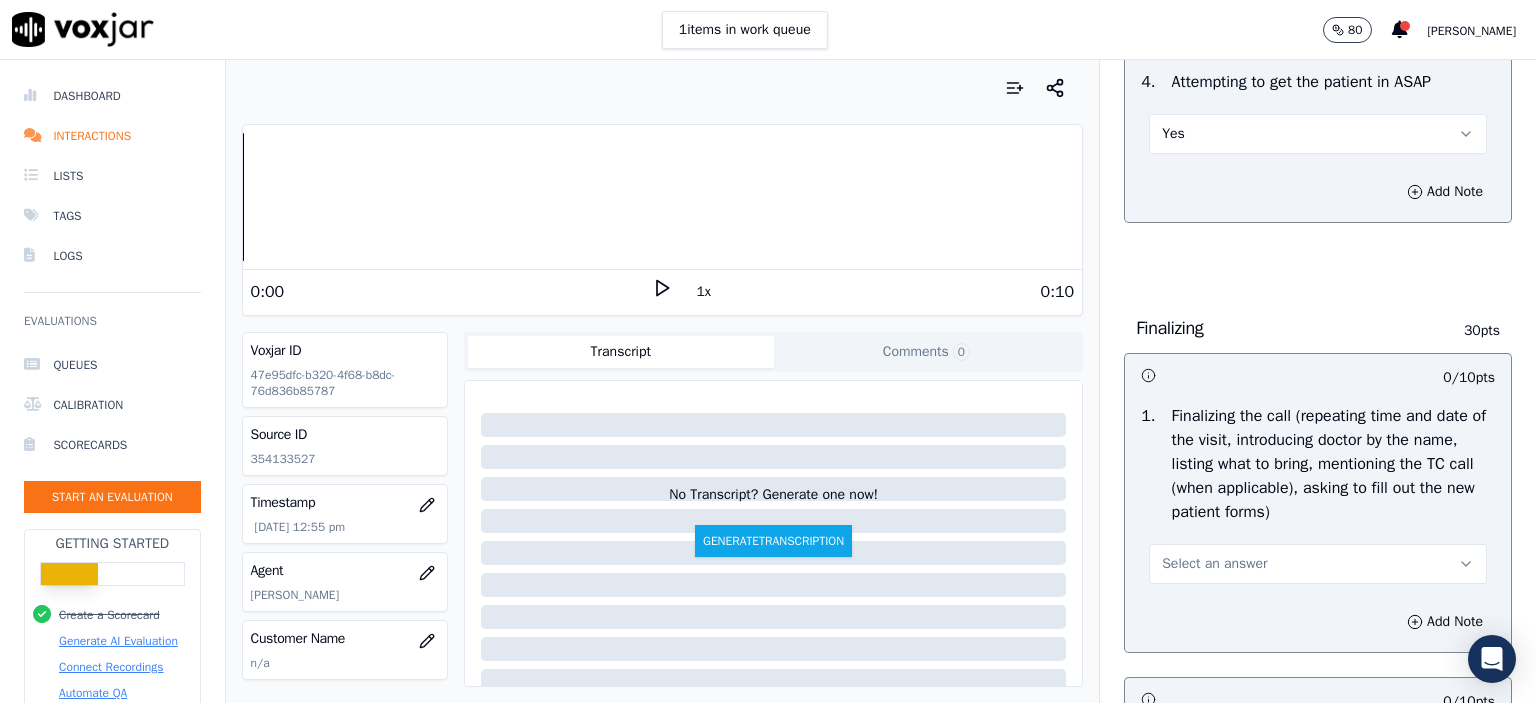 scroll, scrollTop: 2200, scrollLeft: 0, axis: vertical 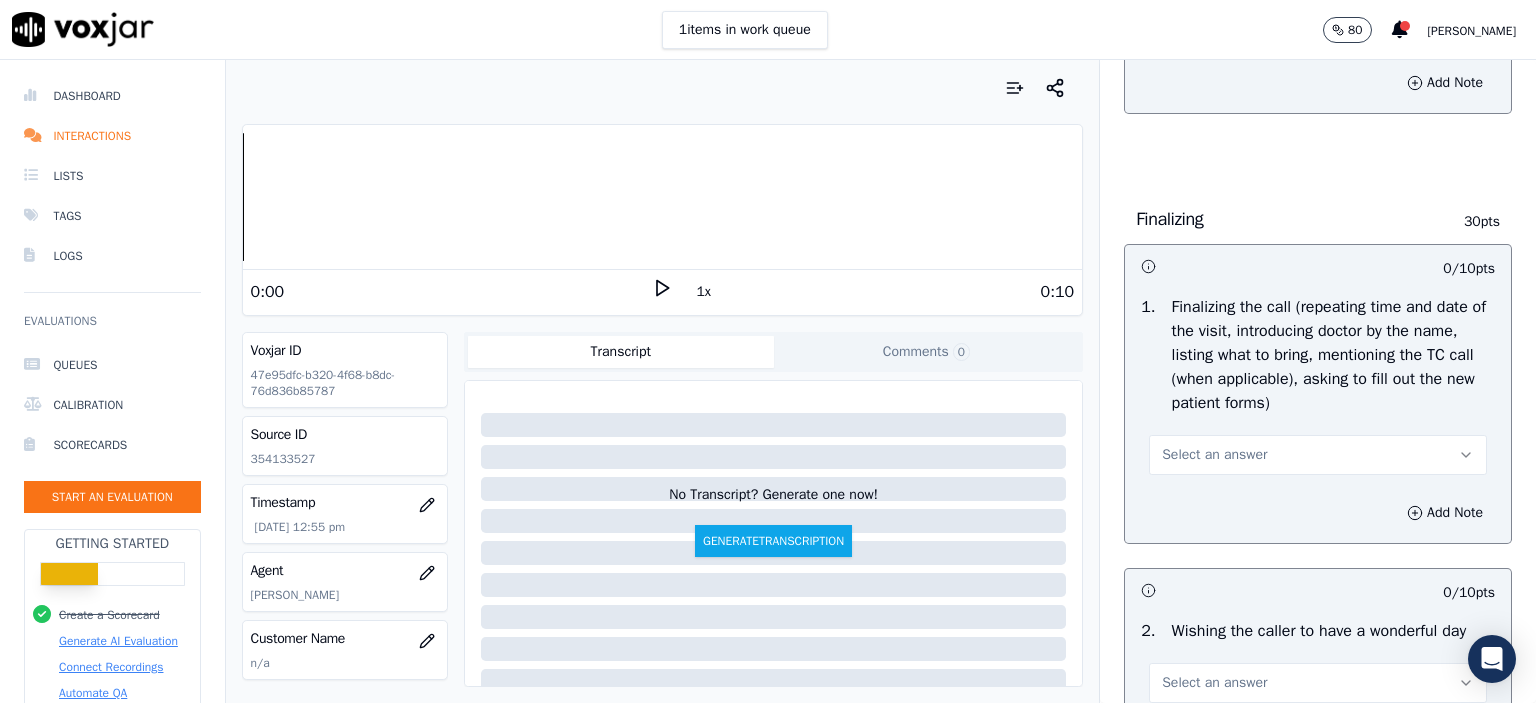 click on "Select an answer" at bounding box center (1214, 455) 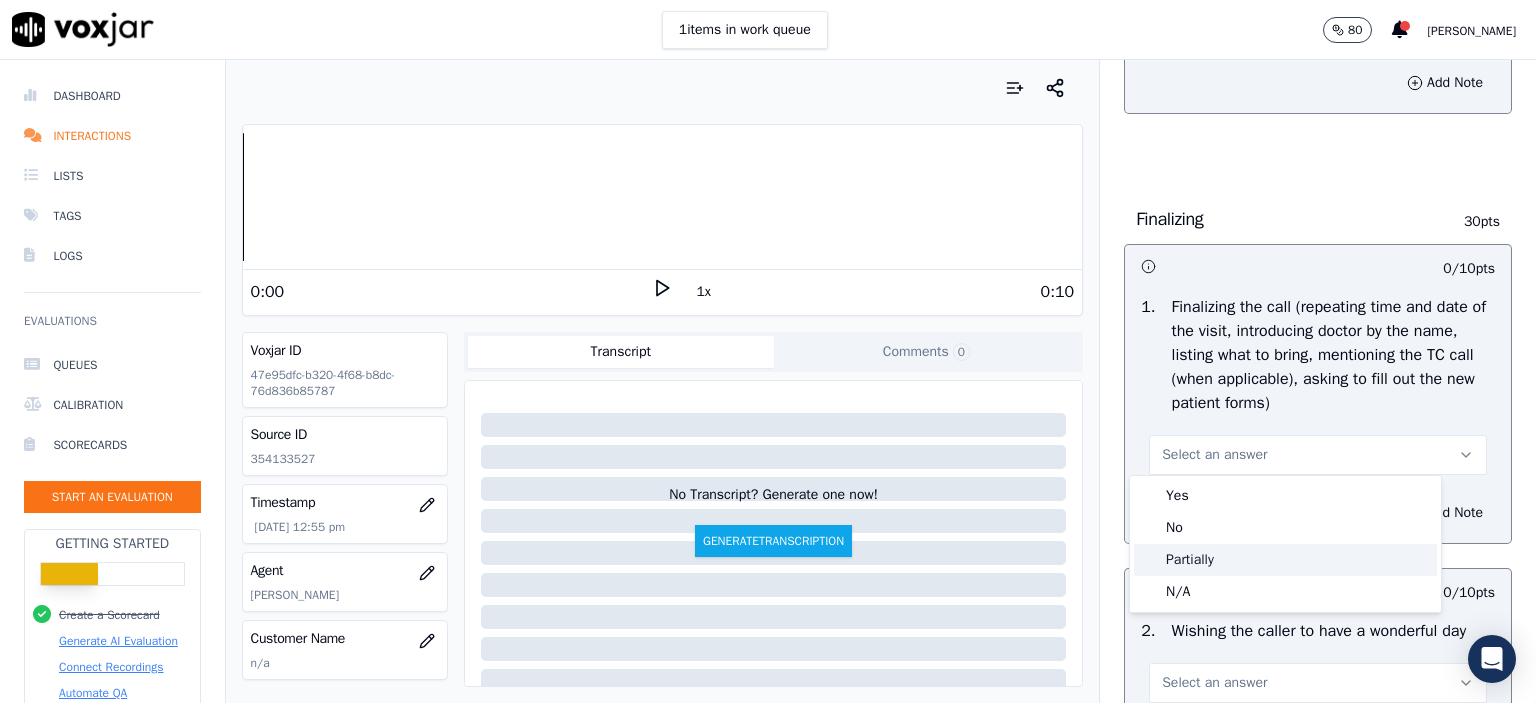 click on "Partially" 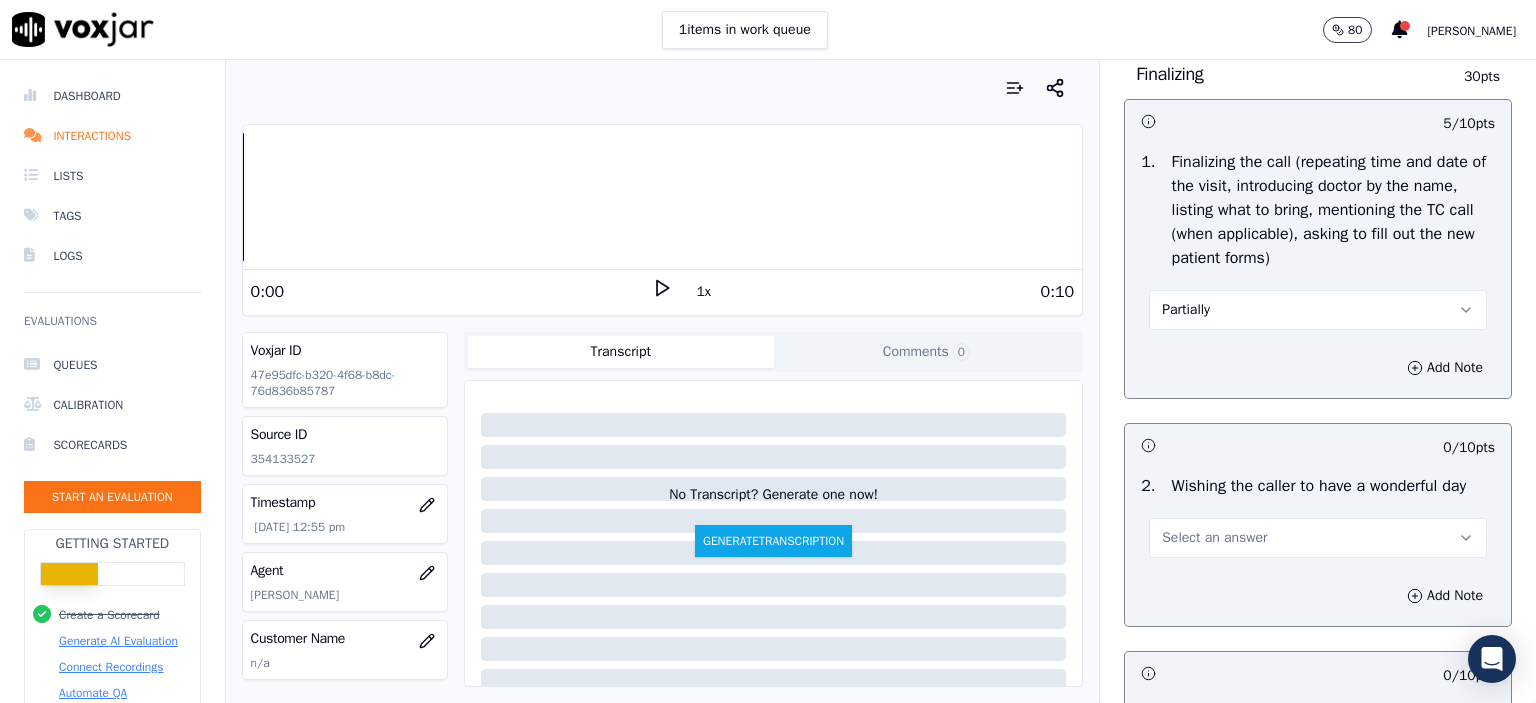scroll, scrollTop: 2400, scrollLeft: 0, axis: vertical 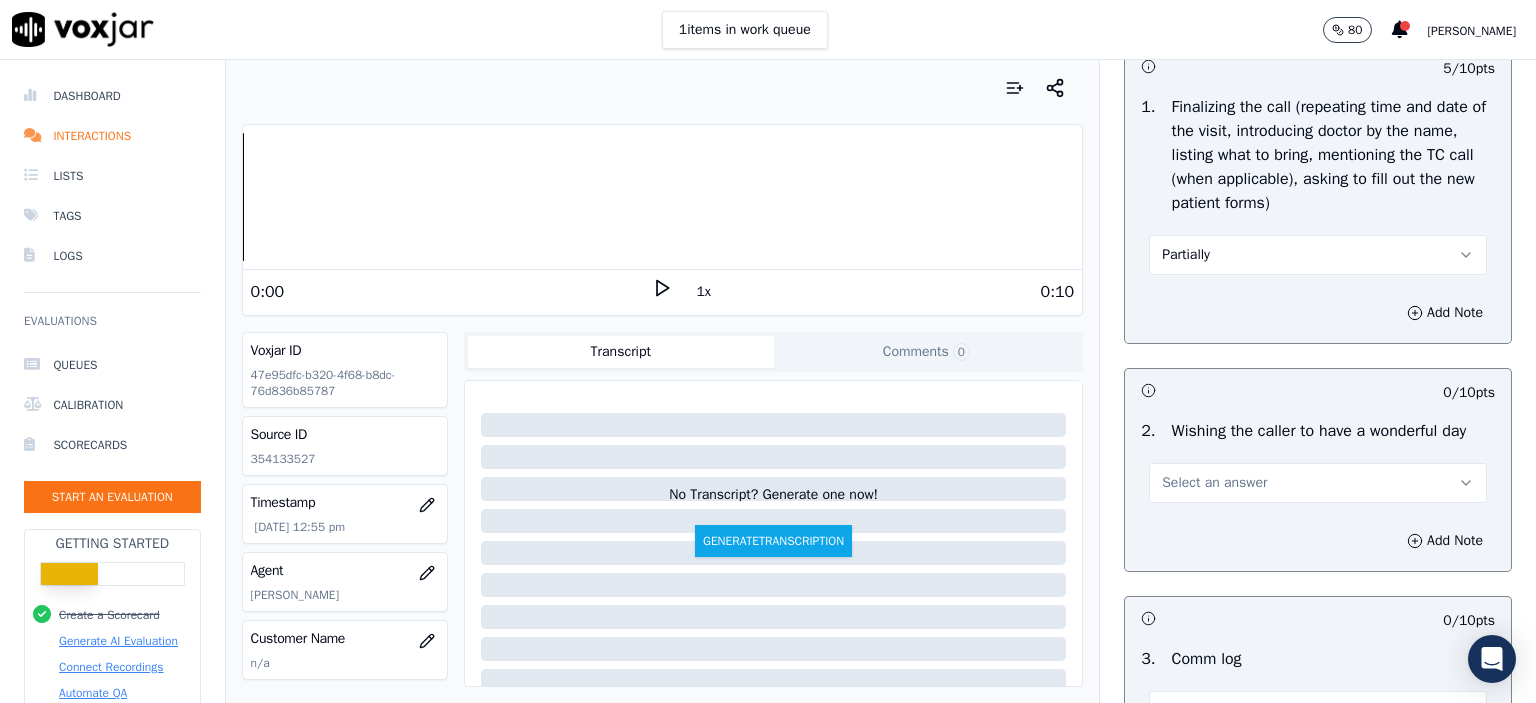 click on "Select an answer" at bounding box center (1214, 483) 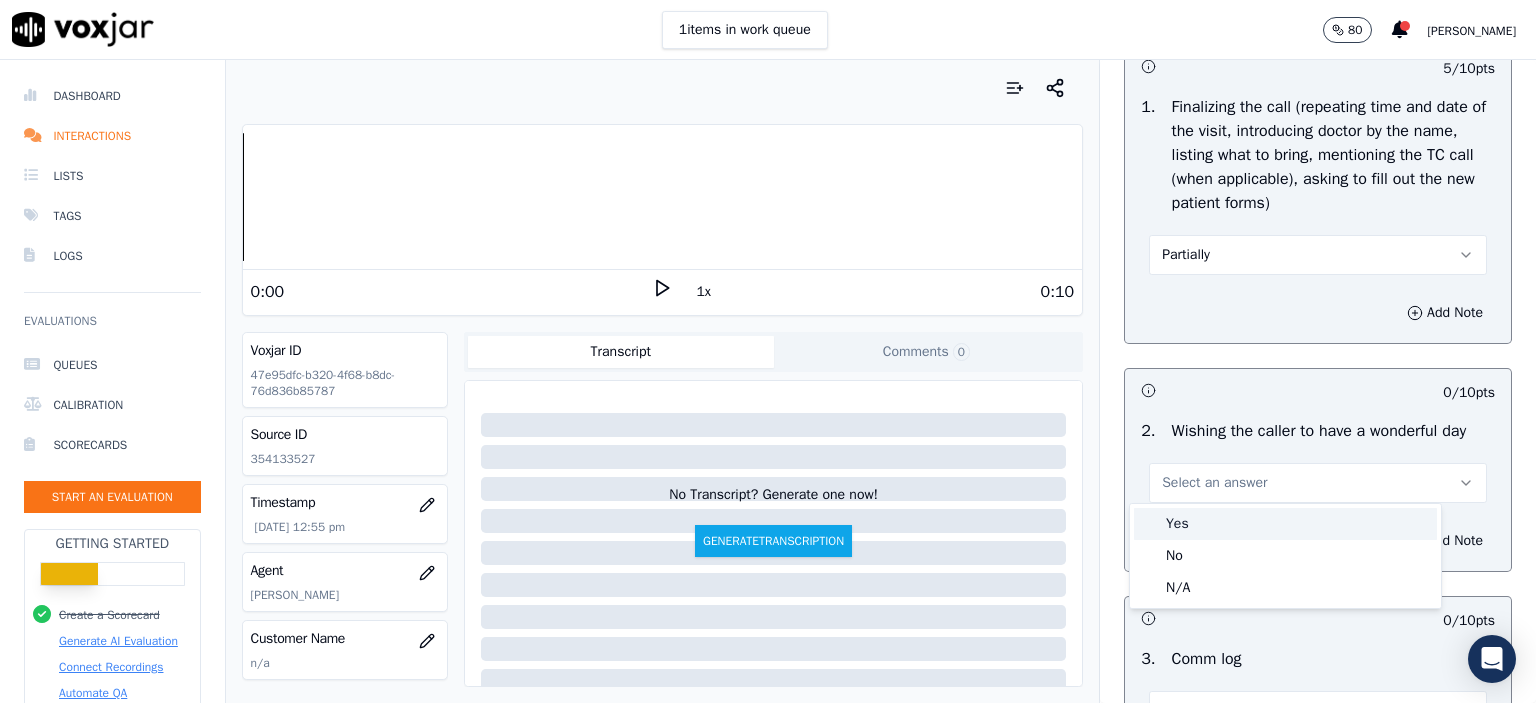 click on "Yes" at bounding box center (1285, 524) 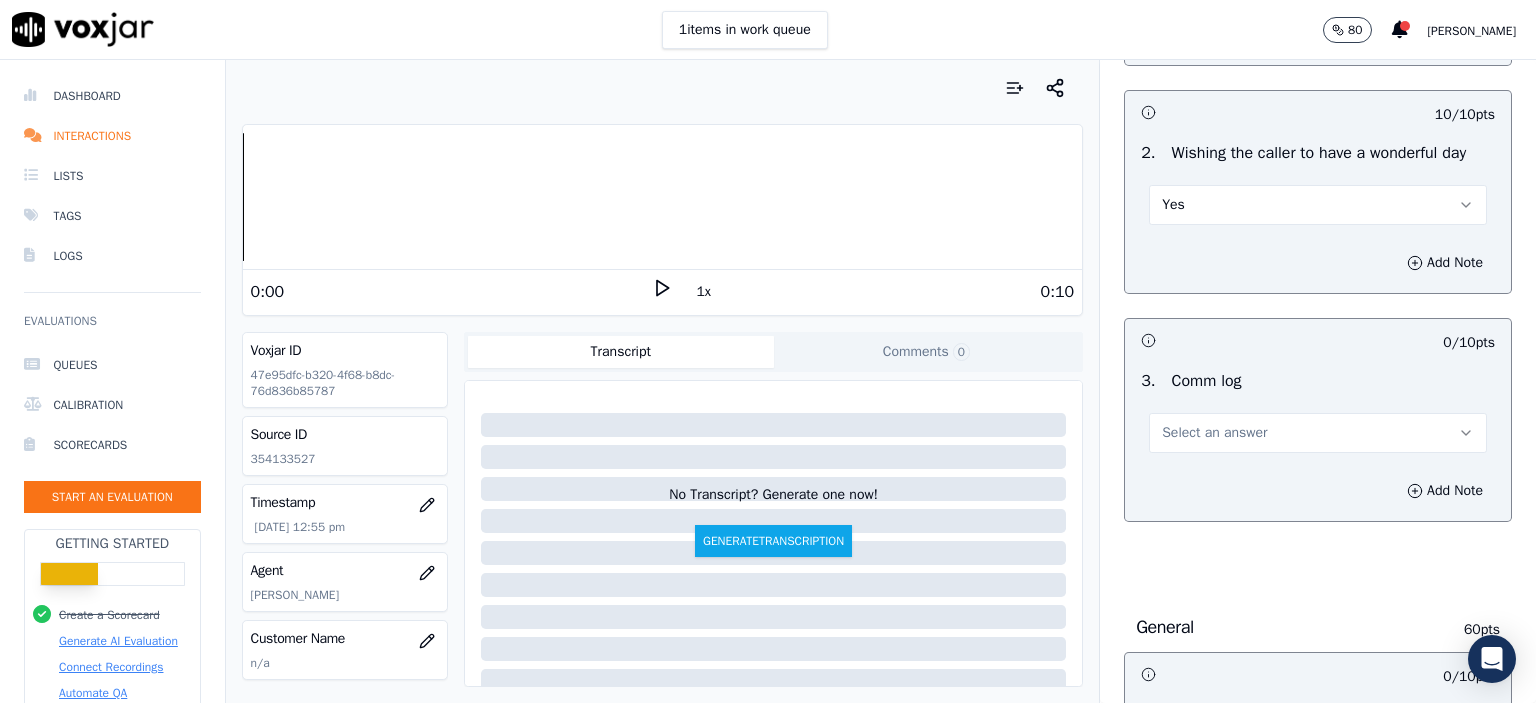 scroll, scrollTop: 2700, scrollLeft: 0, axis: vertical 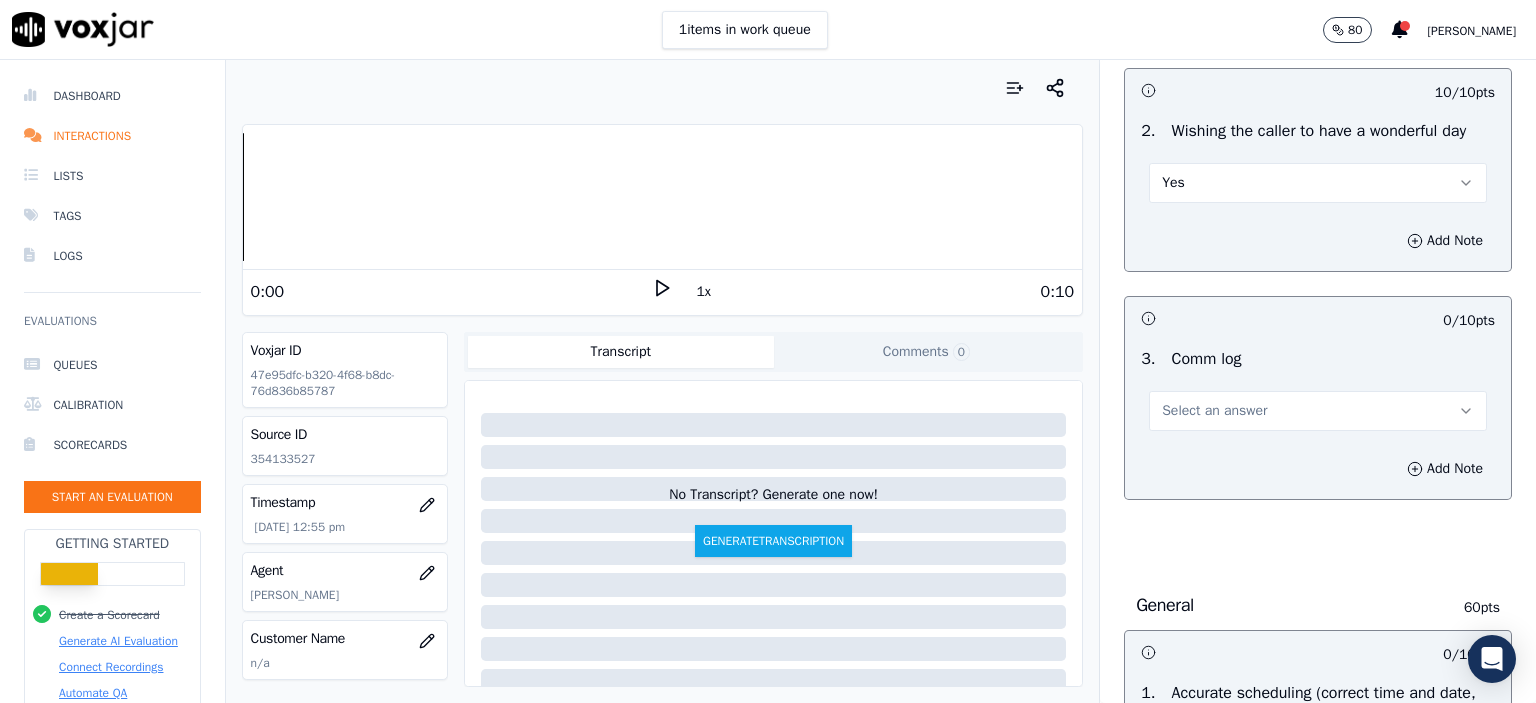 click on "Yes" at bounding box center (1173, 183) 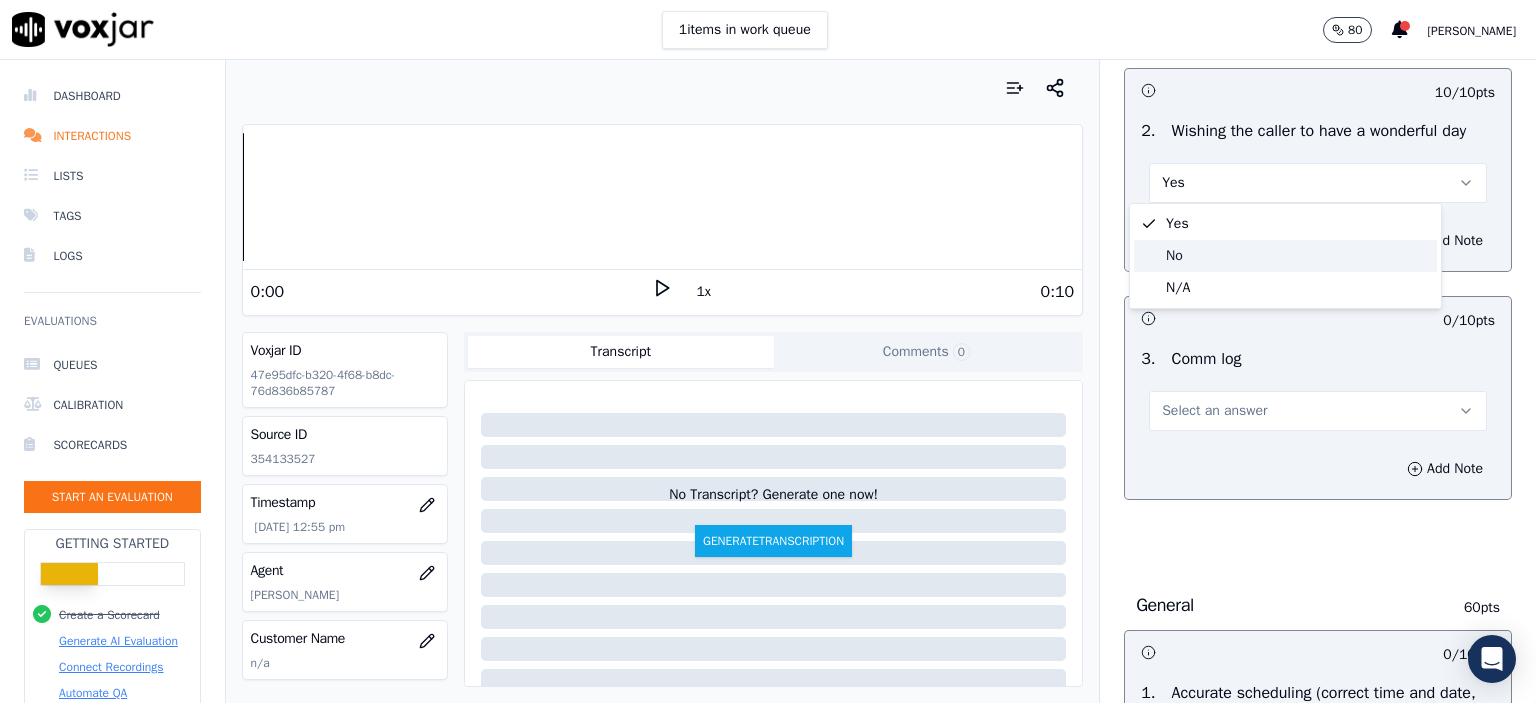 click on "No" 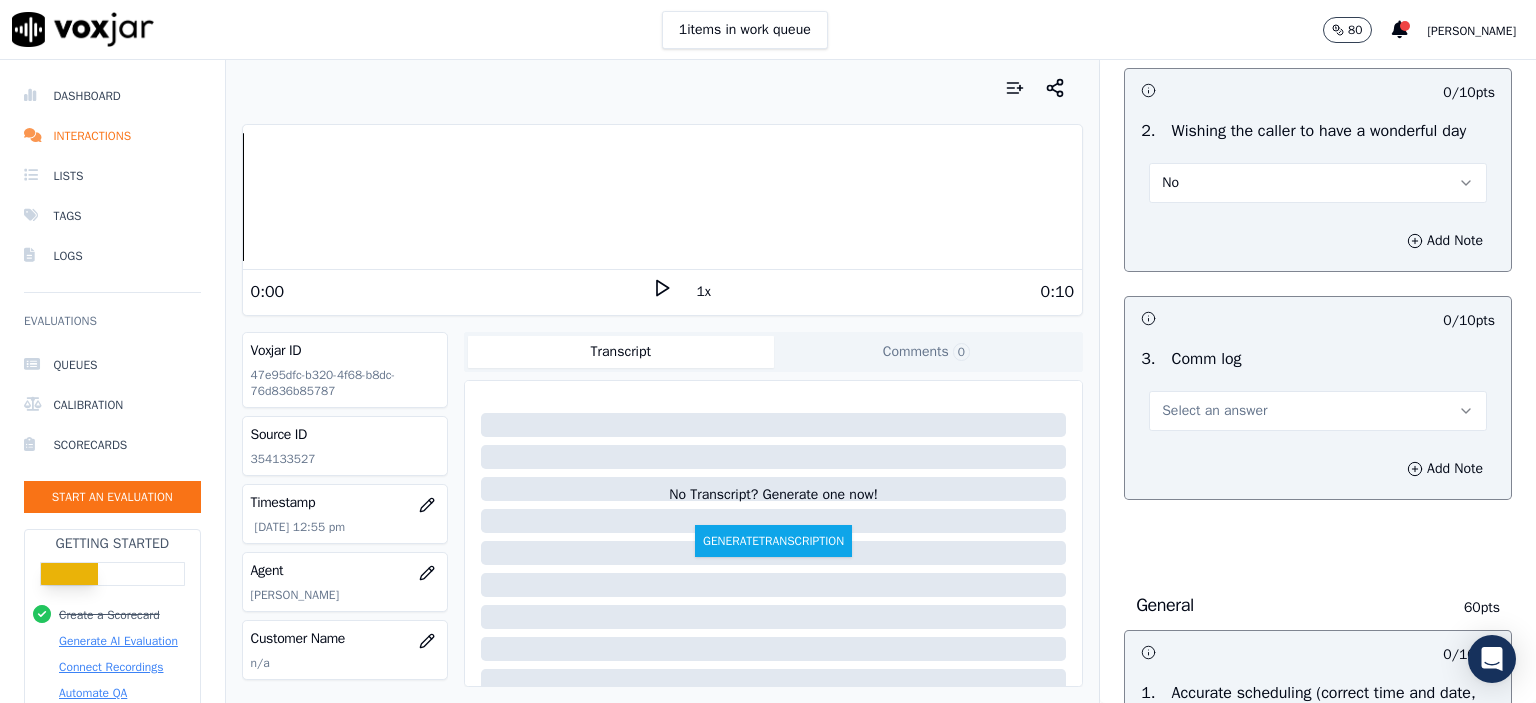 click on "Select an answer" at bounding box center (1214, 411) 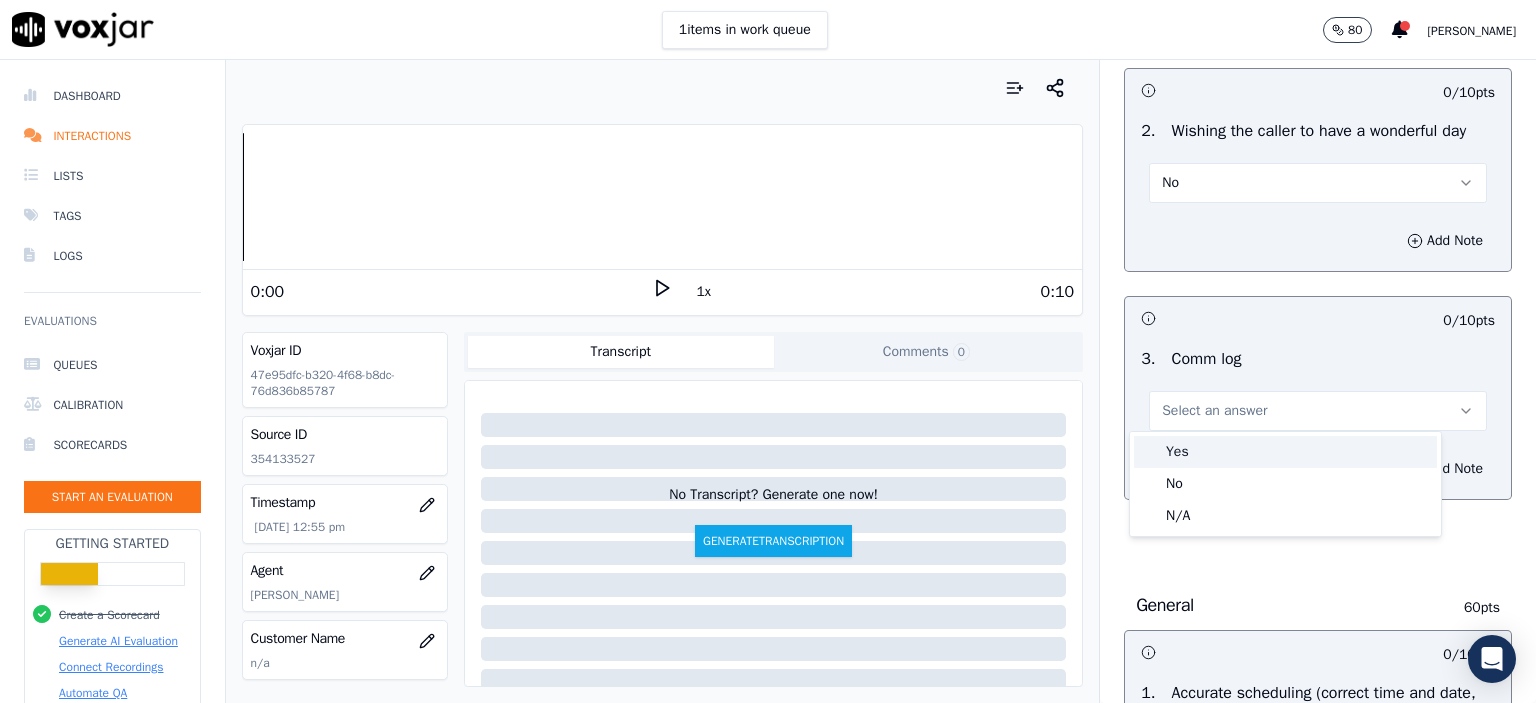 click on "Yes" at bounding box center [1285, 452] 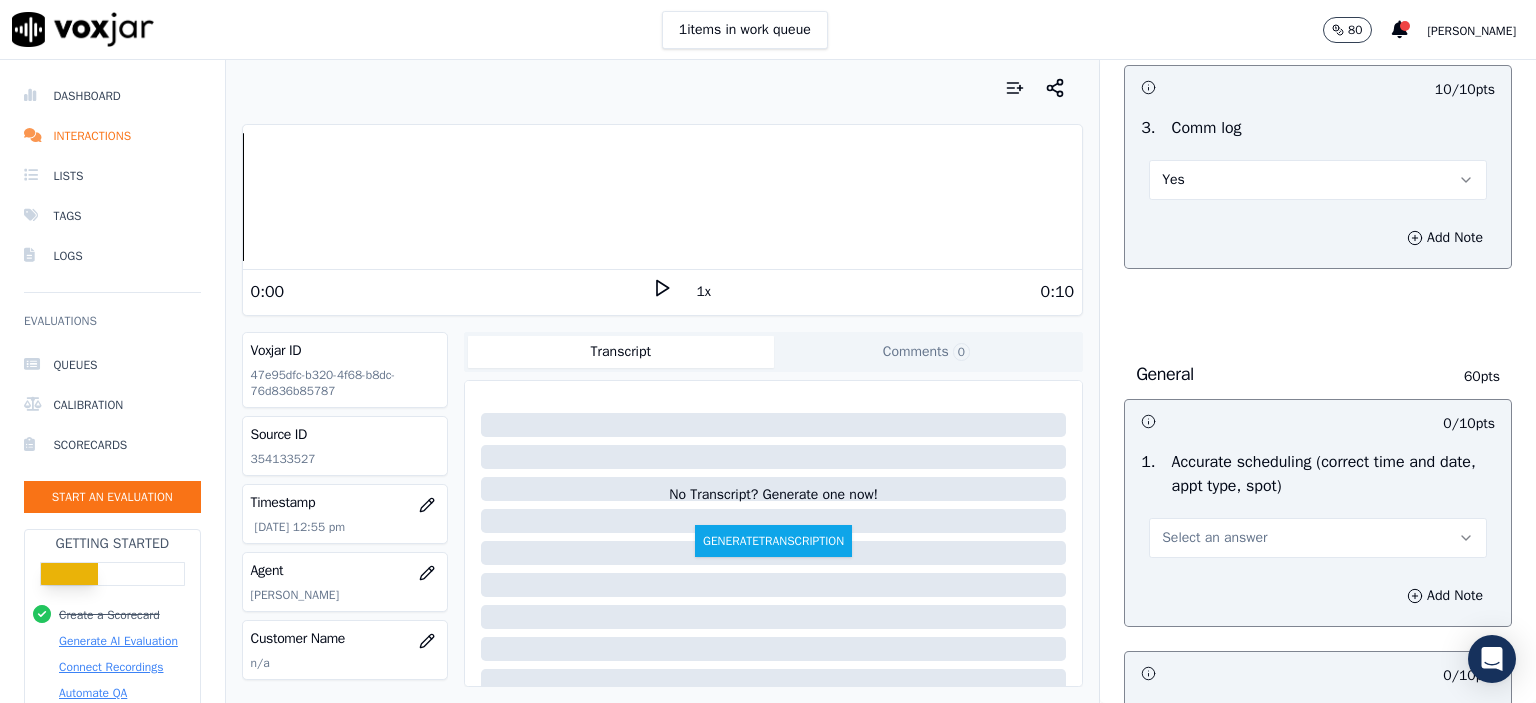 scroll, scrollTop: 3000, scrollLeft: 0, axis: vertical 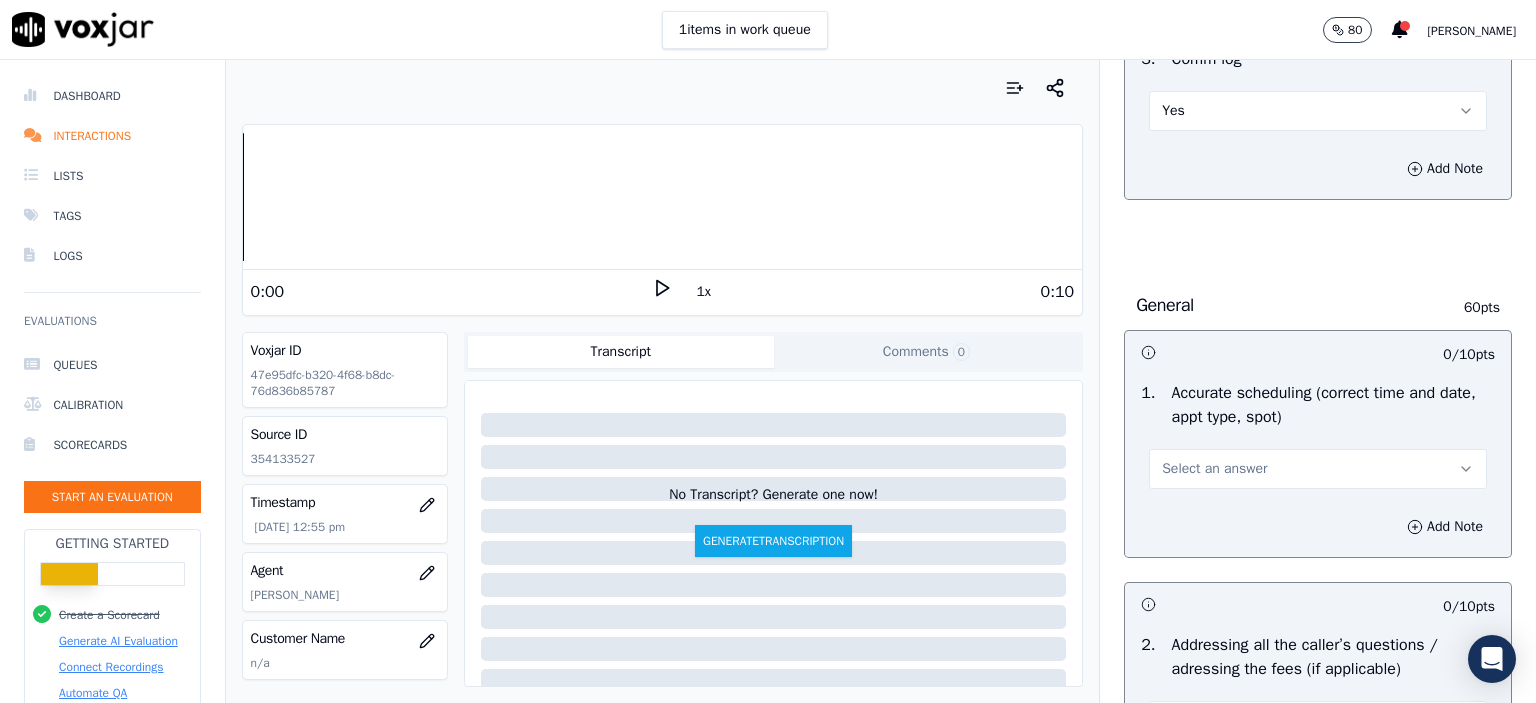 click on "Select an answer" at bounding box center (1214, 469) 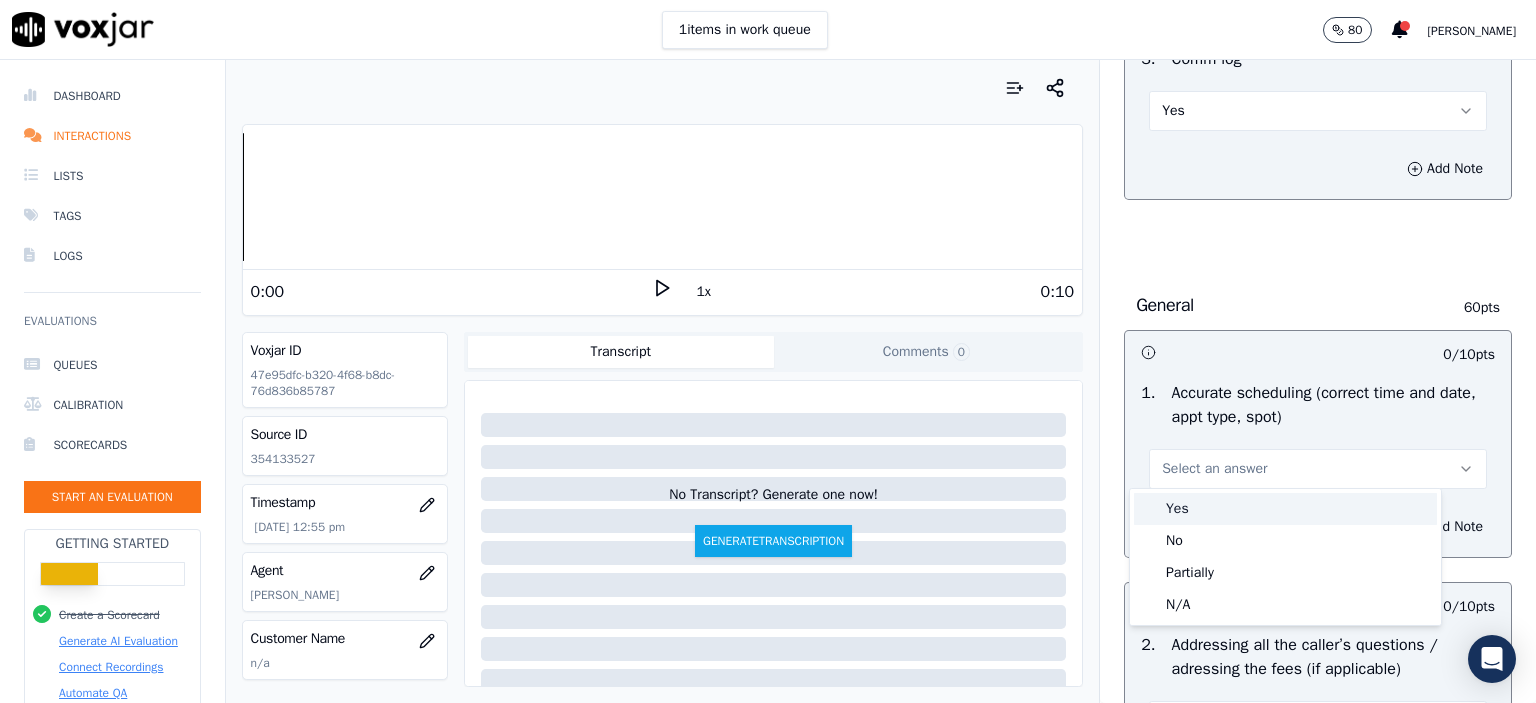 click on "Yes" at bounding box center [1285, 509] 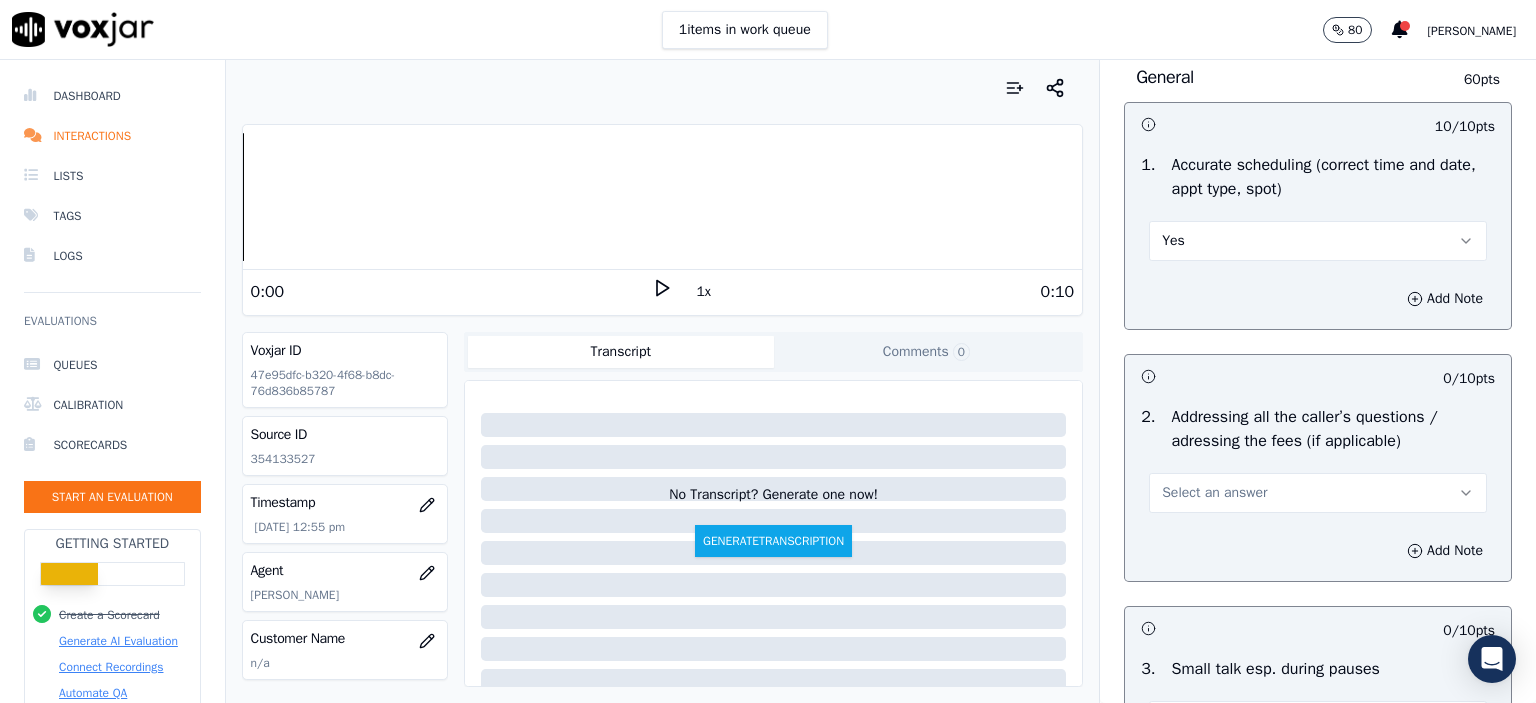 scroll, scrollTop: 3300, scrollLeft: 0, axis: vertical 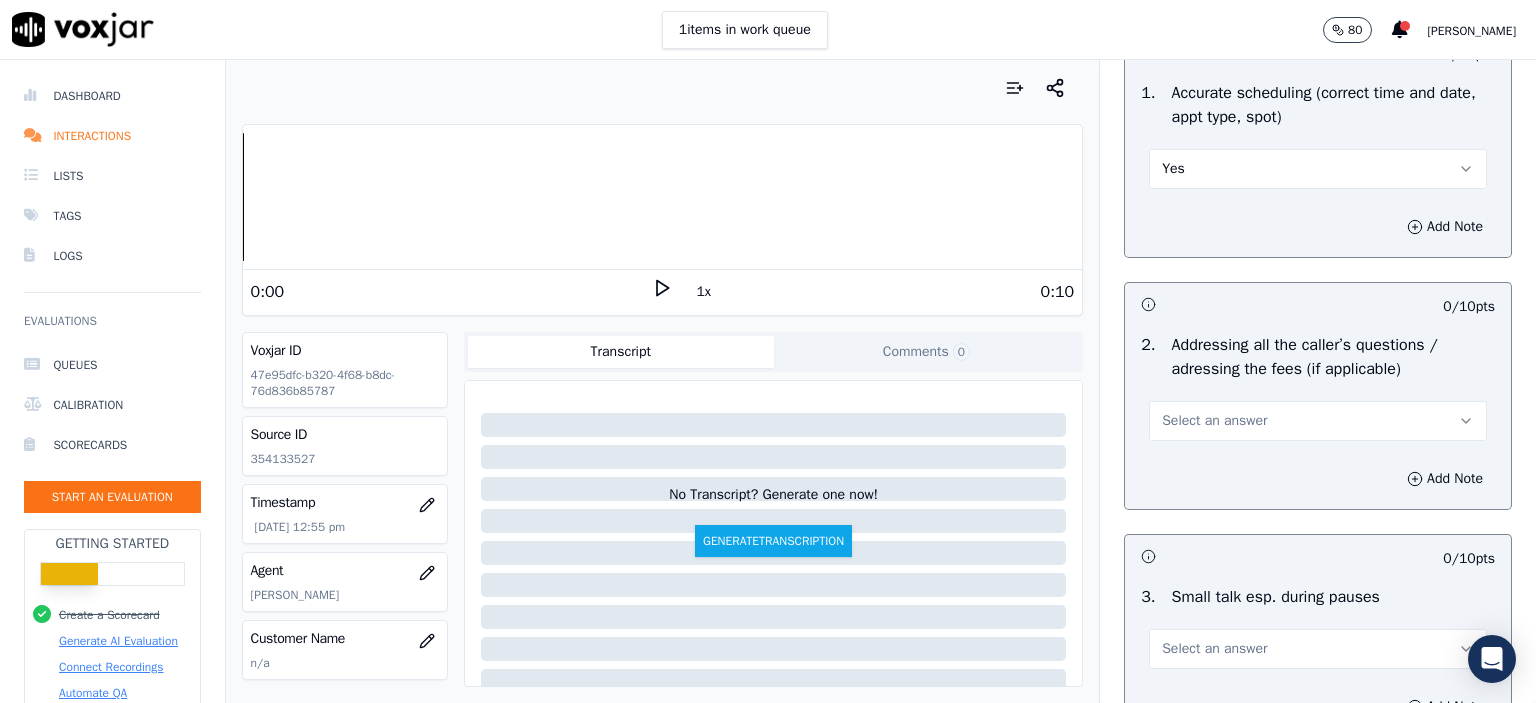 click on "Select an answer" at bounding box center (1318, 419) 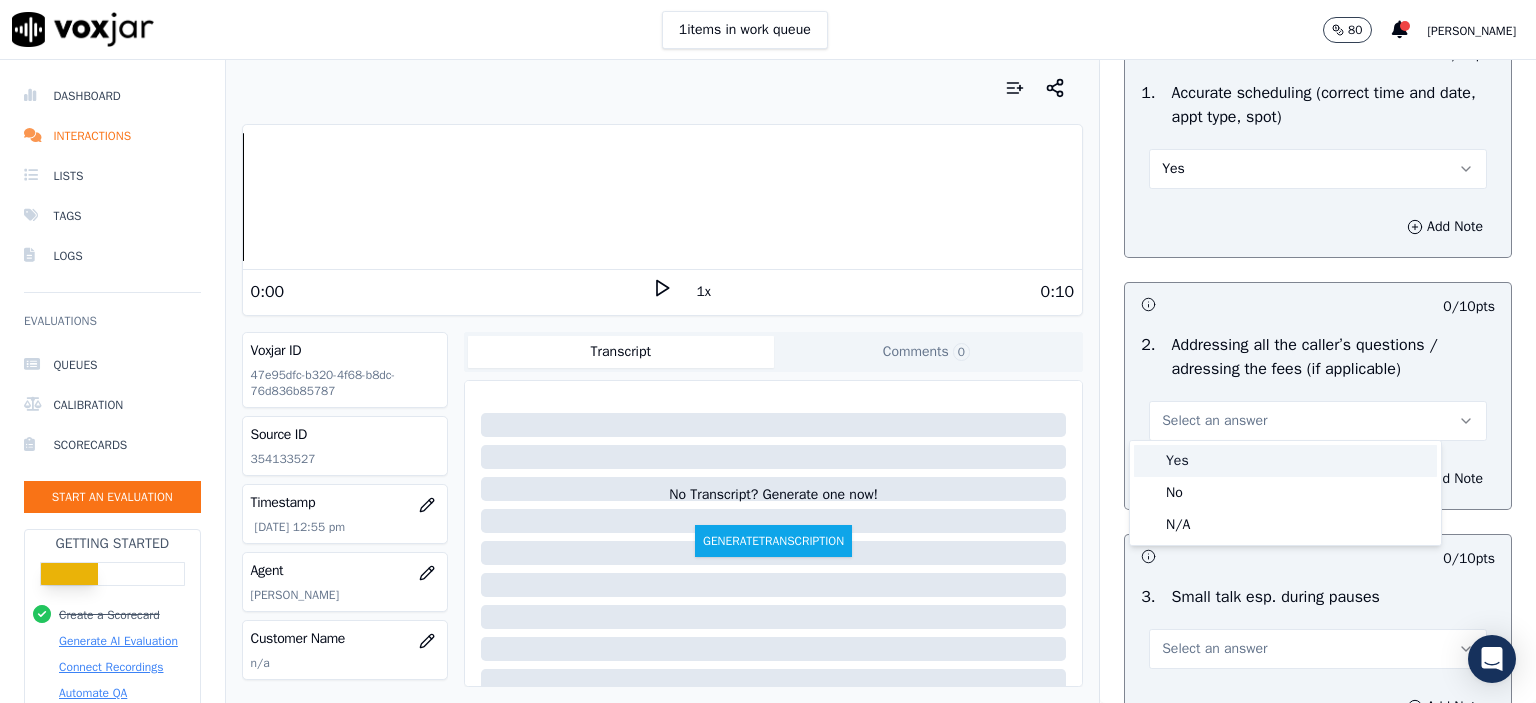 click on "Yes" at bounding box center (1285, 461) 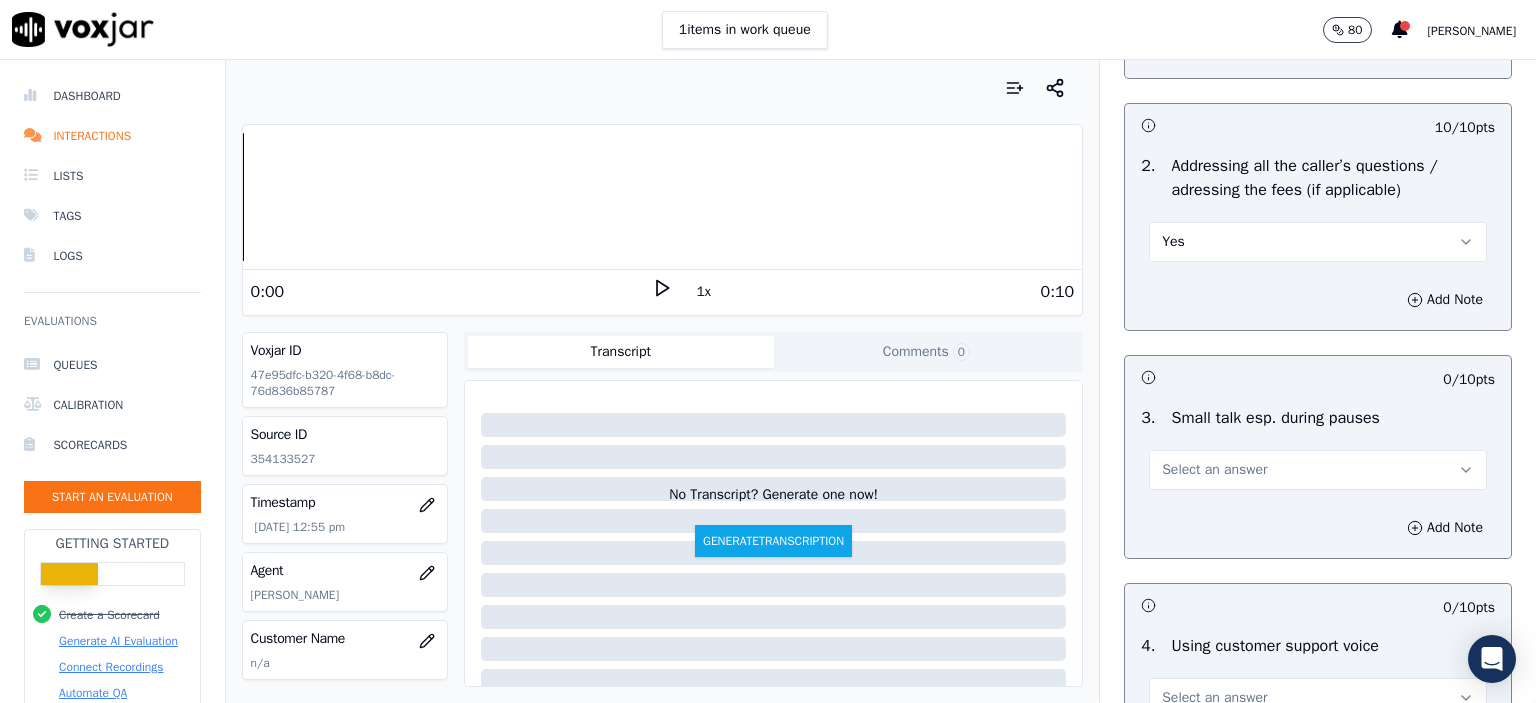 scroll, scrollTop: 3500, scrollLeft: 0, axis: vertical 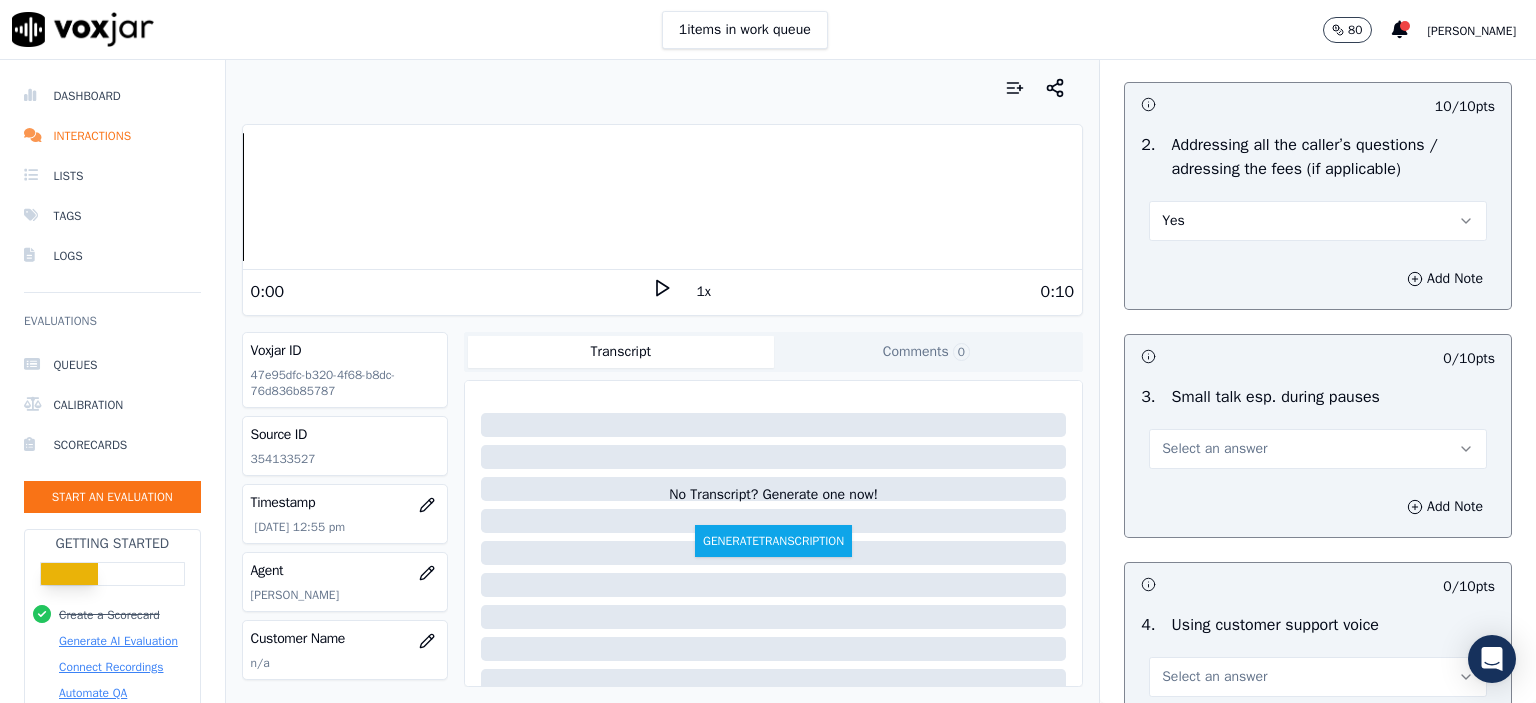 click on "Select an answer" at bounding box center [1318, 449] 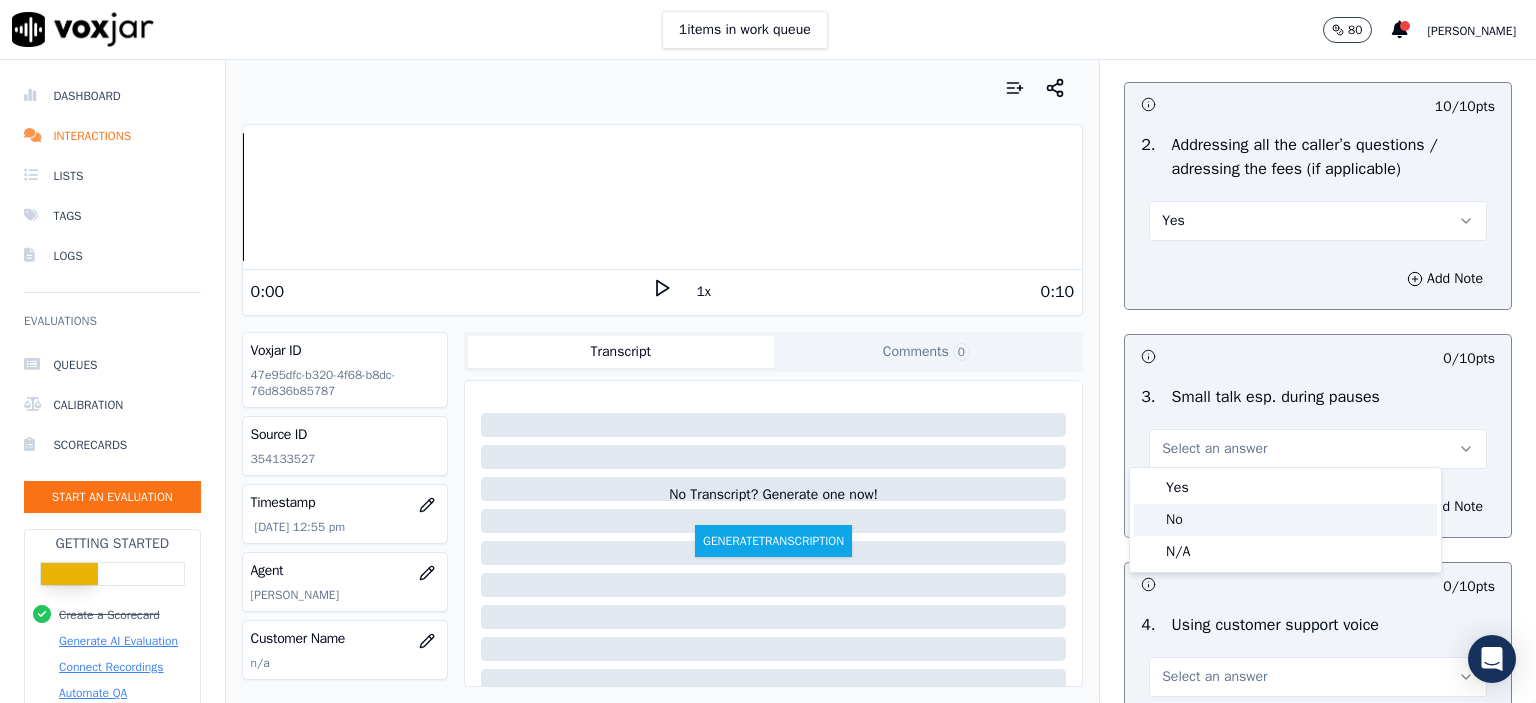 click on "No" 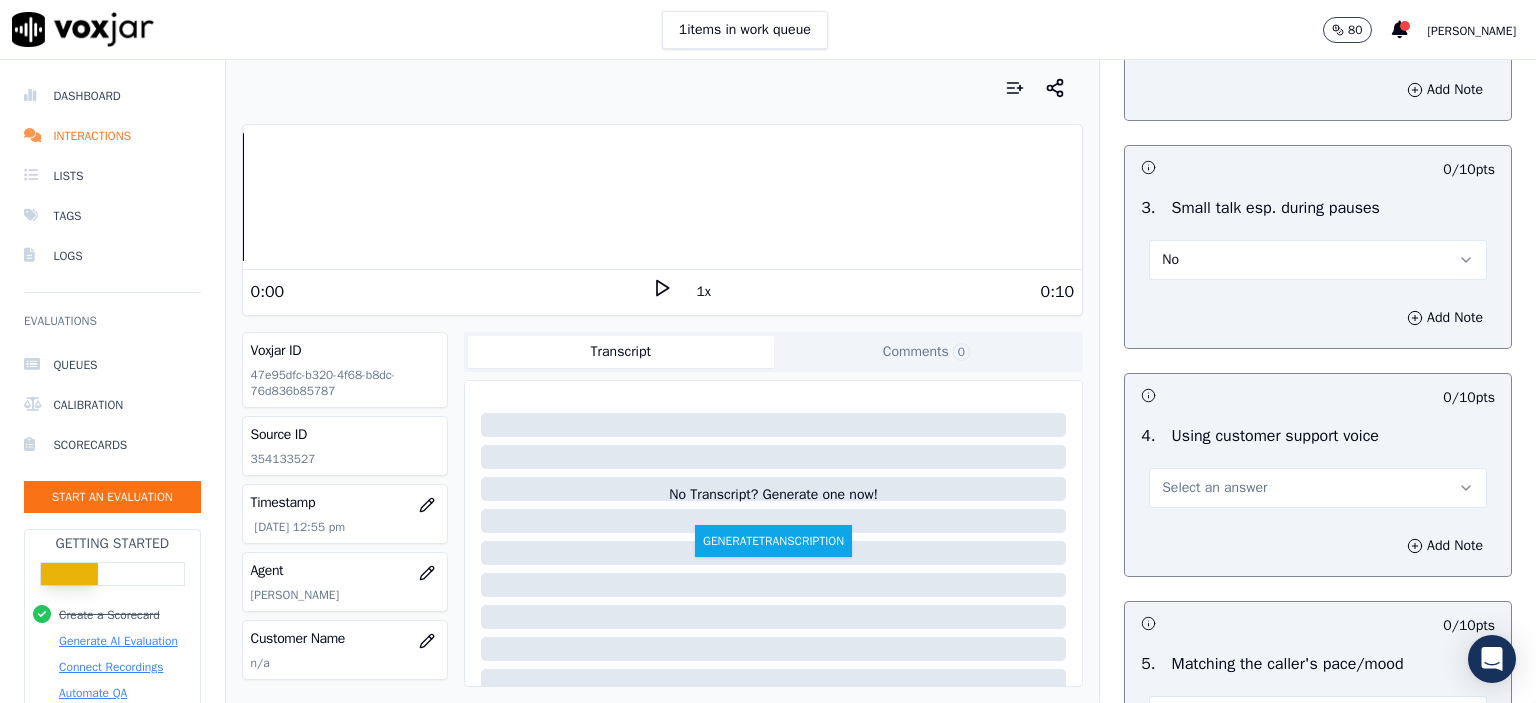 scroll, scrollTop: 3700, scrollLeft: 0, axis: vertical 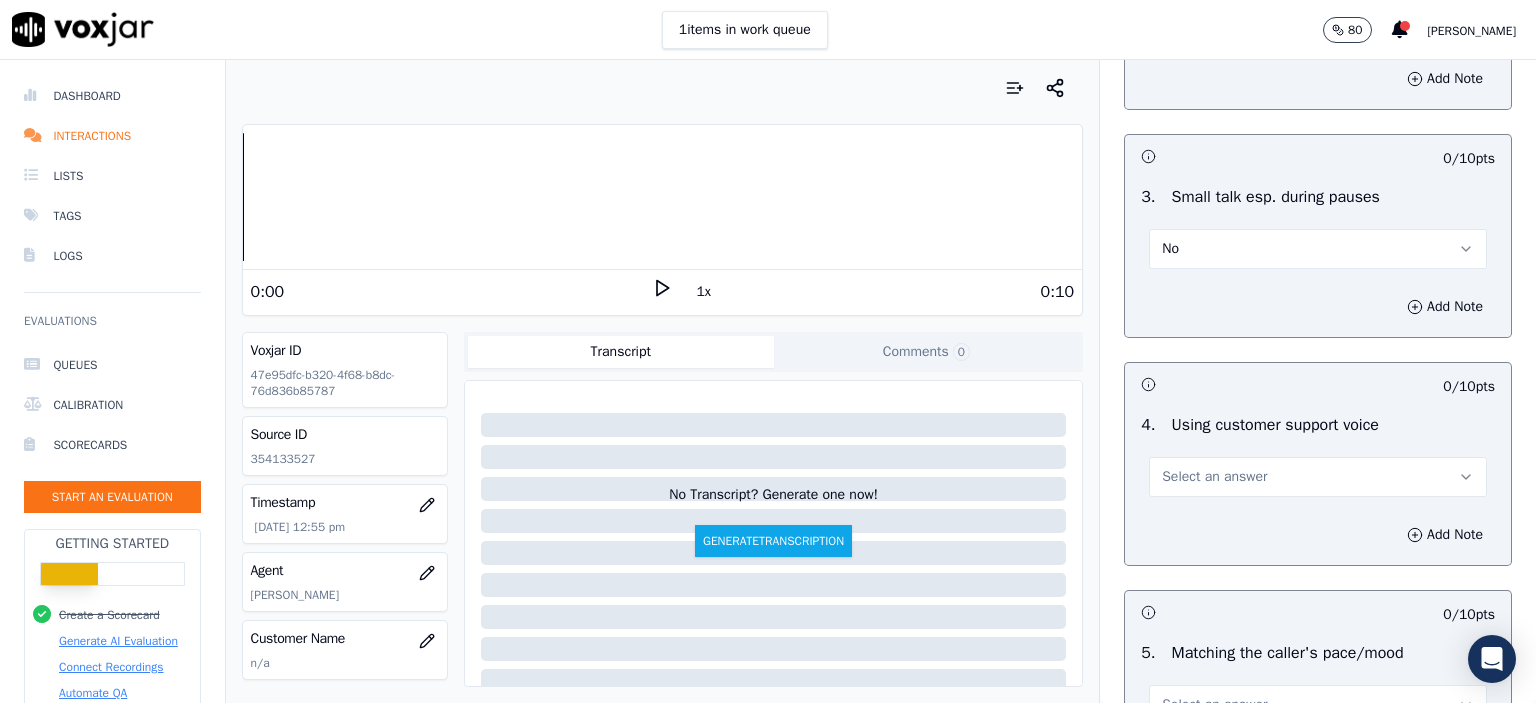 click on "Select an answer" at bounding box center [1214, 477] 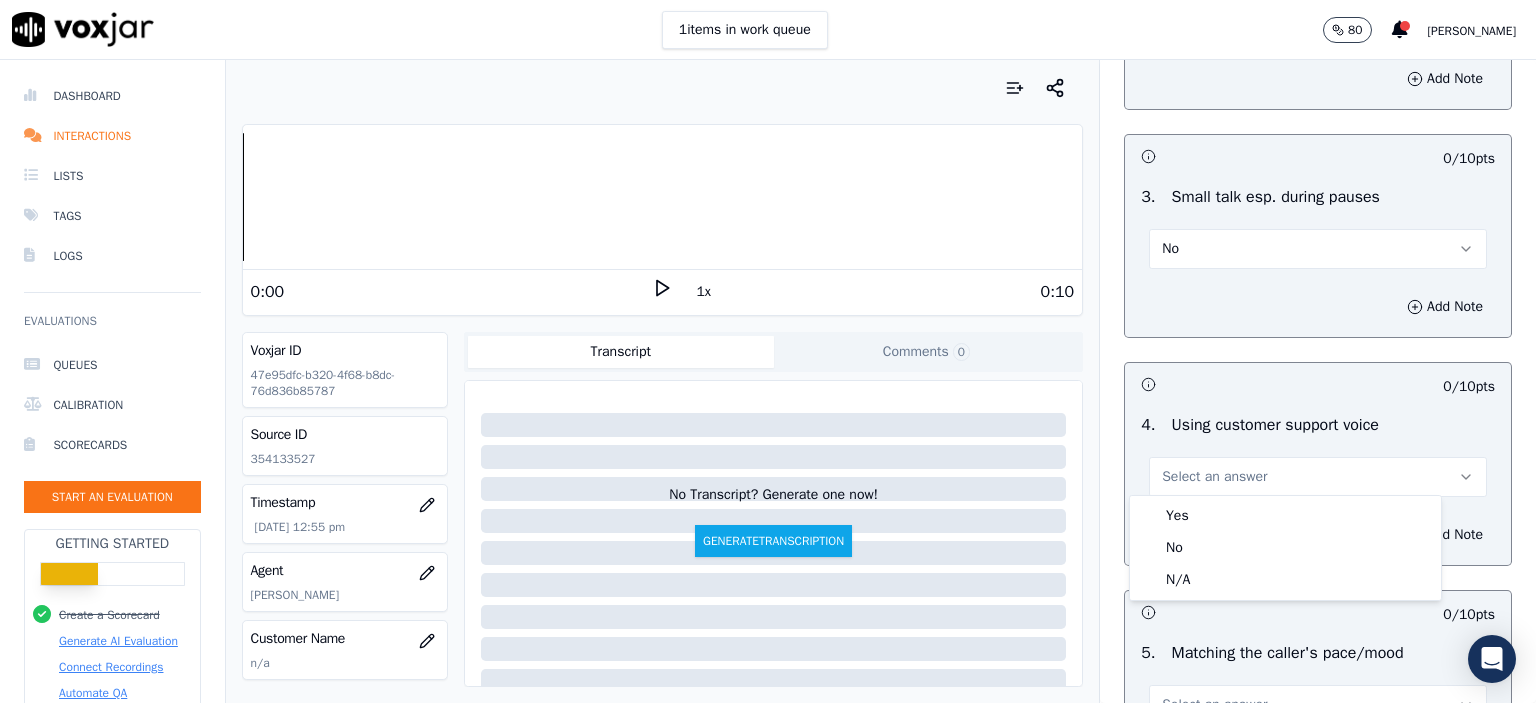 click on "Yes   No     N/A" at bounding box center (1285, 548) 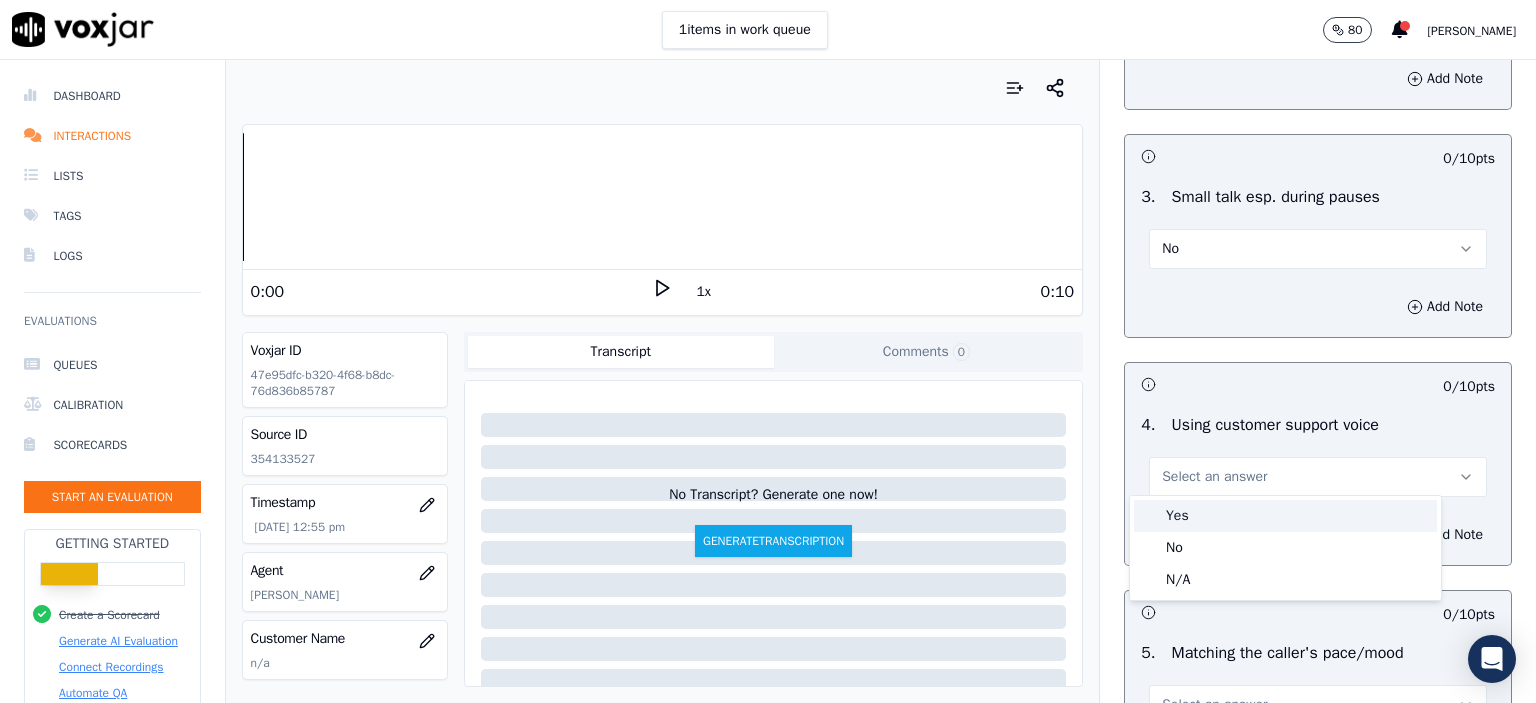 click on "Yes" at bounding box center [1285, 516] 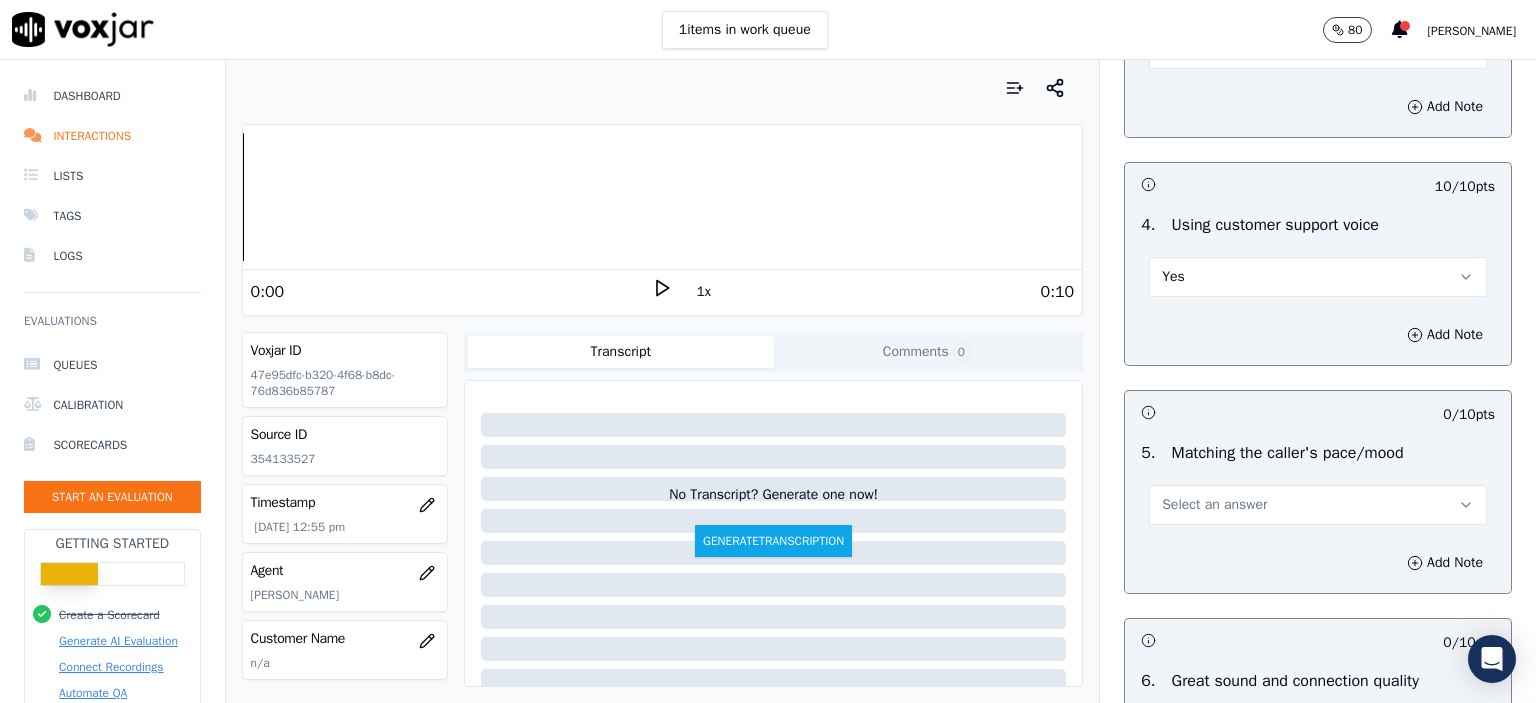 click on "Select an answer" at bounding box center [1318, 505] 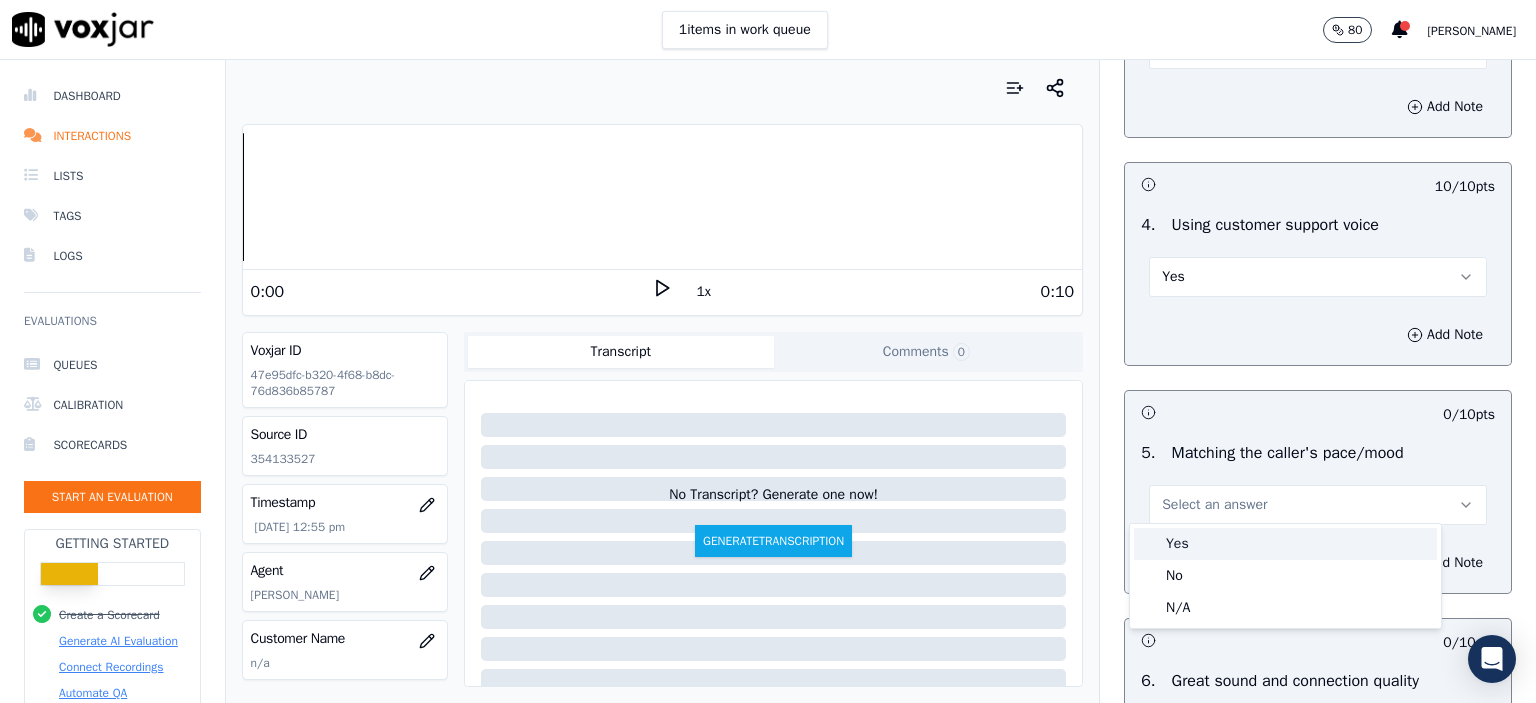 click on "Yes" at bounding box center [1285, 544] 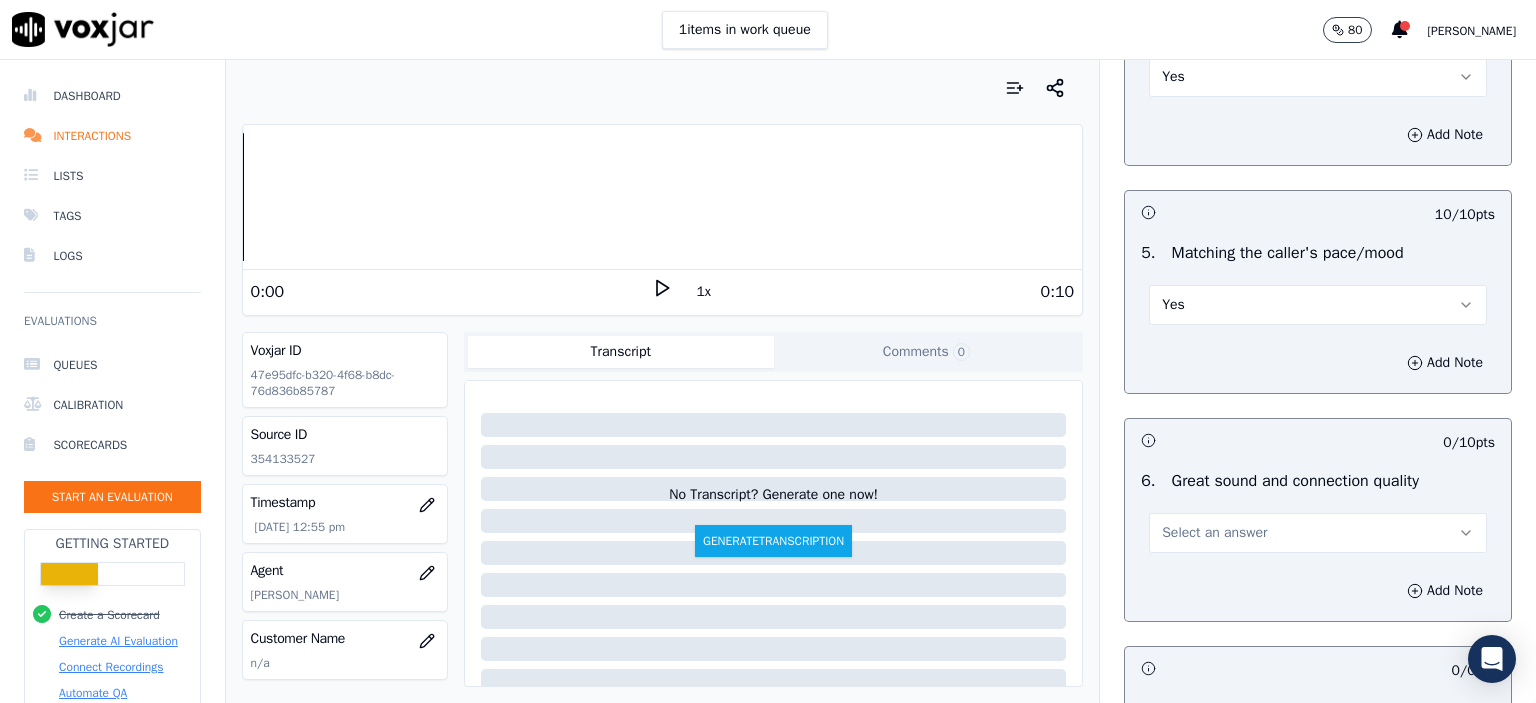 click on "Select an answer" at bounding box center [1318, 533] 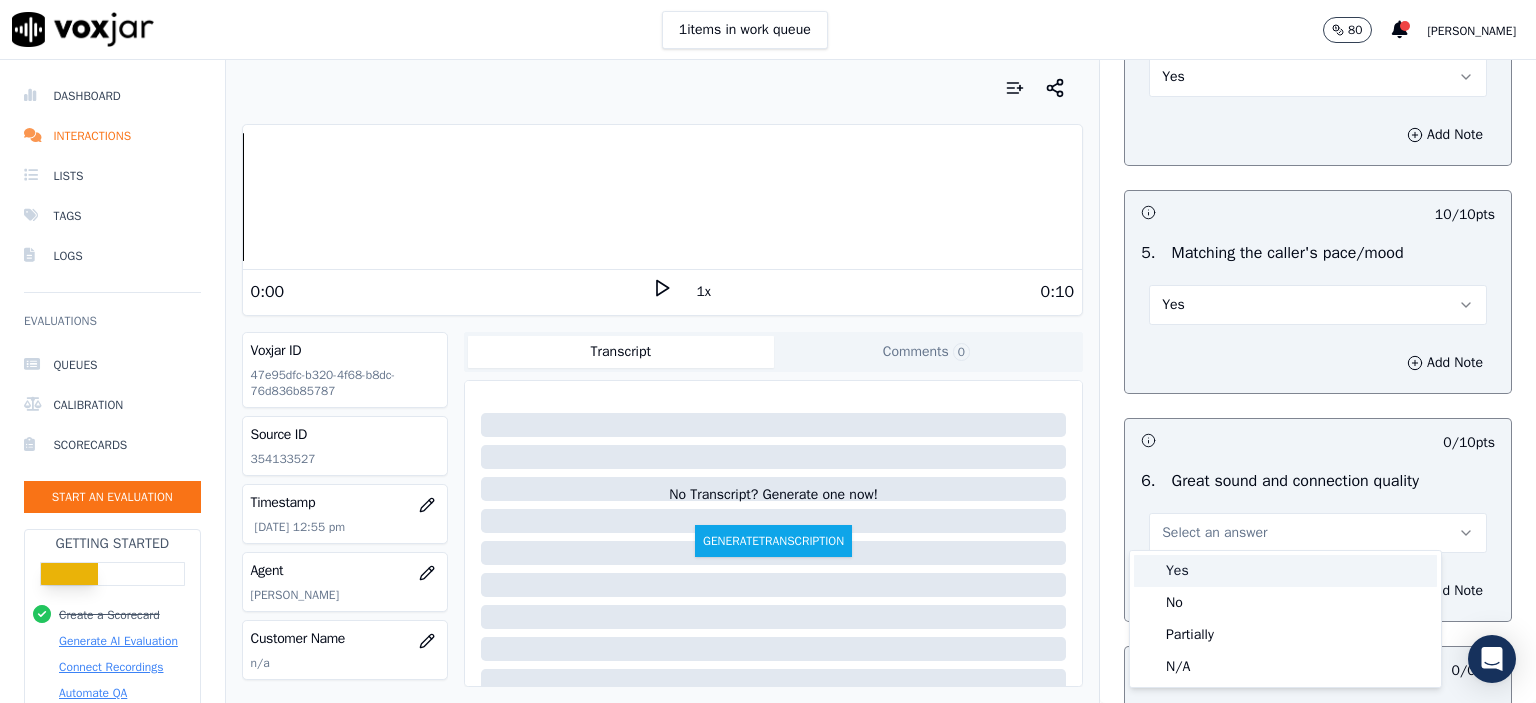 click on "Yes" at bounding box center [1285, 571] 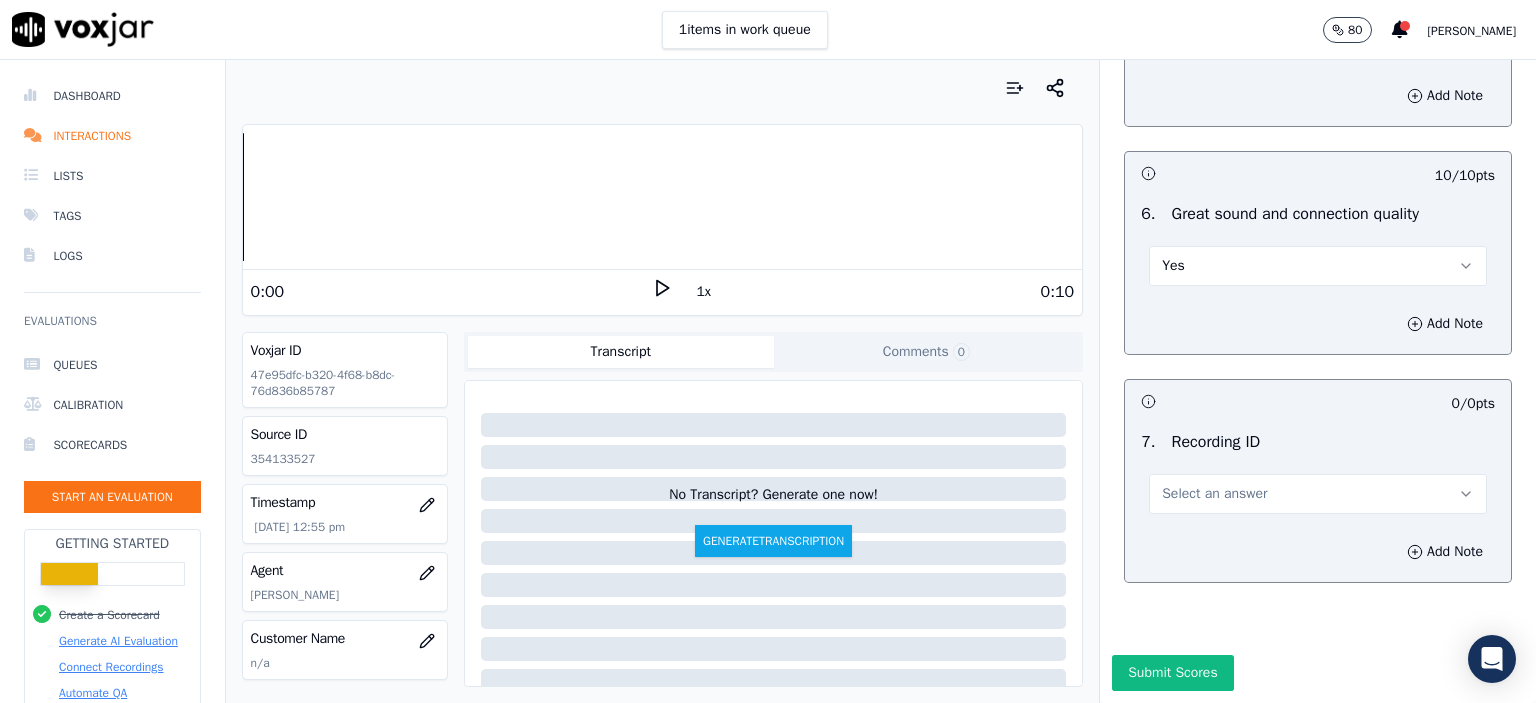 scroll, scrollTop: 4400, scrollLeft: 0, axis: vertical 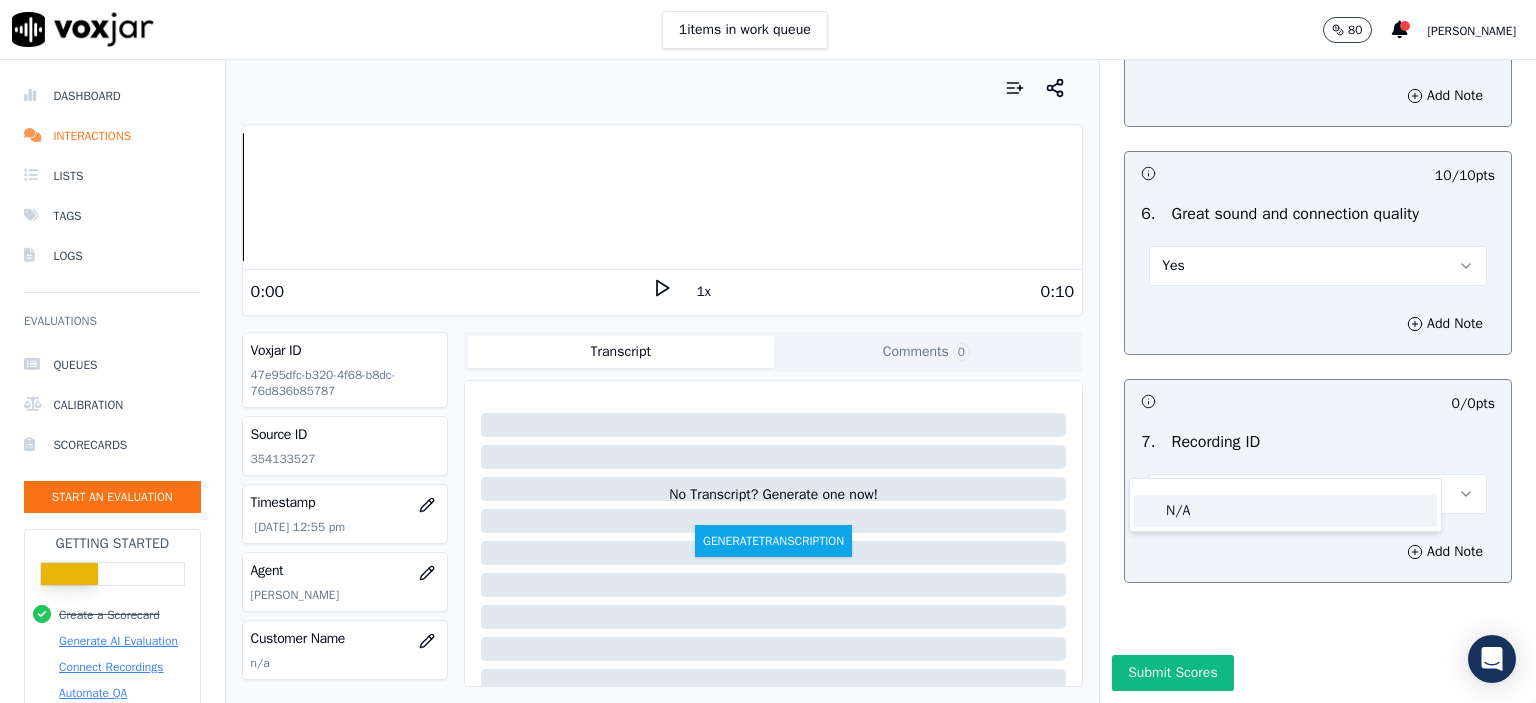 click on "N/A" 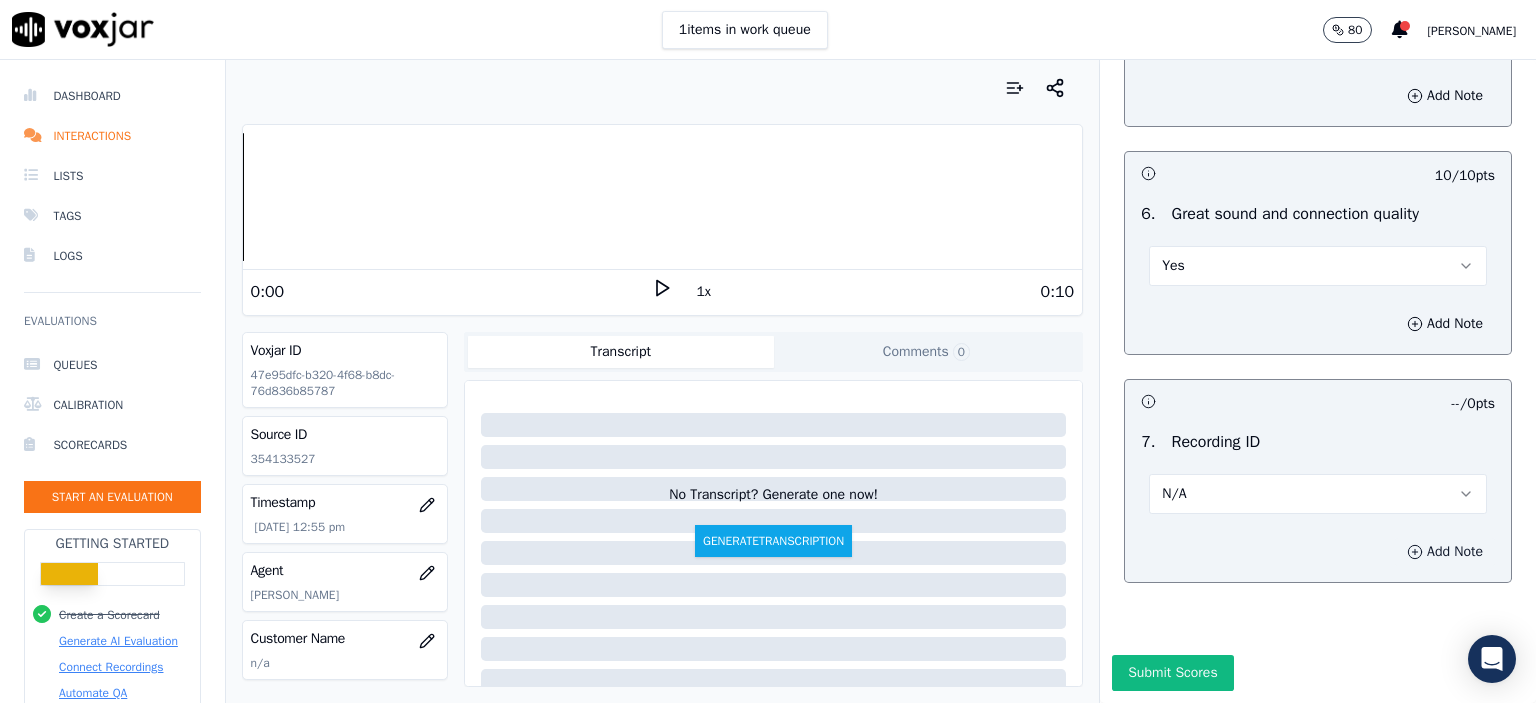 click on "Add Note" at bounding box center (1445, 552) 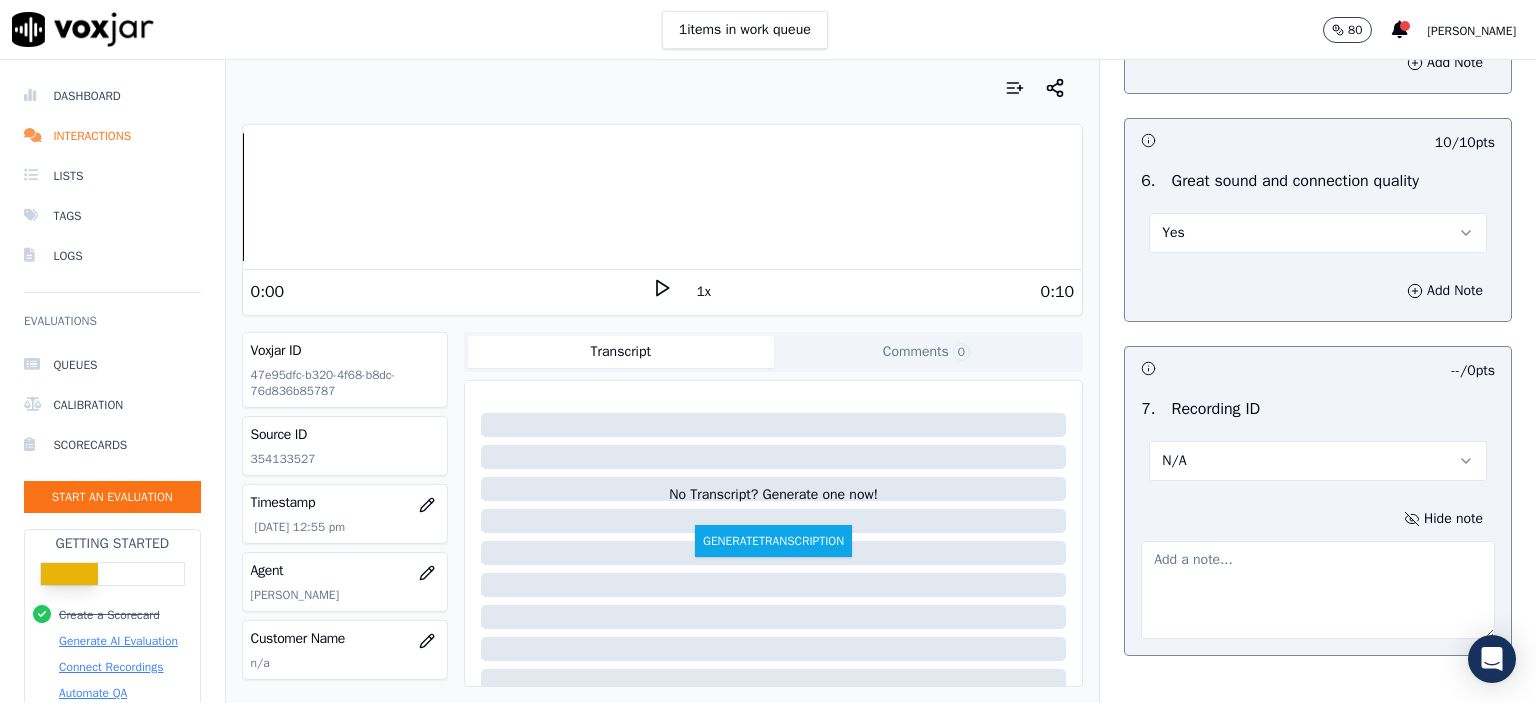 click on "354133527" 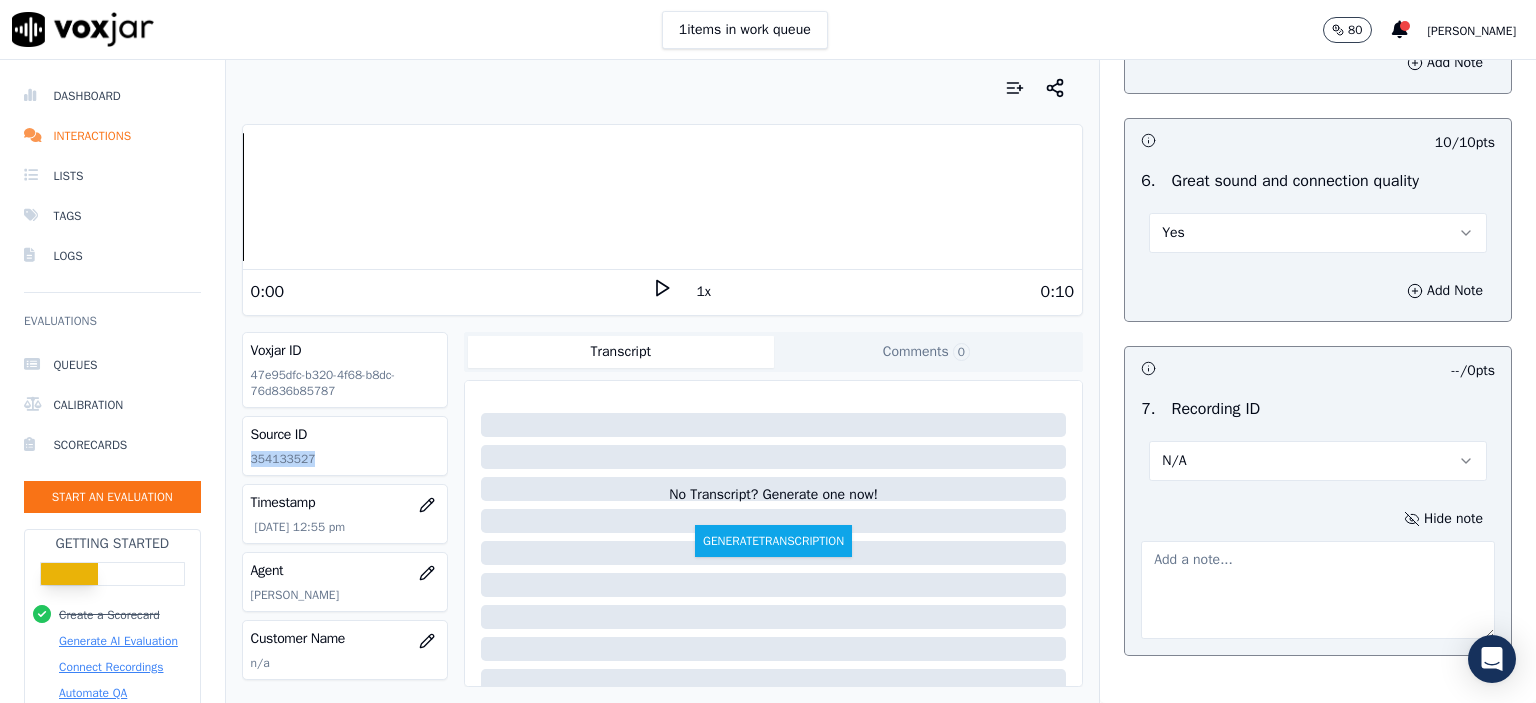 click on "354133527" 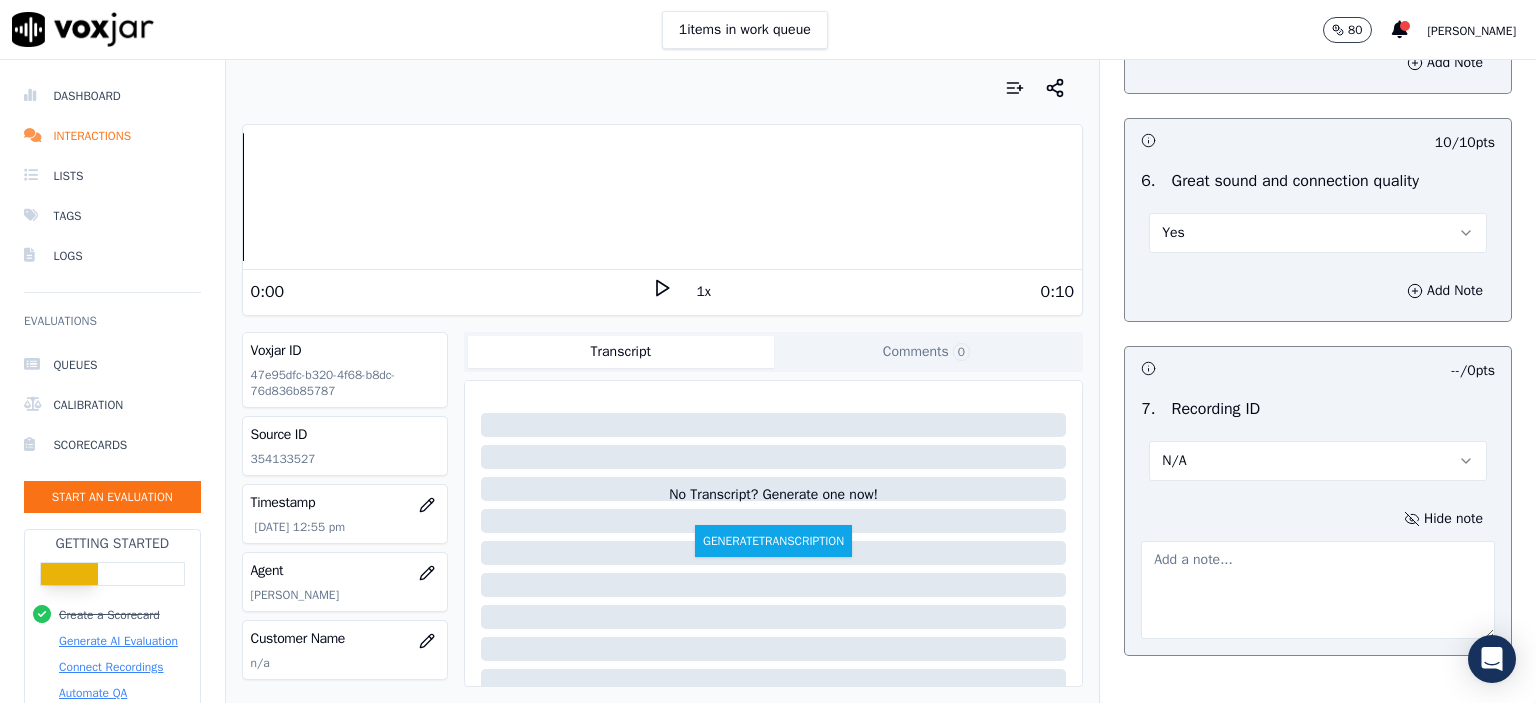 click at bounding box center (1318, 590) 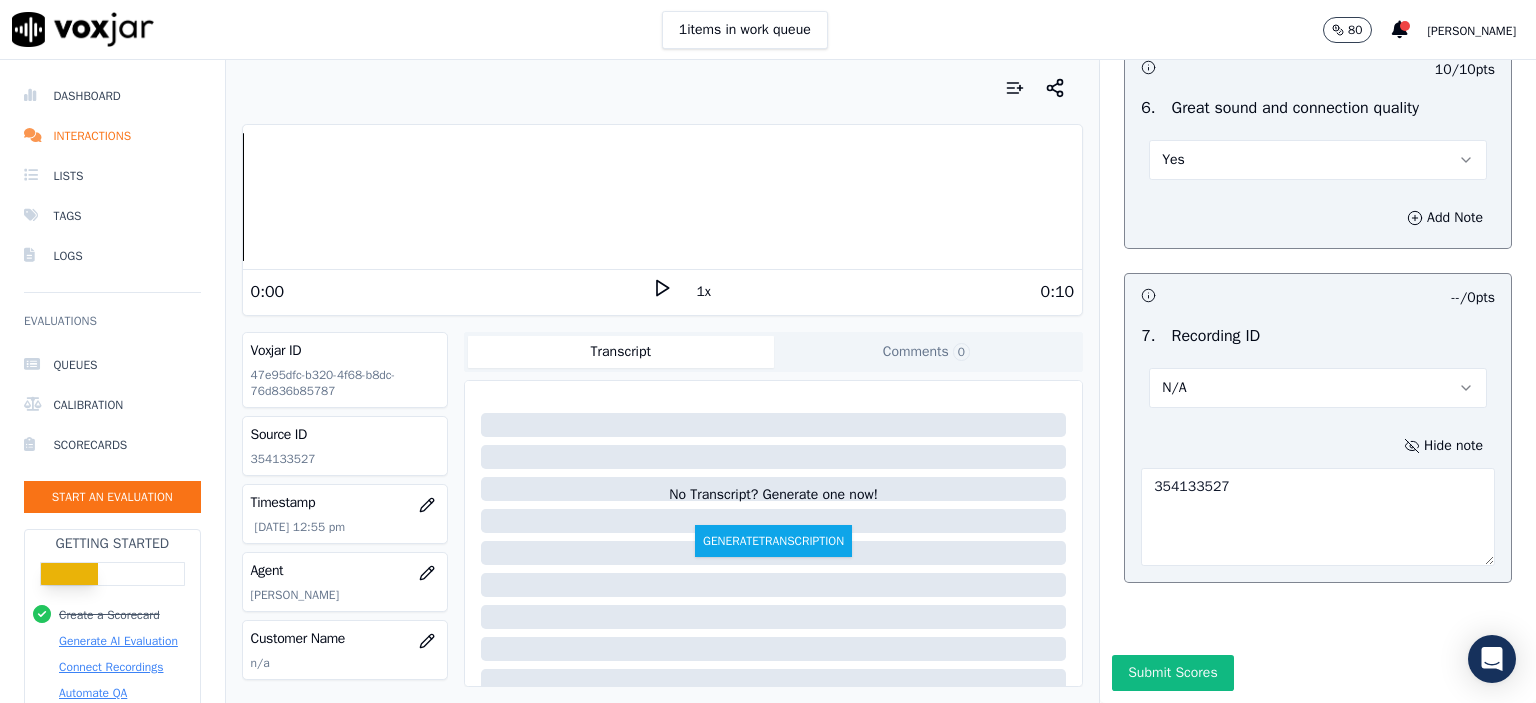 scroll, scrollTop: 4510, scrollLeft: 0, axis: vertical 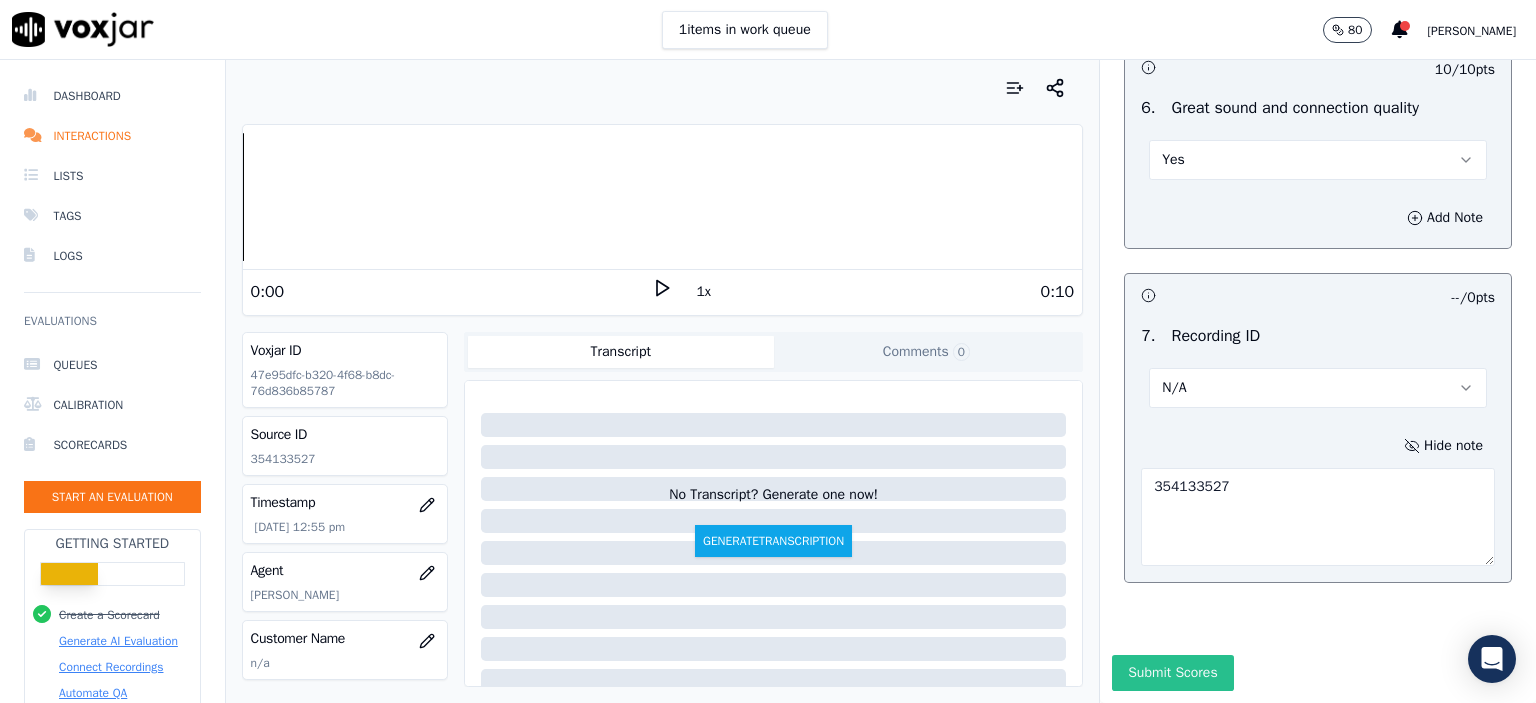 type on "354133527" 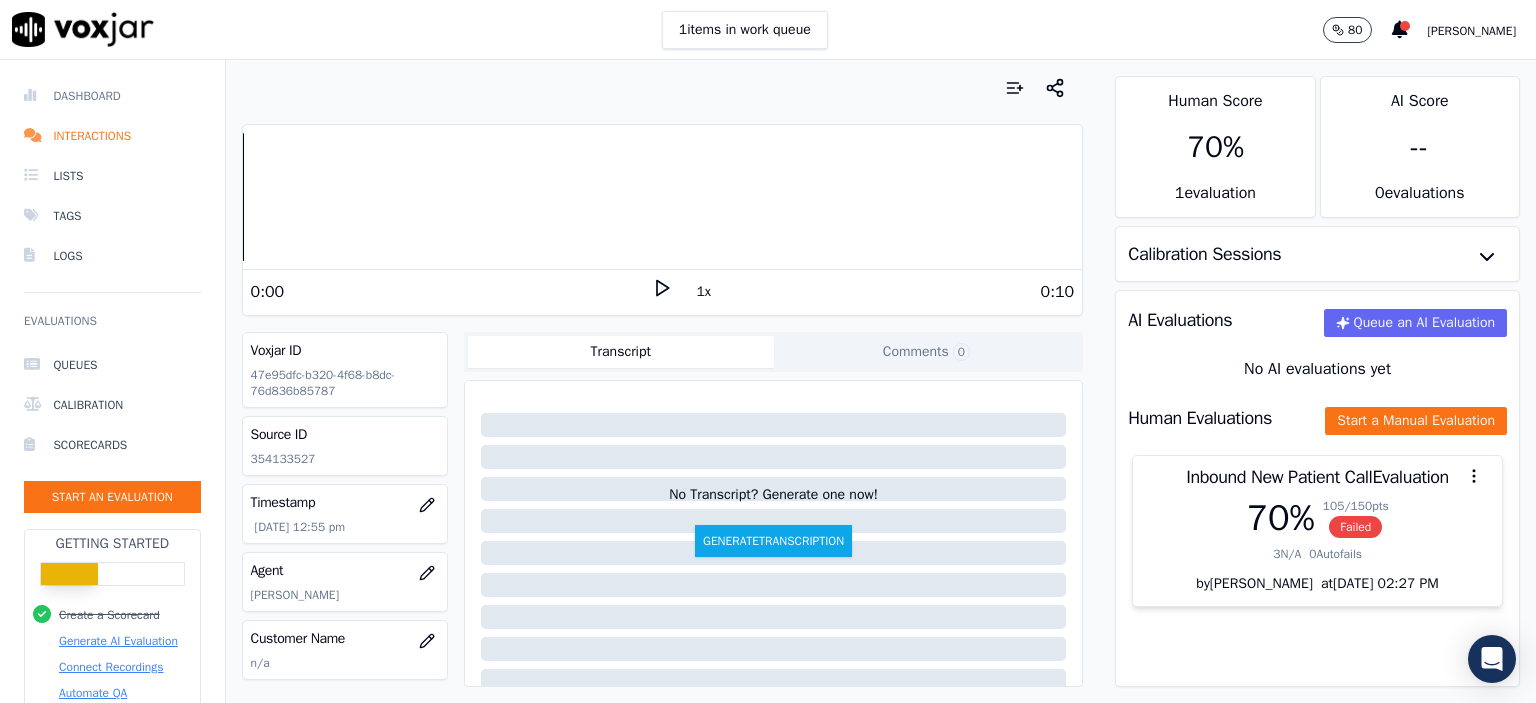 click on "Dashboard" at bounding box center (112, 96) 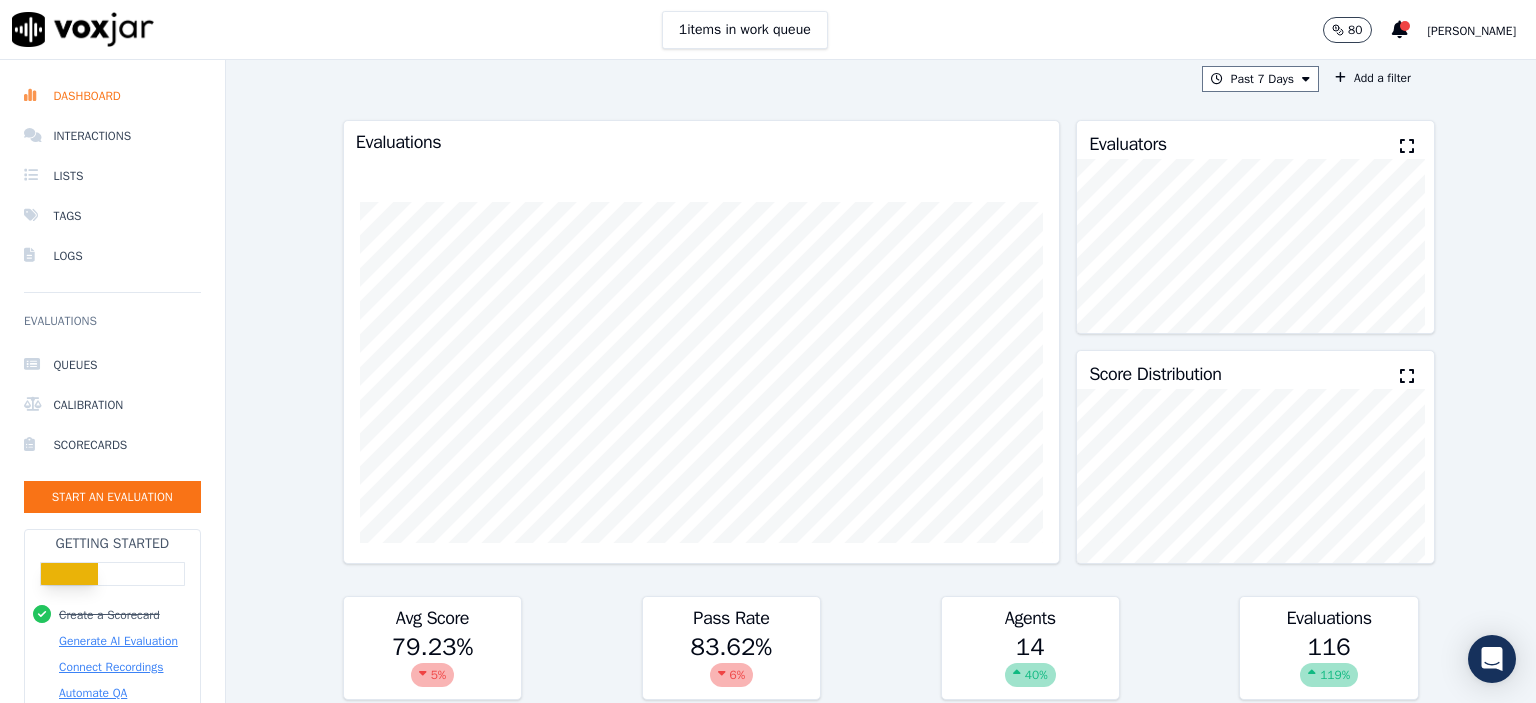 scroll, scrollTop: 0, scrollLeft: 0, axis: both 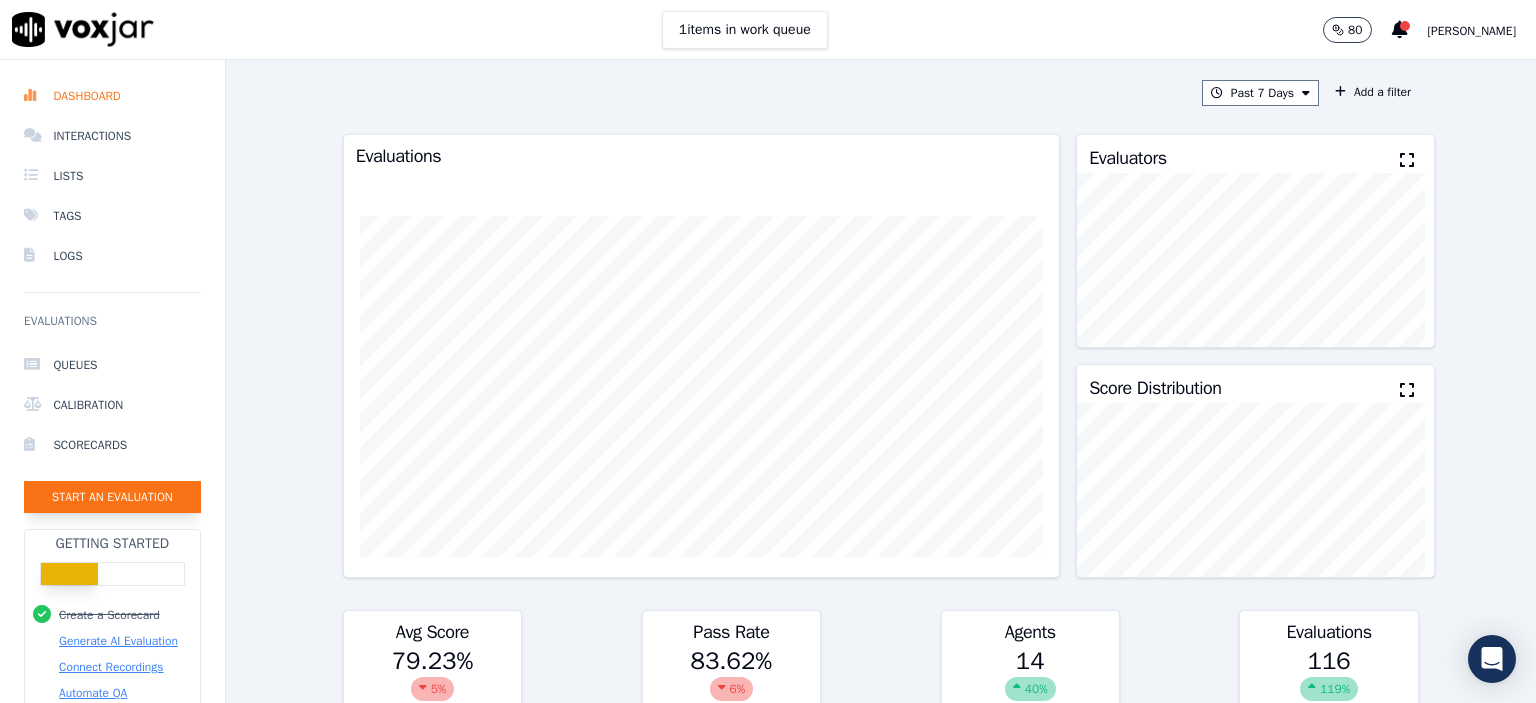 click on "Start an Evaluation" 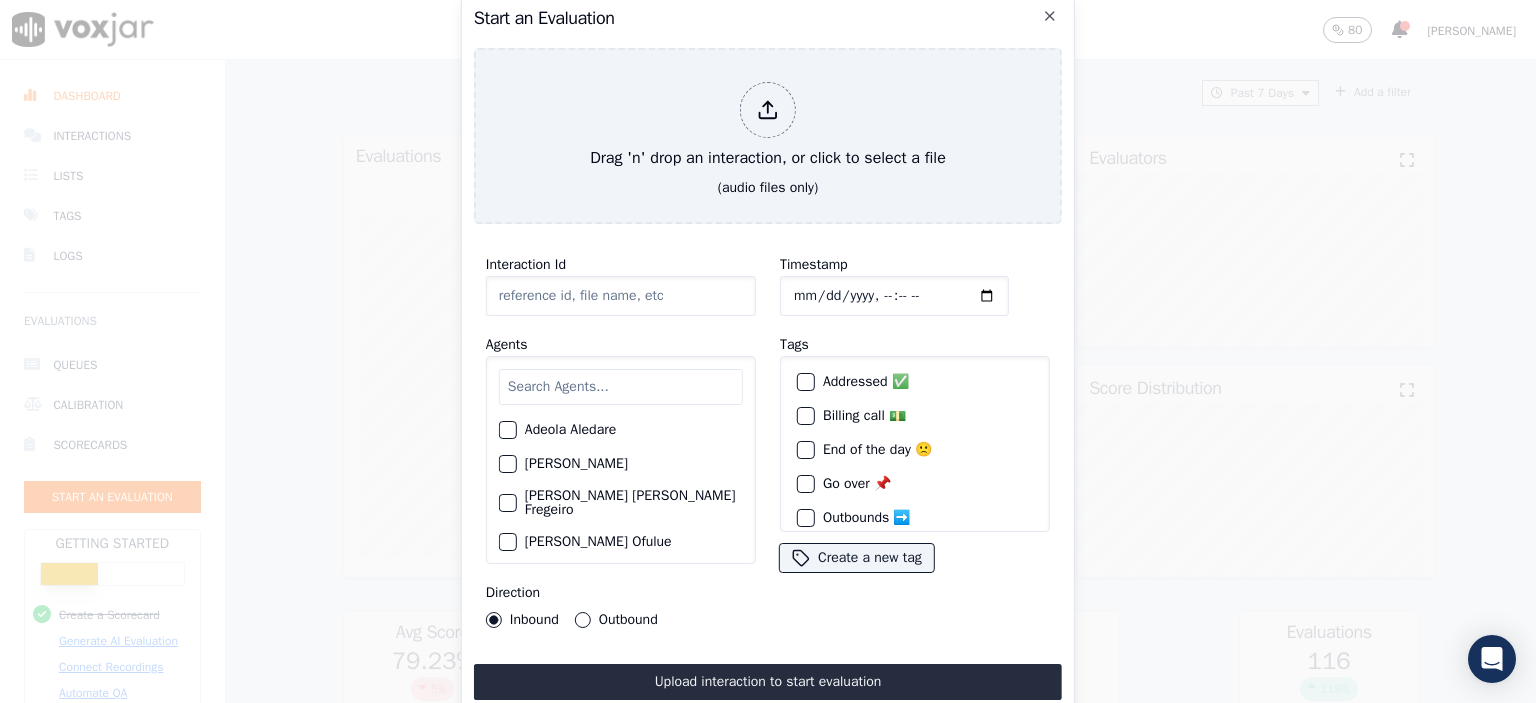 click on "Interaction Id" 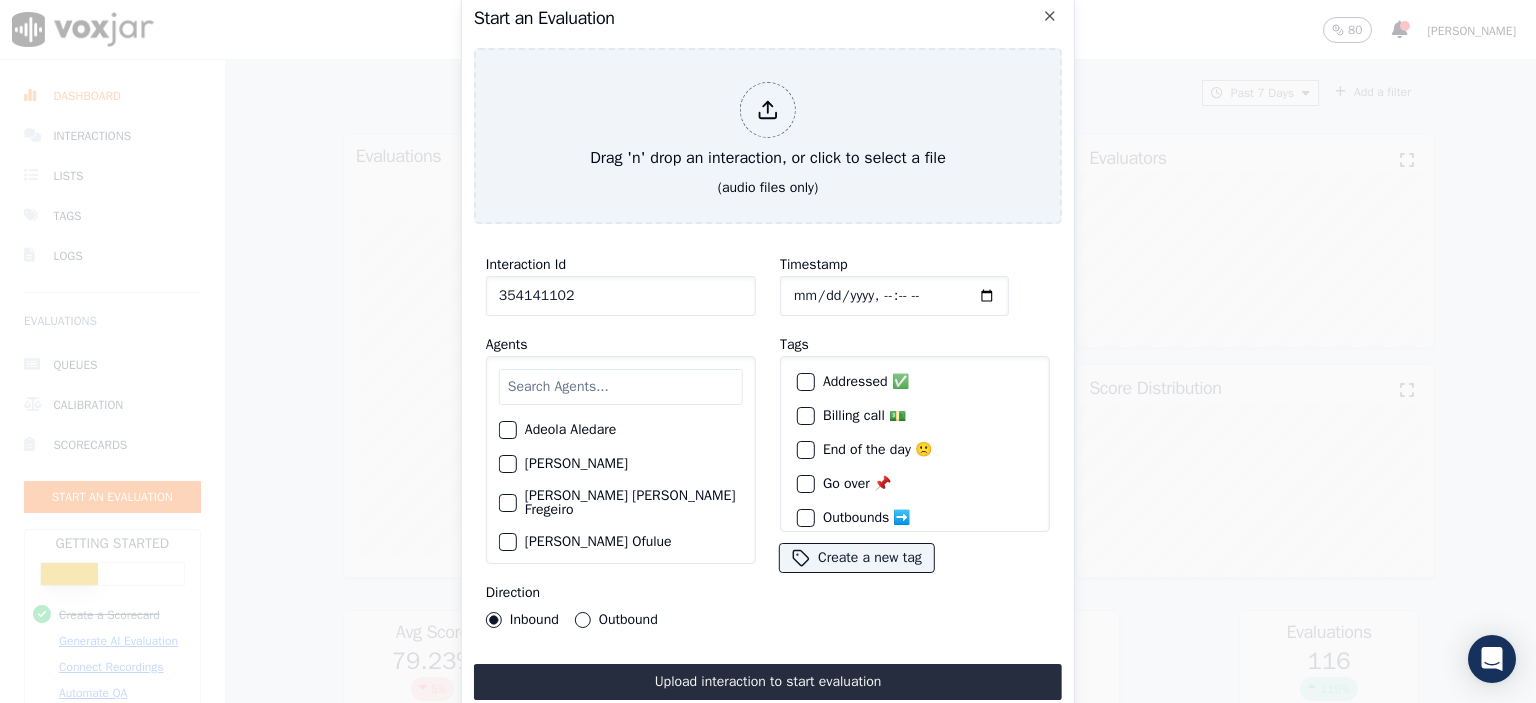 type on "354141102" 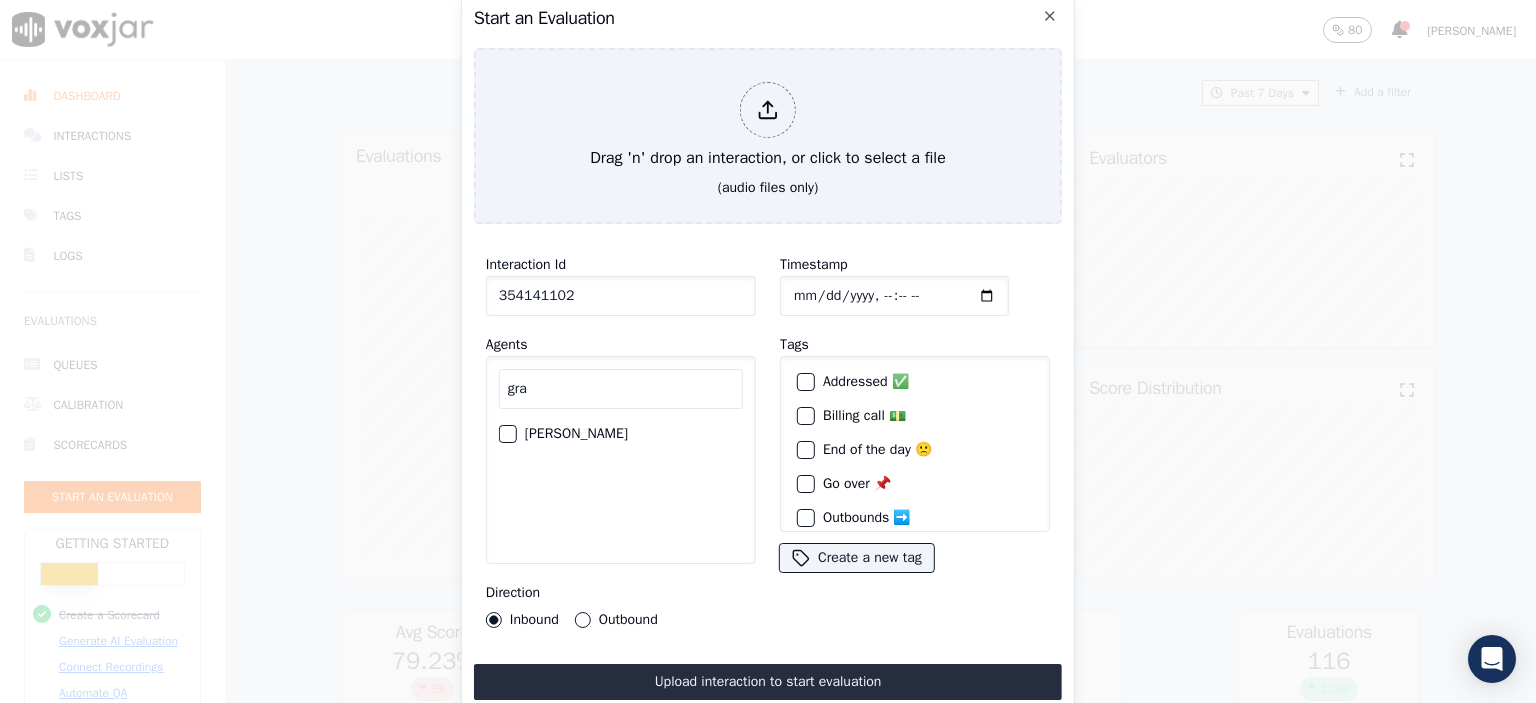 type on "gra" 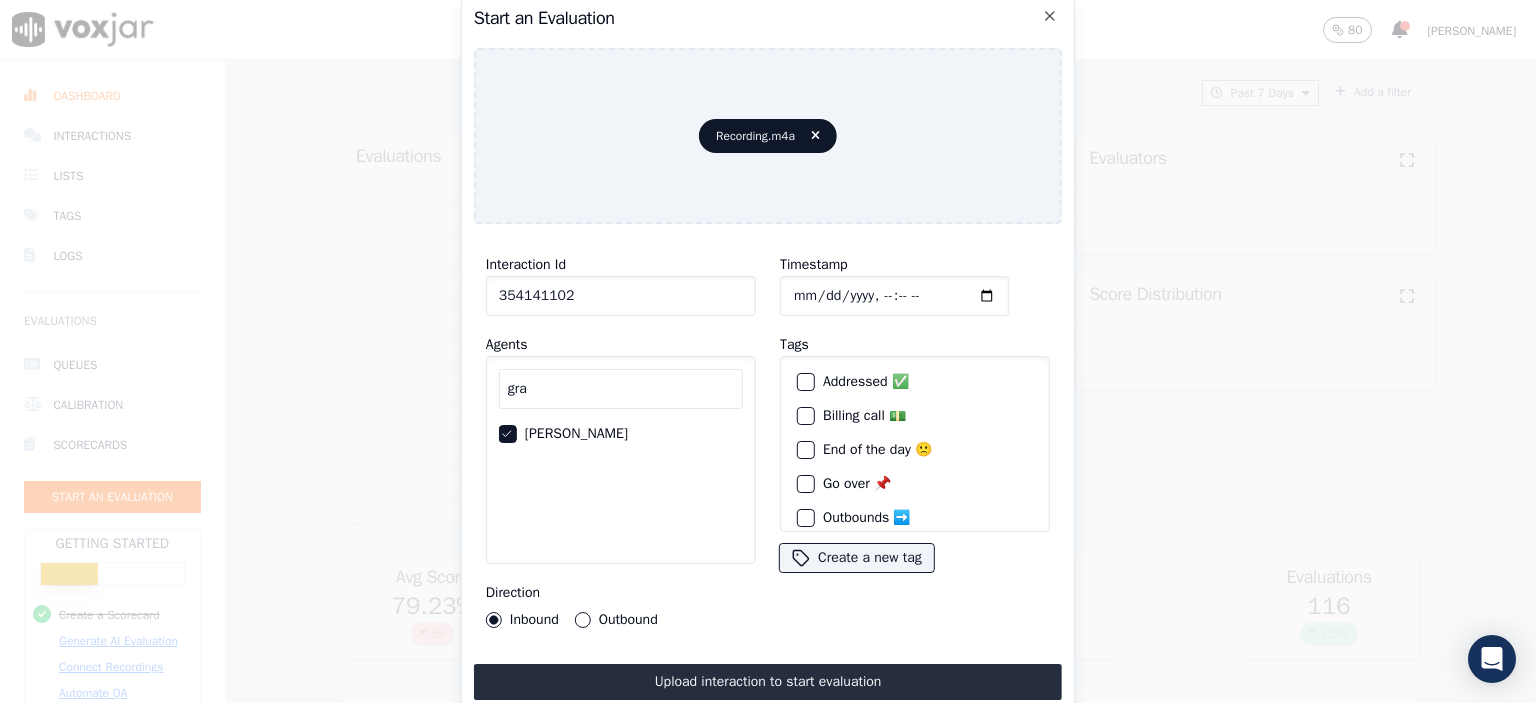drag, startPoint x: 924, startPoint y: 669, endPoint x: 960, endPoint y: 671, distance: 36.05551 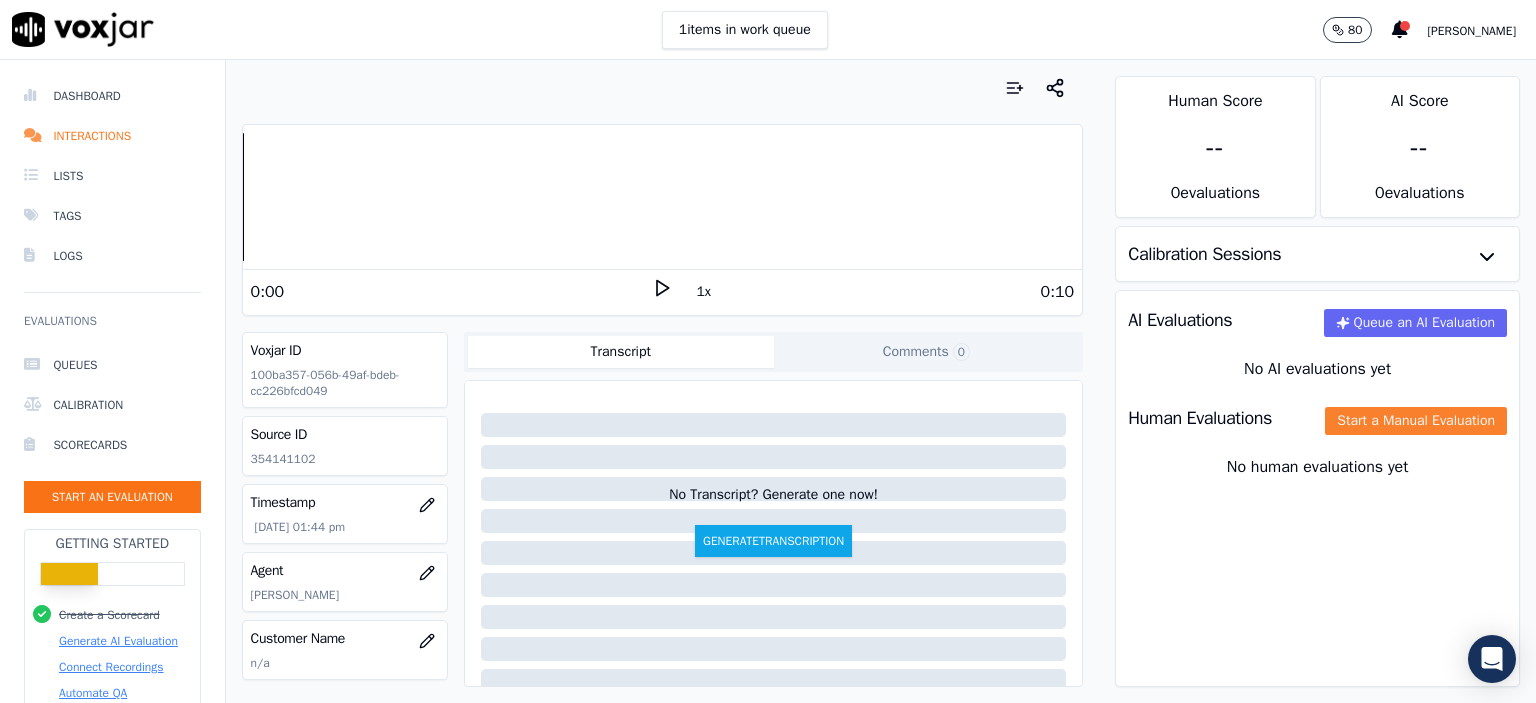 click on "Start a Manual Evaluation" 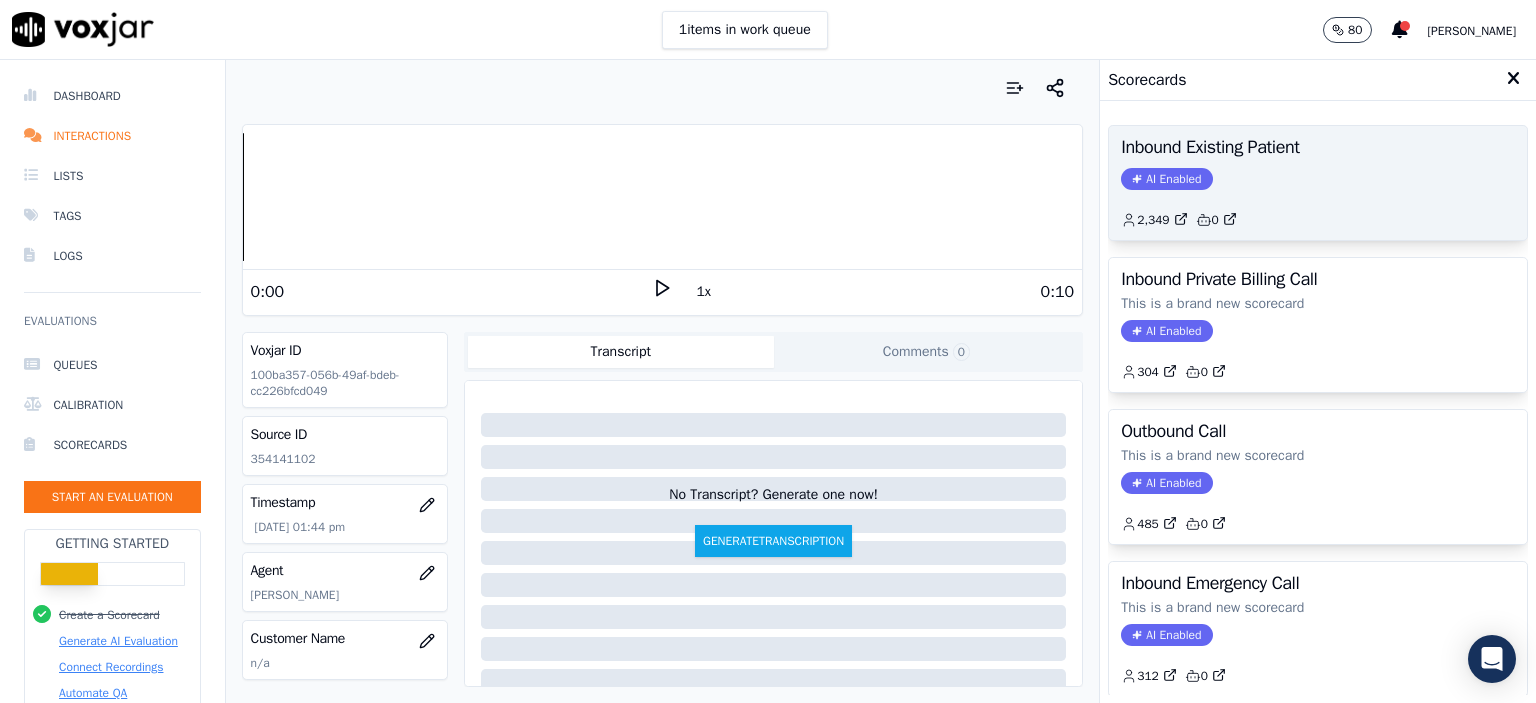 click on "AI Enabled" 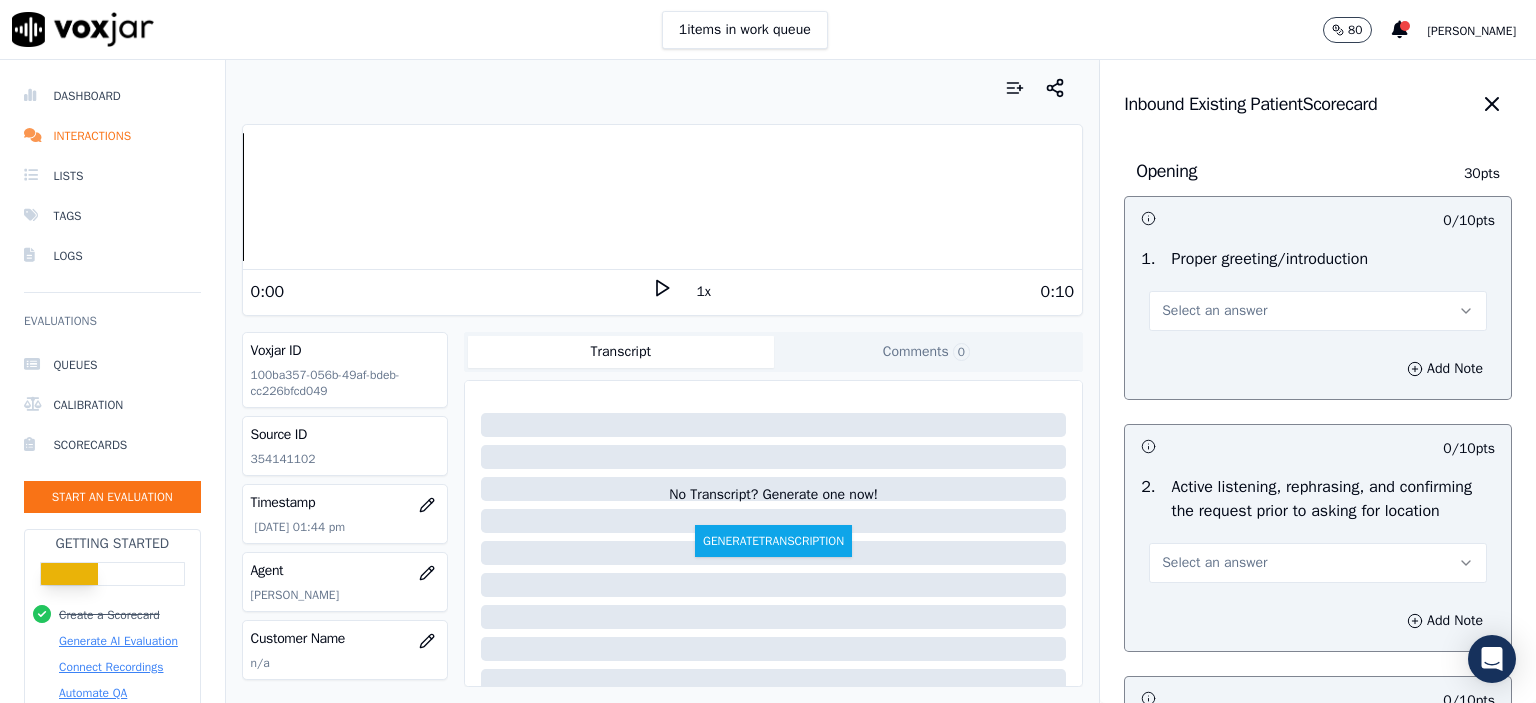 click on "Select an answer" at bounding box center (1214, 311) 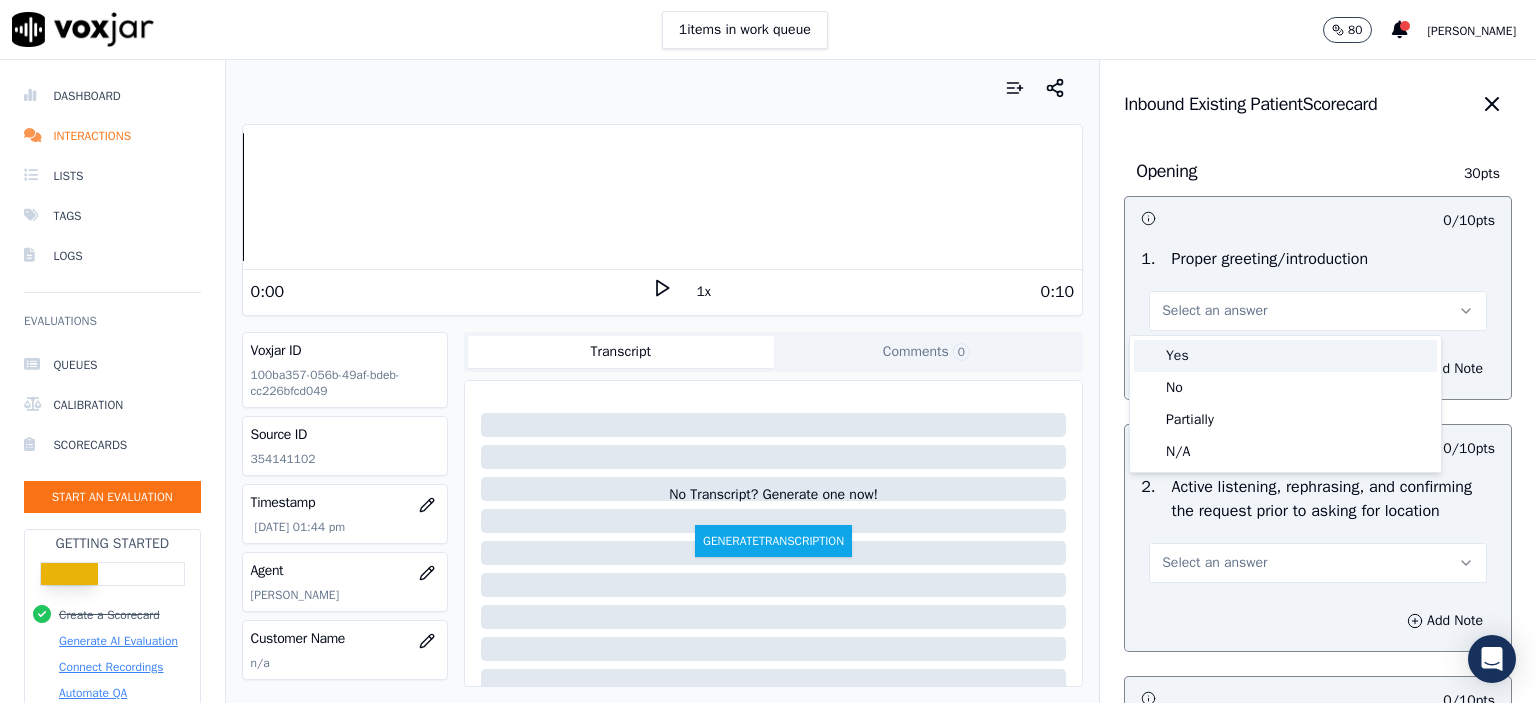 click on "Yes" at bounding box center (1285, 356) 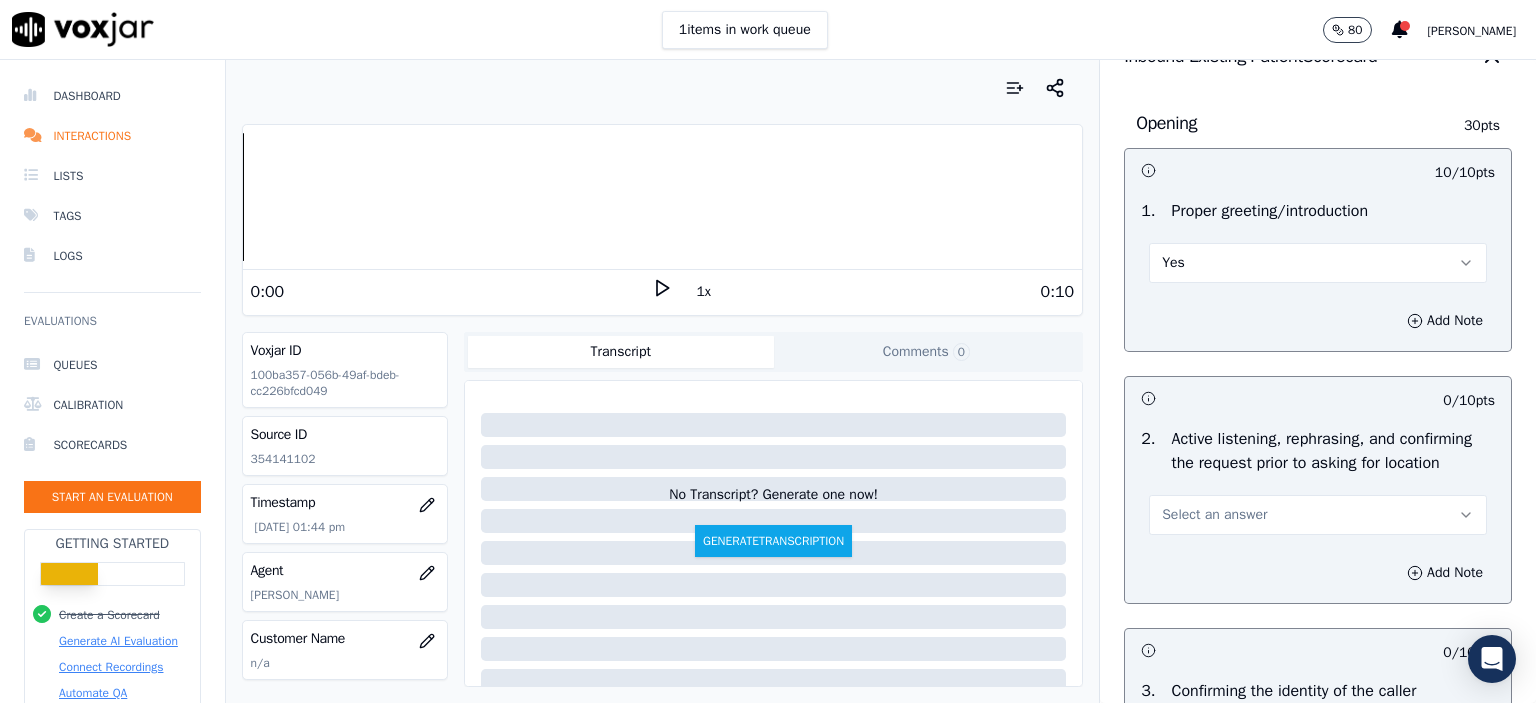 scroll, scrollTop: 200, scrollLeft: 0, axis: vertical 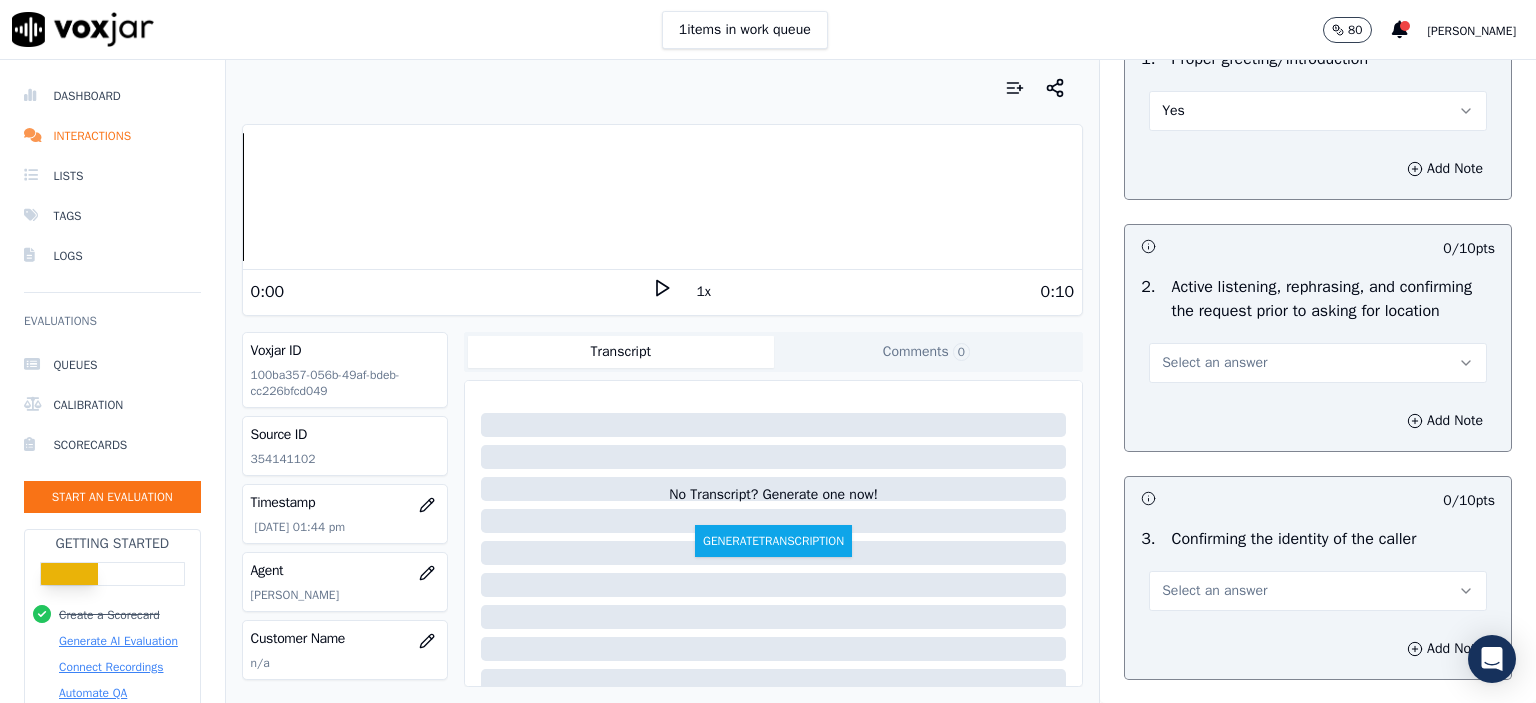 click on "Select an answer" at bounding box center (1318, 363) 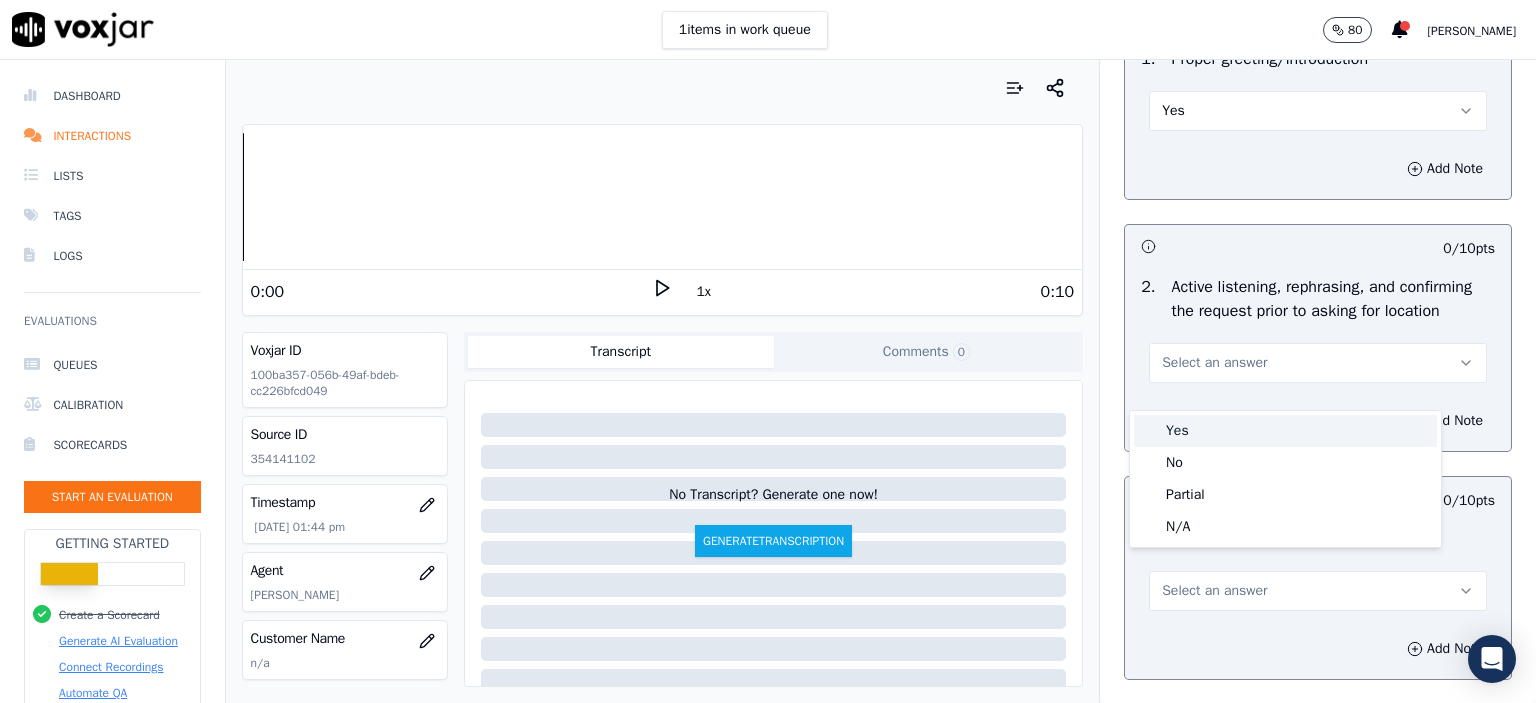 click on "Yes" at bounding box center [1285, 431] 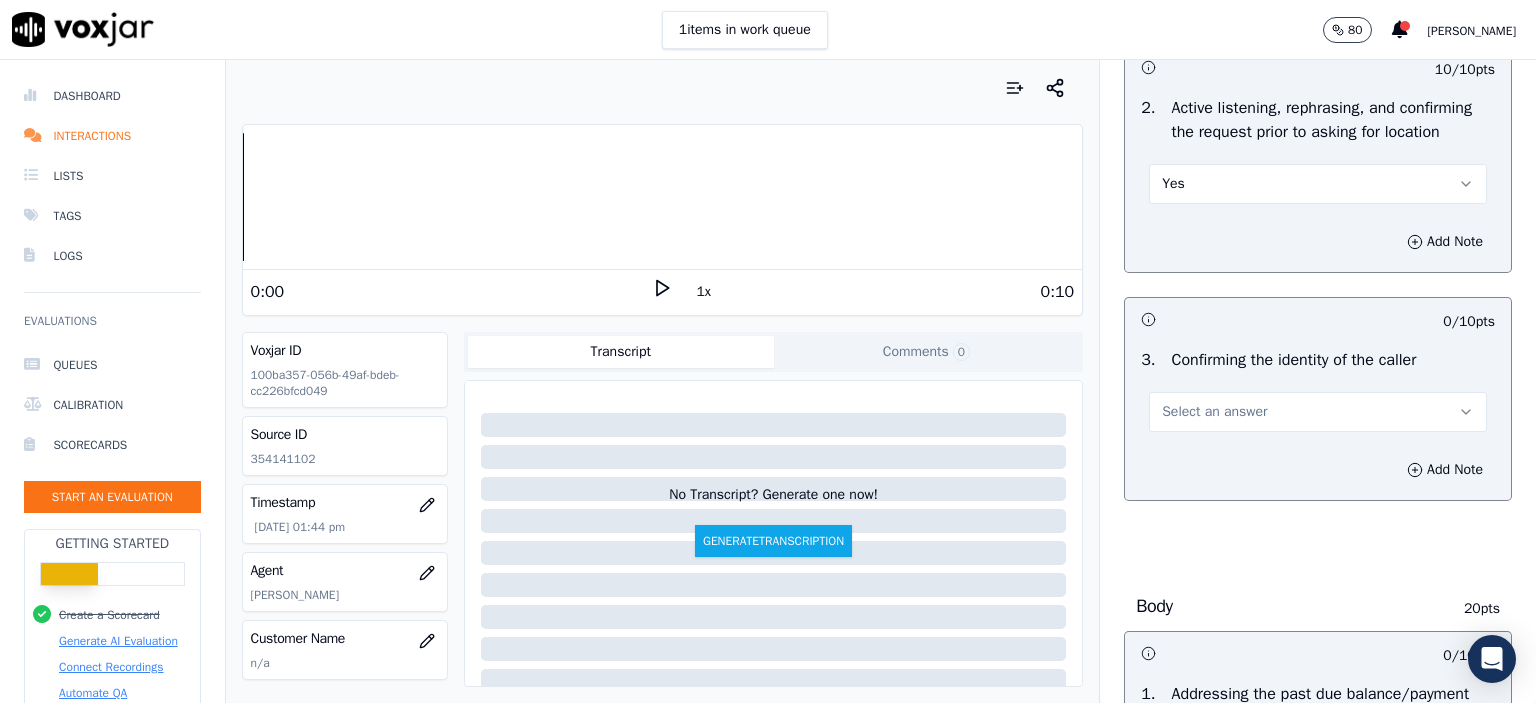 scroll, scrollTop: 400, scrollLeft: 0, axis: vertical 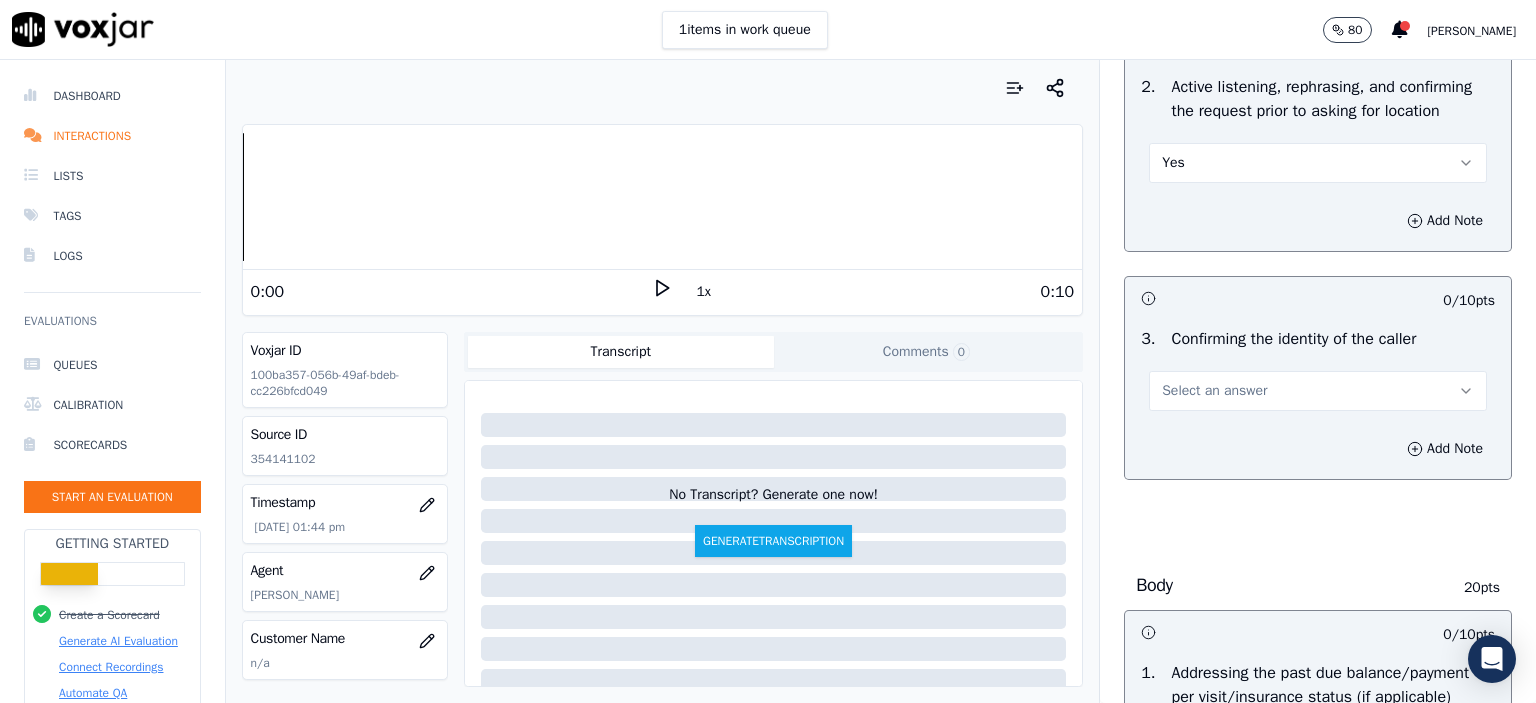 click on "Select an answer" at bounding box center [1318, 391] 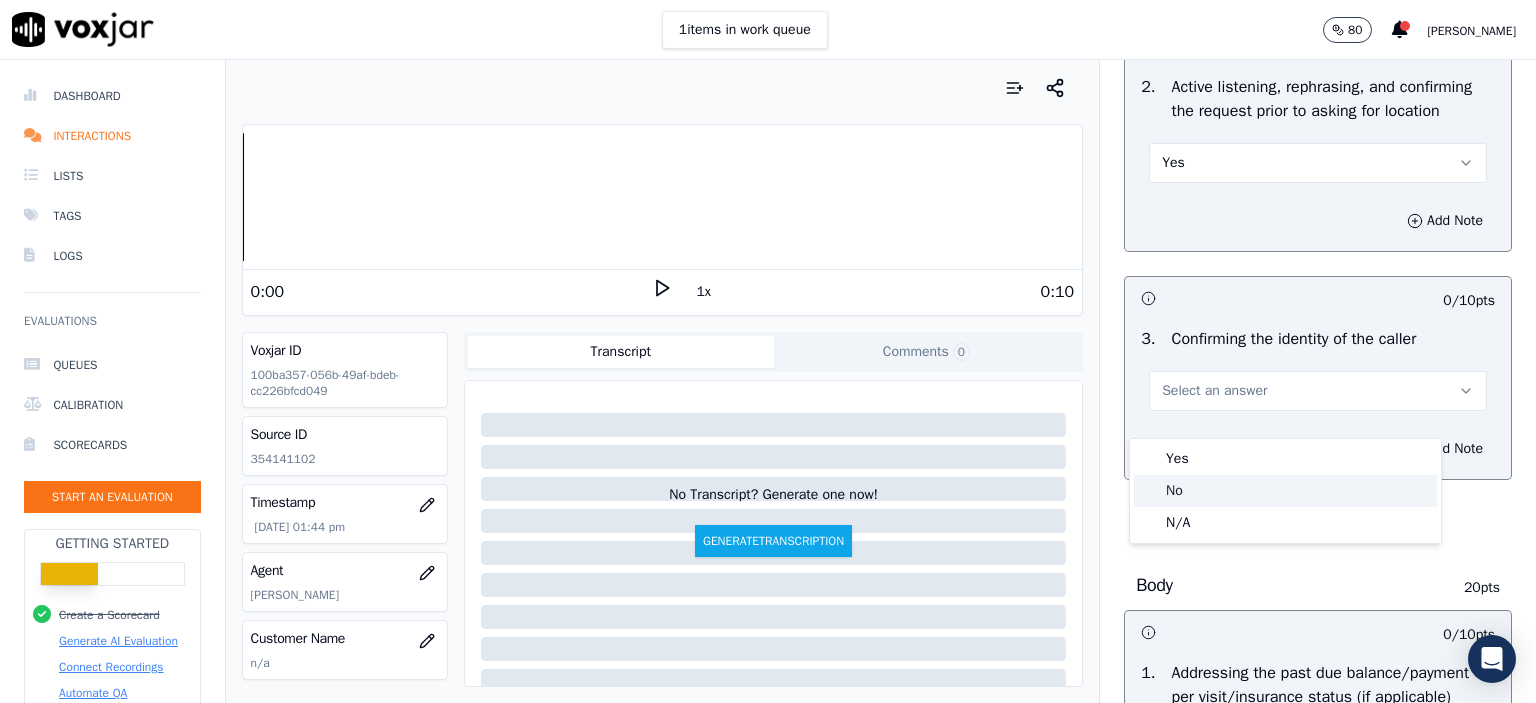 click on "No" 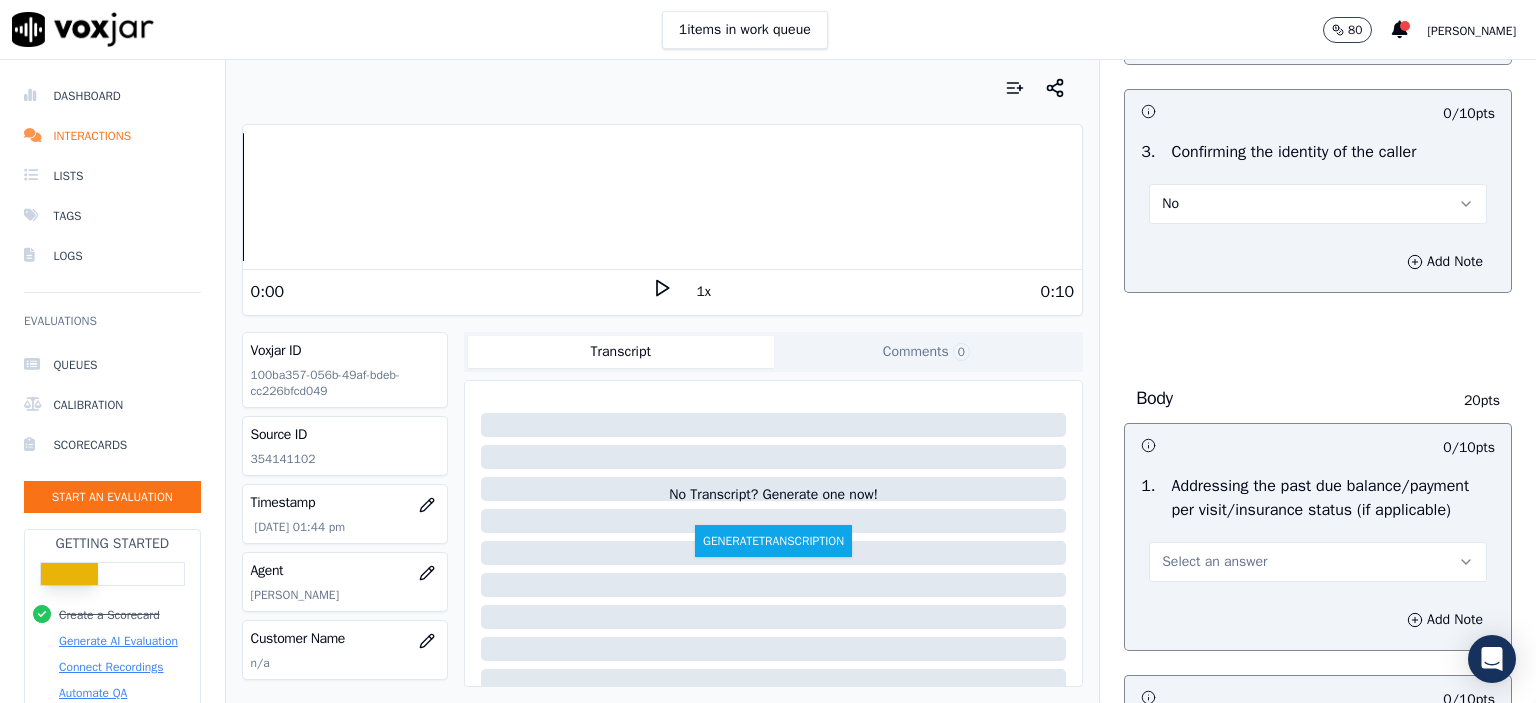 scroll, scrollTop: 700, scrollLeft: 0, axis: vertical 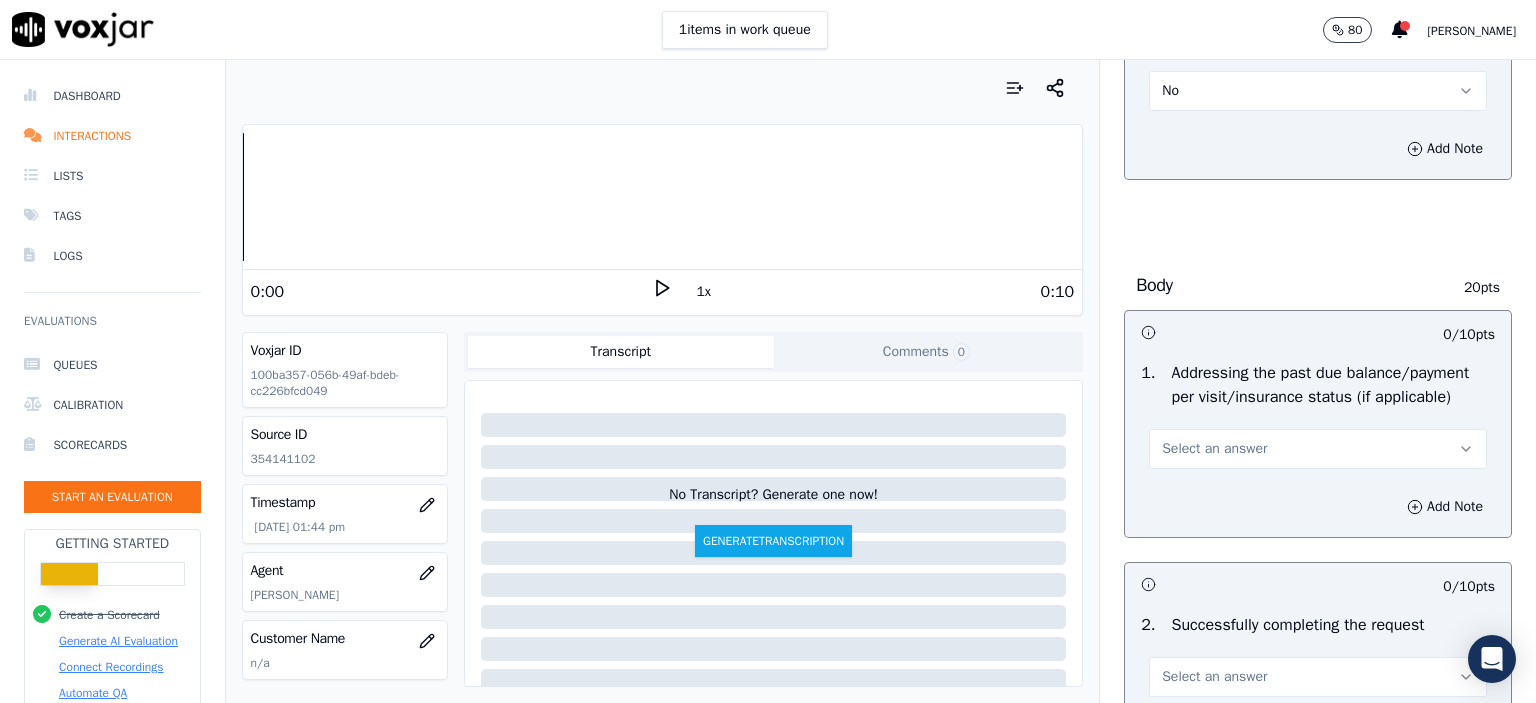 click on "Select an answer" at bounding box center [1318, 449] 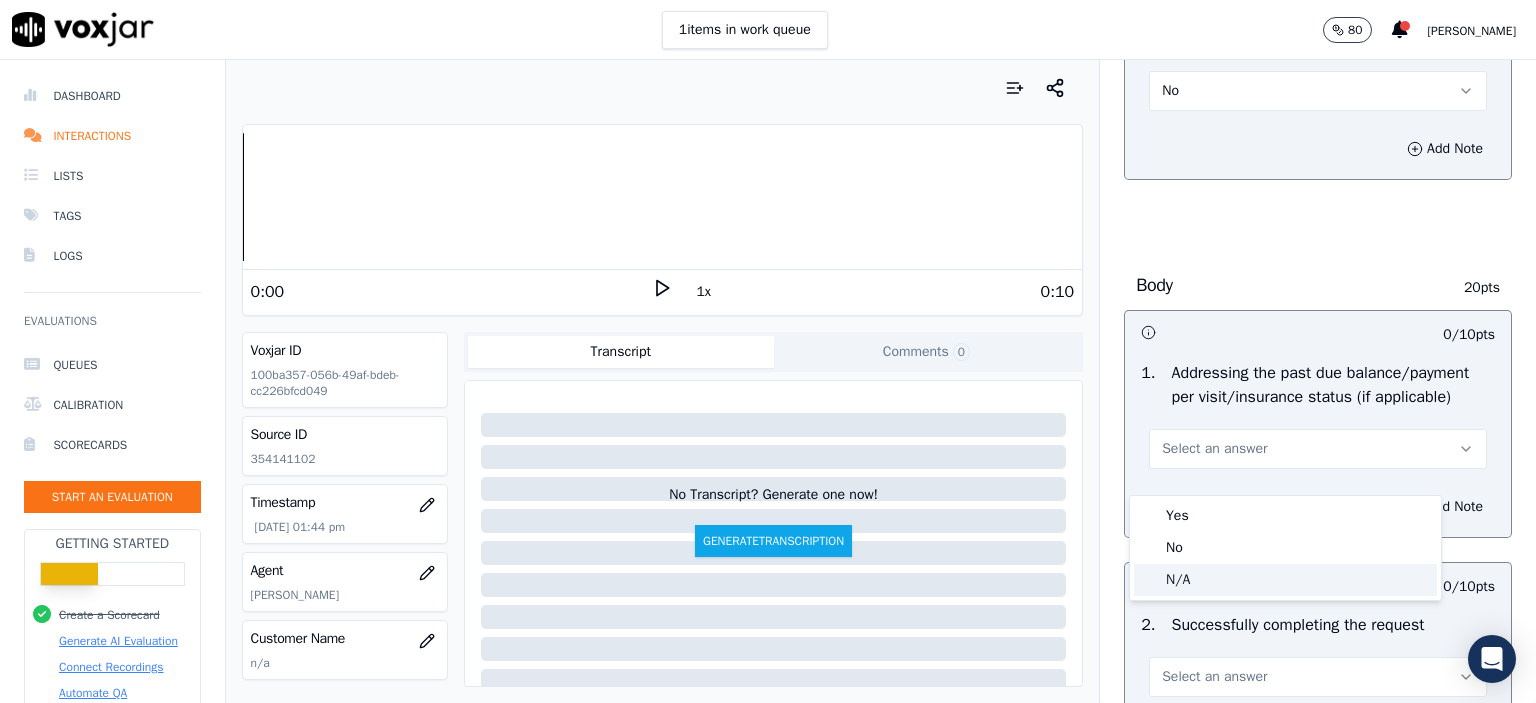 click on "N/A" 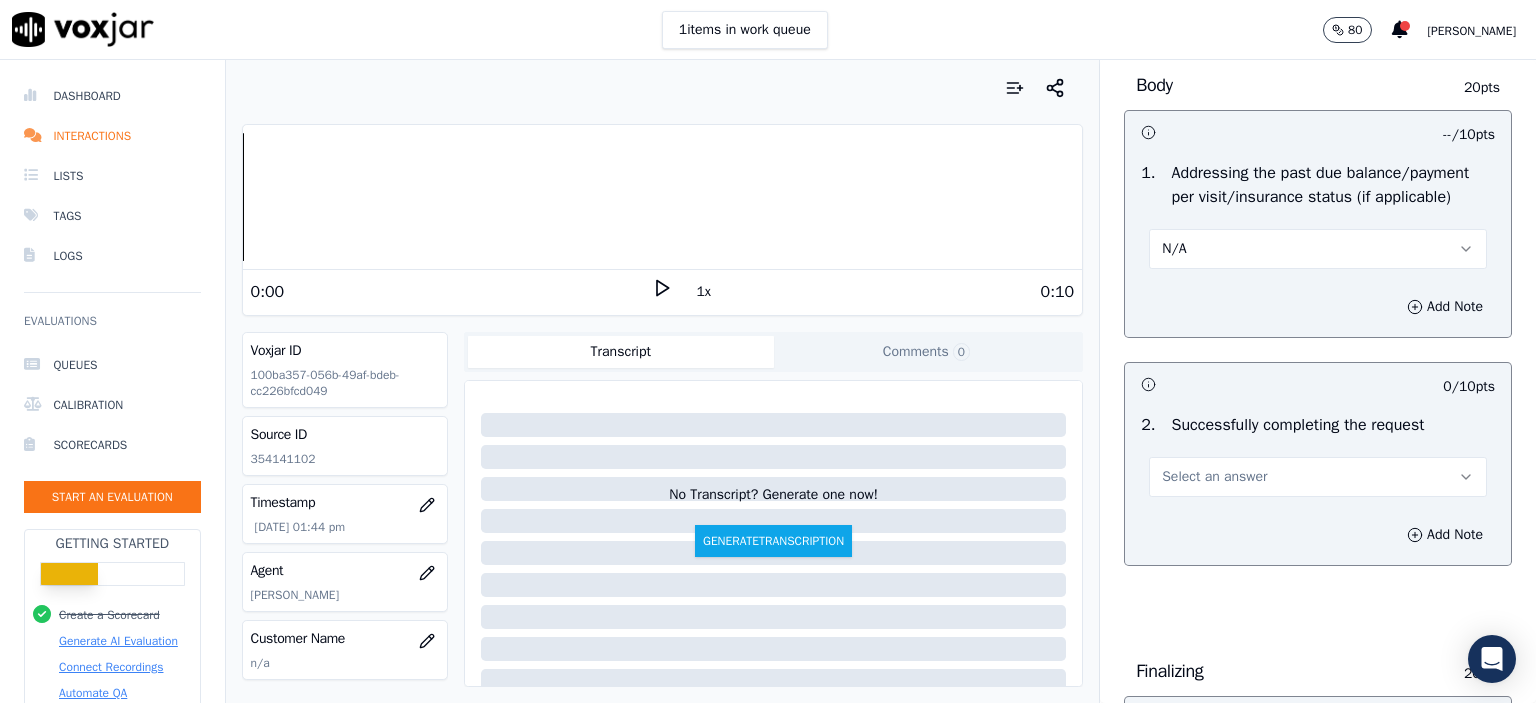 click on "Select an answer" at bounding box center (1214, 477) 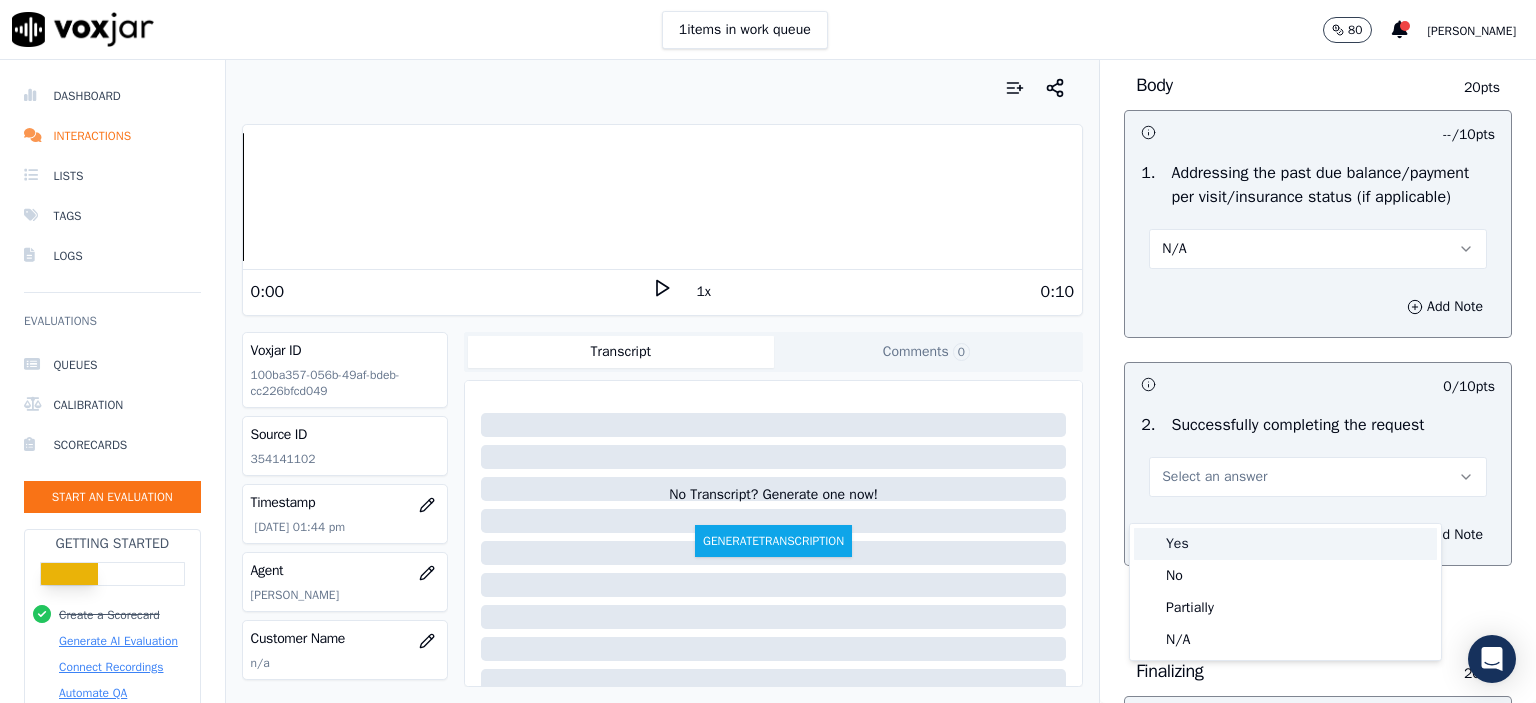 click on "Yes" at bounding box center [1285, 544] 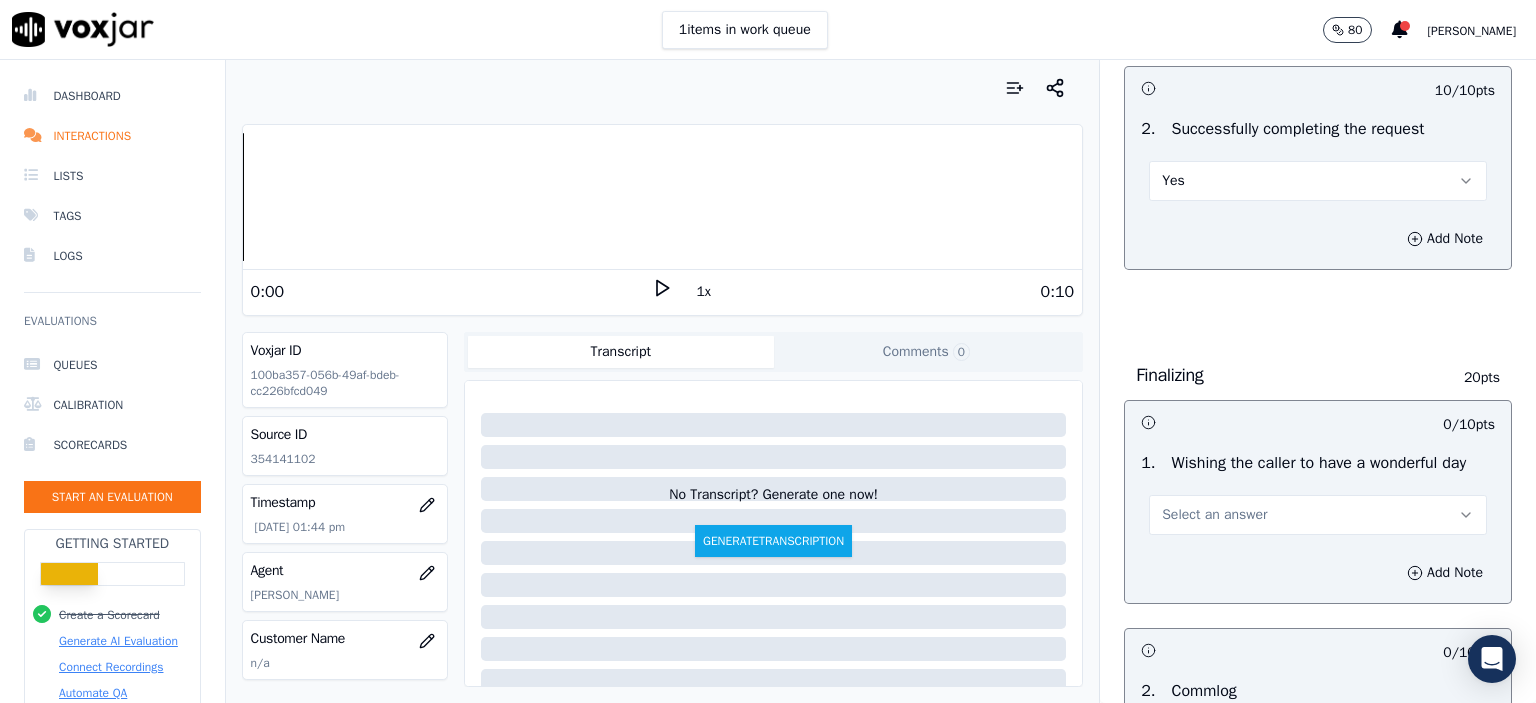 scroll, scrollTop: 1200, scrollLeft: 0, axis: vertical 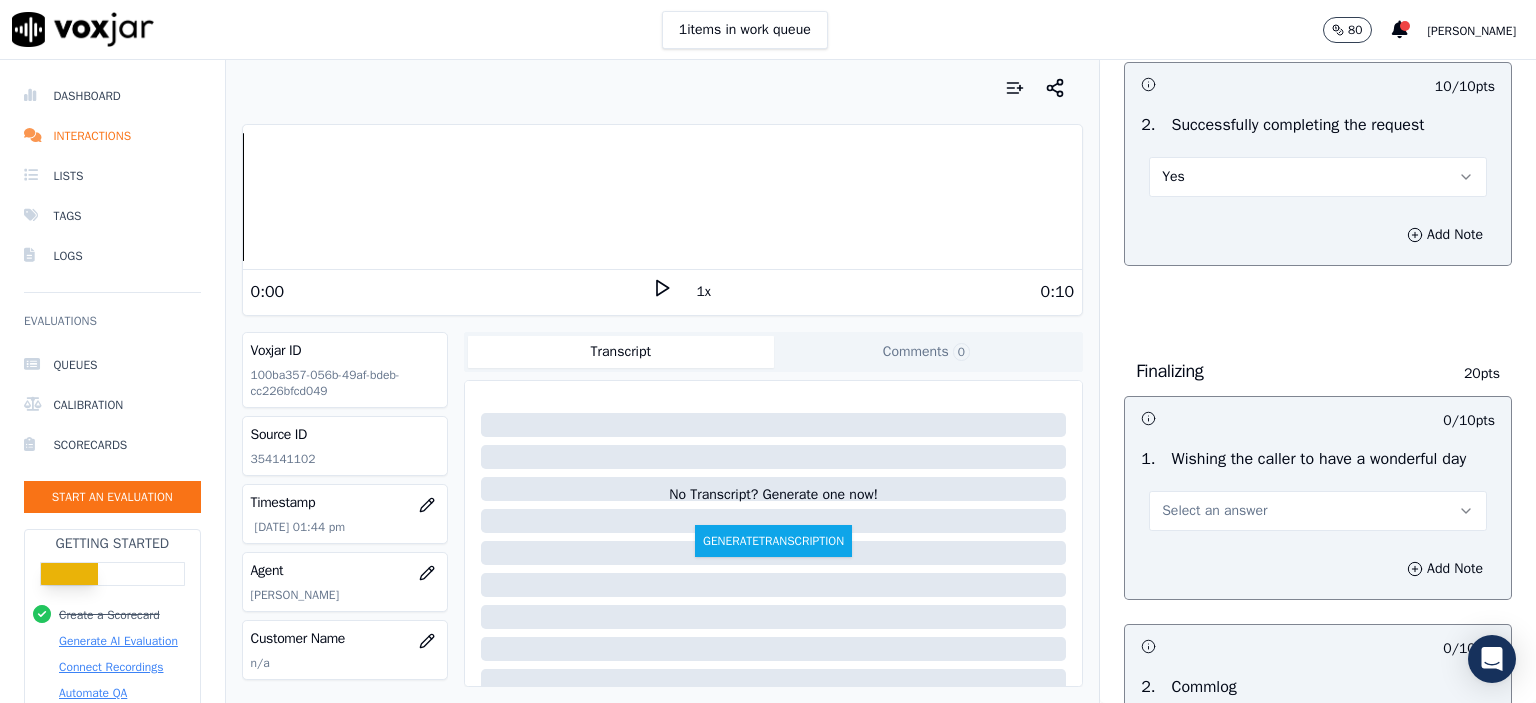click on "Select an answer" at bounding box center (1214, 511) 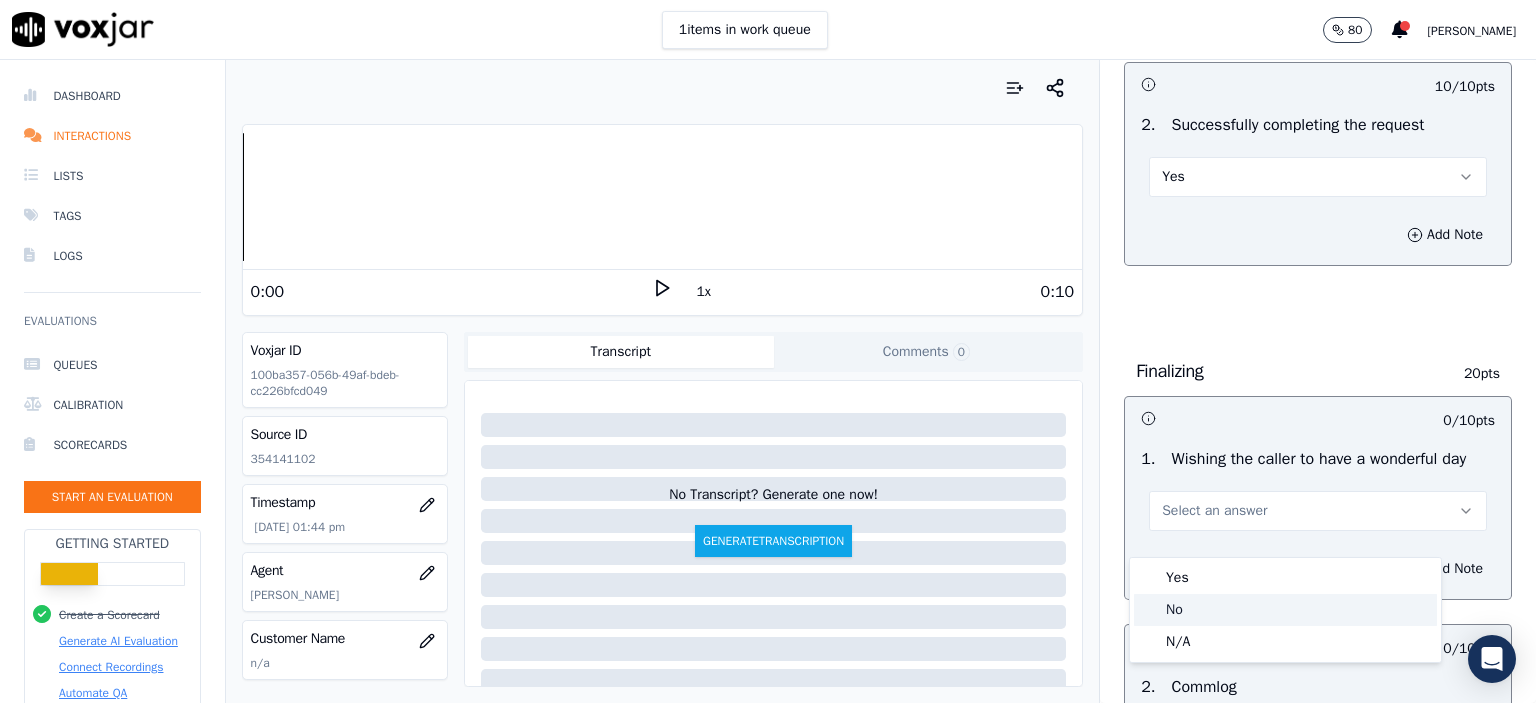 click on "No" 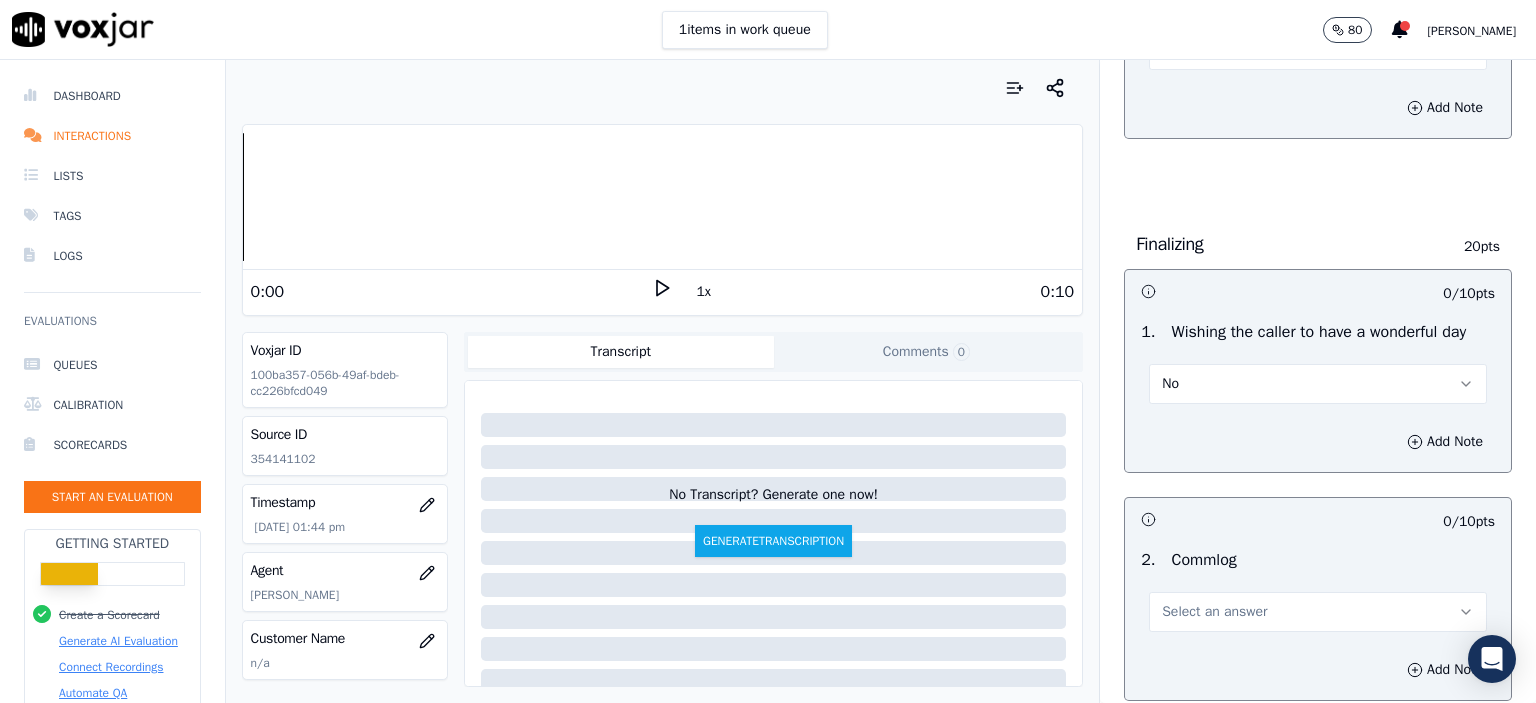 scroll, scrollTop: 1400, scrollLeft: 0, axis: vertical 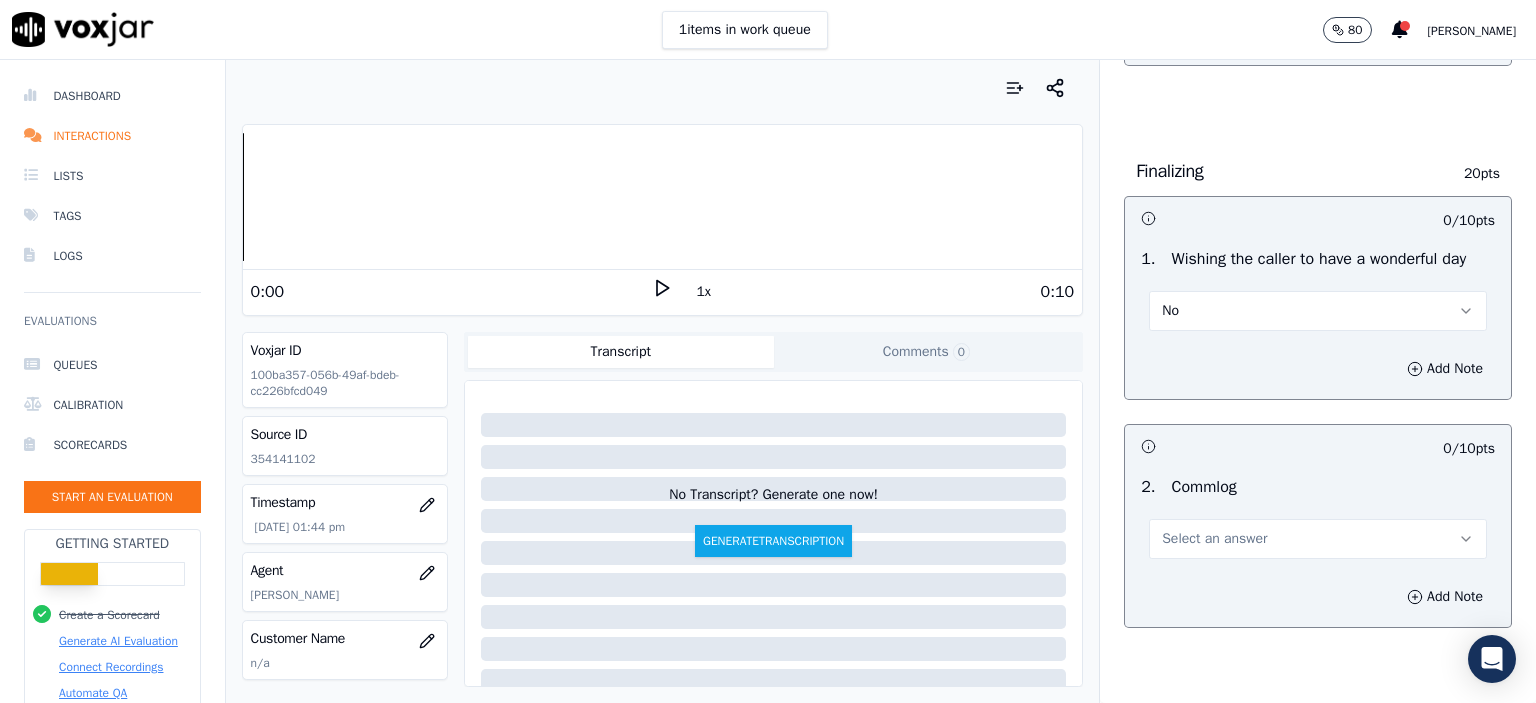 click on "Select an answer" at bounding box center [1214, 539] 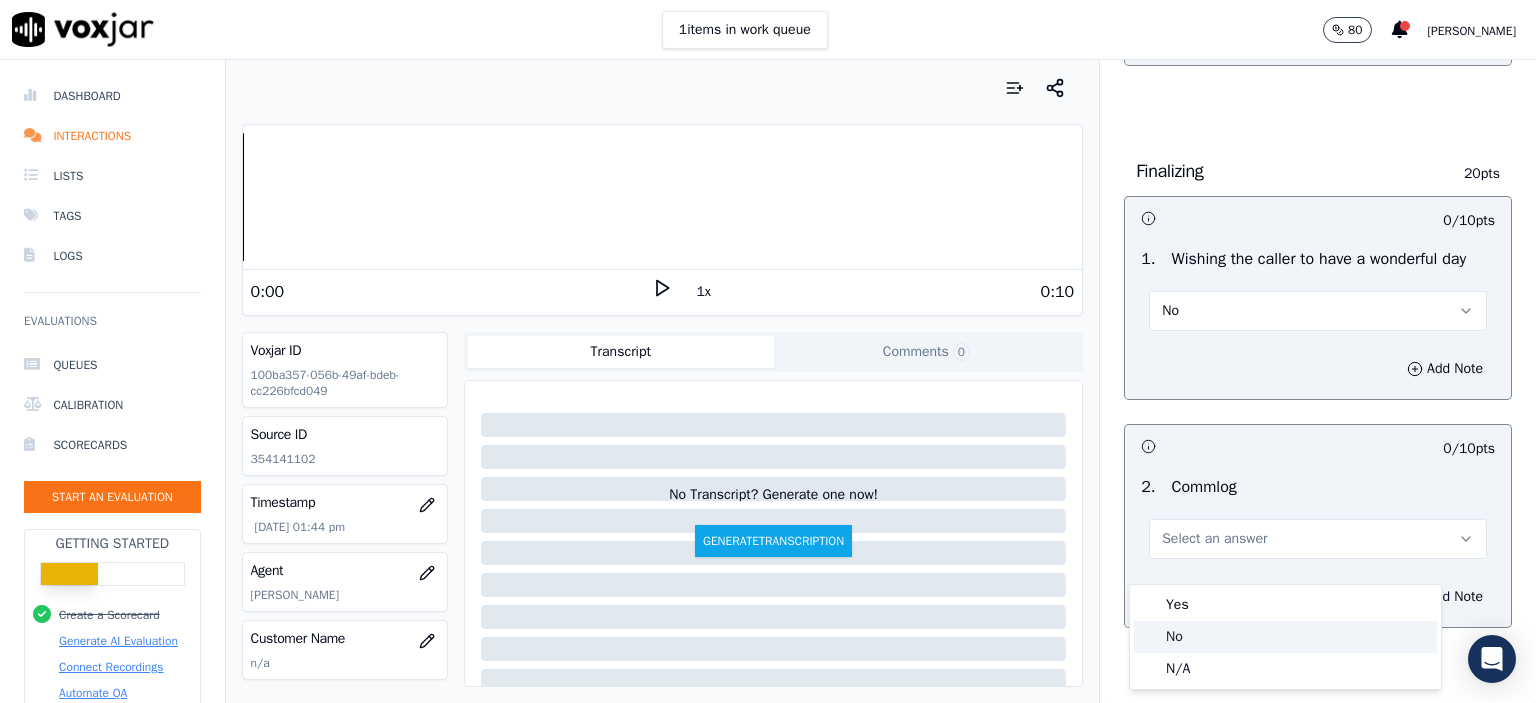 click on "No" 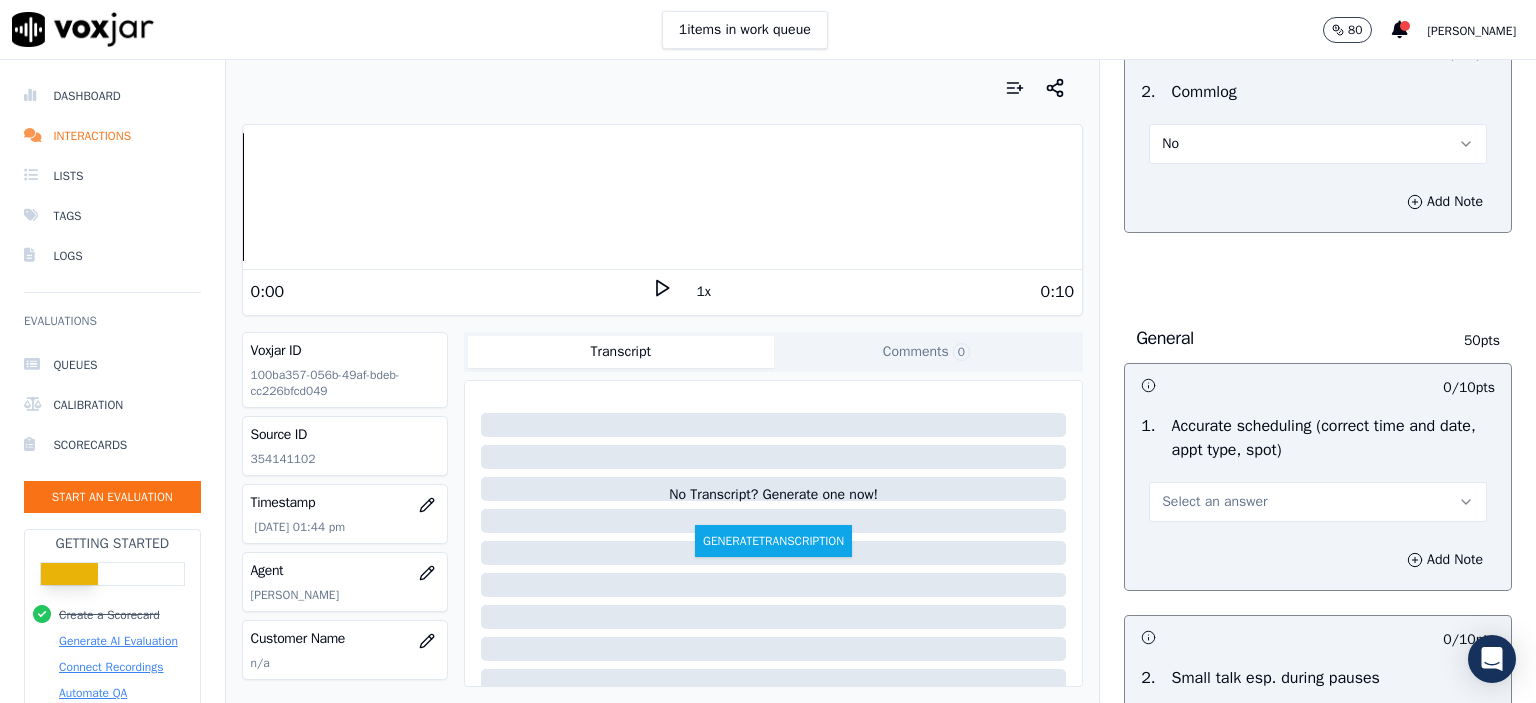 scroll, scrollTop: 1800, scrollLeft: 0, axis: vertical 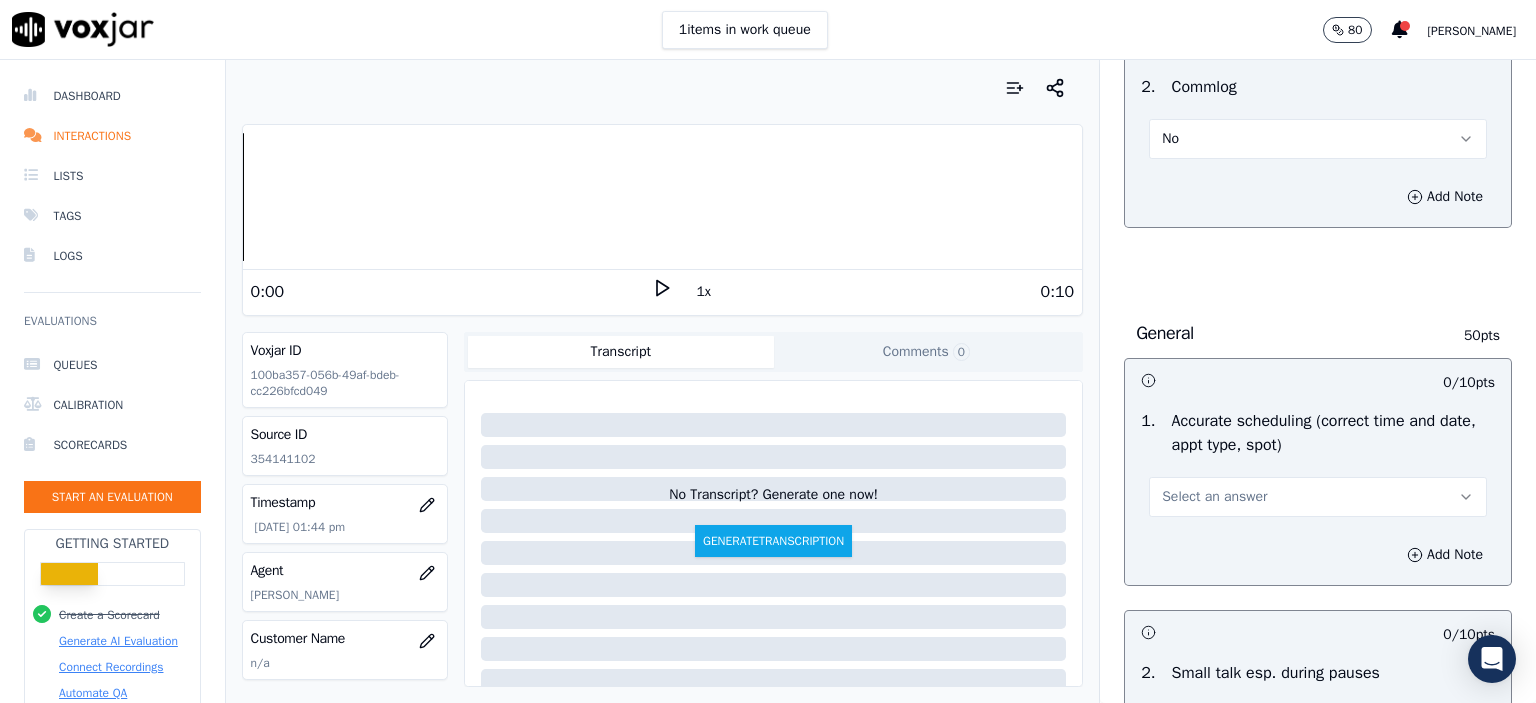 click on "Select an answer" at bounding box center (1318, 487) 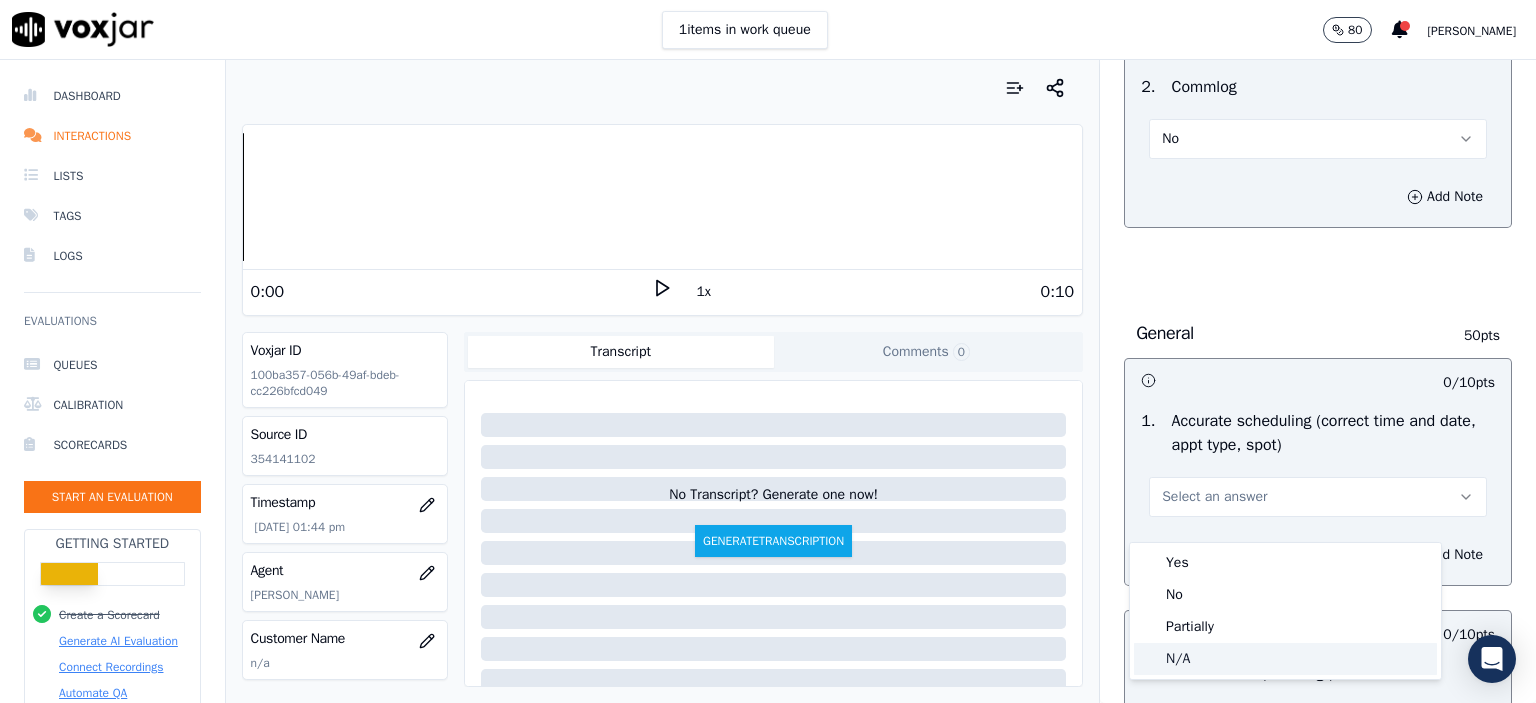 click on "N/A" 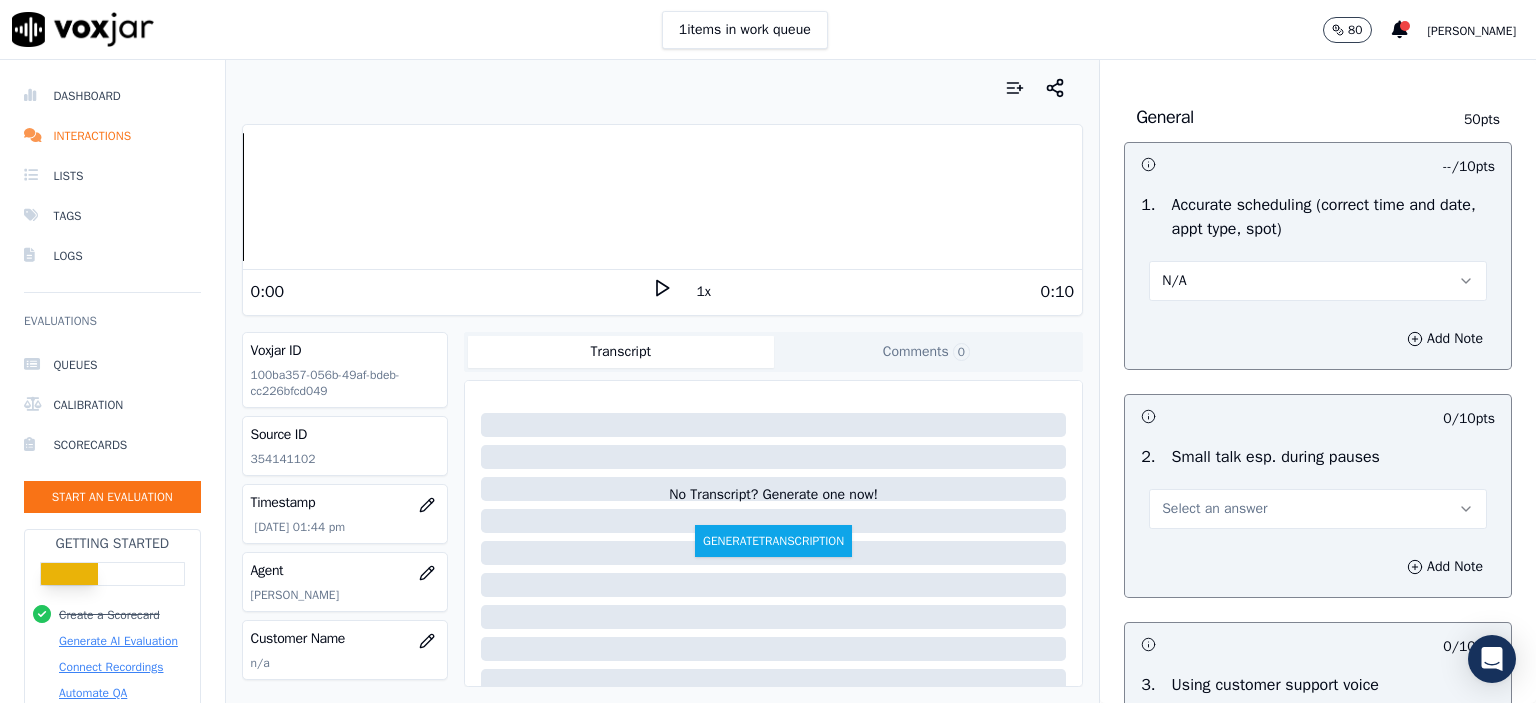 scroll, scrollTop: 2100, scrollLeft: 0, axis: vertical 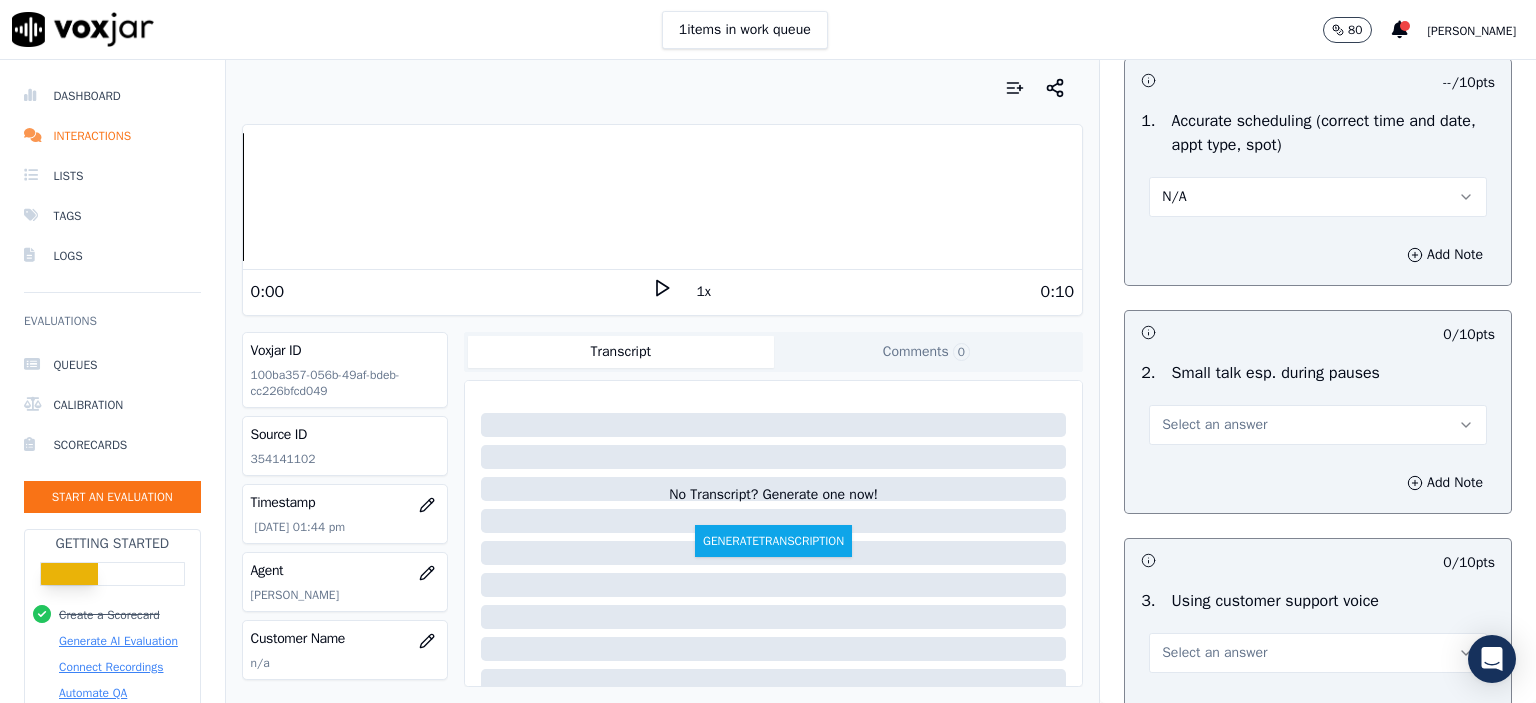 click on "Select an answer" at bounding box center (1318, 425) 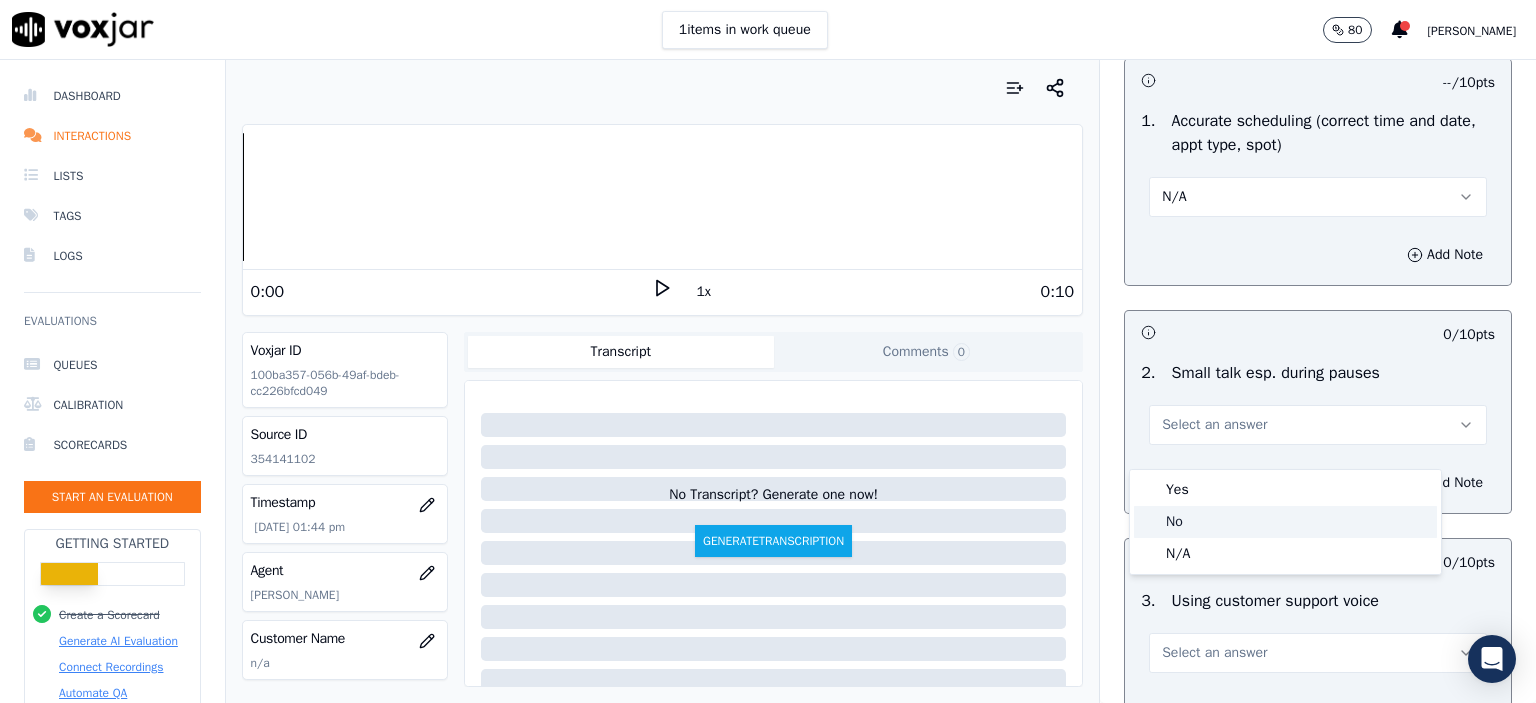 click on "No" 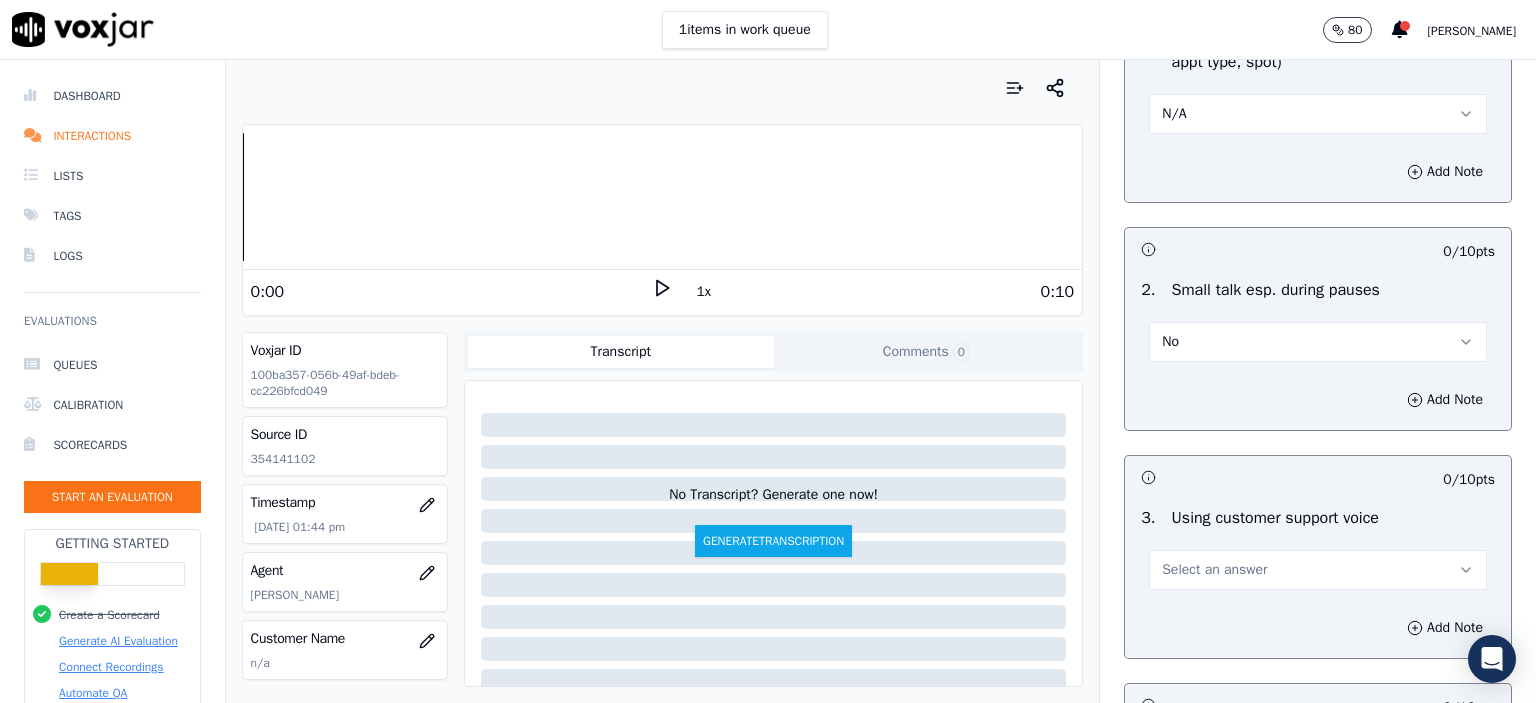 scroll, scrollTop: 2300, scrollLeft: 0, axis: vertical 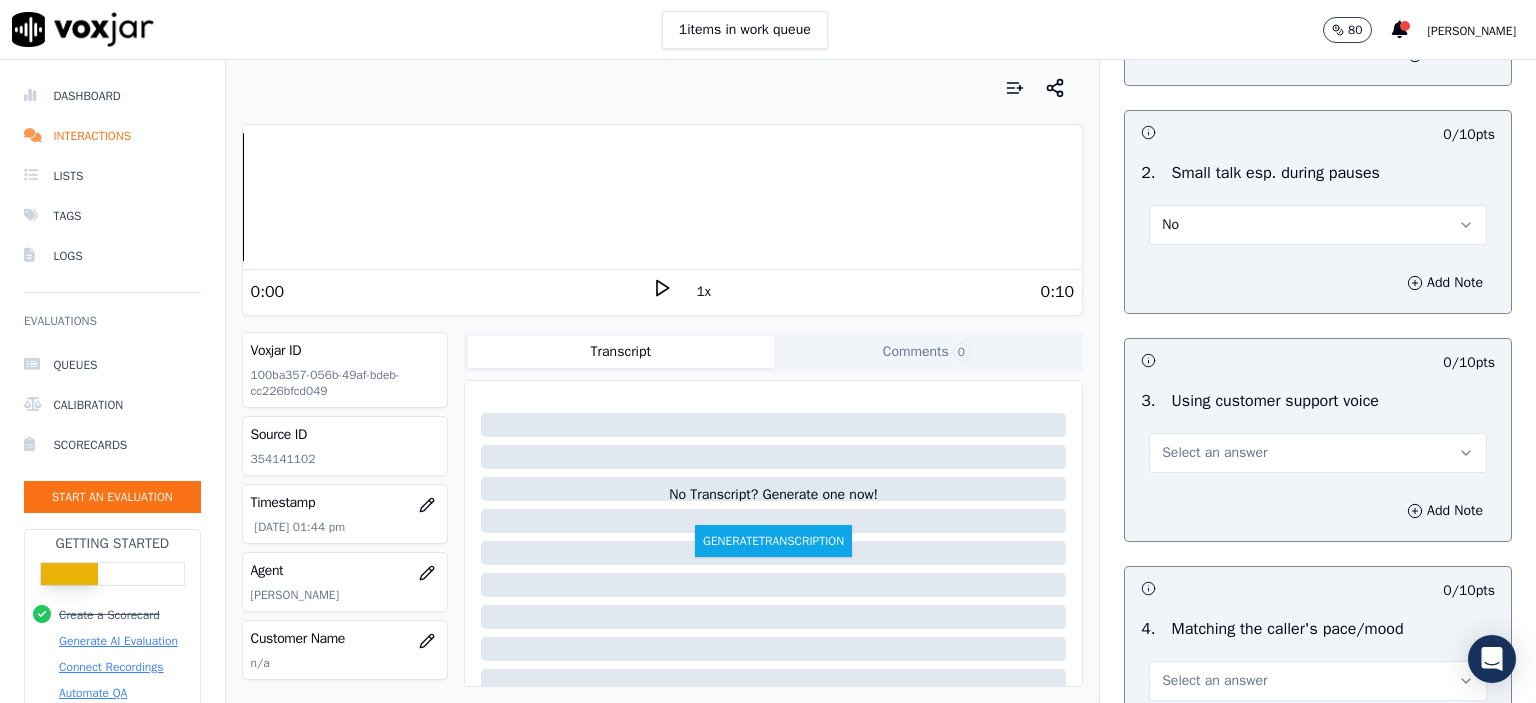 click on "Select an answer" at bounding box center [1214, 453] 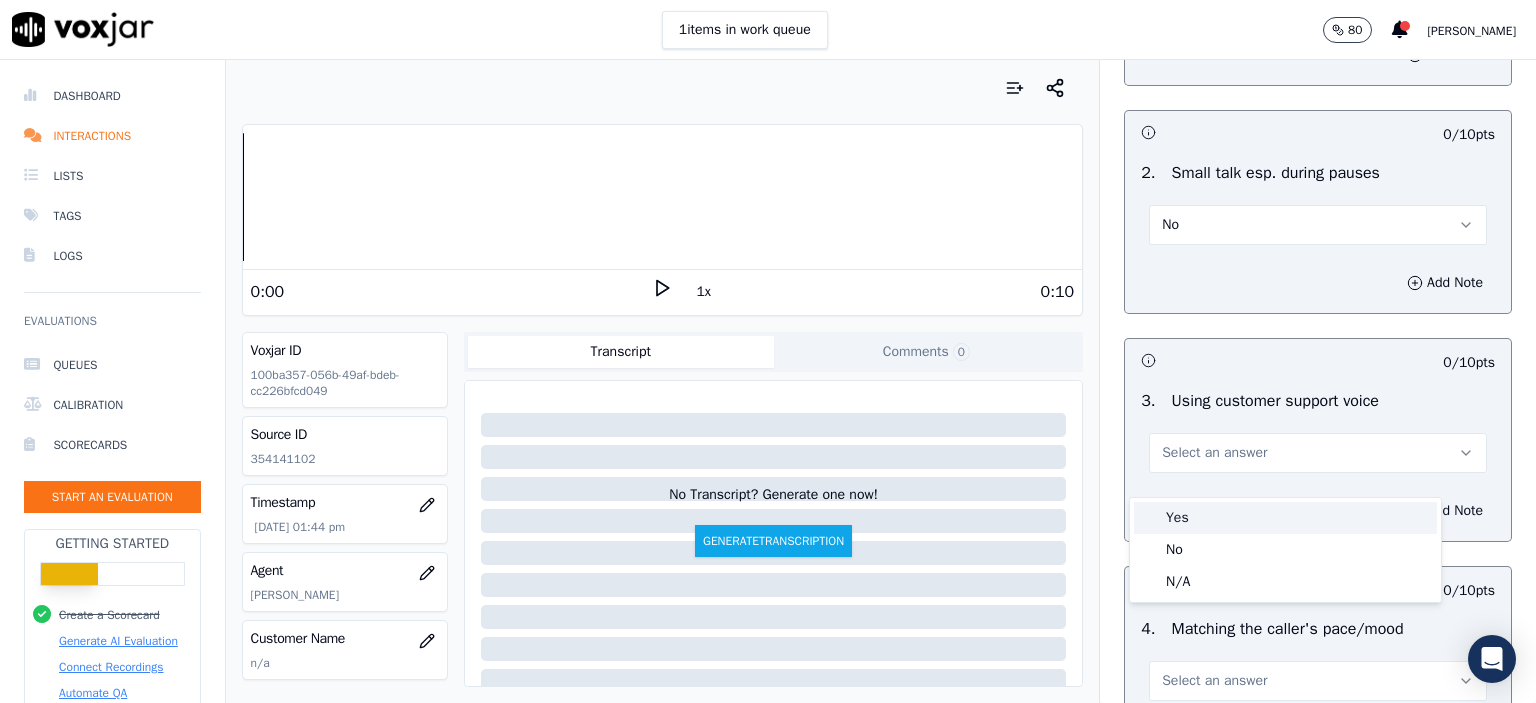 click on "Yes" at bounding box center [1285, 518] 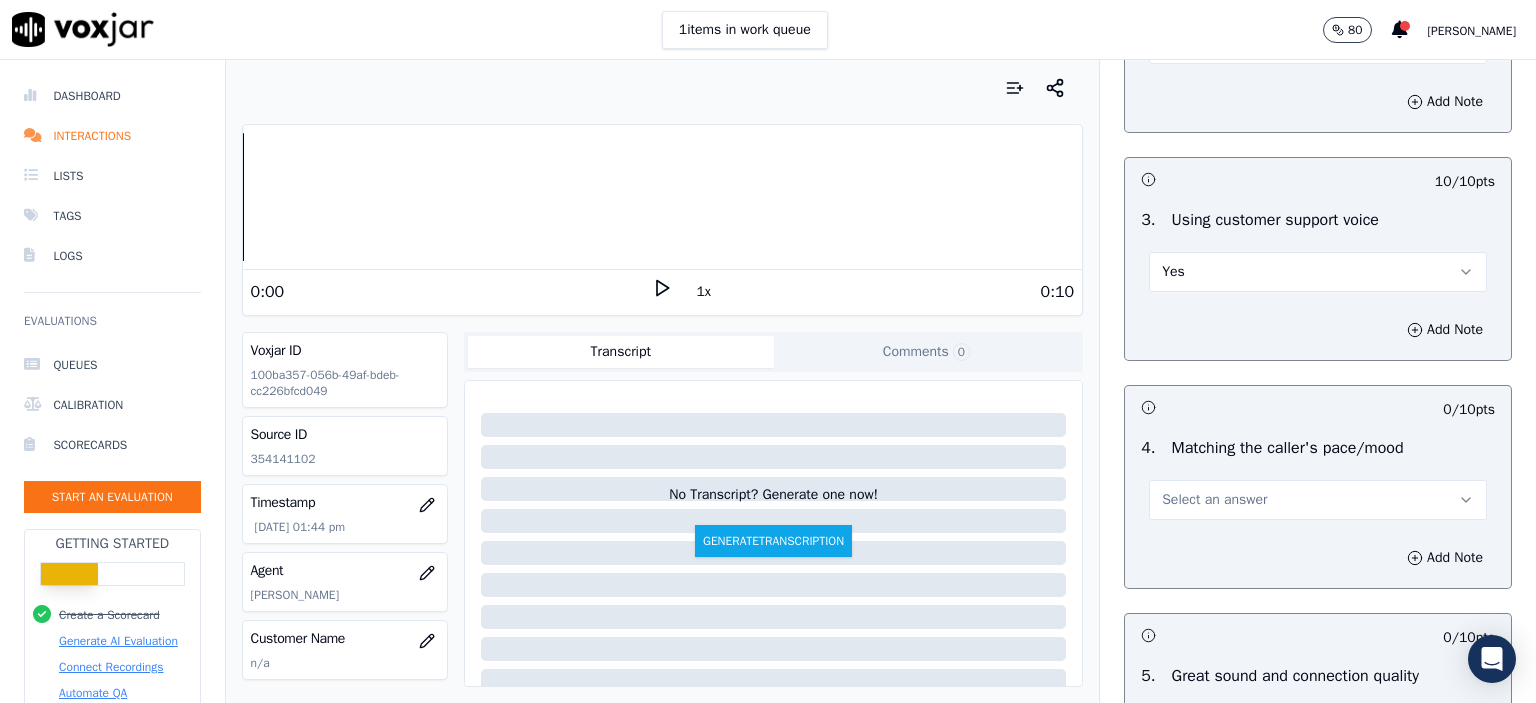 scroll, scrollTop: 2500, scrollLeft: 0, axis: vertical 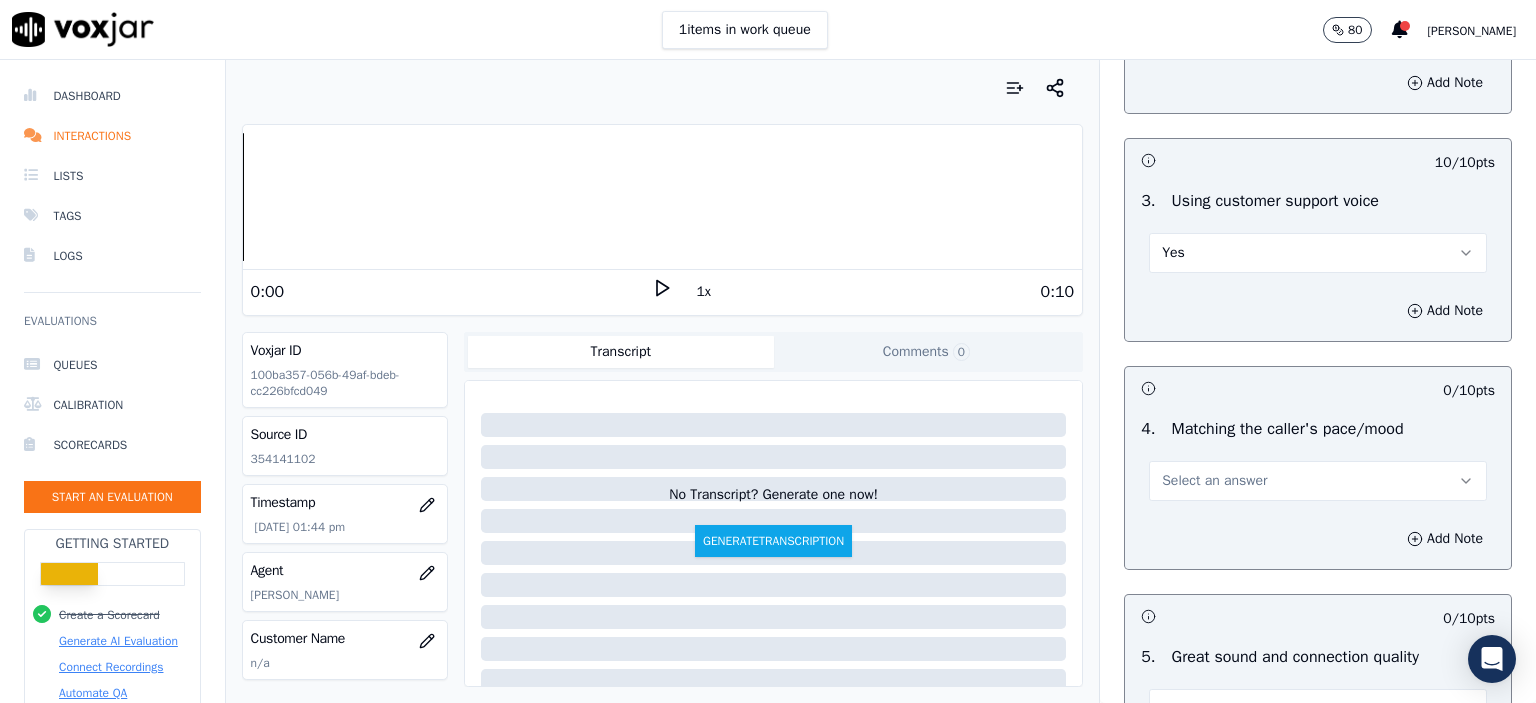 click on "Select an answer" at bounding box center [1214, 481] 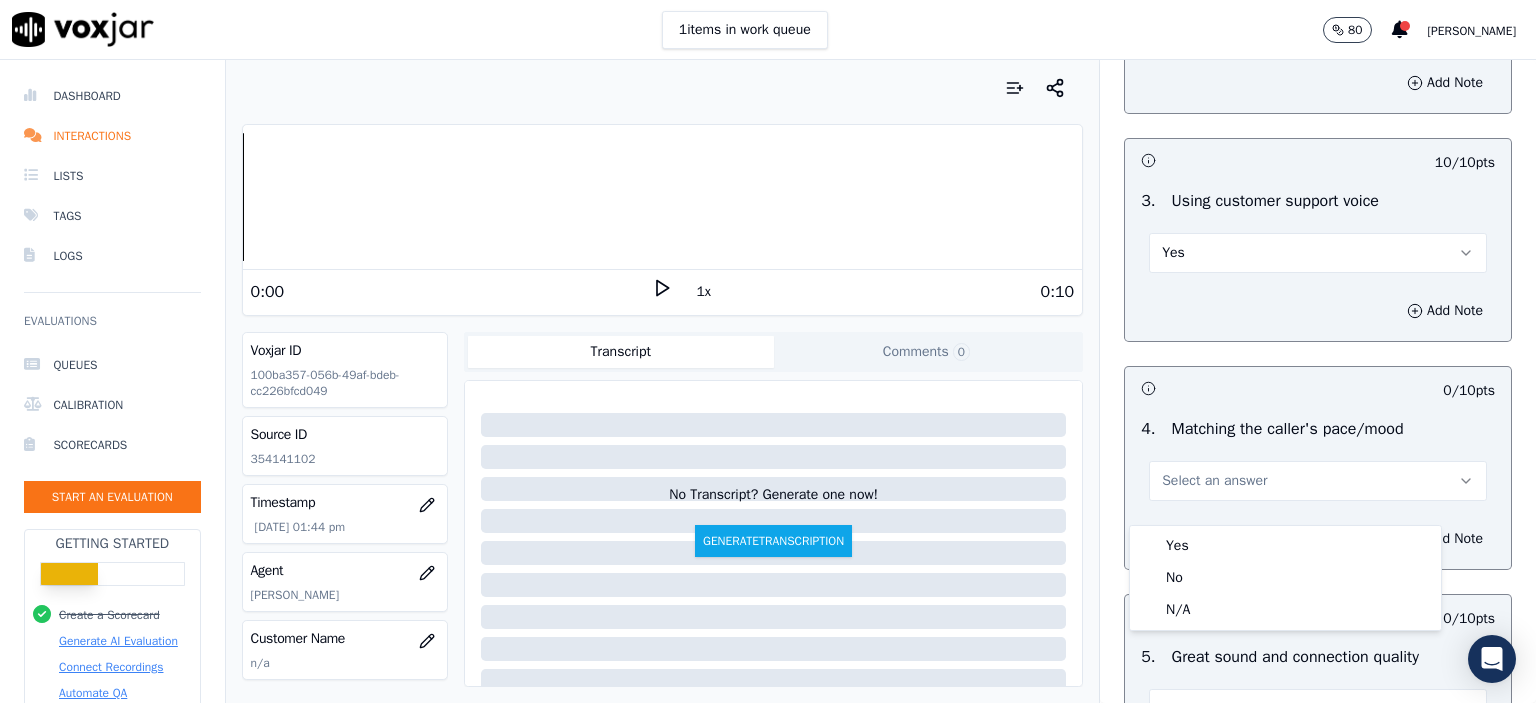 click on "No" 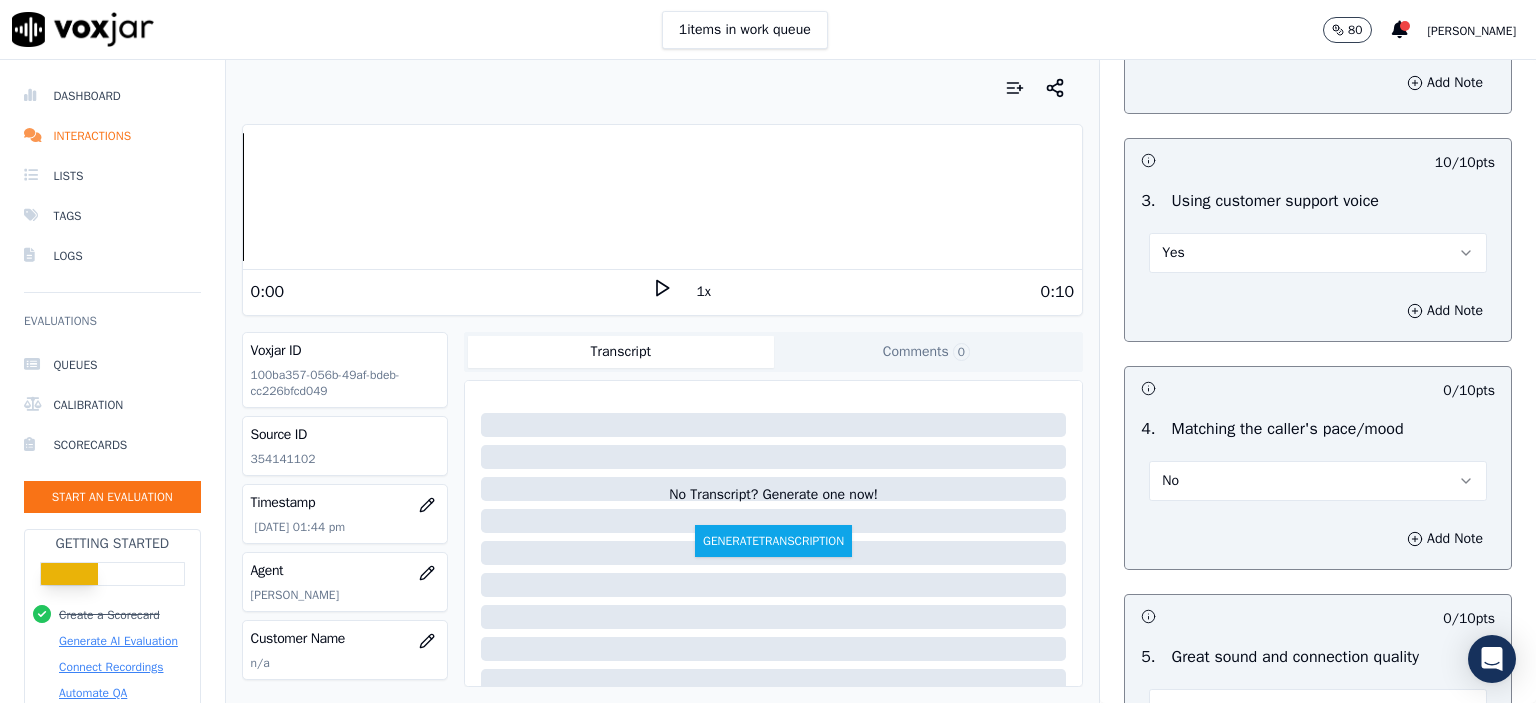 click on "No" at bounding box center (1318, 481) 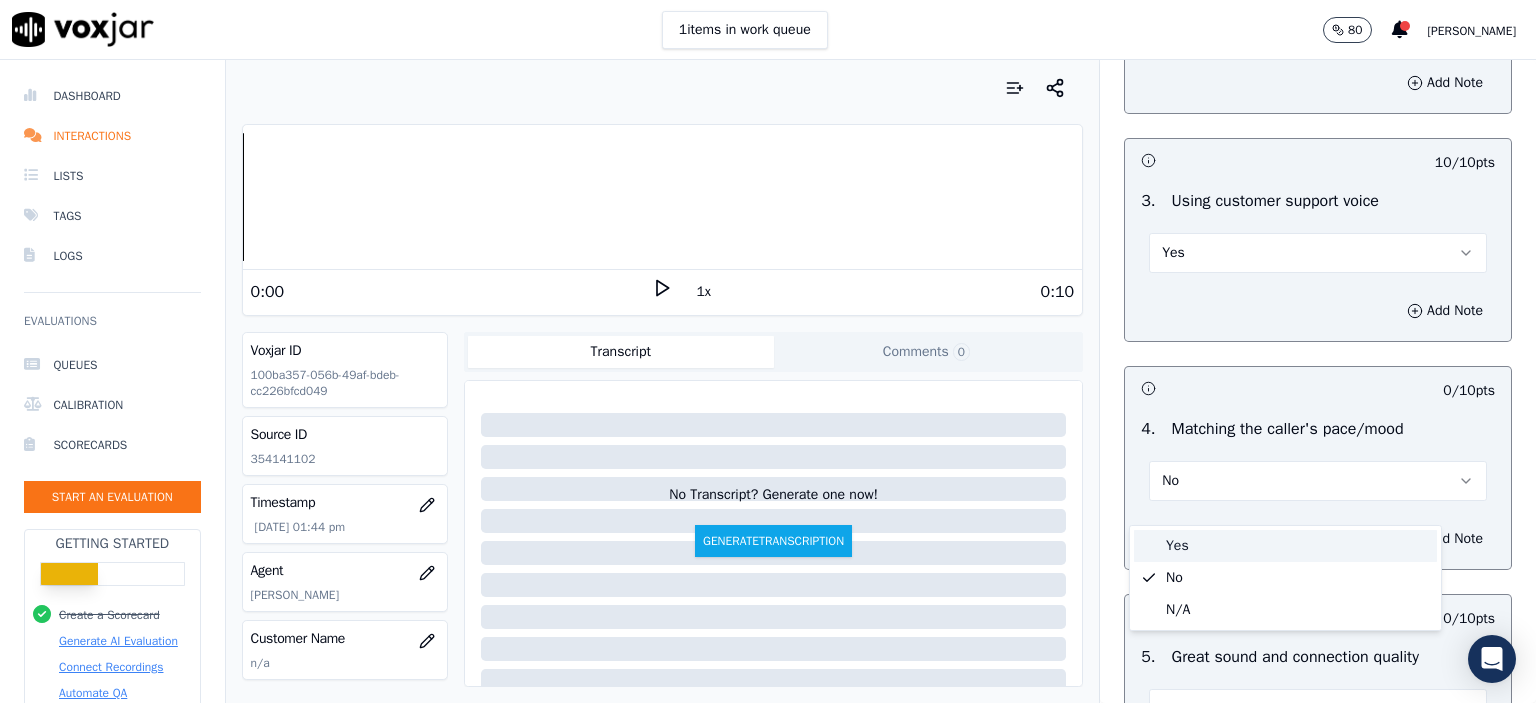 click on "Yes" at bounding box center (1285, 546) 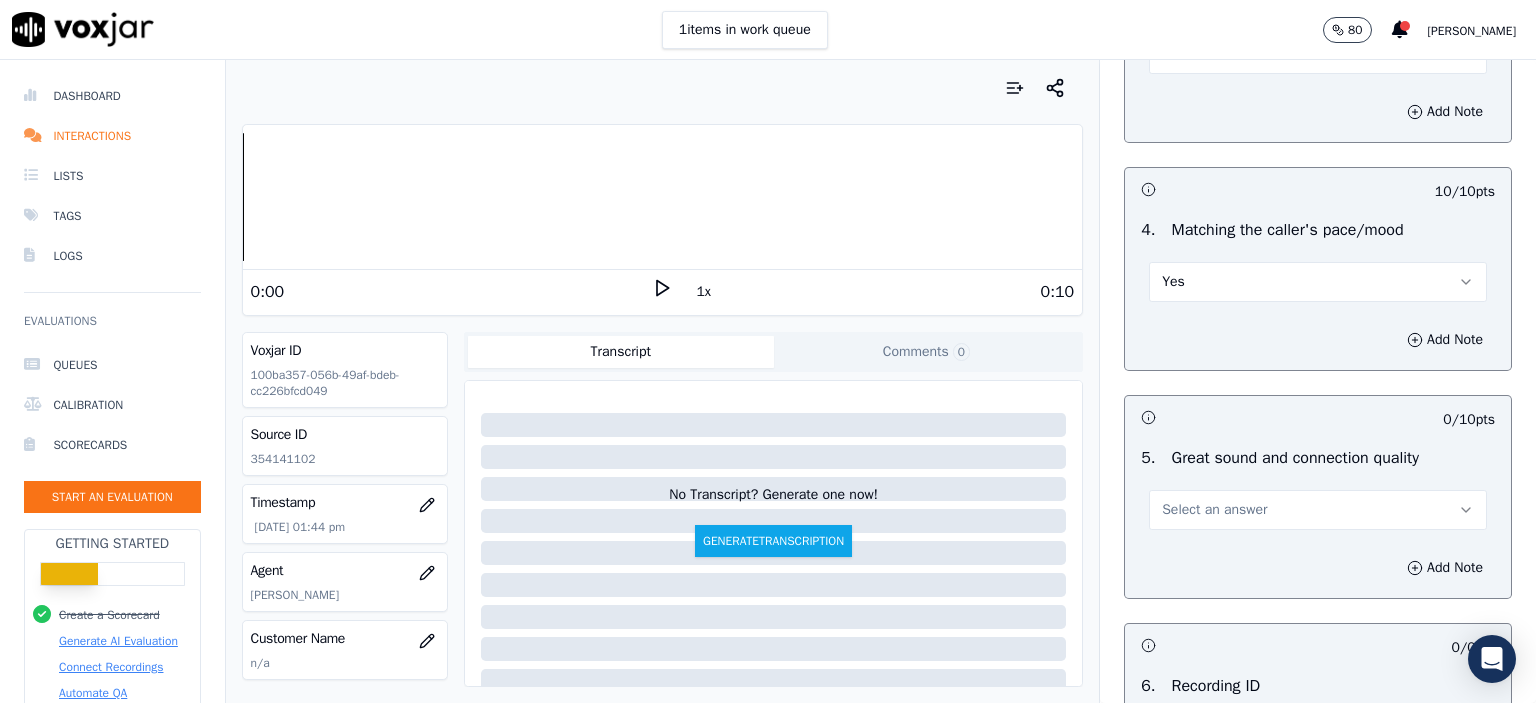 scroll, scrollTop: 2700, scrollLeft: 0, axis: vertical 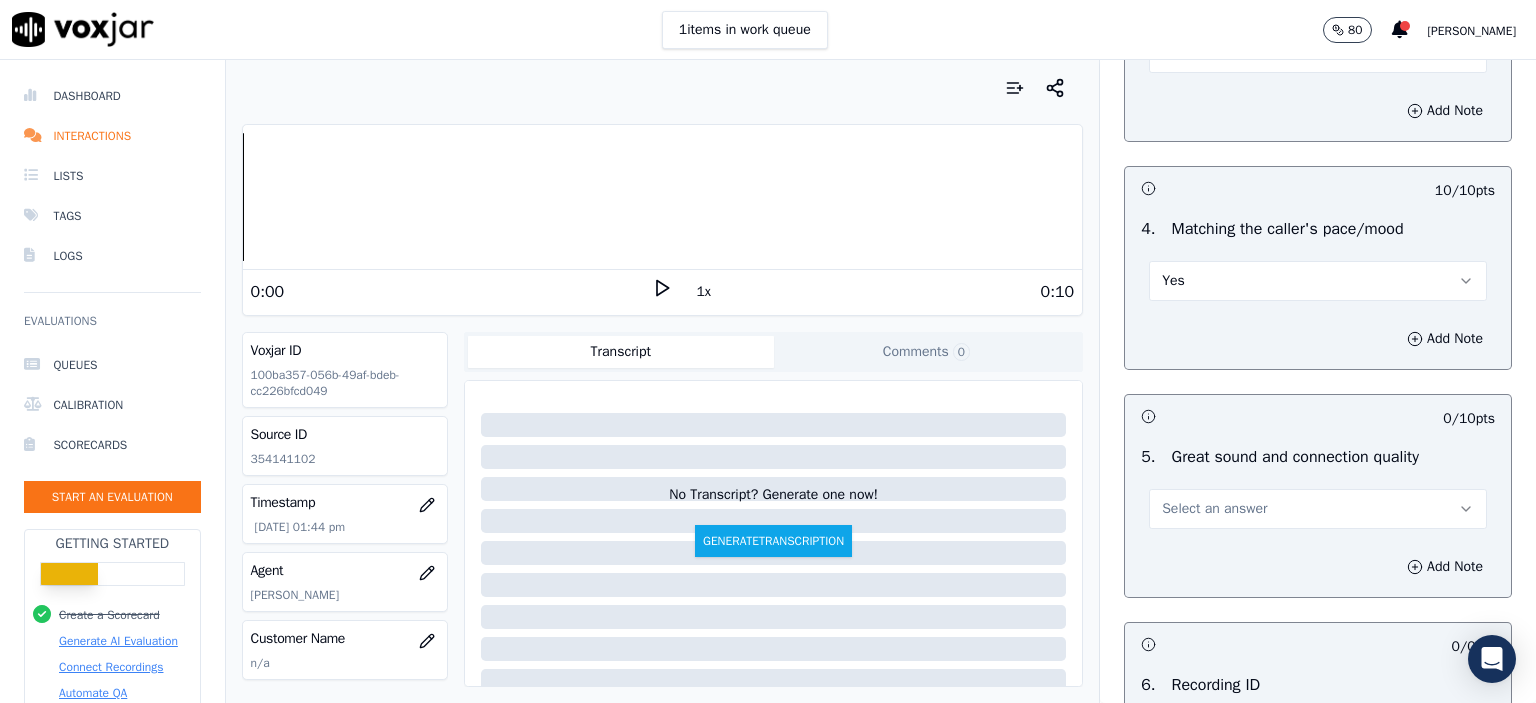 click on "Select an answer" at bounding box center (1318, 509) 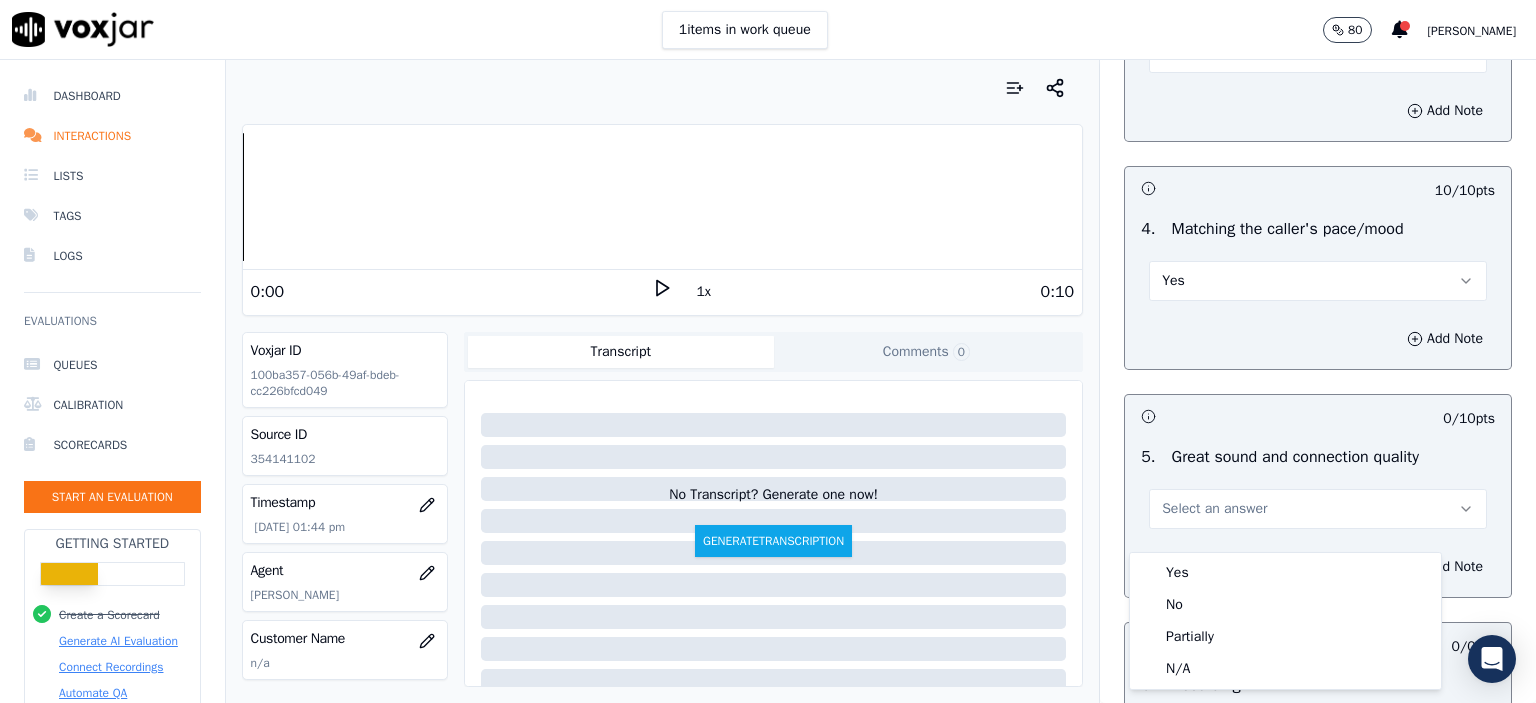 click on "No" 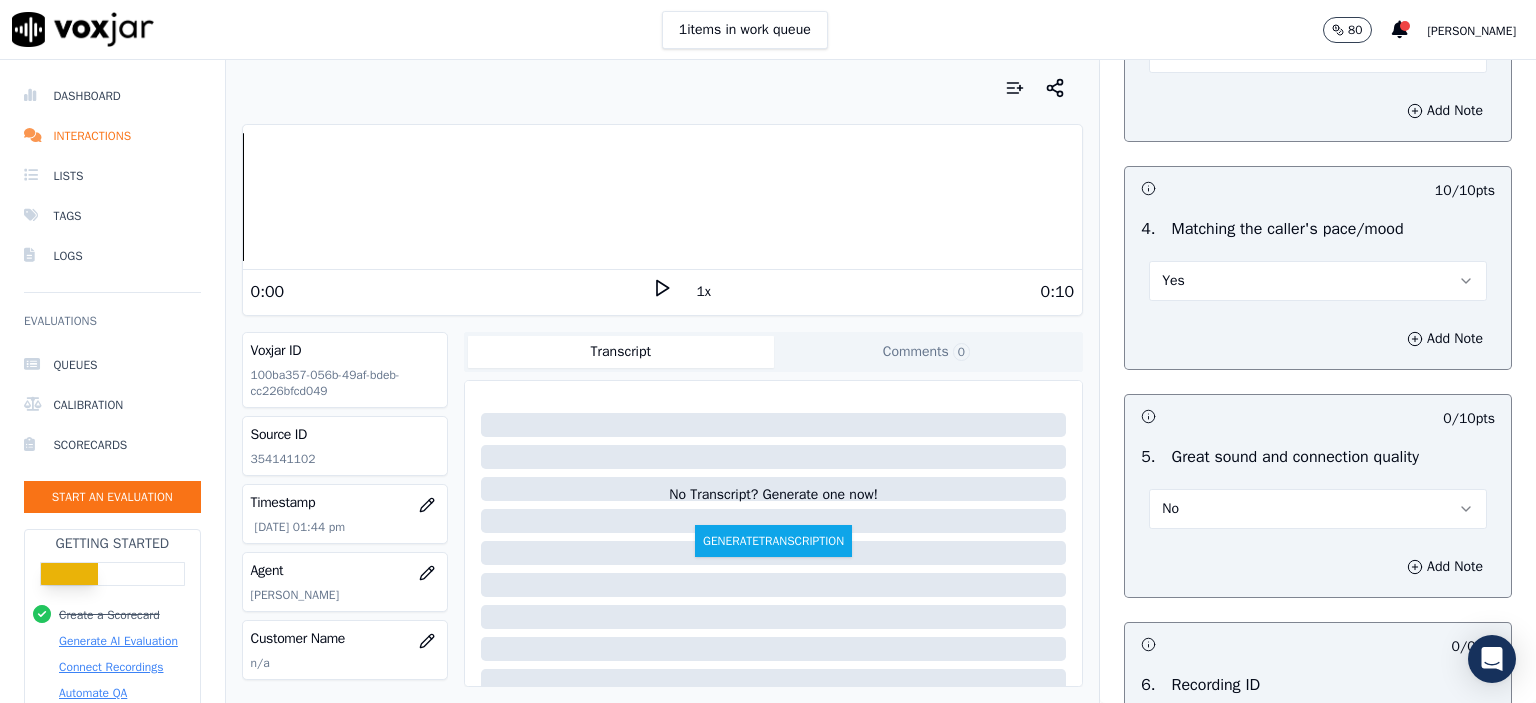 click on "No" at bounding box center [1318, 509] 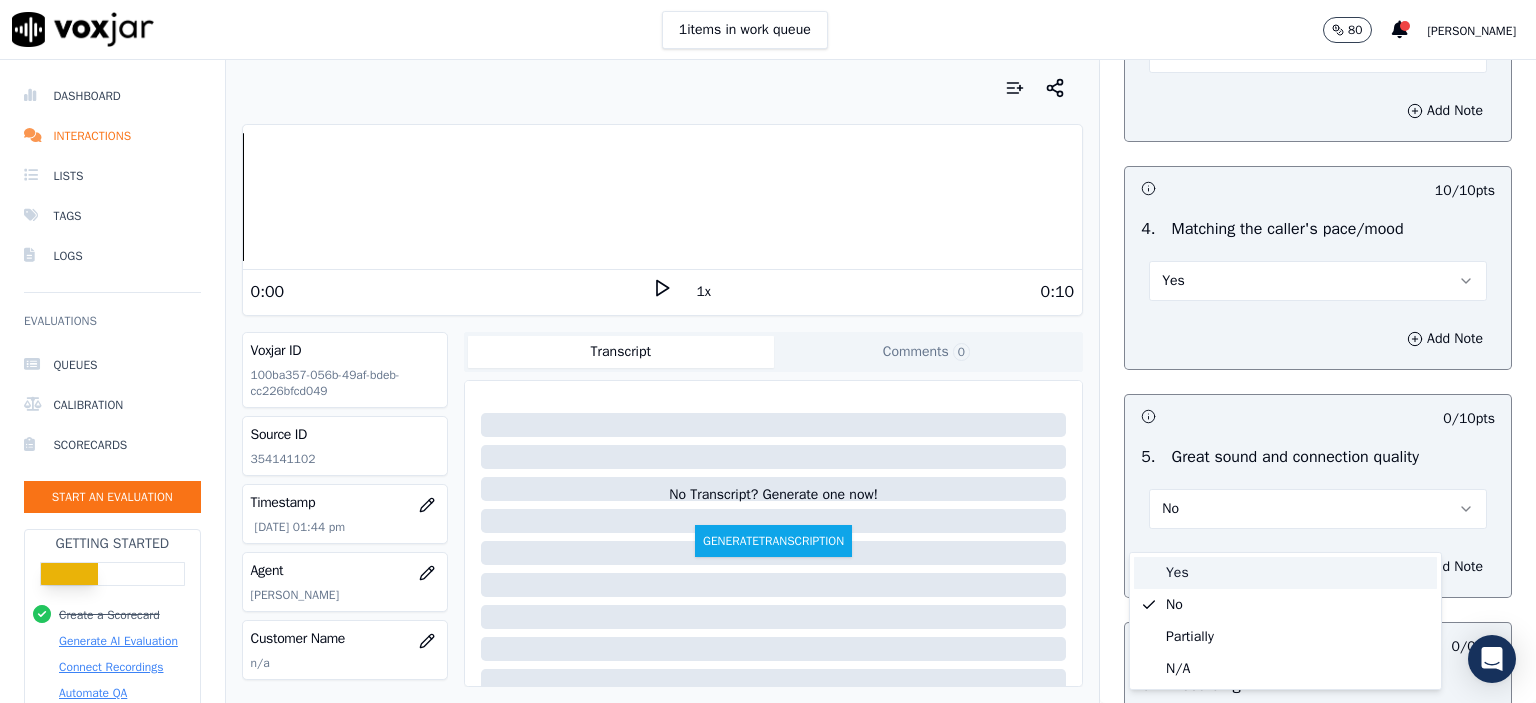 click on "Yes" at bounding box center (1285, 573) 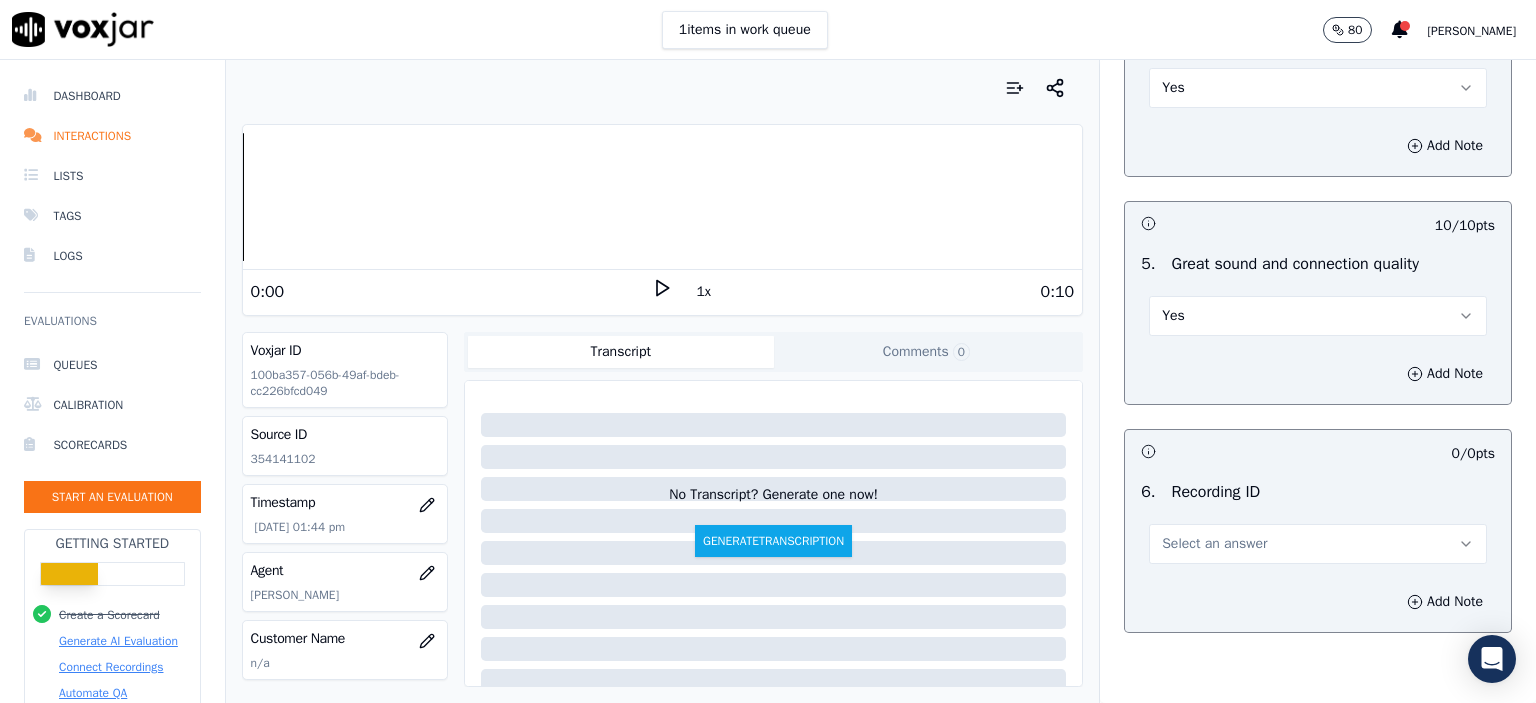 scroll, scrollTop: 2900, scrollLeft: 0, axis: vertical 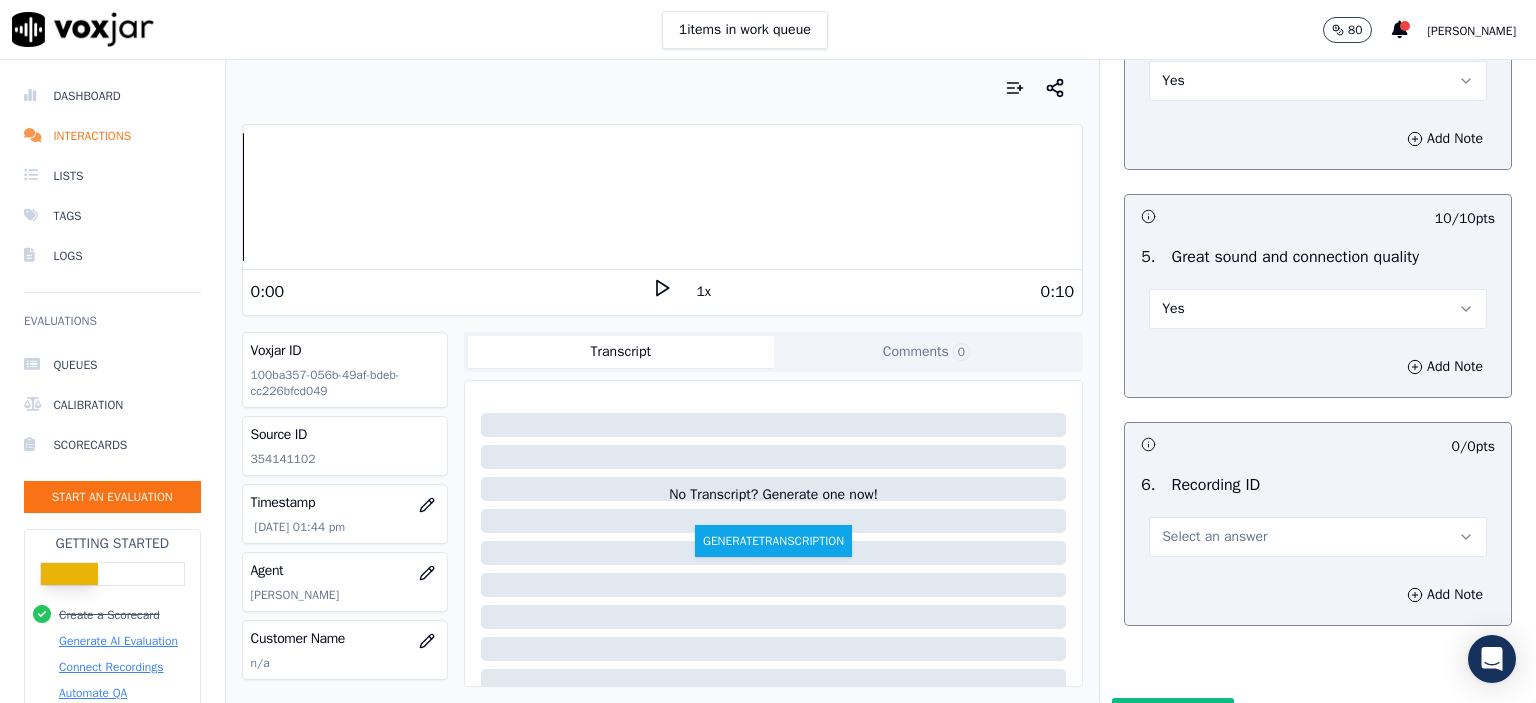 click on "Select an answer" at bounding box center (1318, 537) 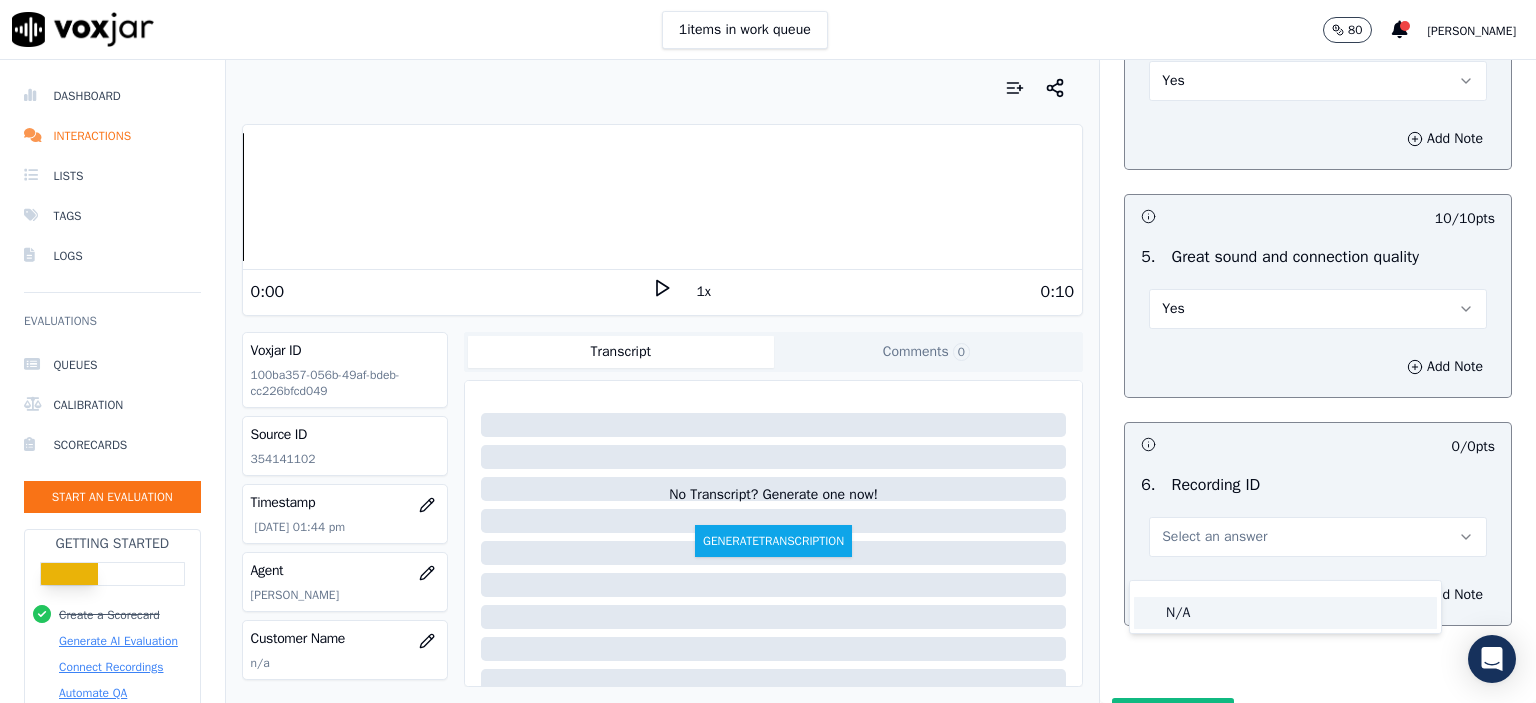 click on "N/A" 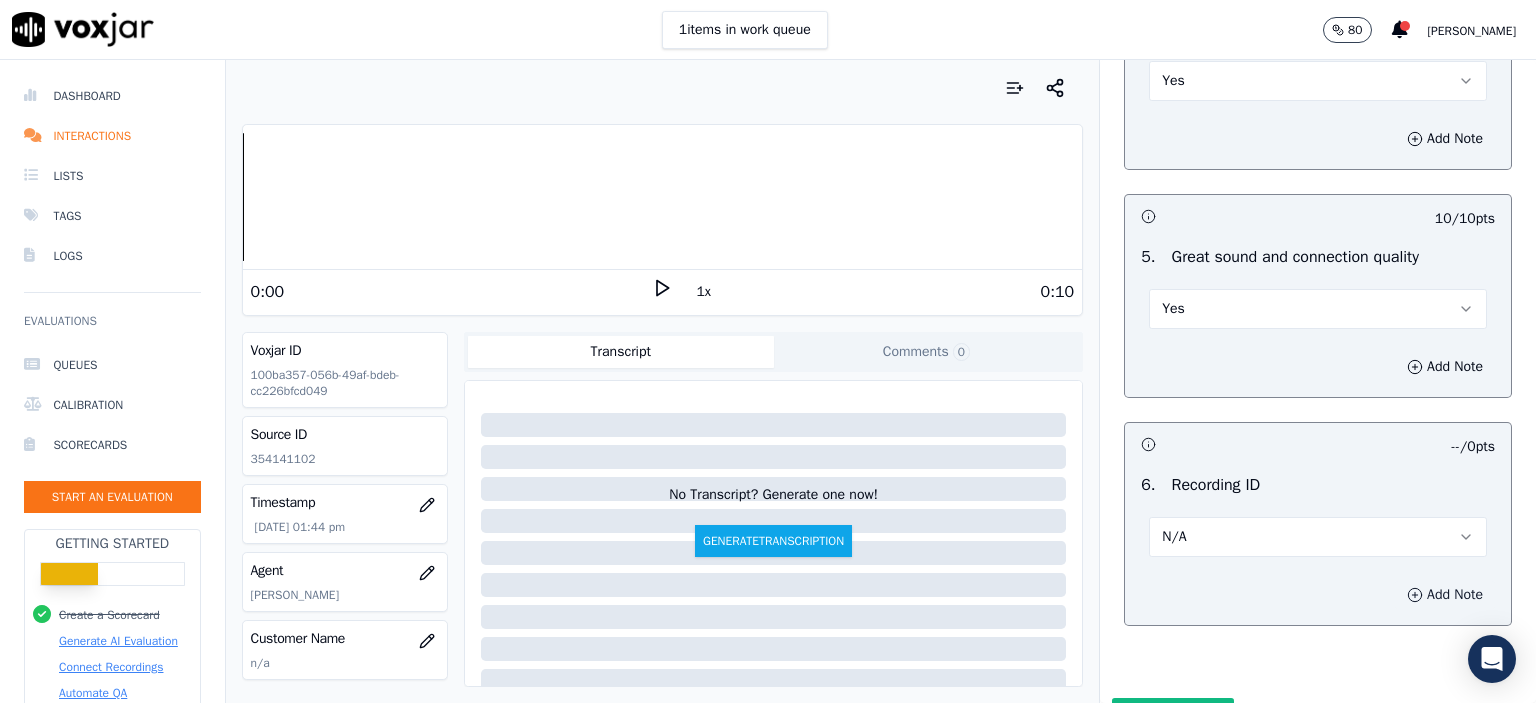 click on "Add Note" at bounding box center (1445, 595) 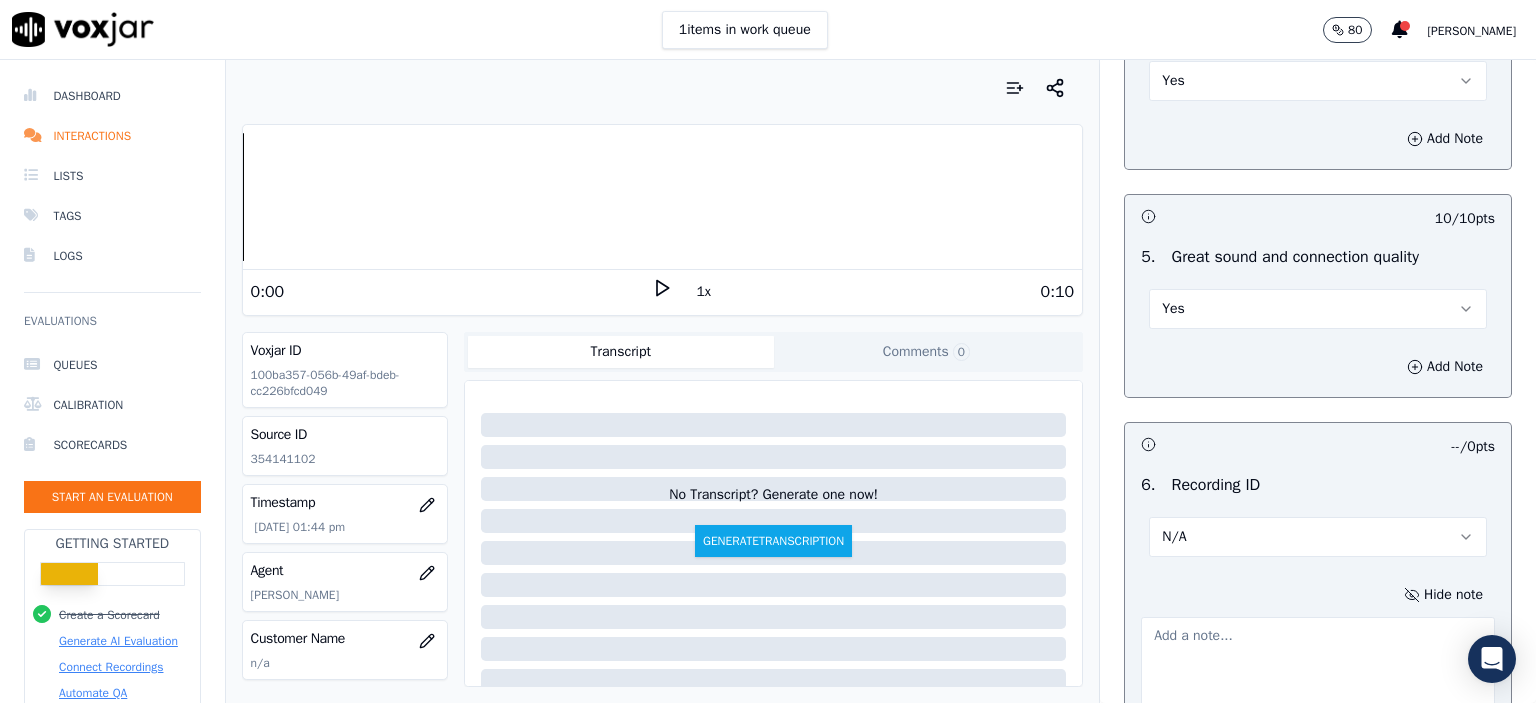 click on "Source ID   354141102" at bounding box center (345, 446) 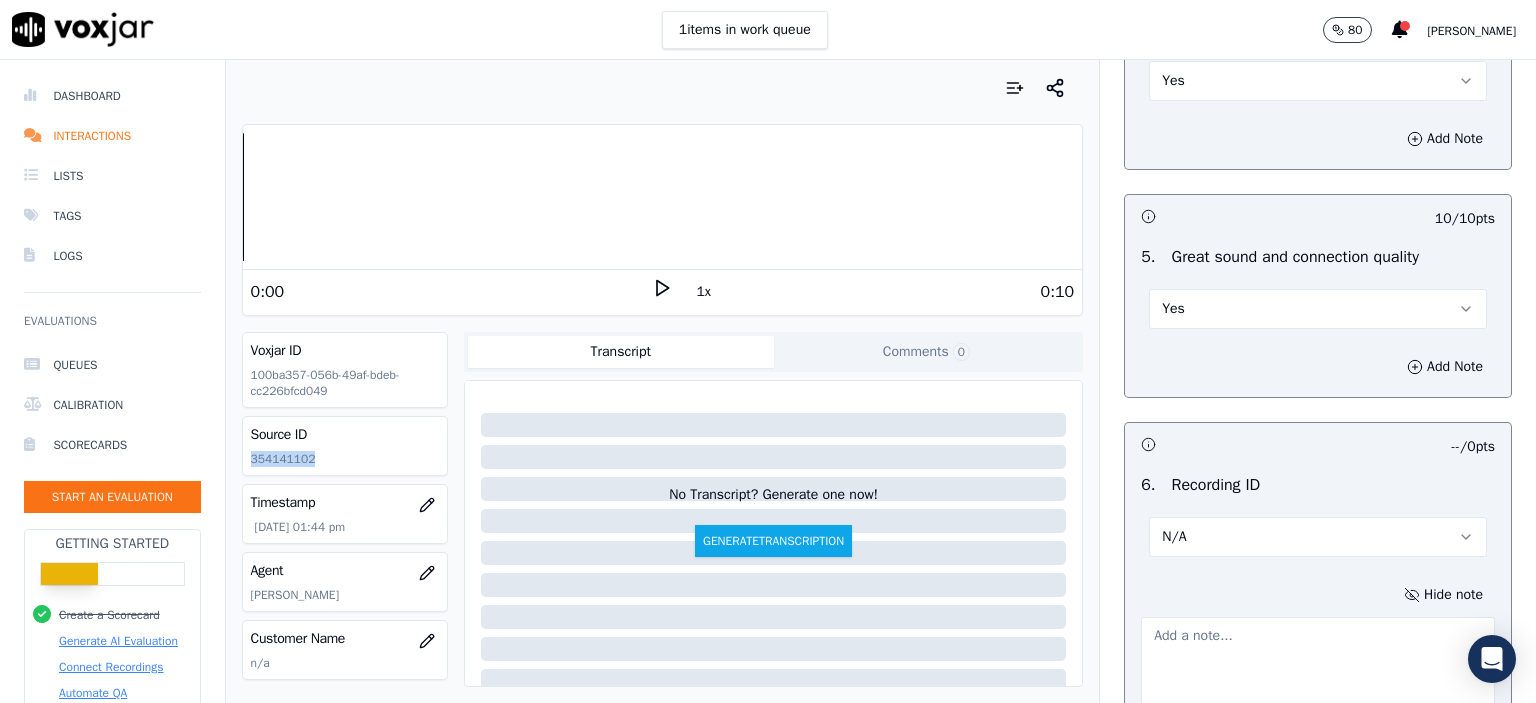 click on "354141102" 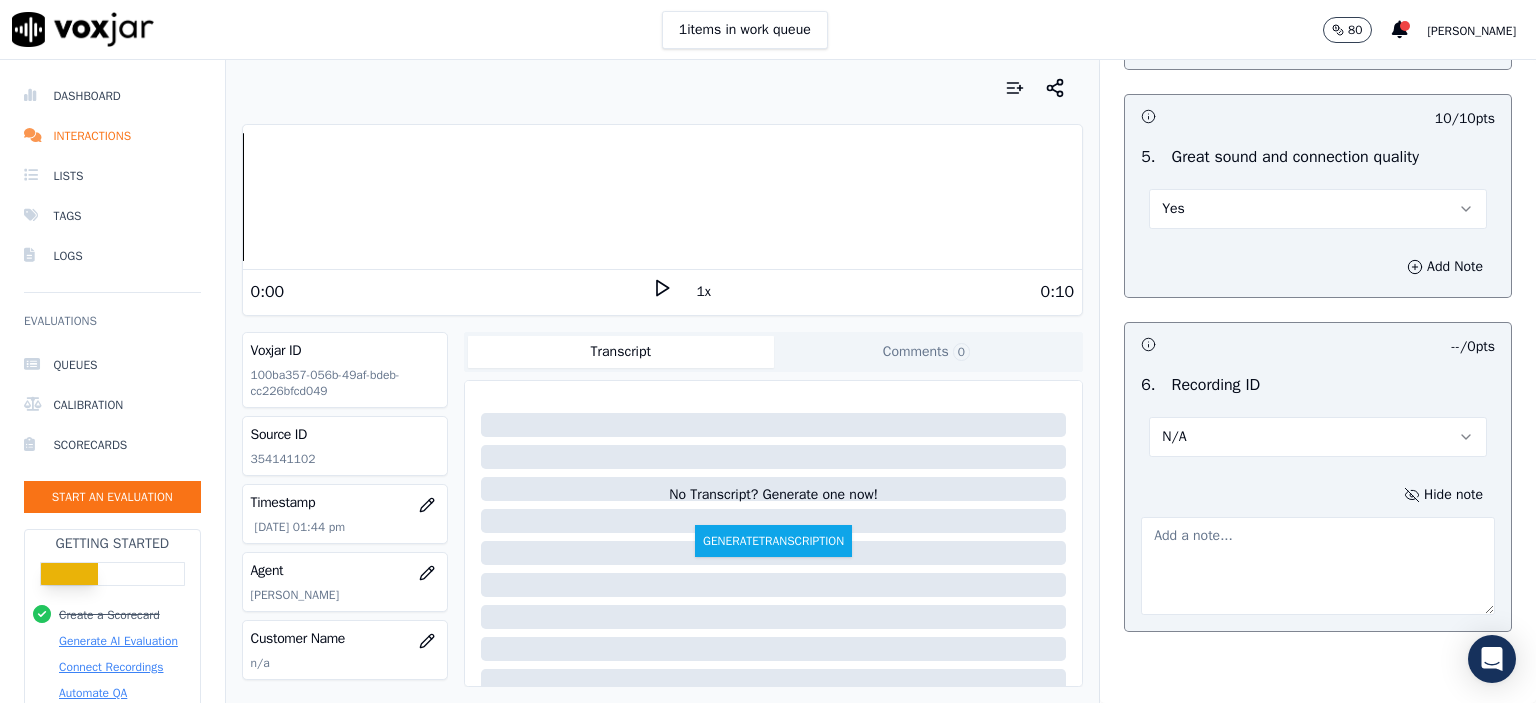click at bounding box center [1318, 566] 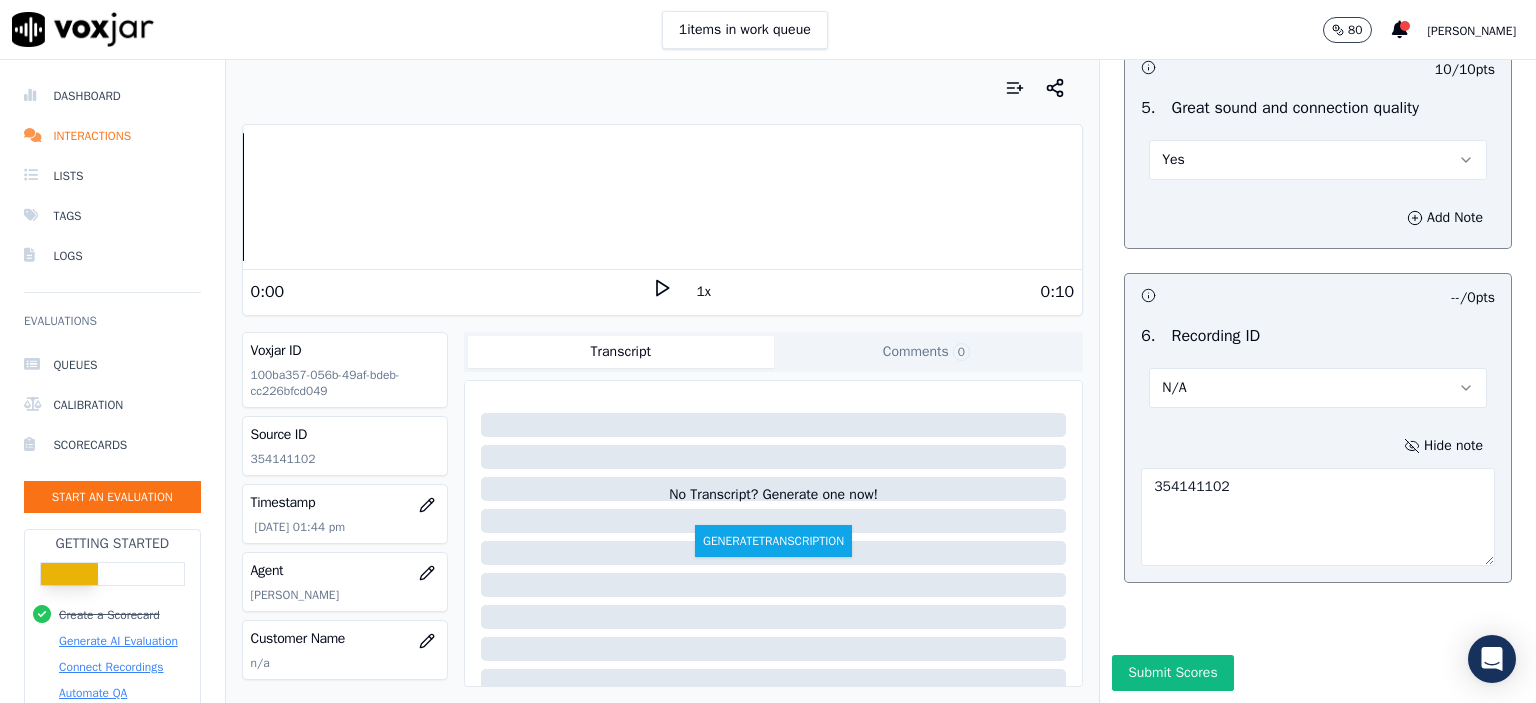 scroll, scrollTop: 3112, scrollLeft: 0, axis: vertical 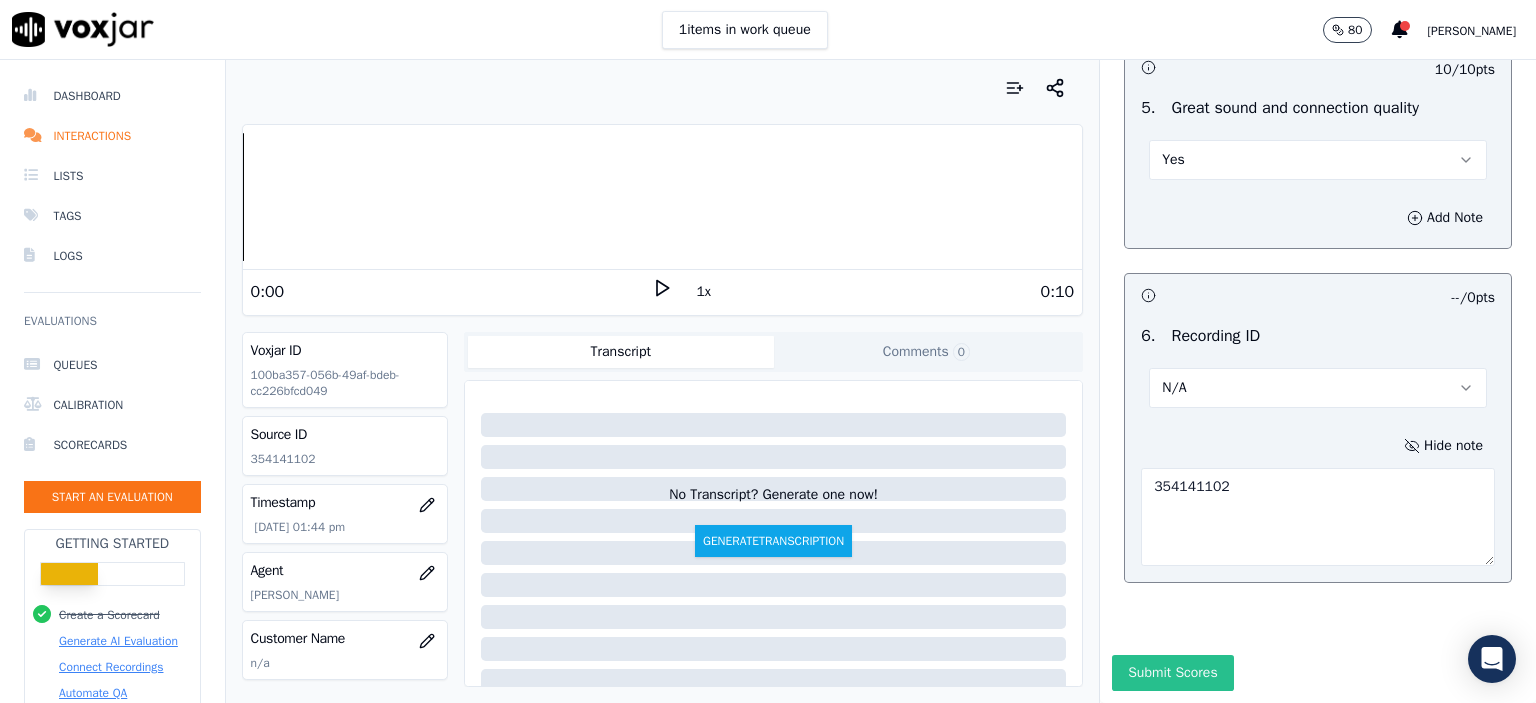 type on "354141102" 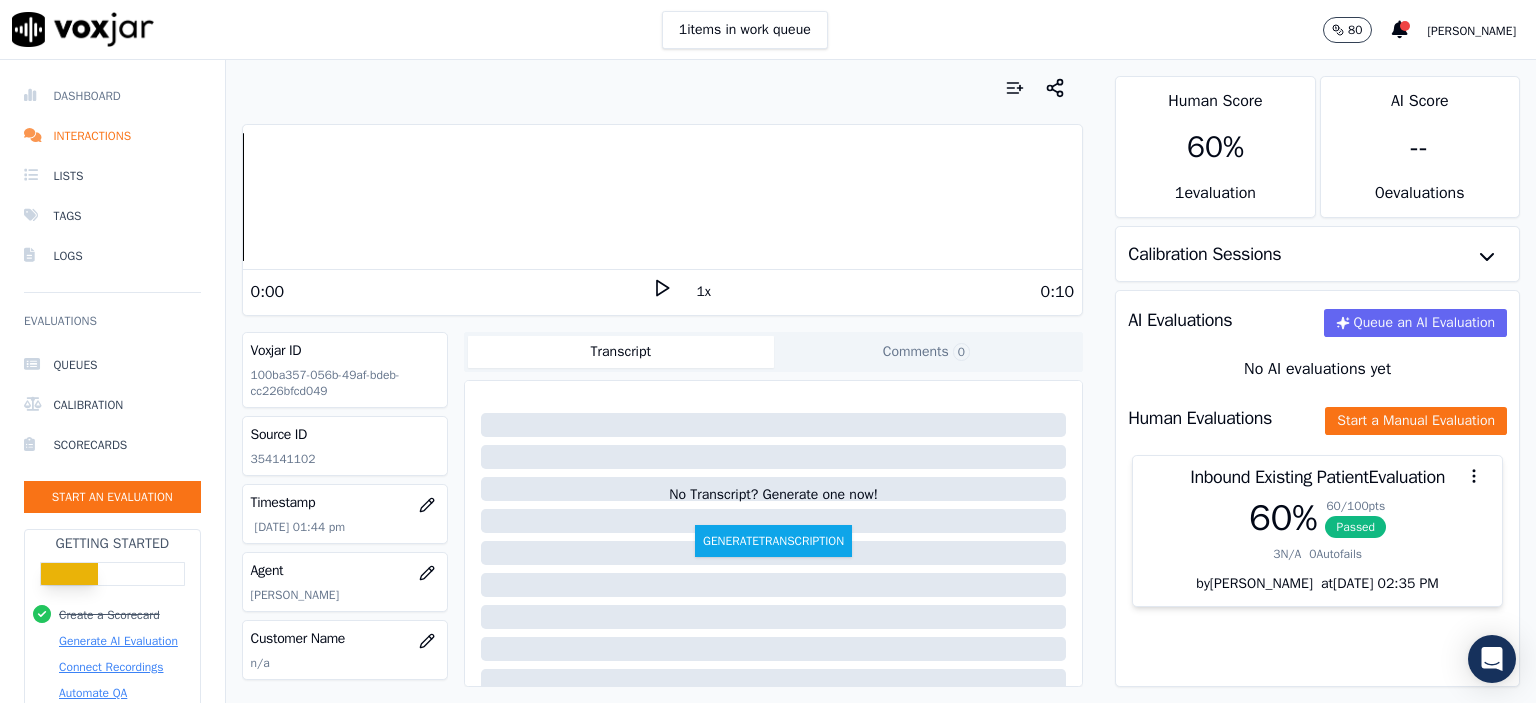 click on "Dashboard" at bounding box center [112, 96] 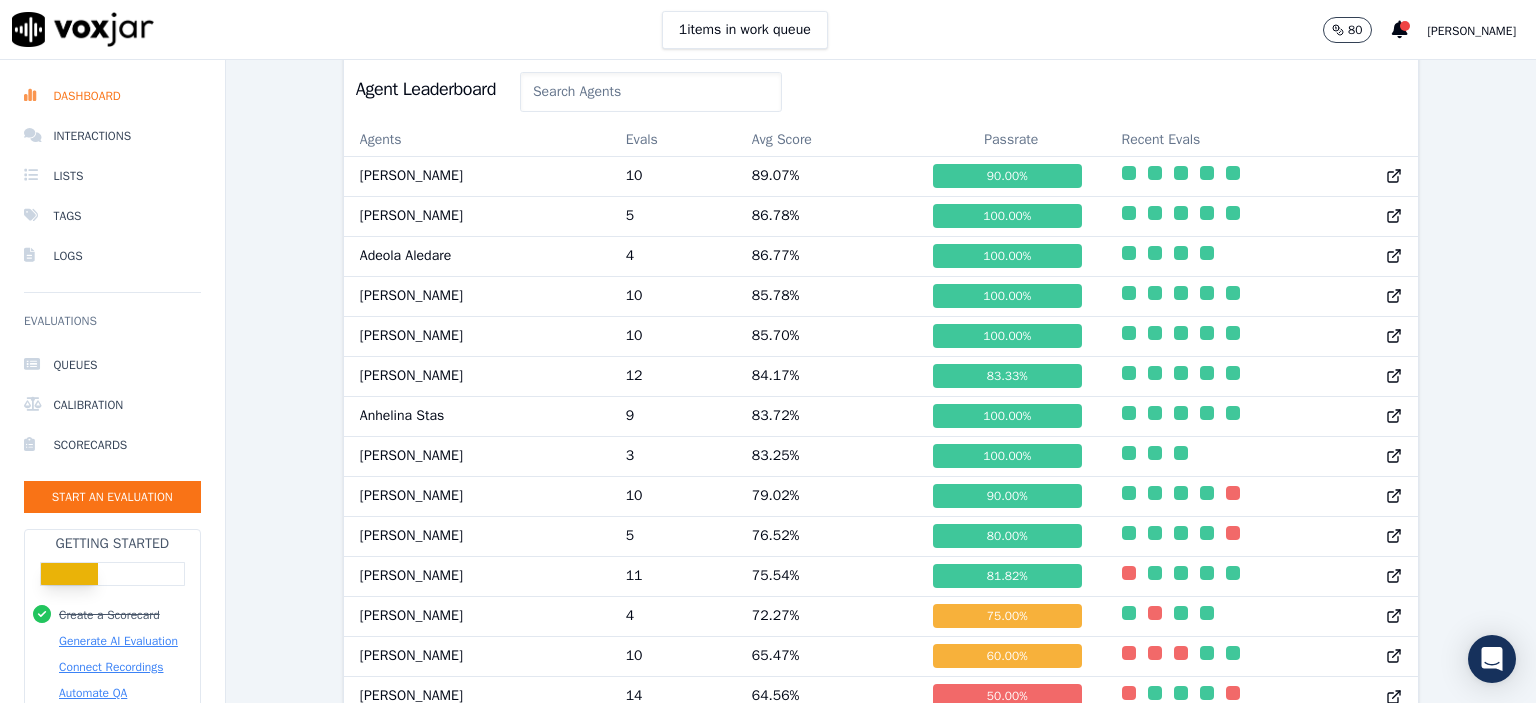 scroll, scrollTop: 1138, scrollLeft: 0, axis: vertical 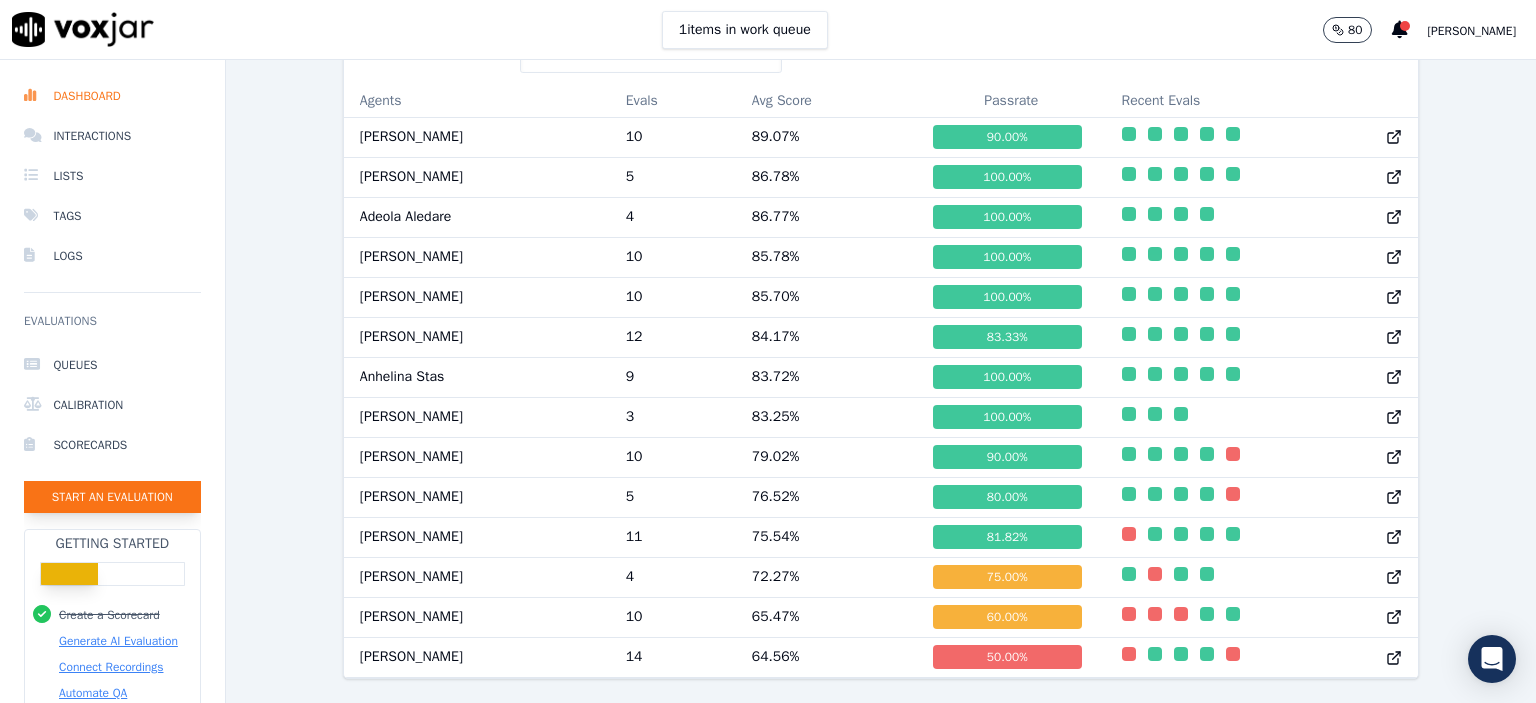 click on "Start an Evaluation" 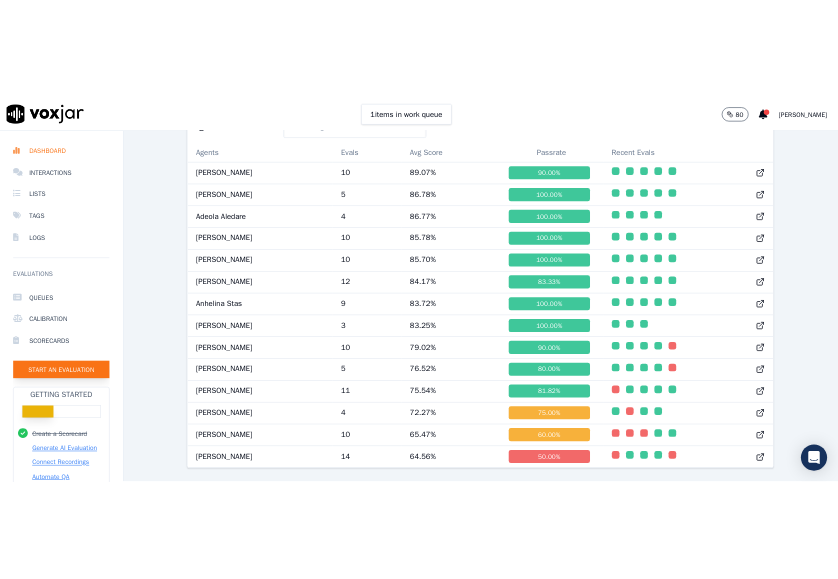 scroll, scrollTop: 122, scrollLeft: 0, axis: vertical 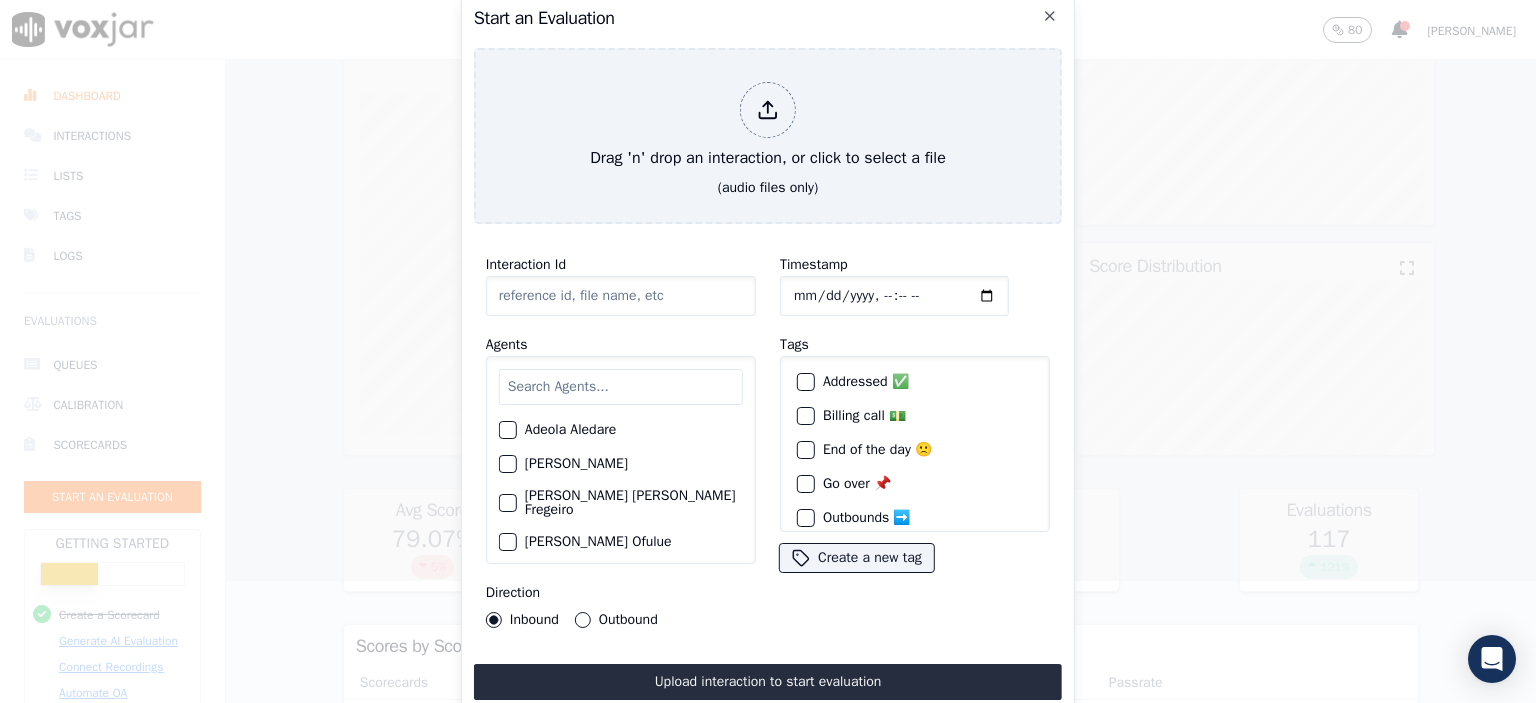 click on "Interaction Id" 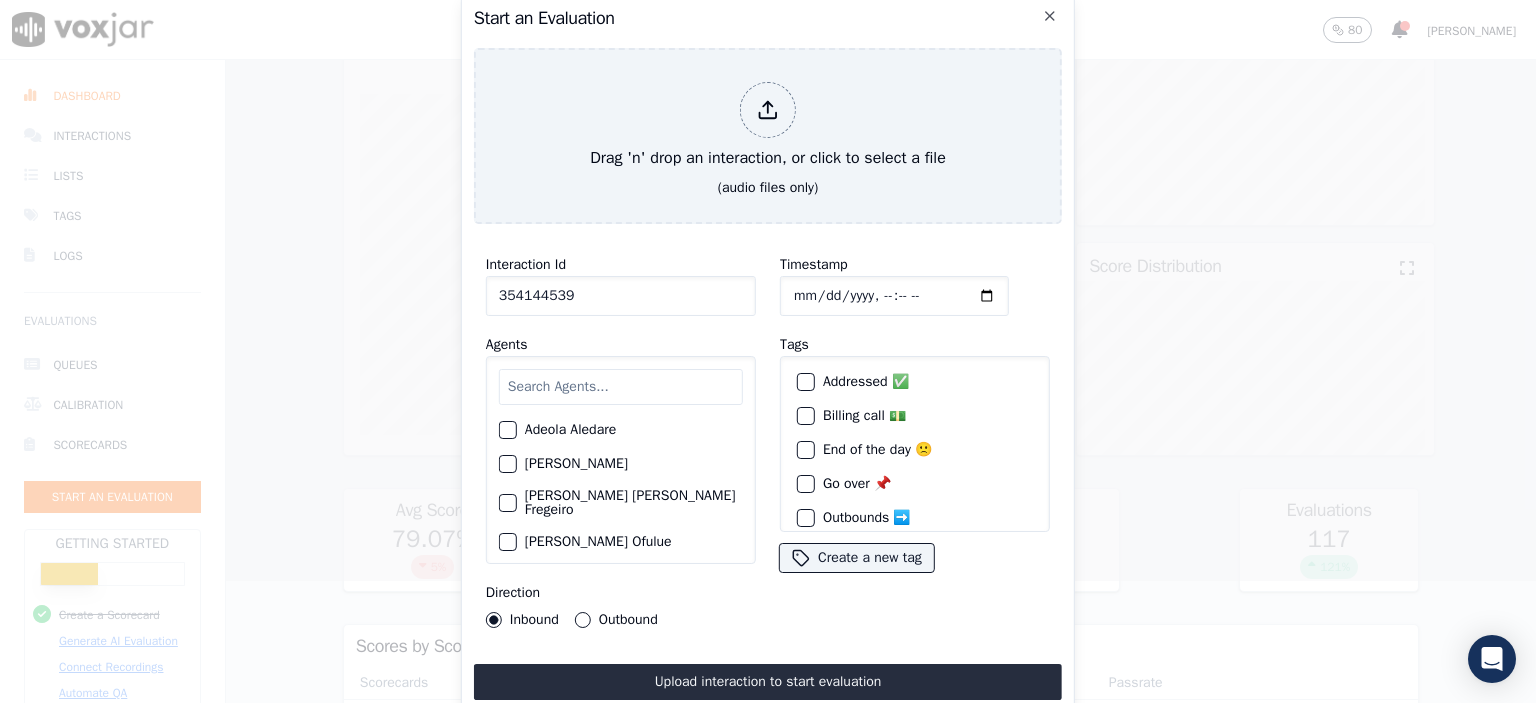 type on "354144539" 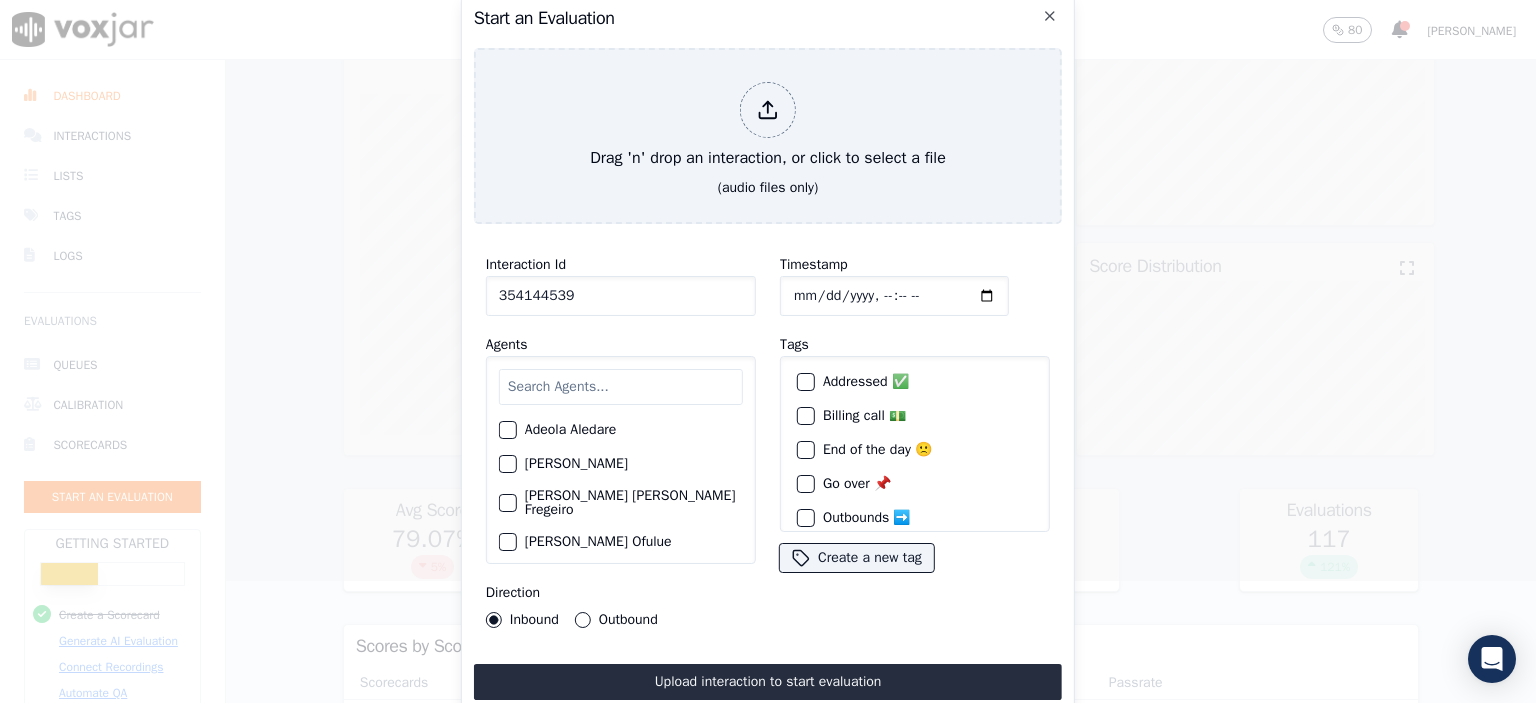 type on "[DATE]T14:04" 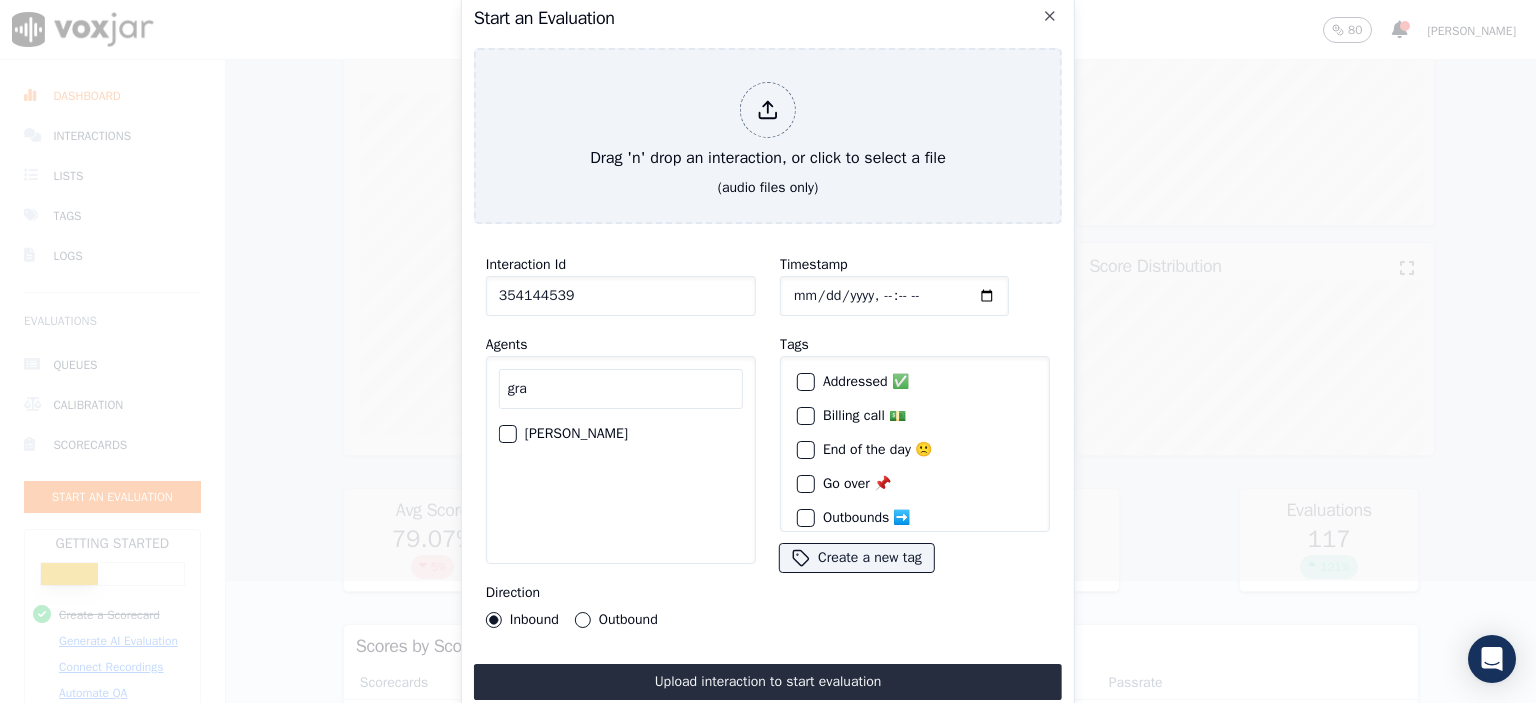 type on "gra" 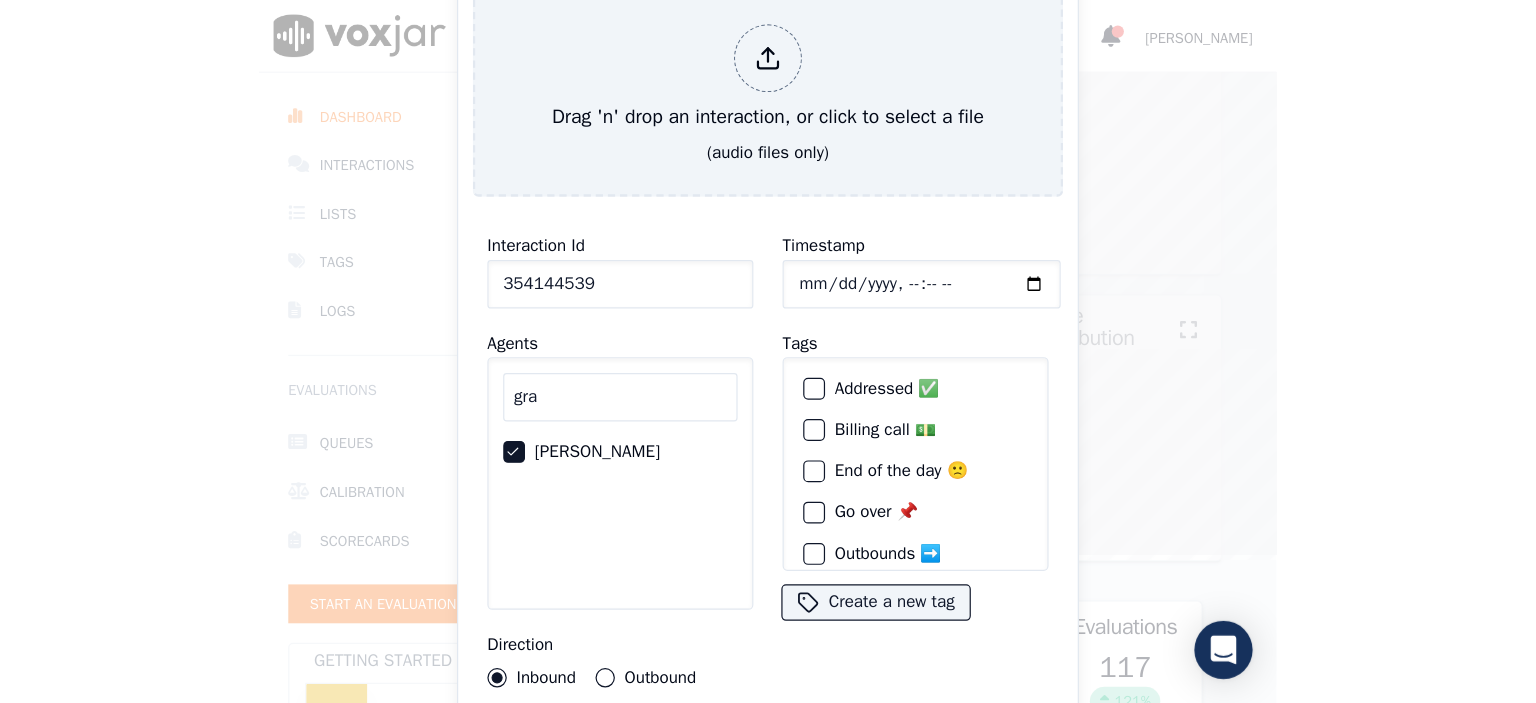 scroll, scrollTop: 31, scrollLeft: 0, axis: vertical 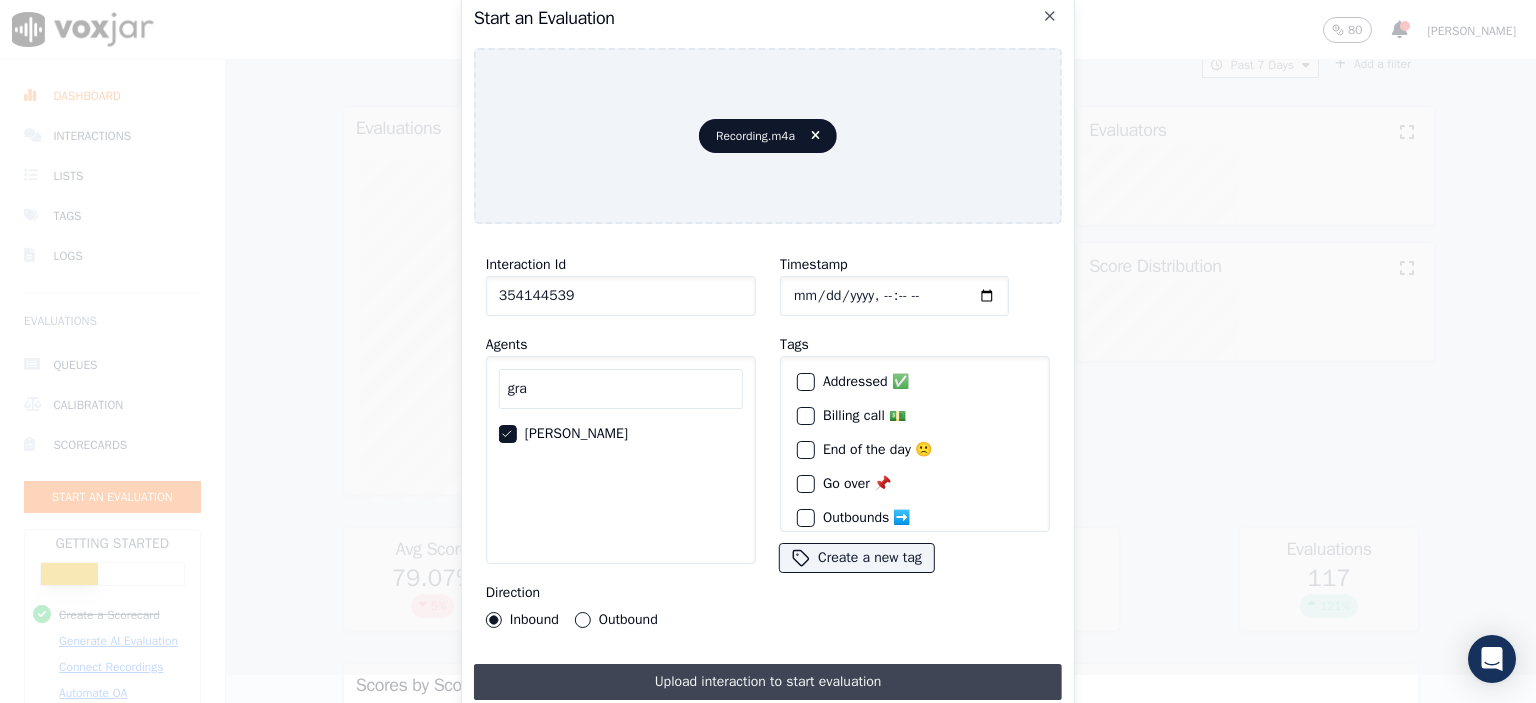 click on "Upload interaction to start evaluation" at bounding box center (768, 682) 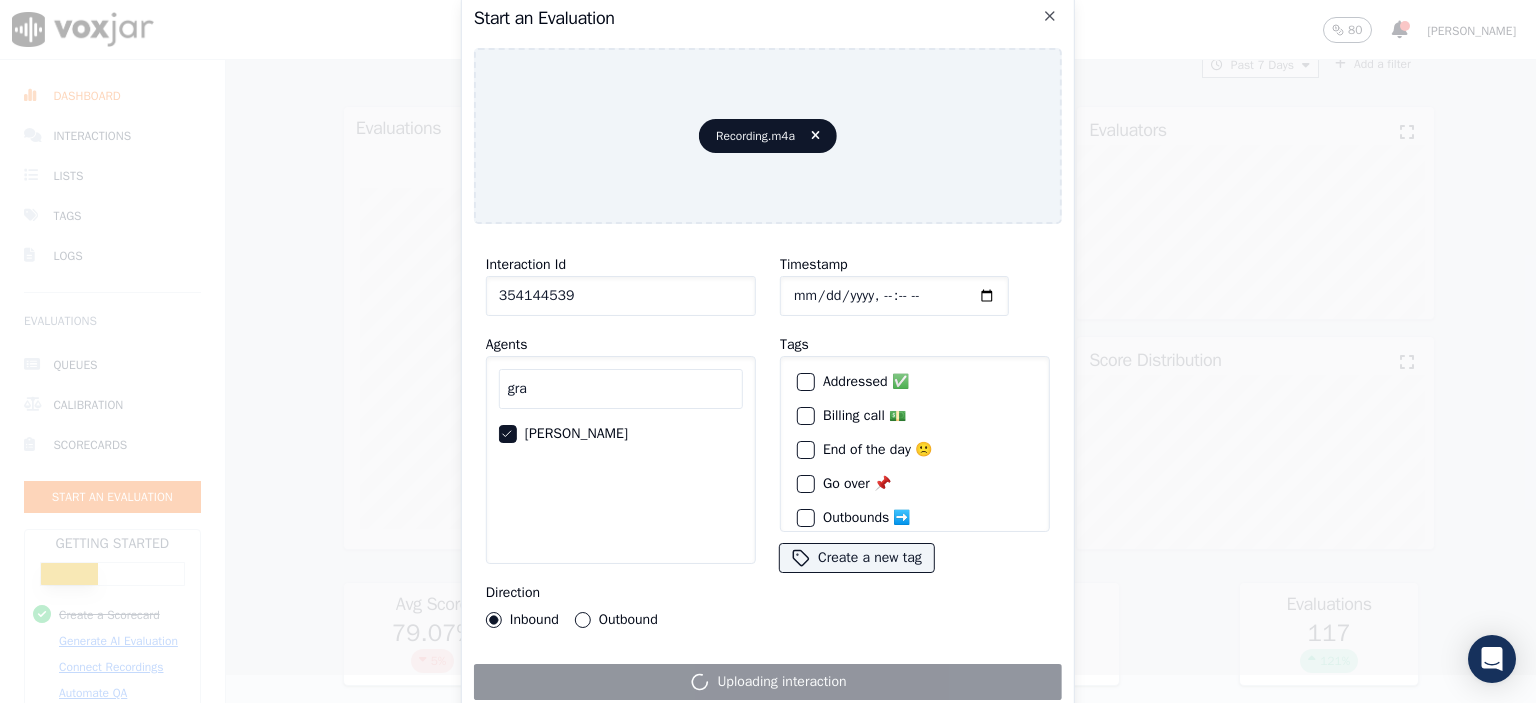 scroll, scrollTop: 0, scrollLeft: 0, axis: both 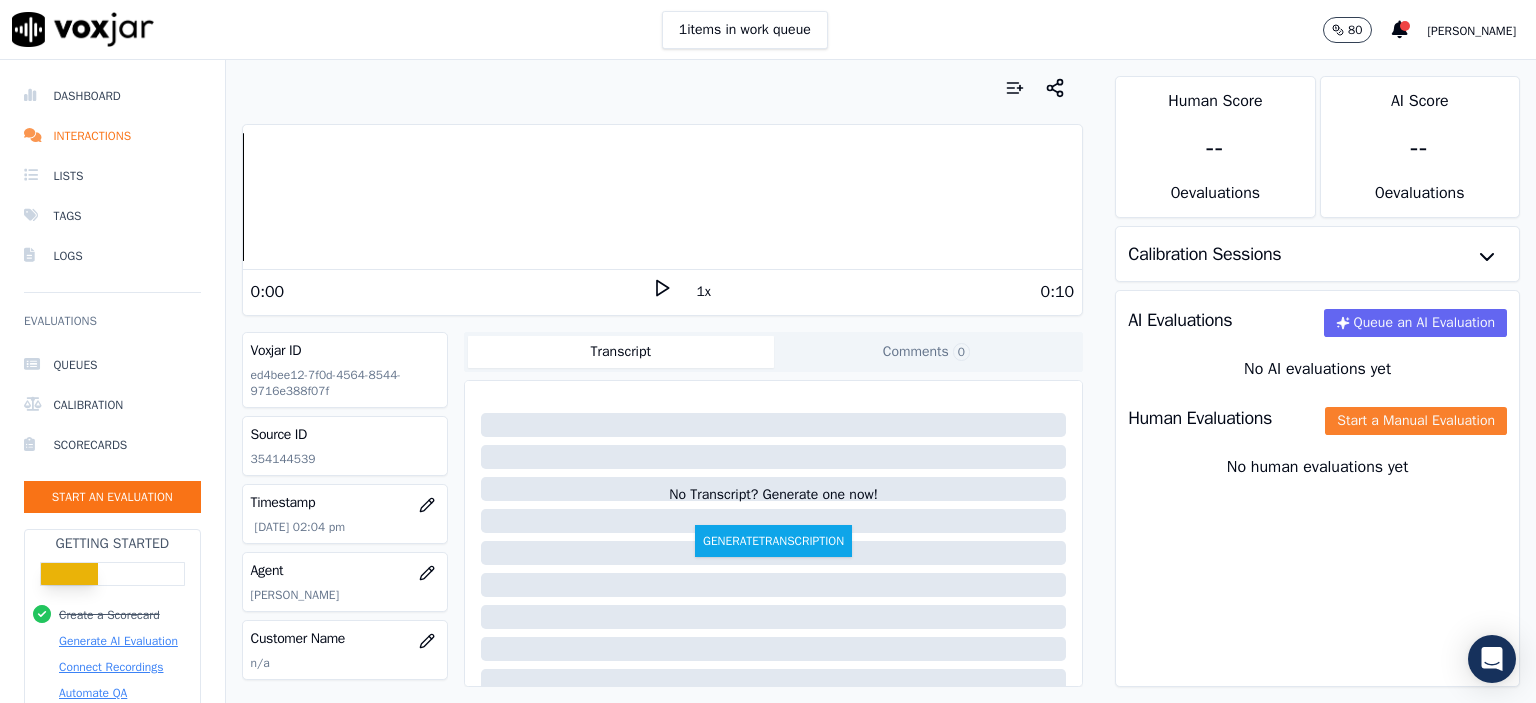 click on "Start a Manual Evaluation" 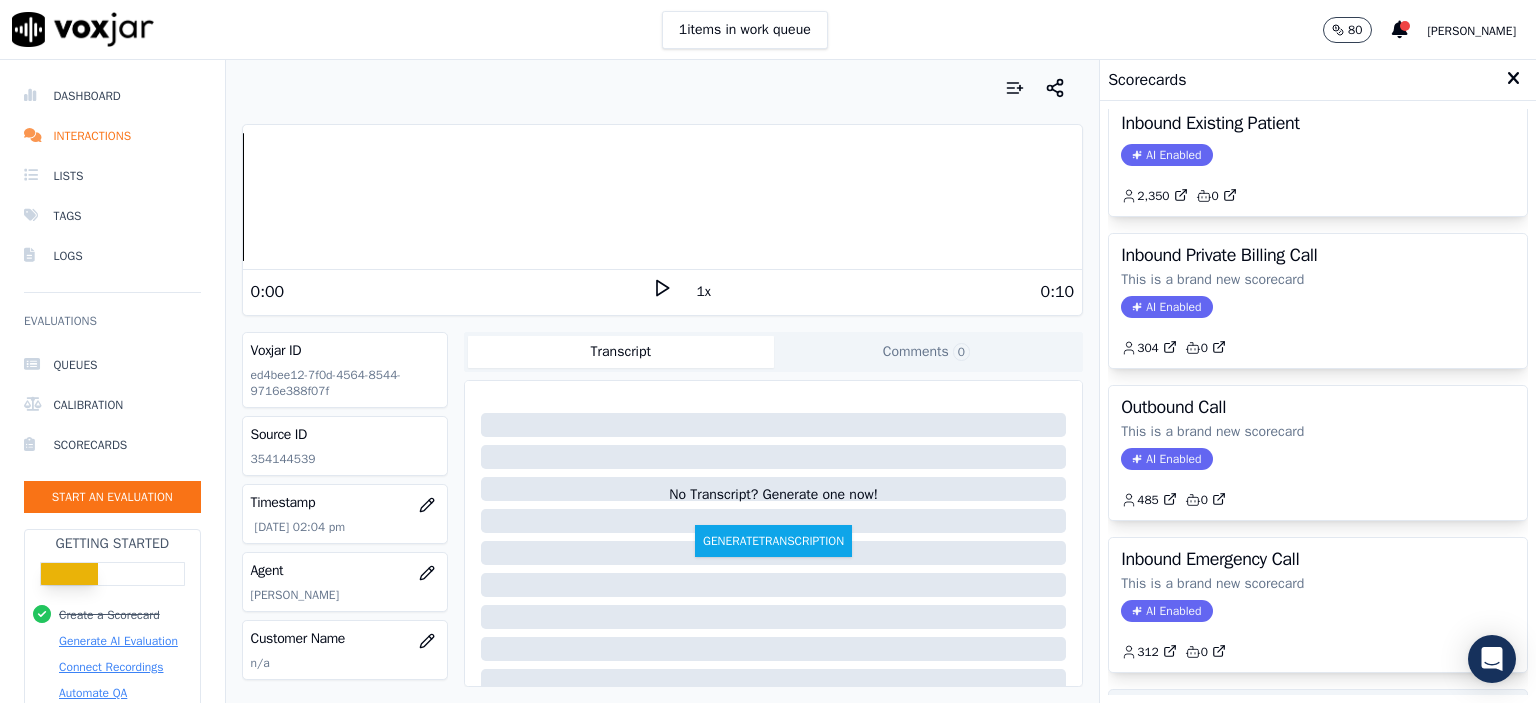 scroll, scrollTop: 0, scrollLeft: 0, axis: both 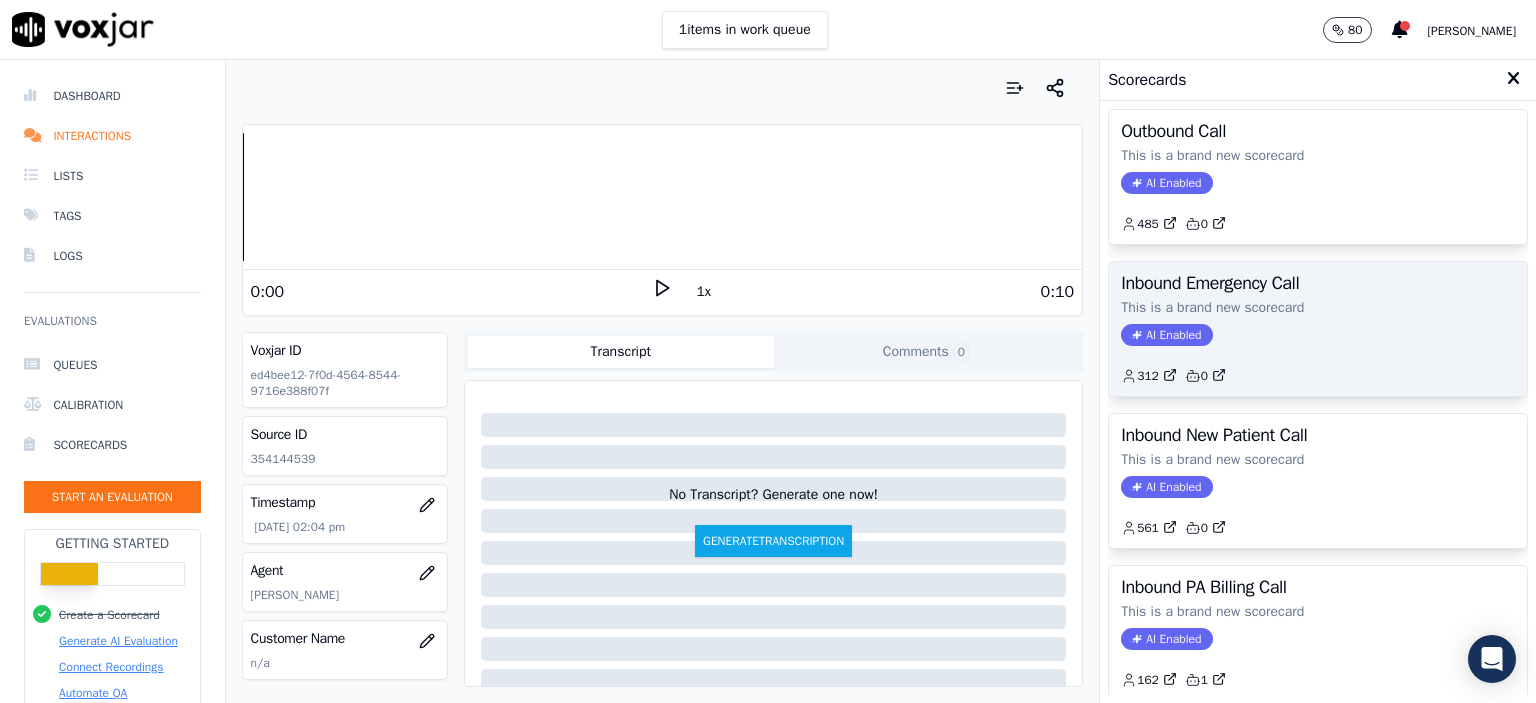 click on "AI Enabled" 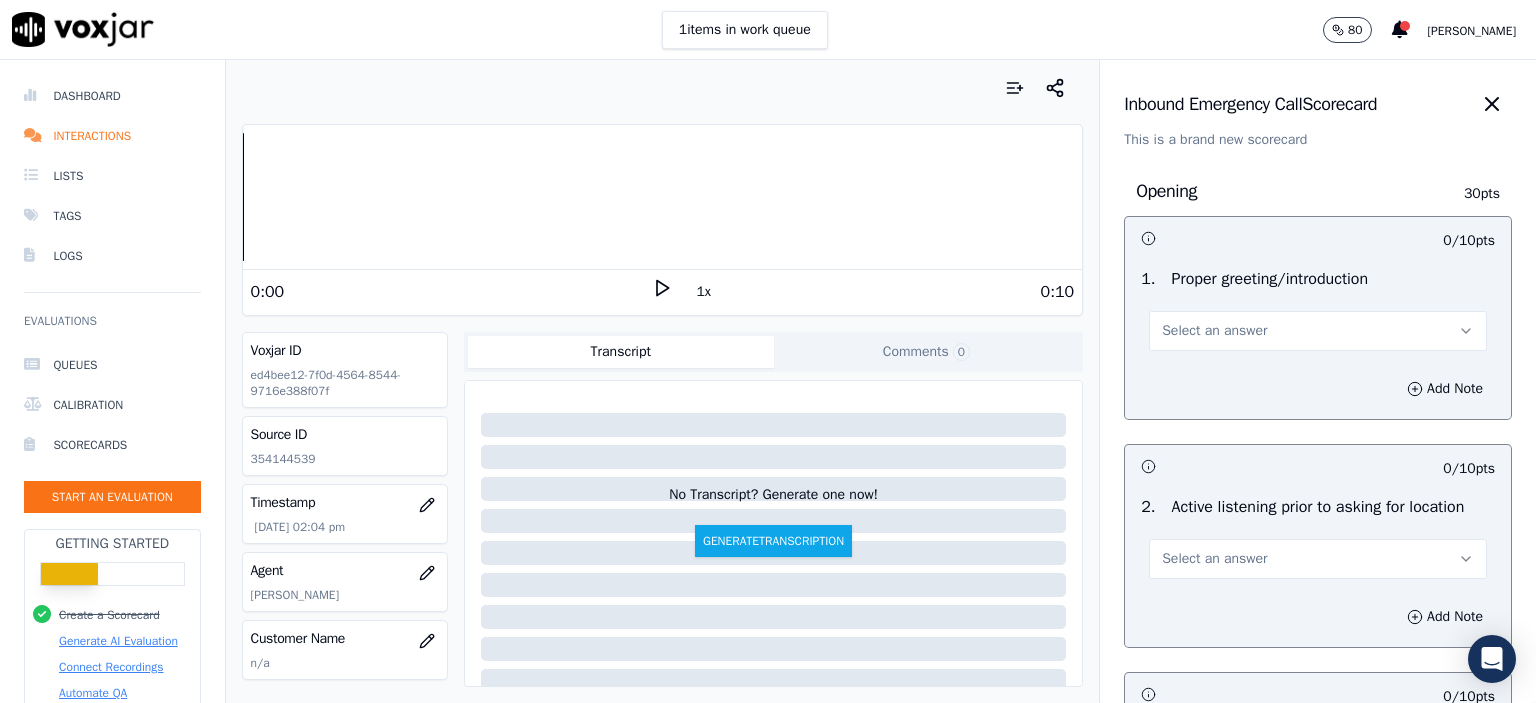 click on "Select an answer" at bounding box center [1318, 331] 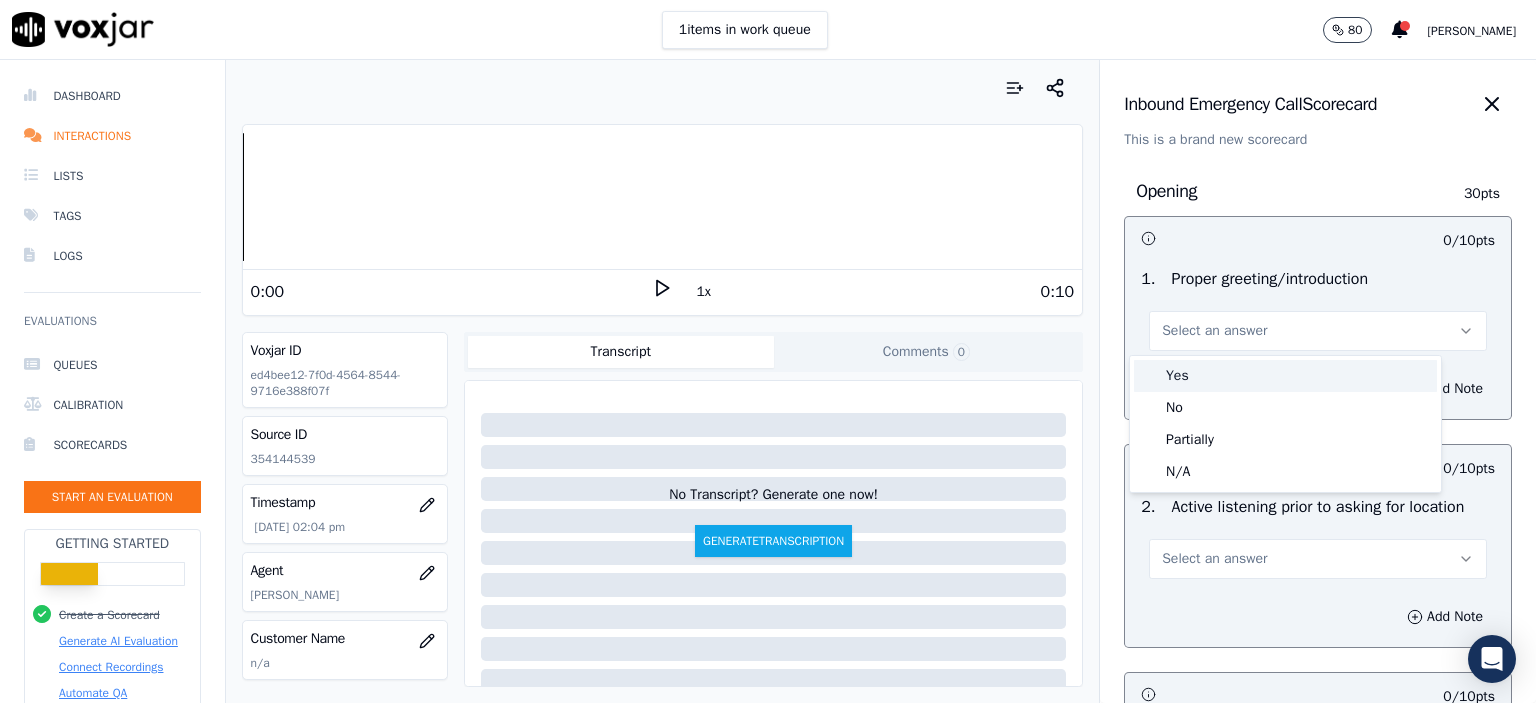 click on "Yes" at bounding box center [1285, 376] 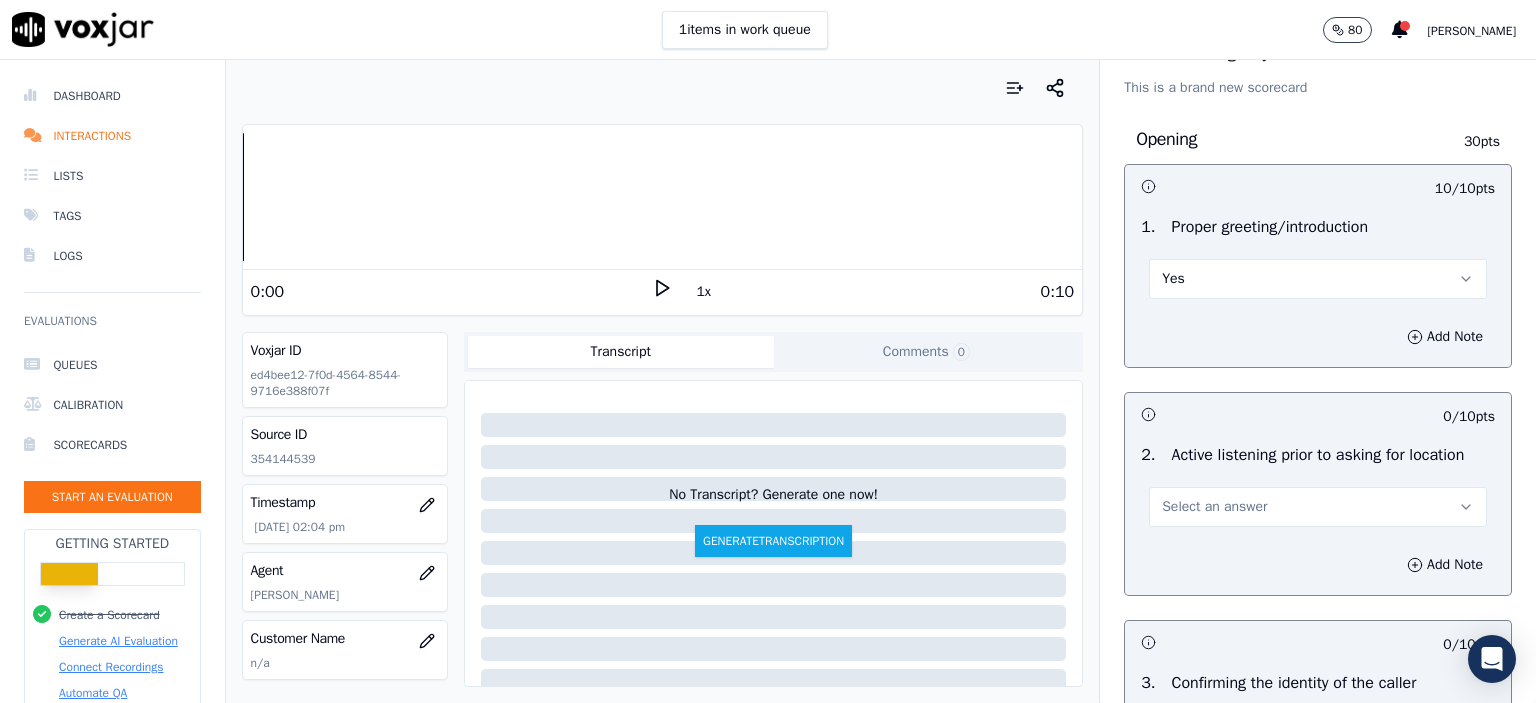 scroll, scrollTop: 200, scrollLeft: 0, axis: vertical 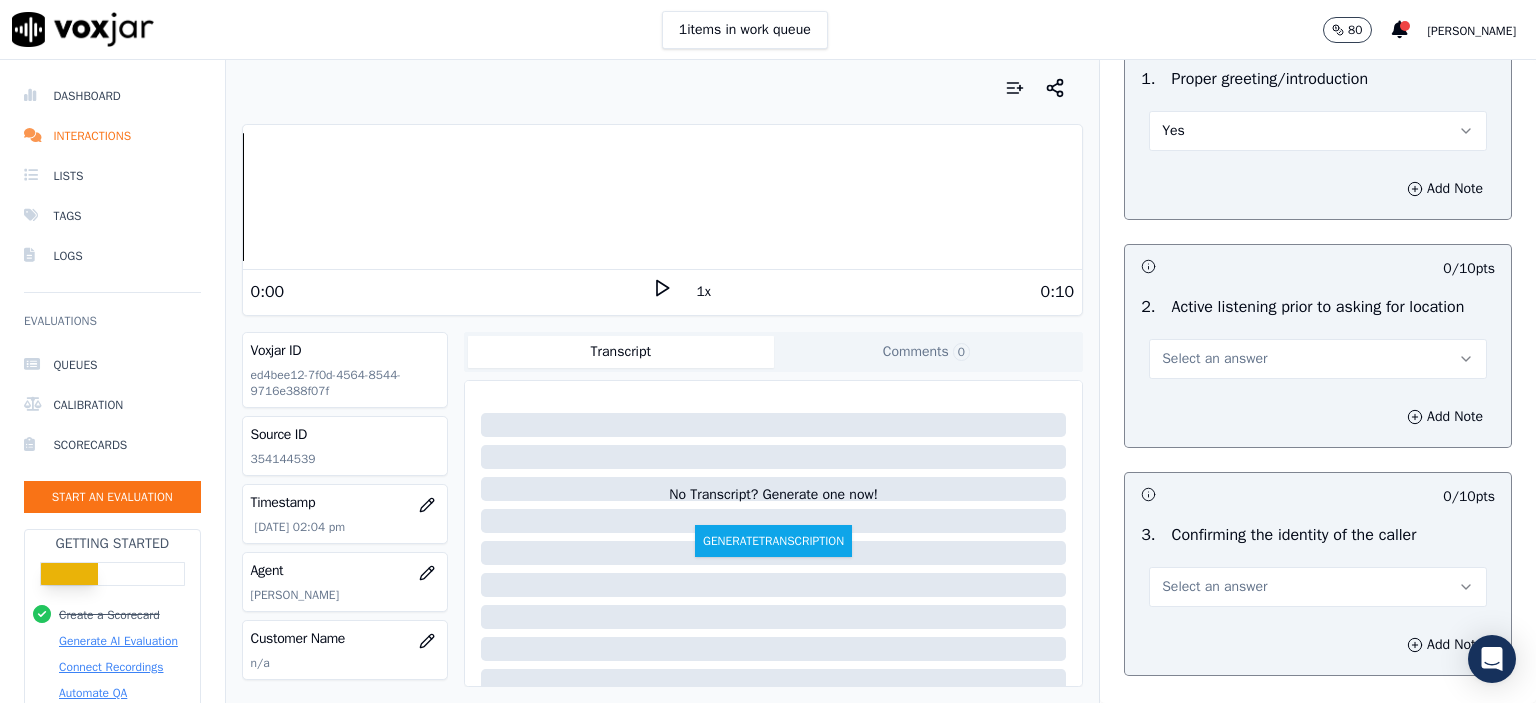click on "Select an answer" at bounding box center [1318, 359] 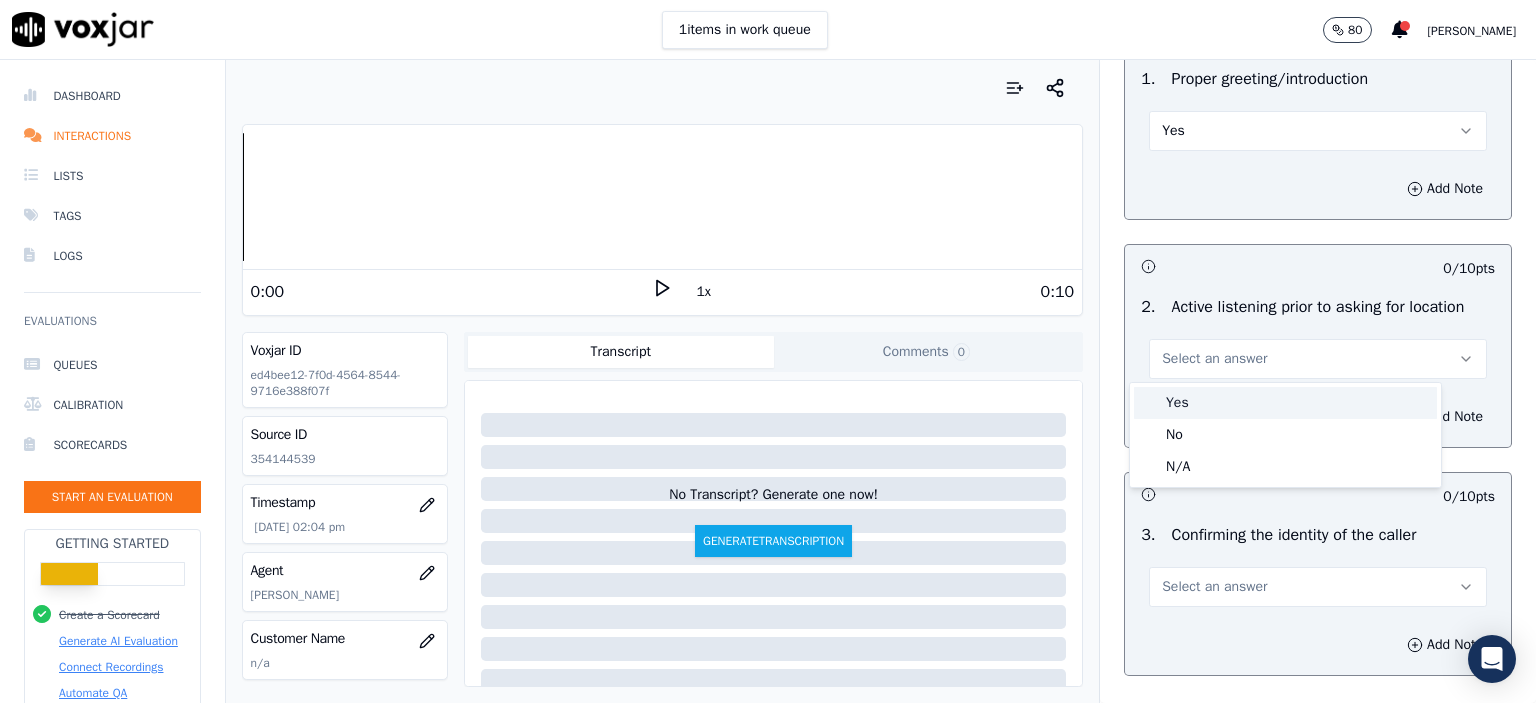 click on "No" 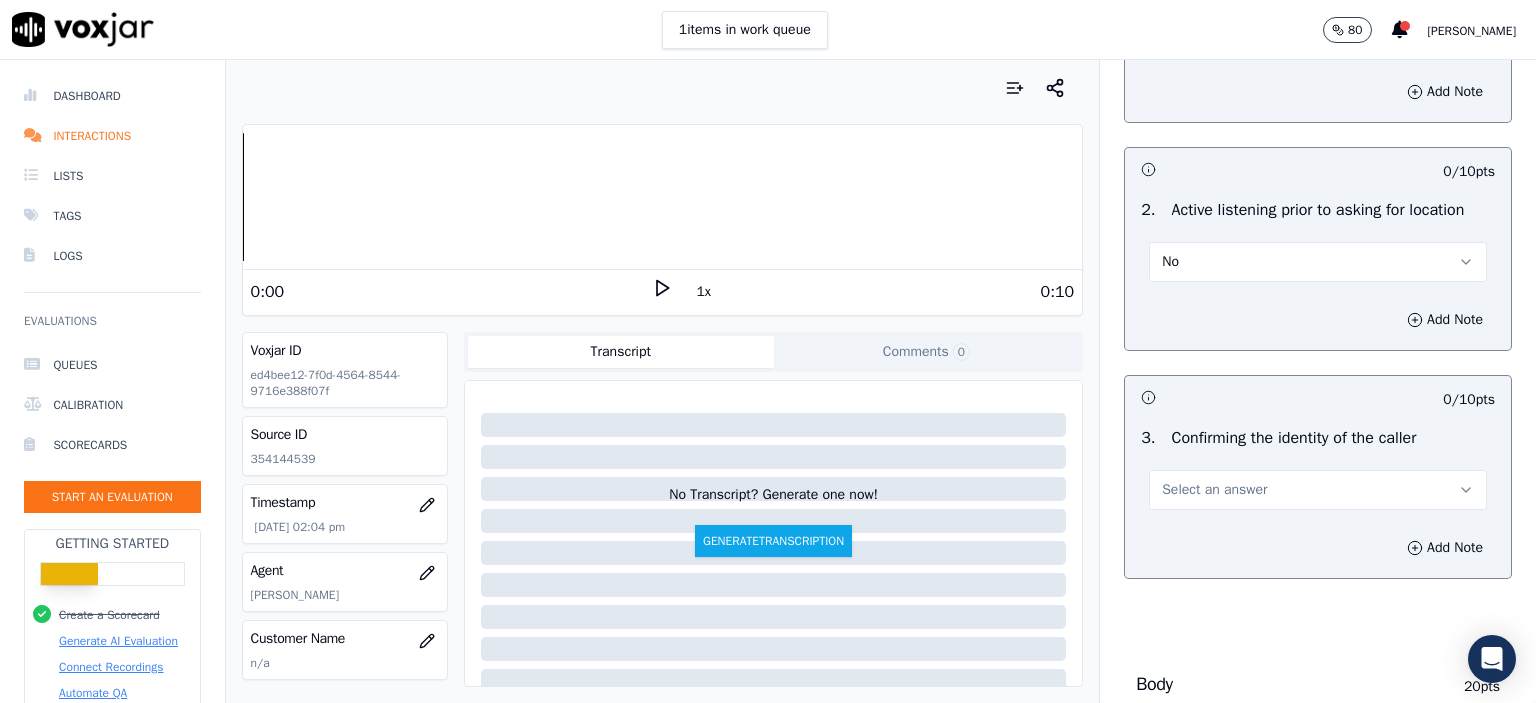 scroll, scrollTop: 300, scrollLeft: 0, axis: vertical 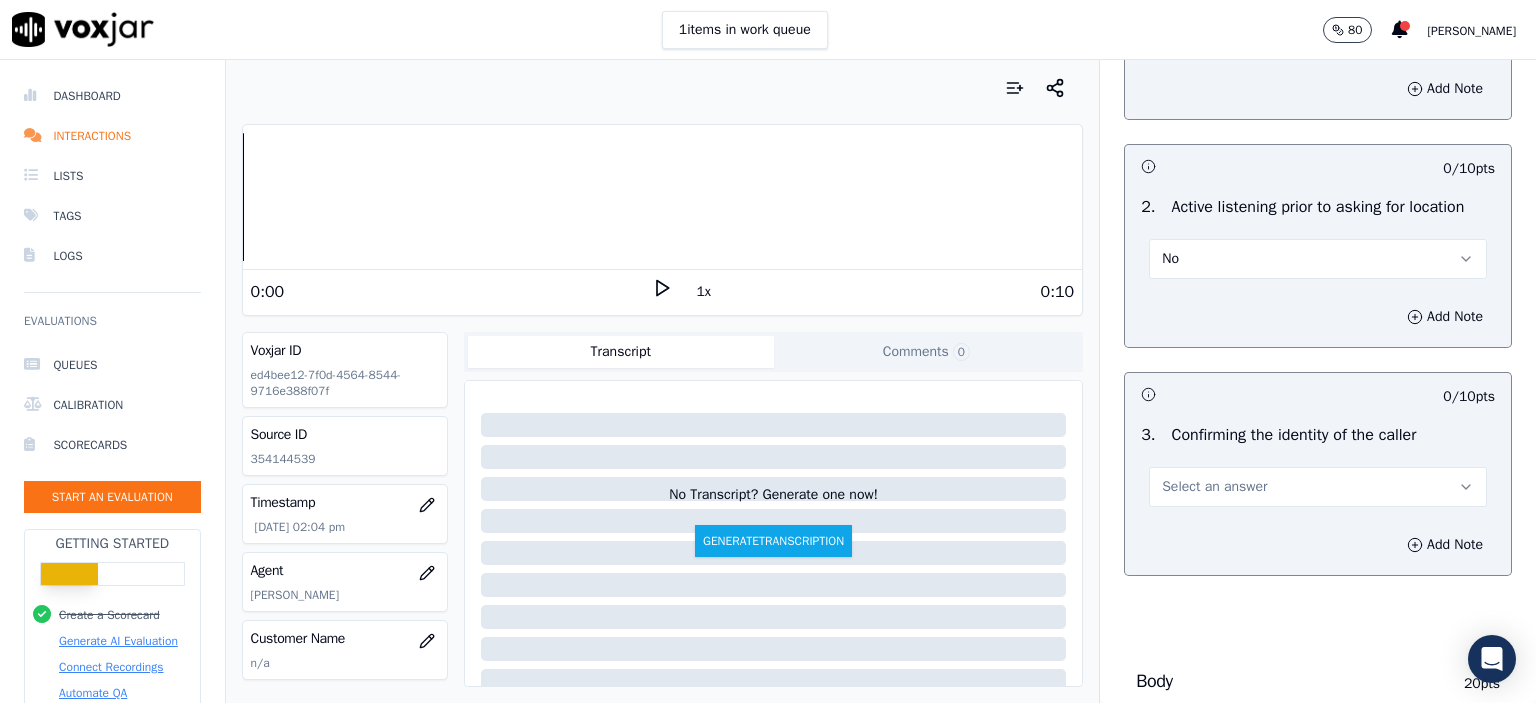 click on "Select an answer" at bounding box center (1214, 487) 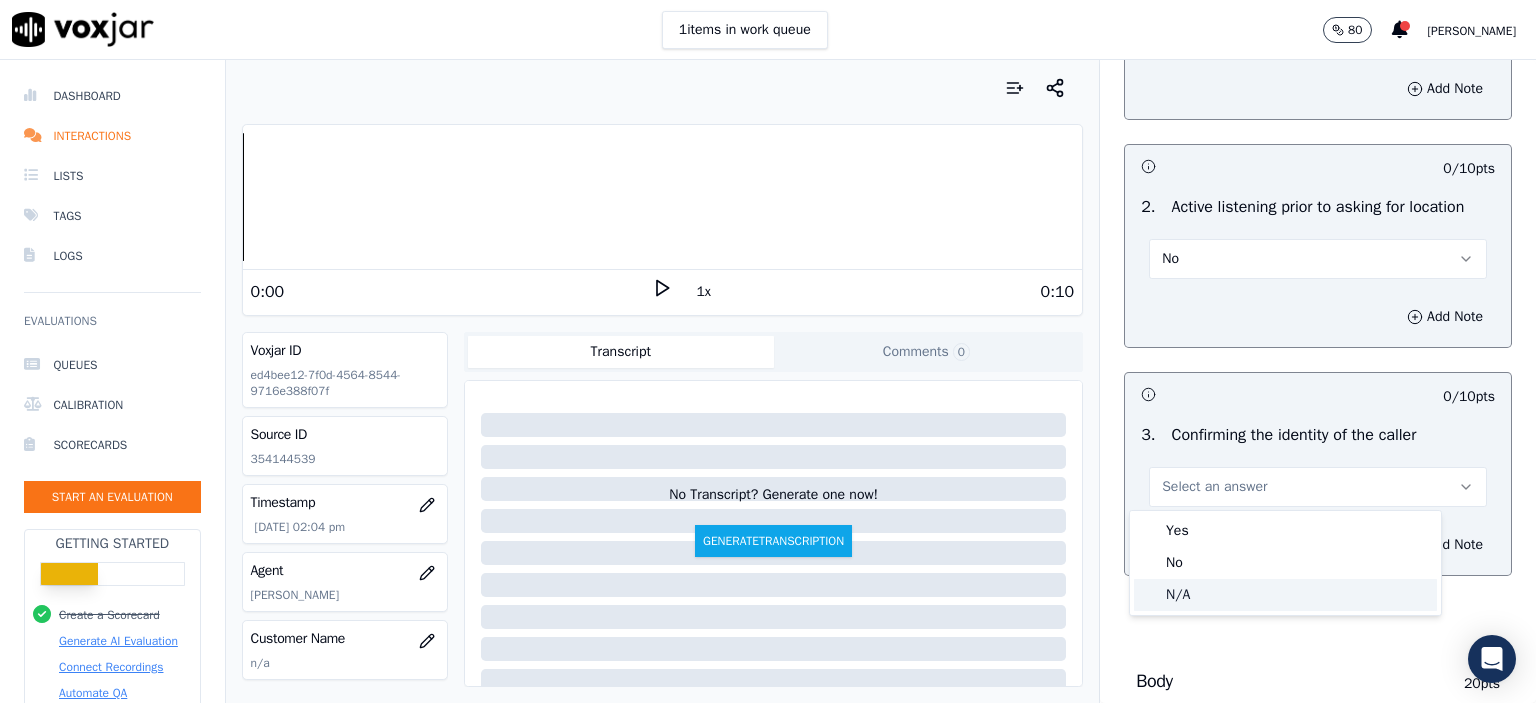 click on "N/A" 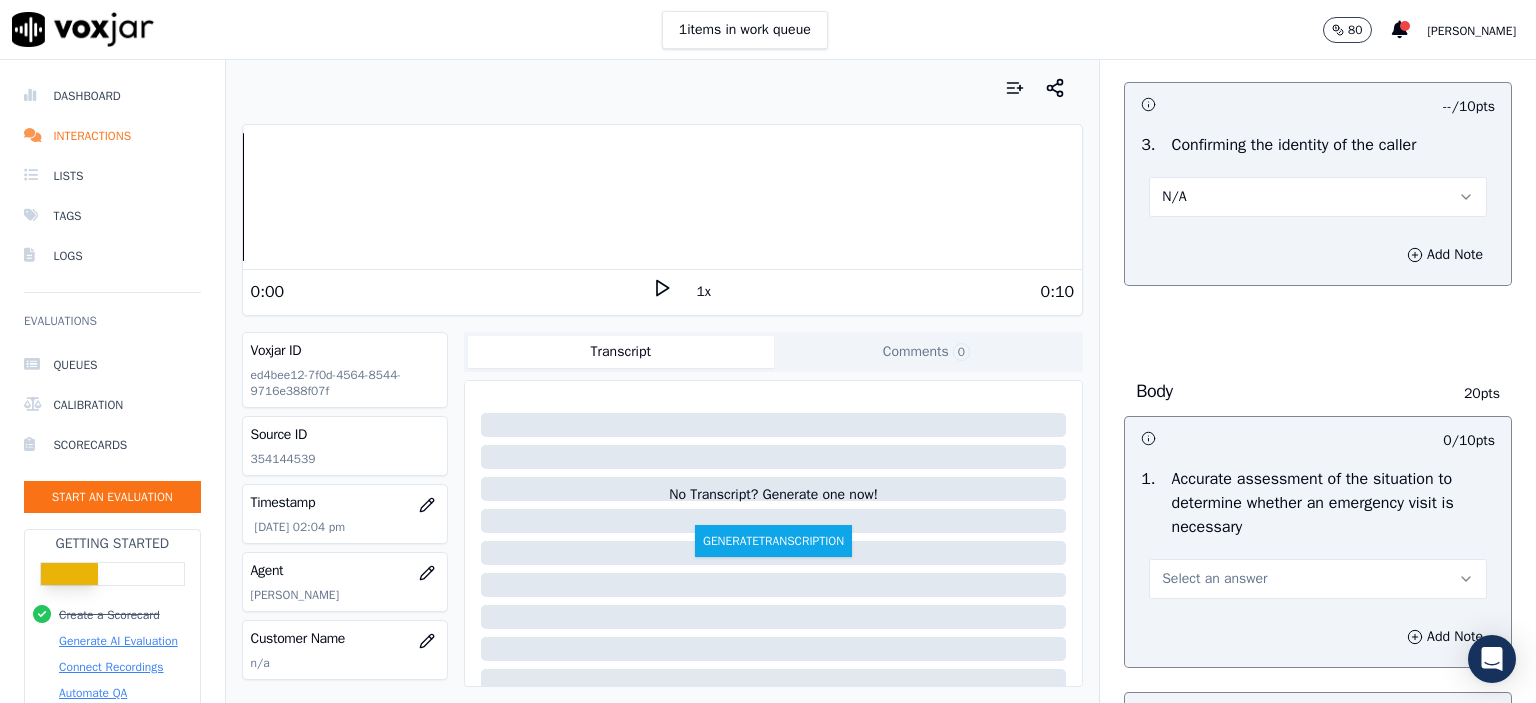 scroll, scrollTop: 600, scrollLeft: 0, axis: vertical 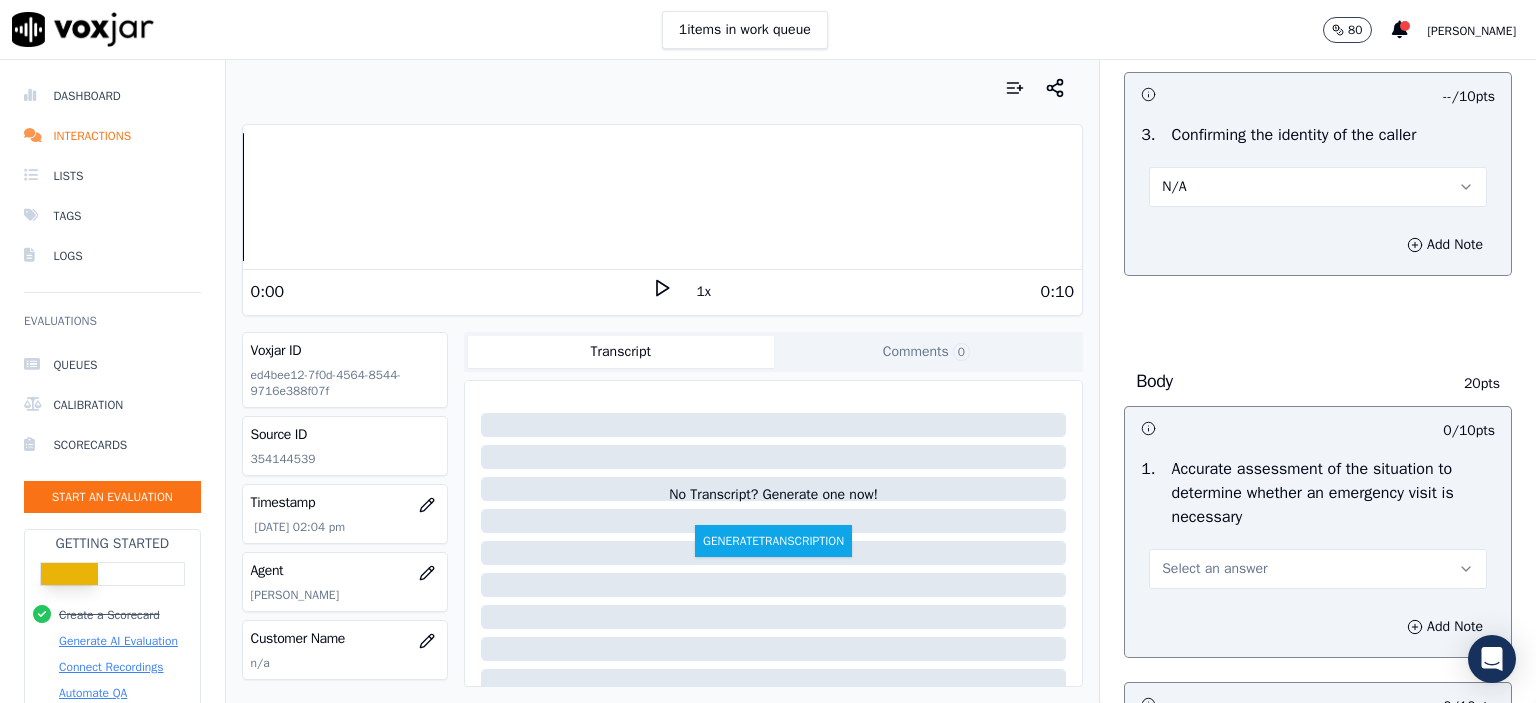 click on "Select an answer" at bounding box center [1318, 569] 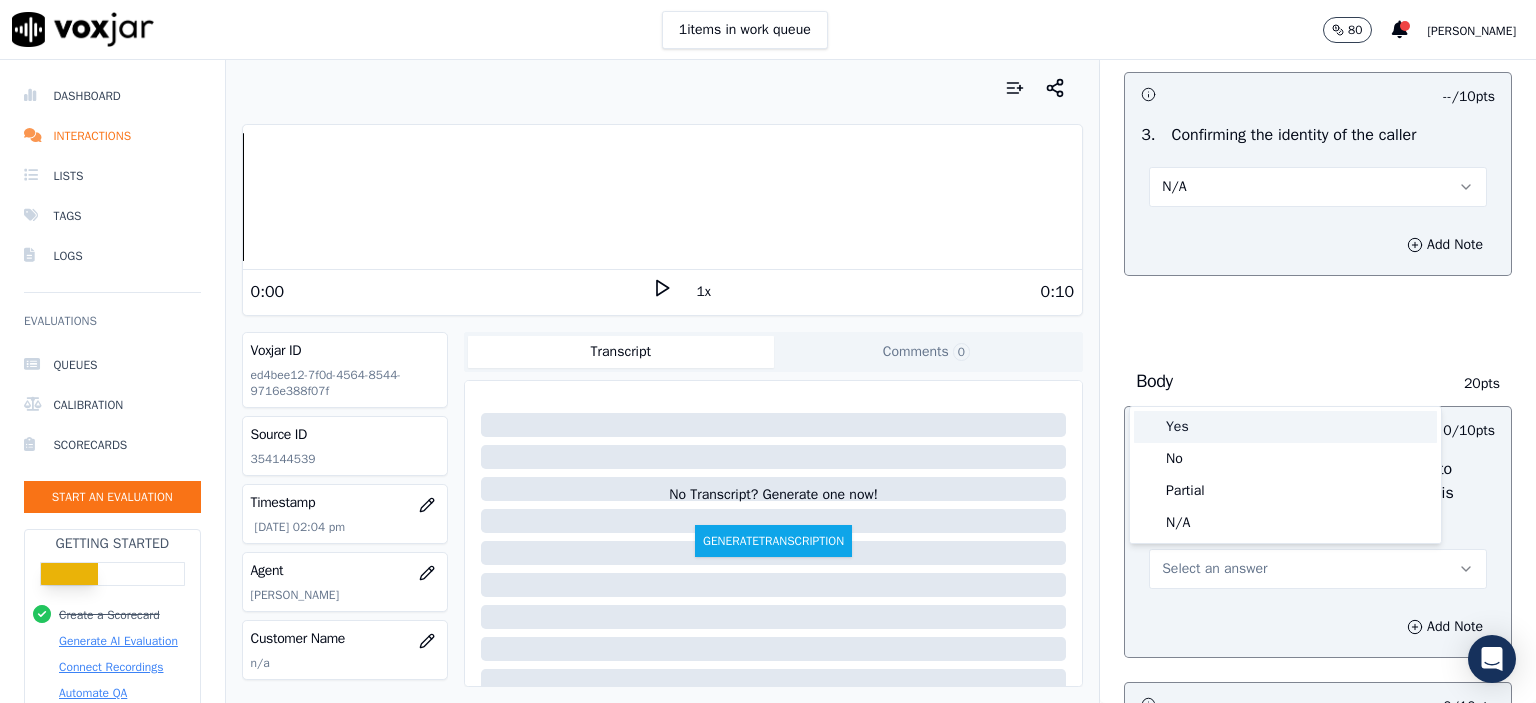 click on "Yes" at bounding box center [1285, 427] 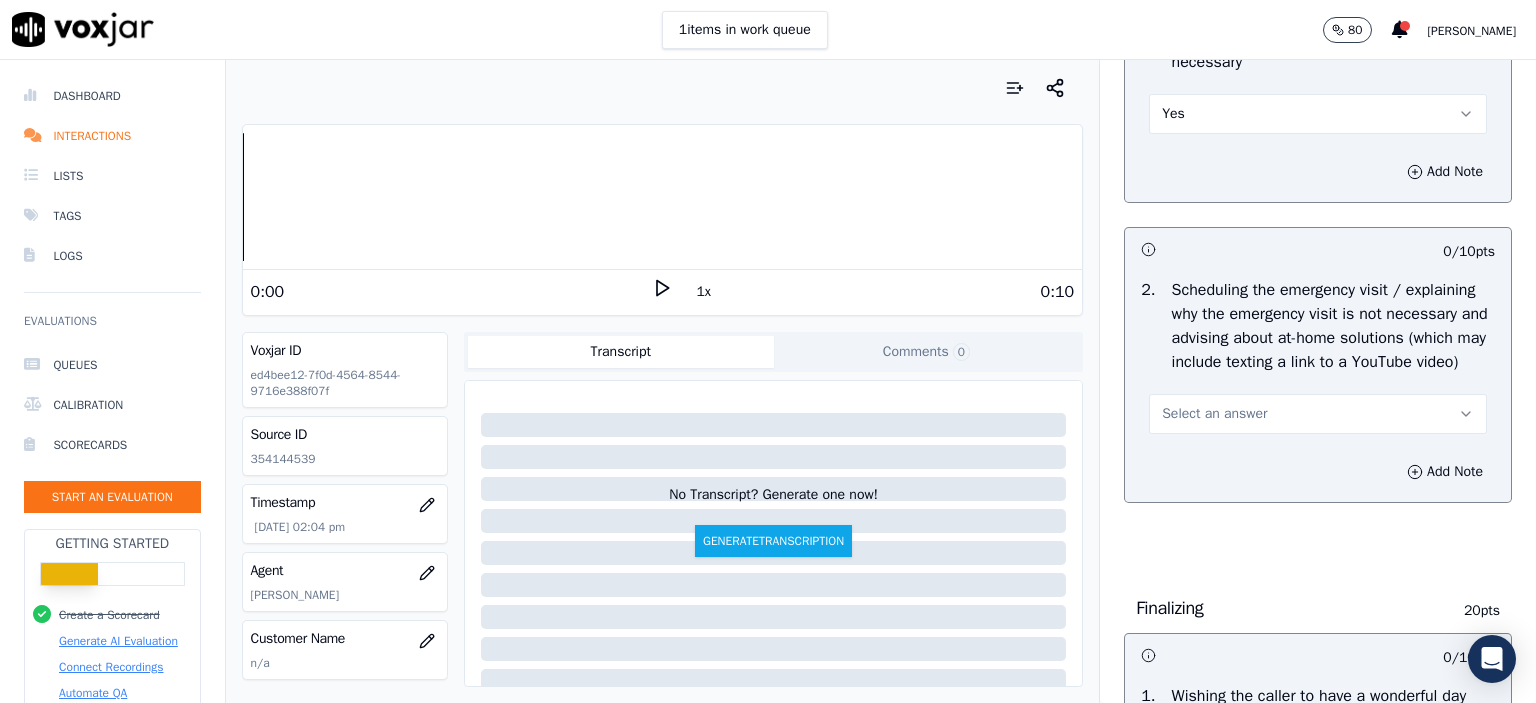scroll, scrollTop: 1100, scrollLeft: 0, axis: vertical 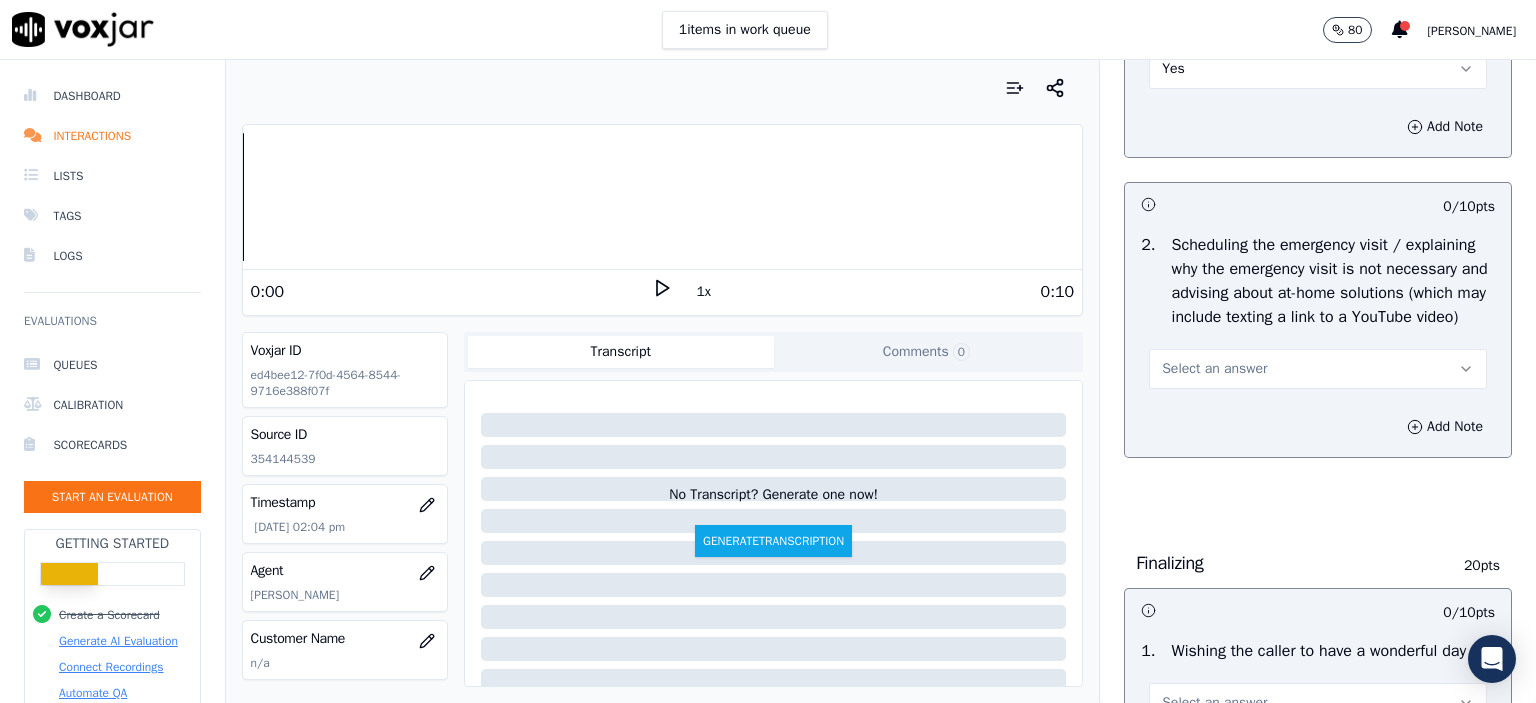 click on "Select an answer" at bounding box center (1214, 369) 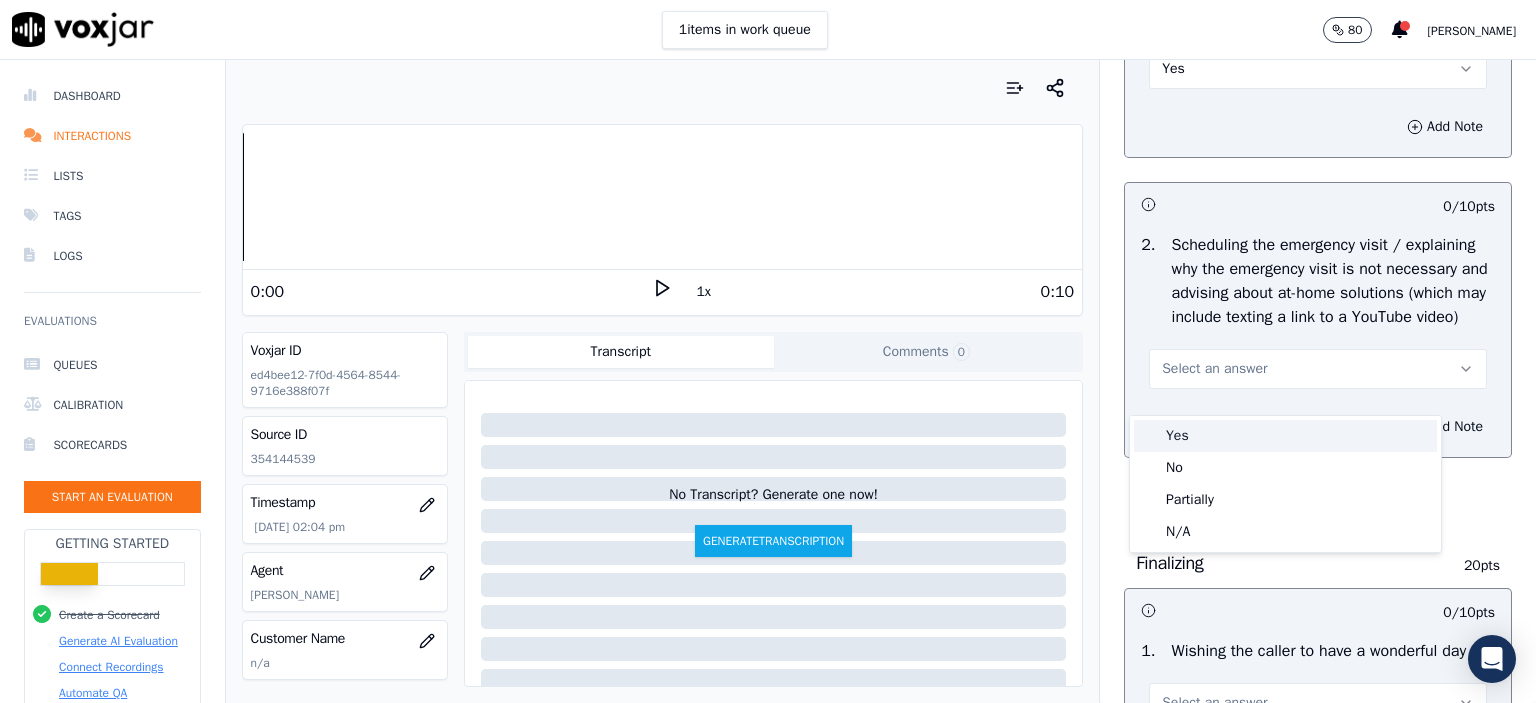 click on "Yes" at bounding box center (1285, 436) 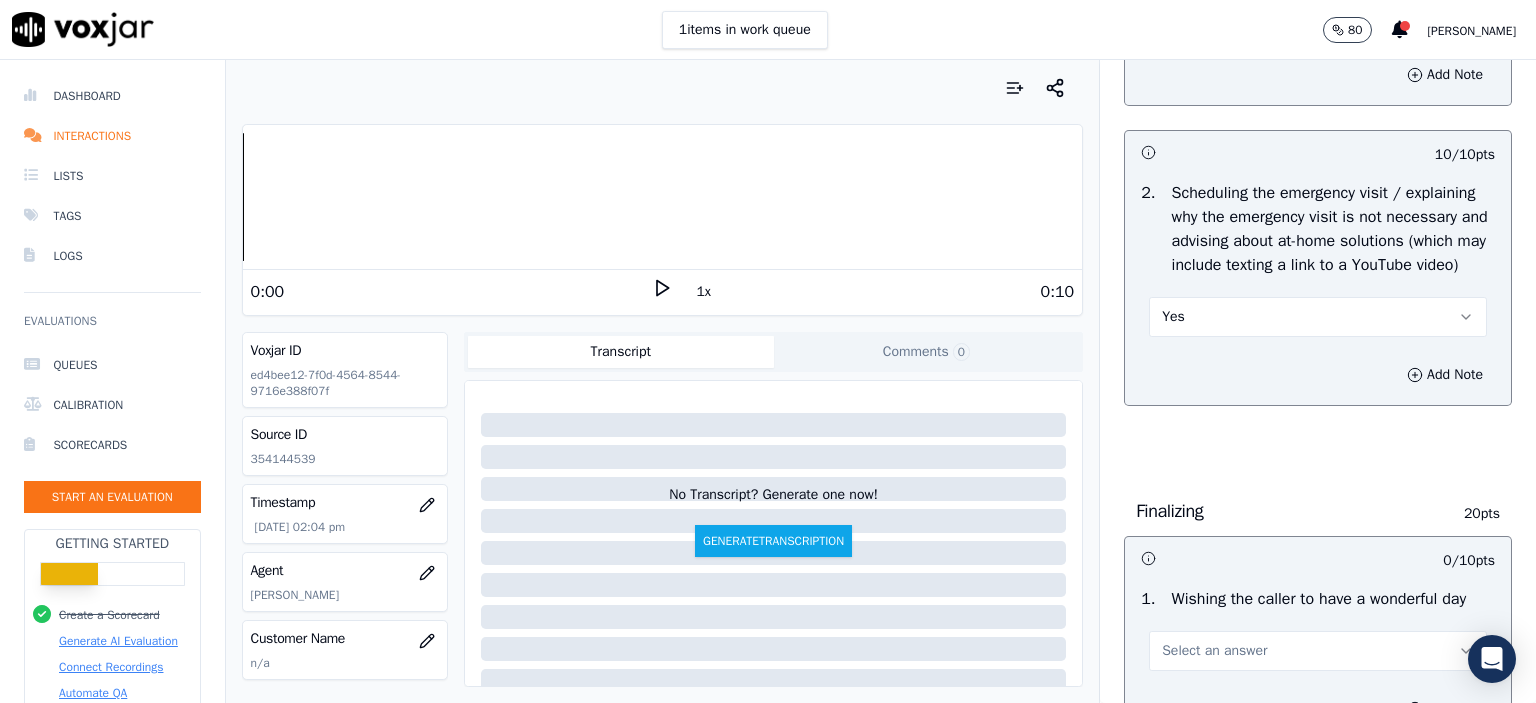 scroll, scrollTop: 1400, scrollLeft: 0, axis: vertical 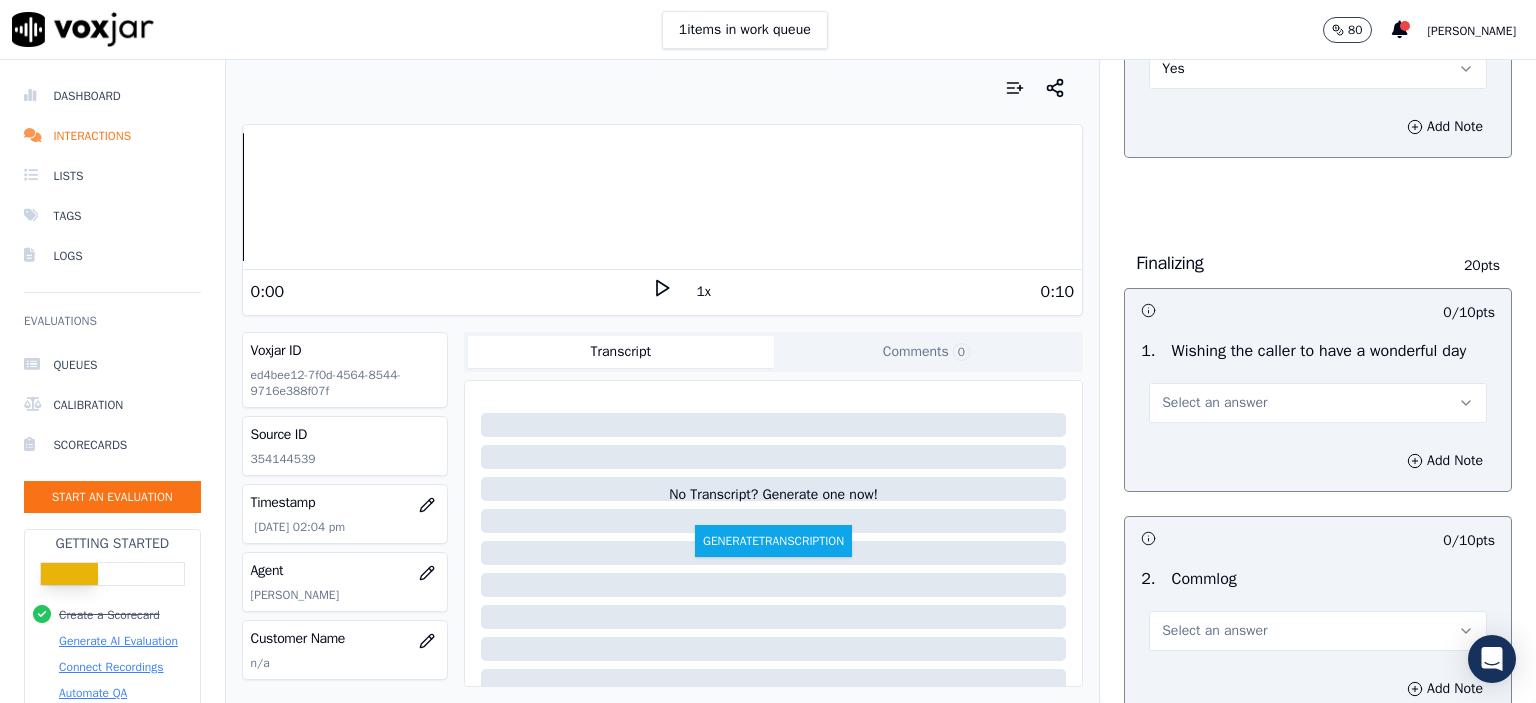click on "Select an answer" at bounding box center [1214, 403] 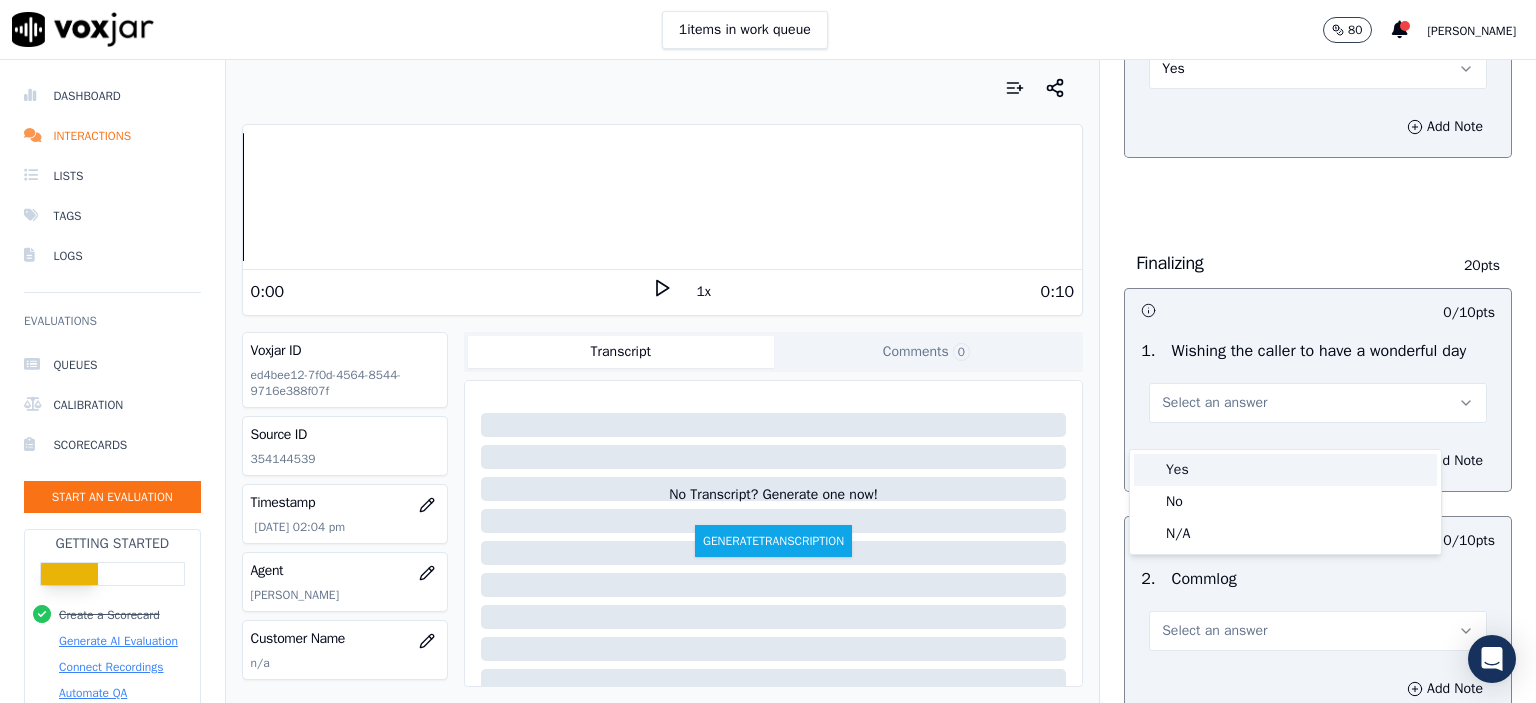 click on "Yes" at bounding box center (1285, 470) 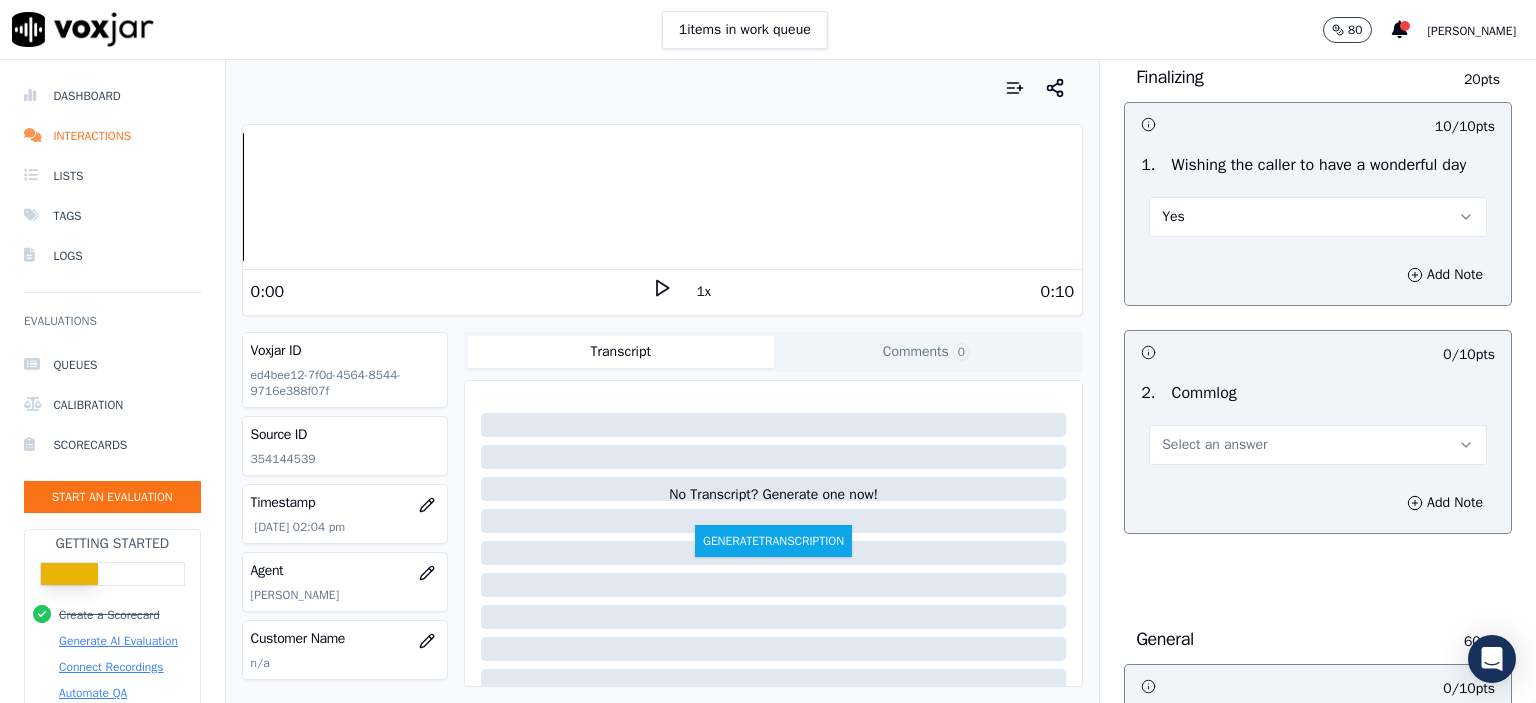 scroll, scrollTop: 1600, scrollLeft: 0, axis: vertical 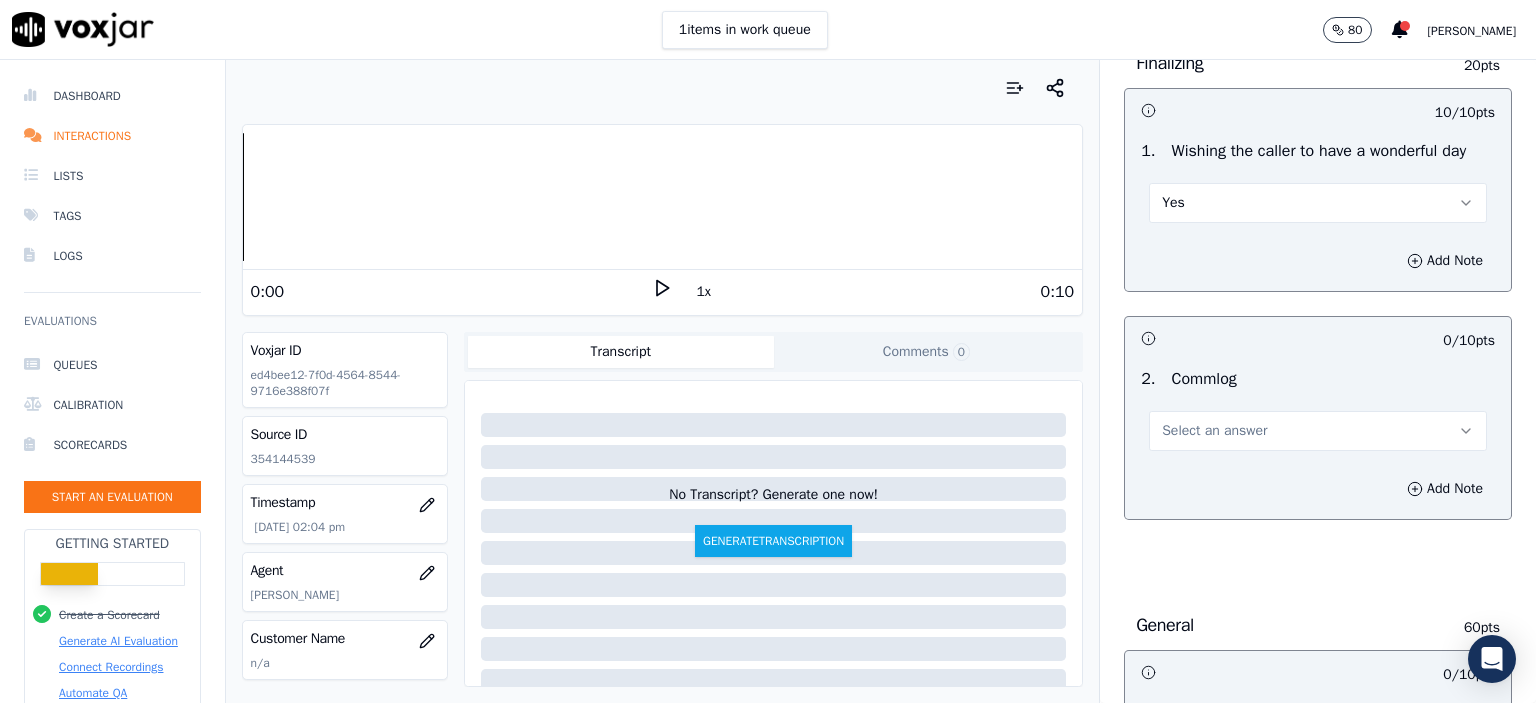 click on "Select an answer" at bounding box center [1214, 431] 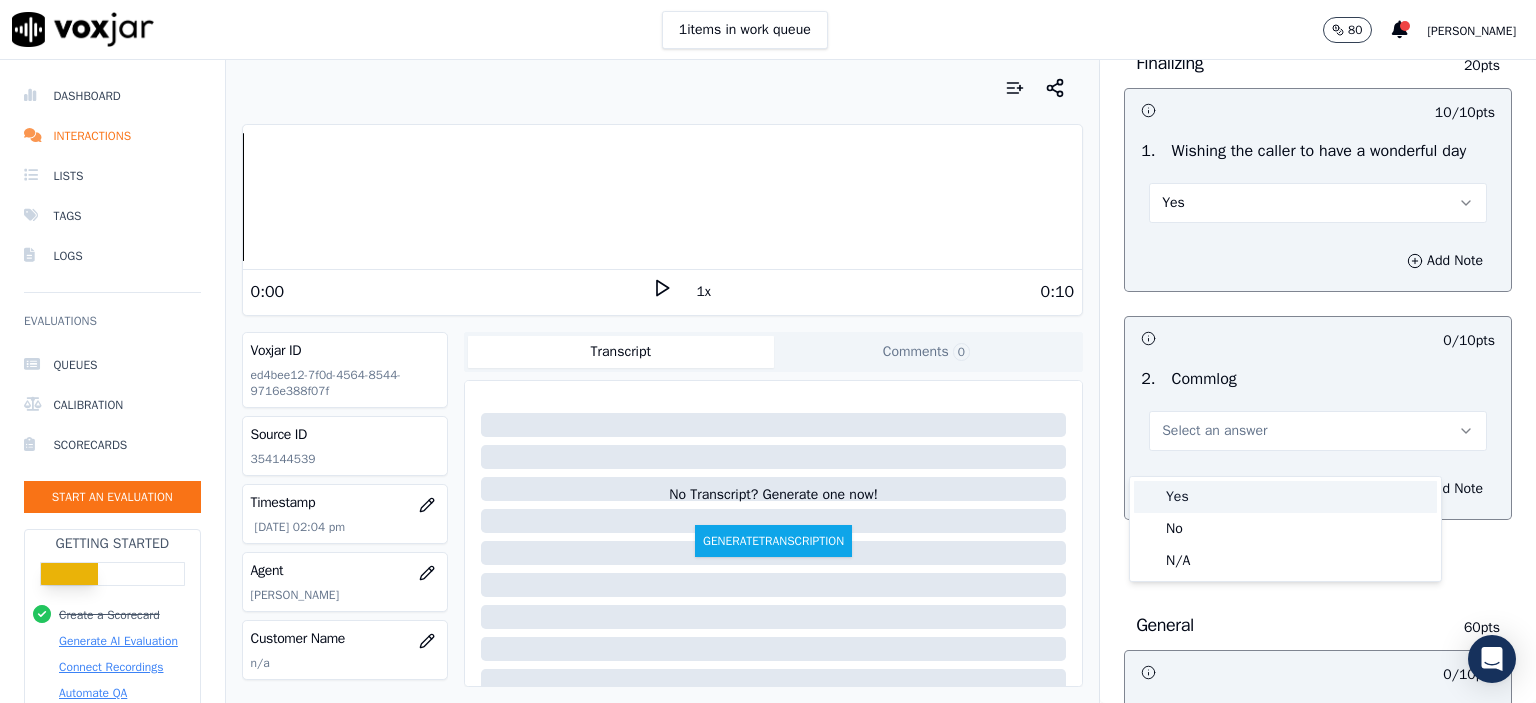 click on "Yes" at bounding box center [1285, 497] 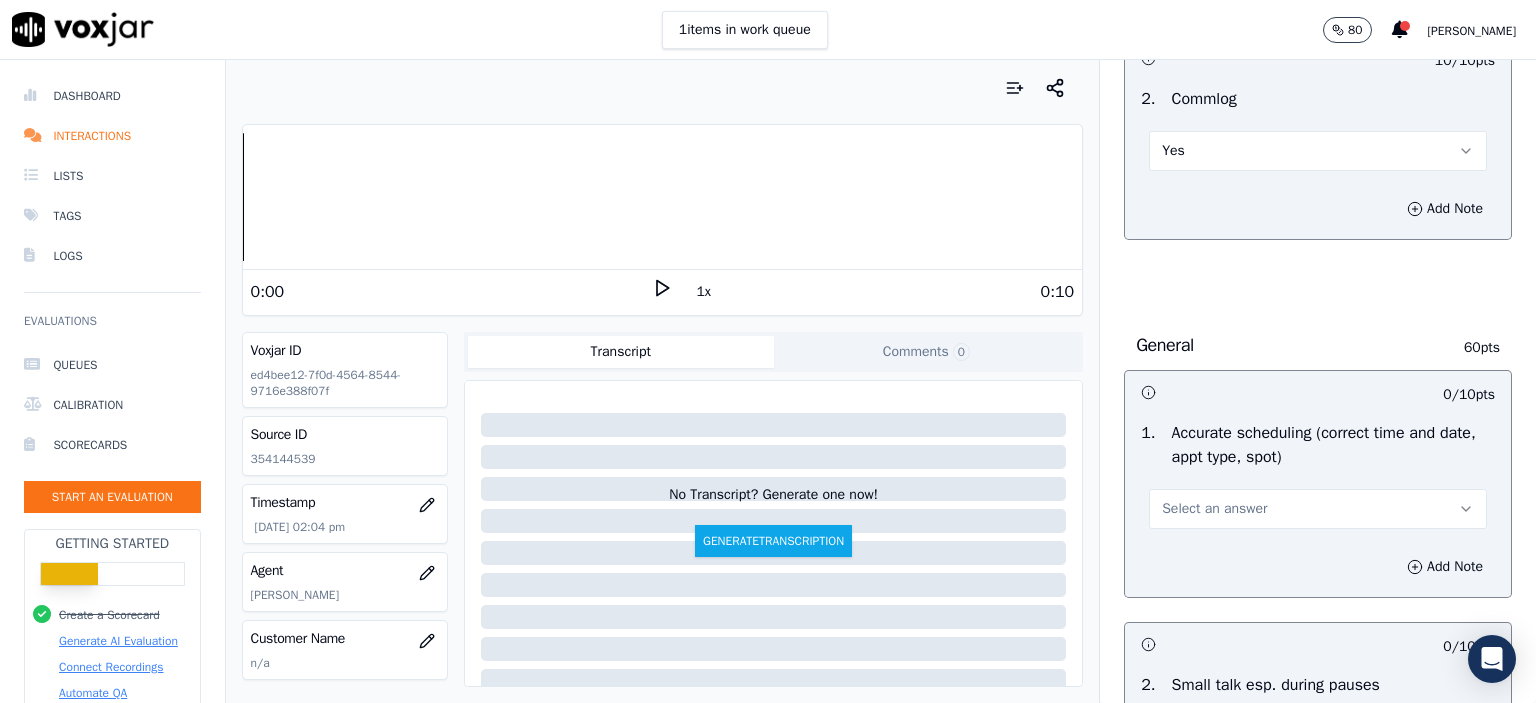 scroll, scrollTop: 1900, scrollLeft: 0, axis: vertical 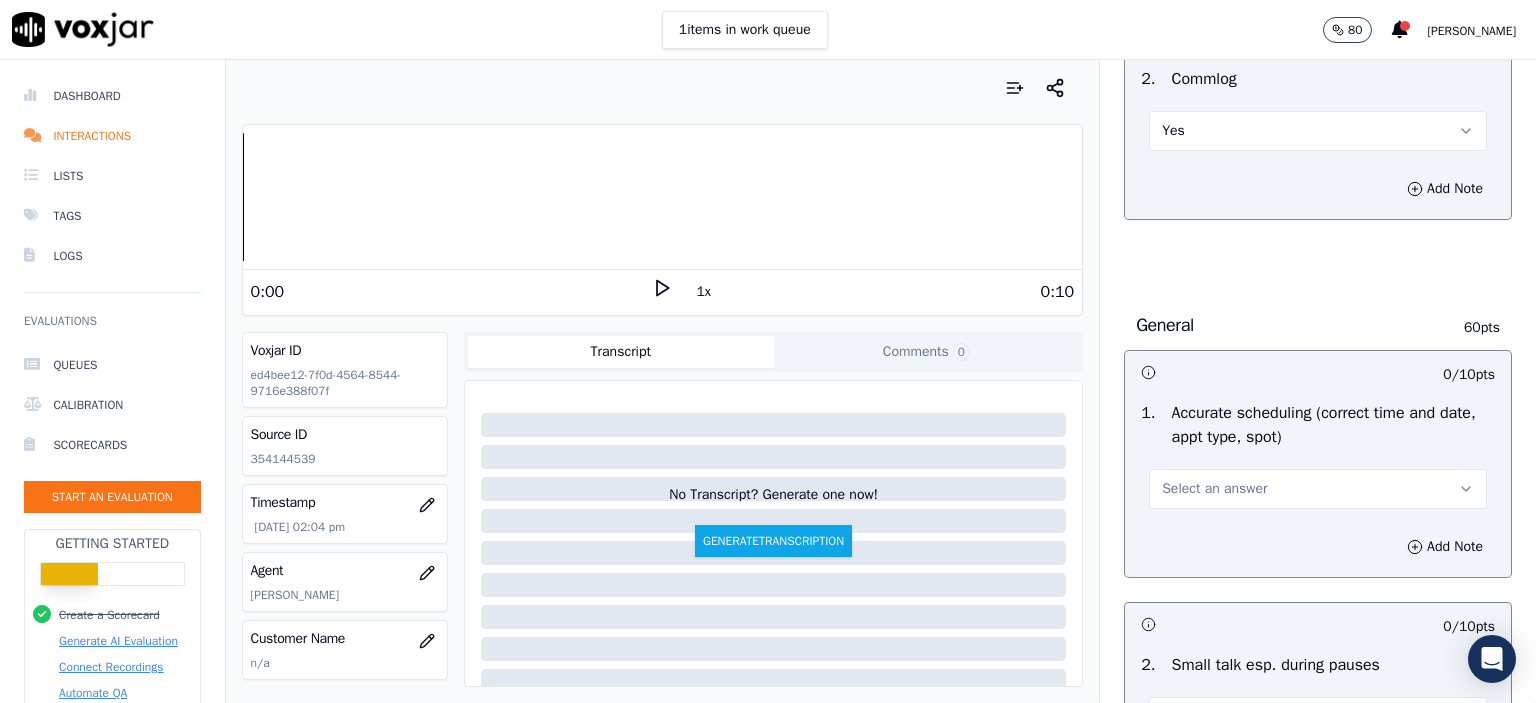 click on "Select an answer" at bounding box center [1318, 489] 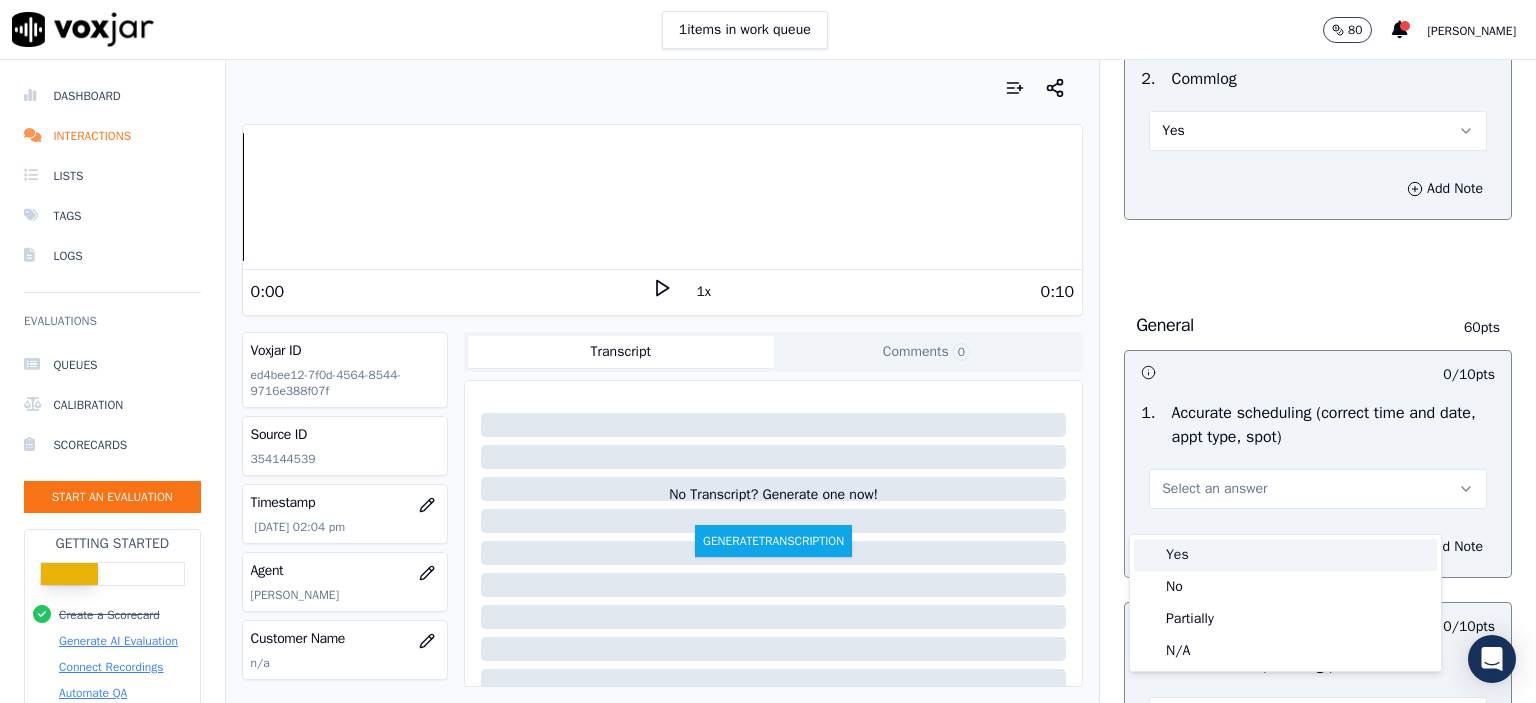 click on "Yes" at bounding box center (1285, 555) 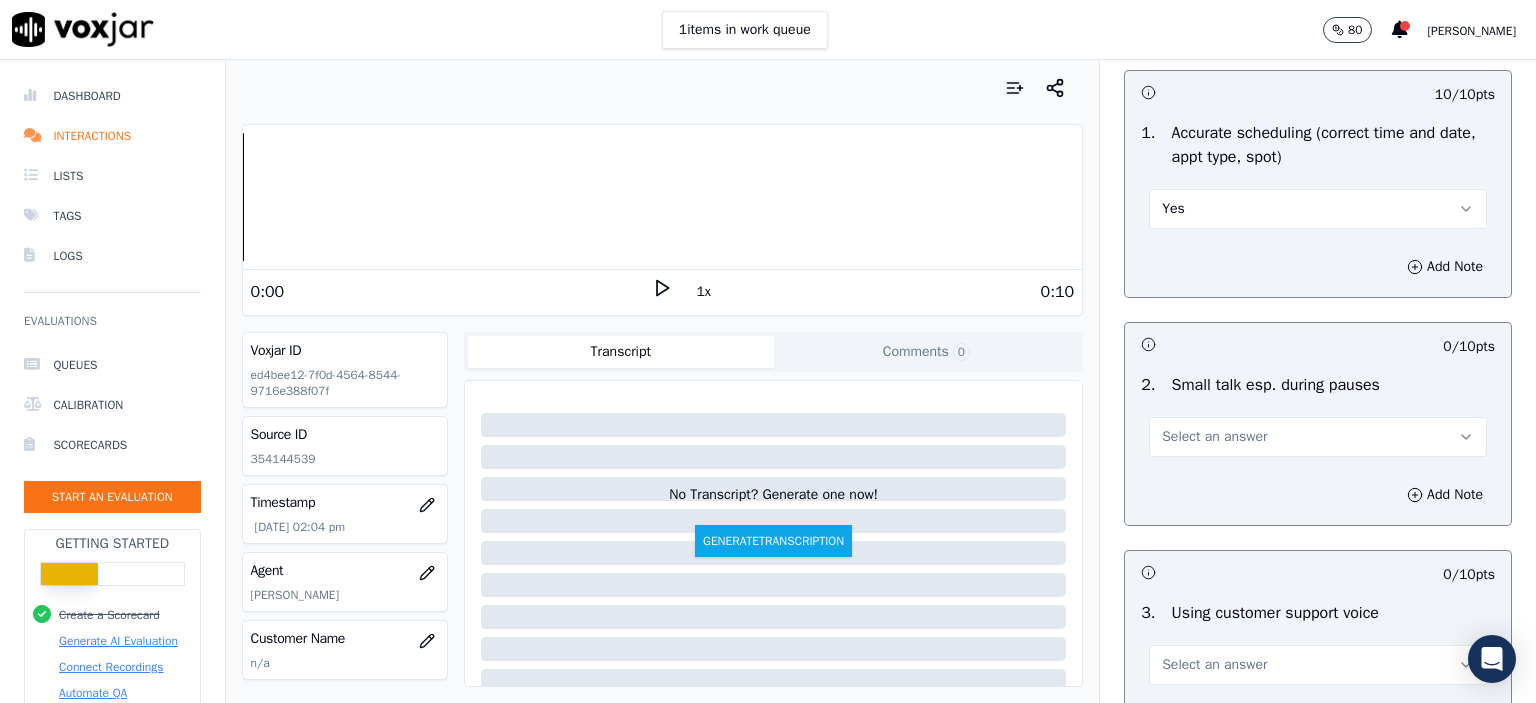 scroll, scrollTop: 2200, scrollLeft: 0, axis: vertical 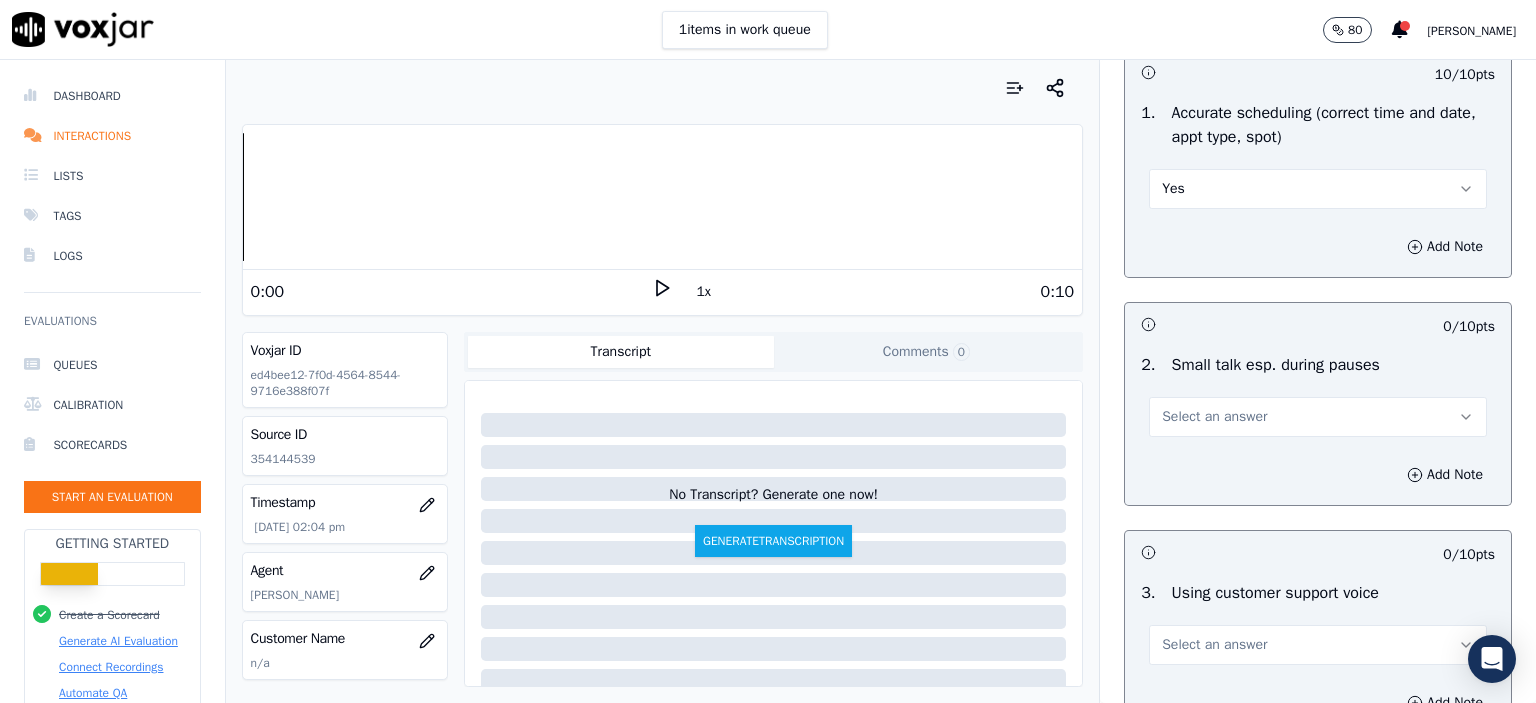 click on "Select an answer" at bounding box center (1214, 417) 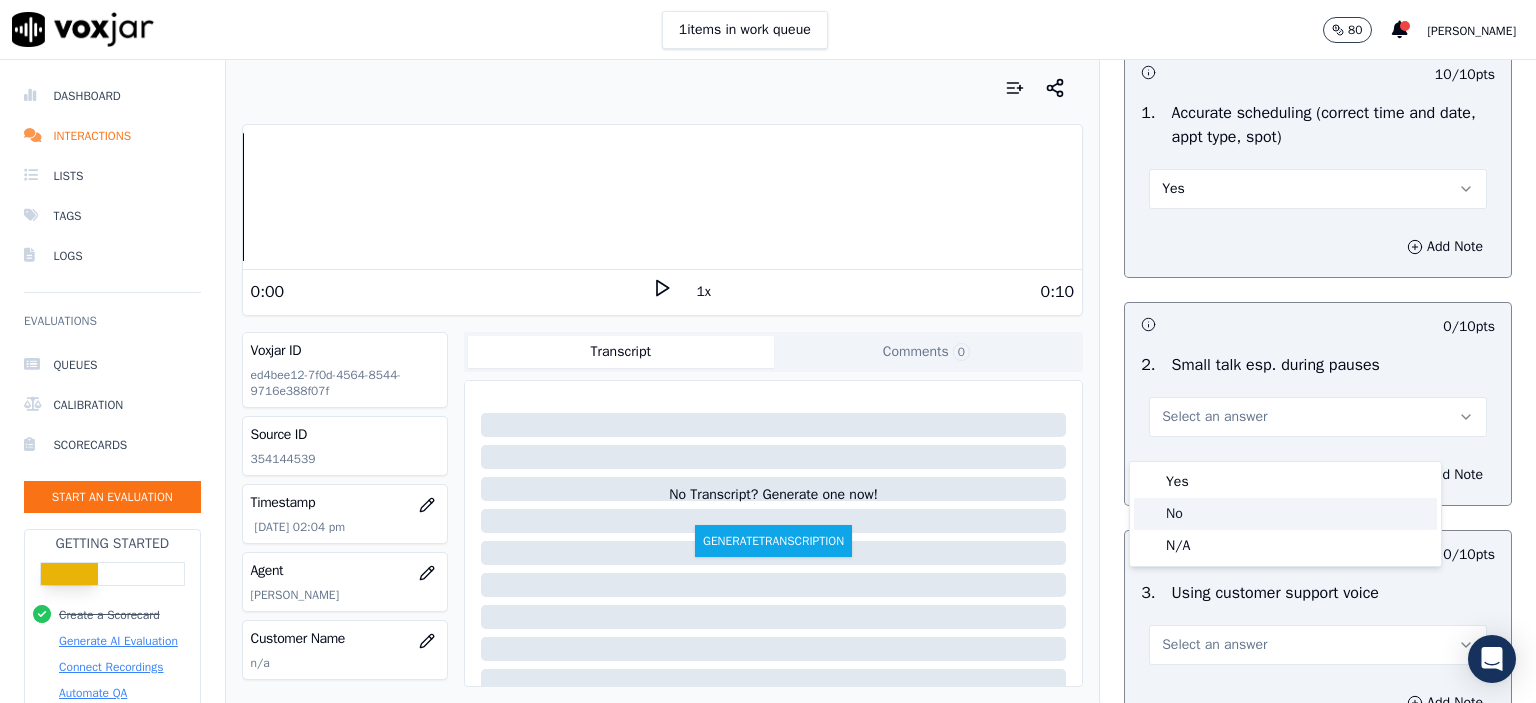 click on "No" 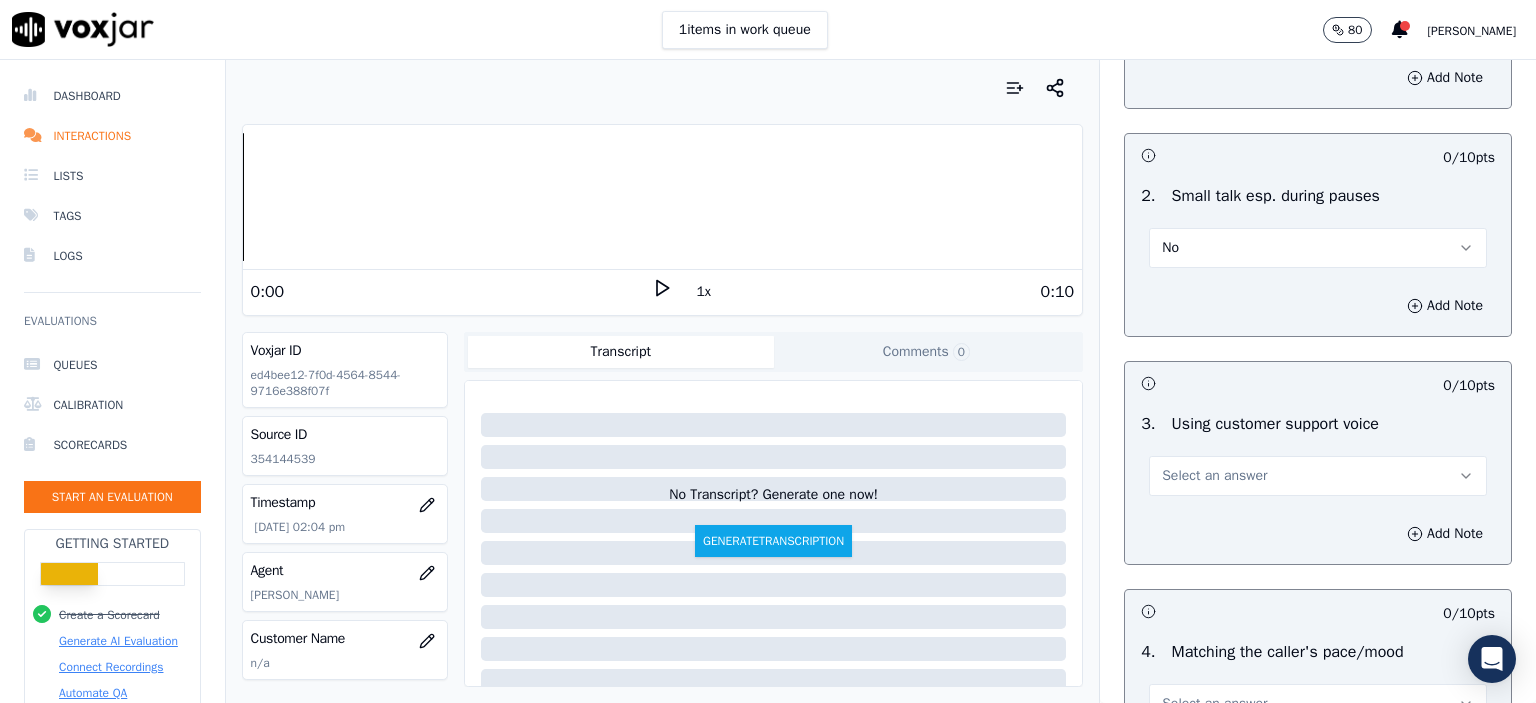 scroll, scrollTop: 2400, scrollLeft: 0, axis: vertical 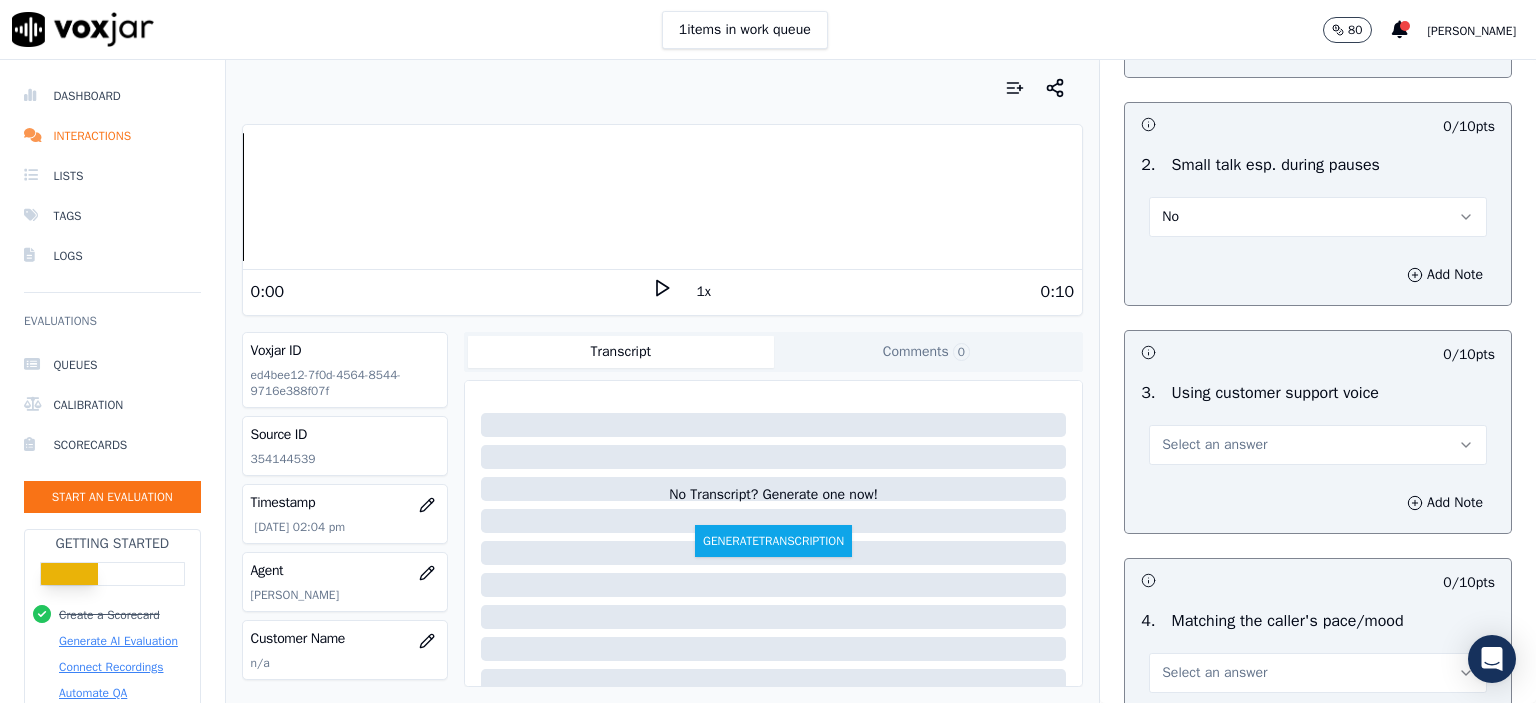 click on "Select an answer" at bounding box center (1318, 445) 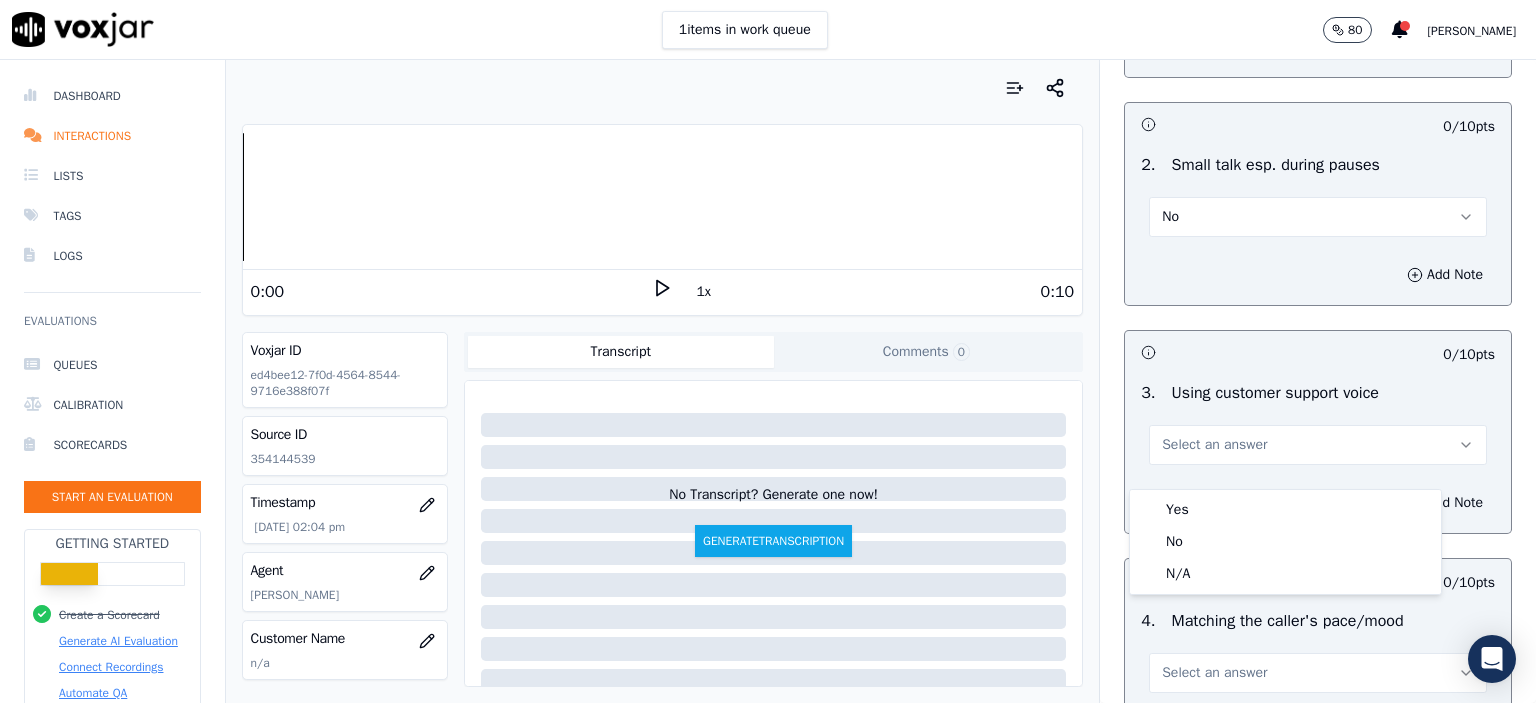 click on "Yes" at bounding box center (1285, 510) 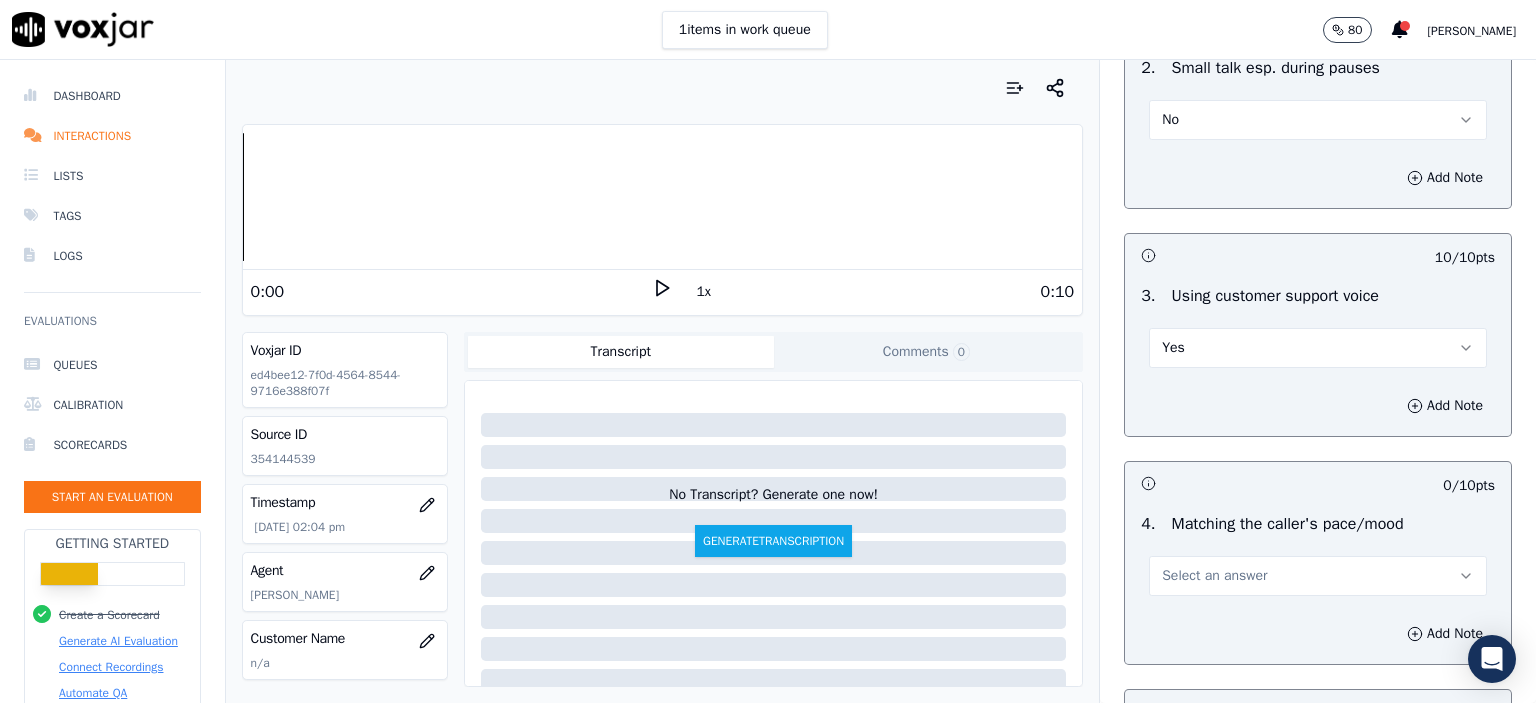 scroll, scrollTop: 2500, scrollLeft: 0, axis: vertical 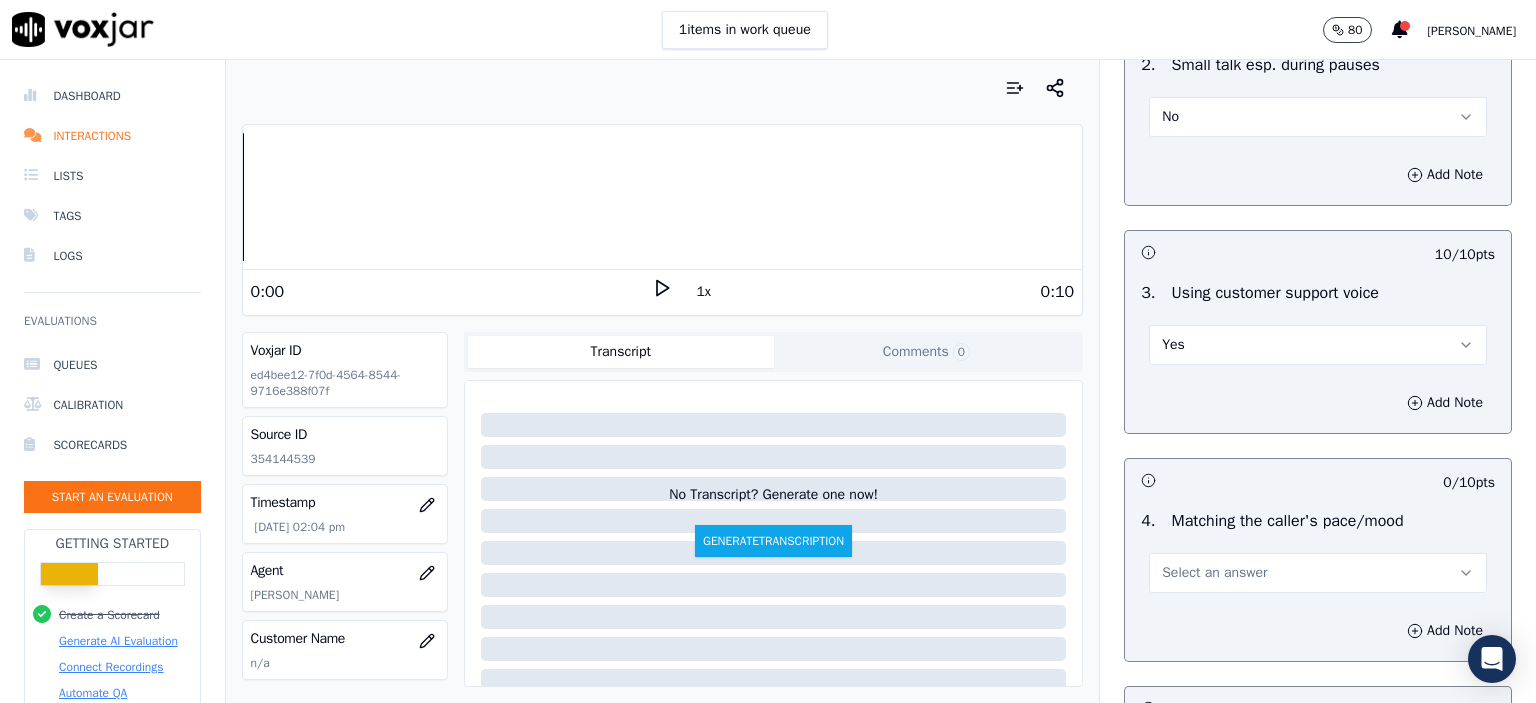 click on "Select an answer" at bounding box center [1214, 573] 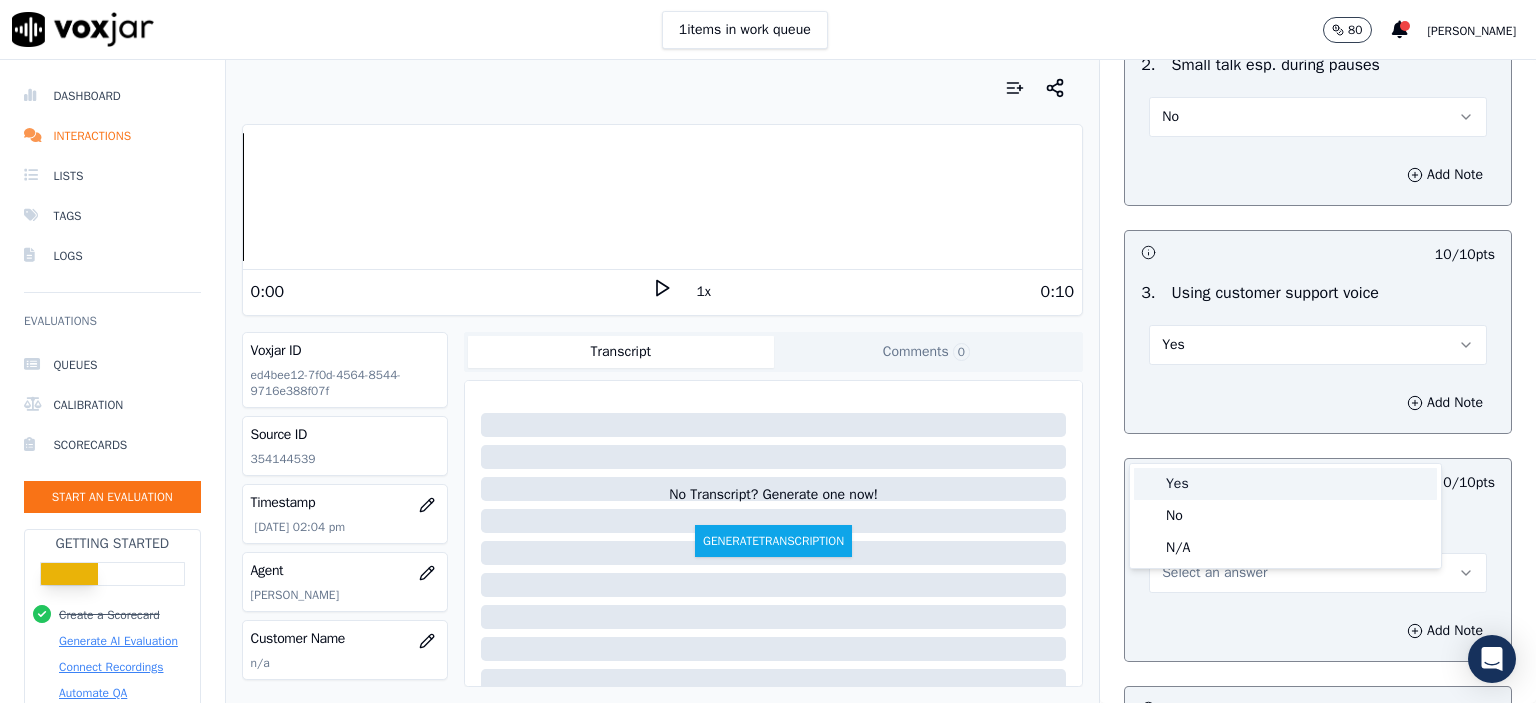 click on "Yes" at bounding box center [1285, 484] 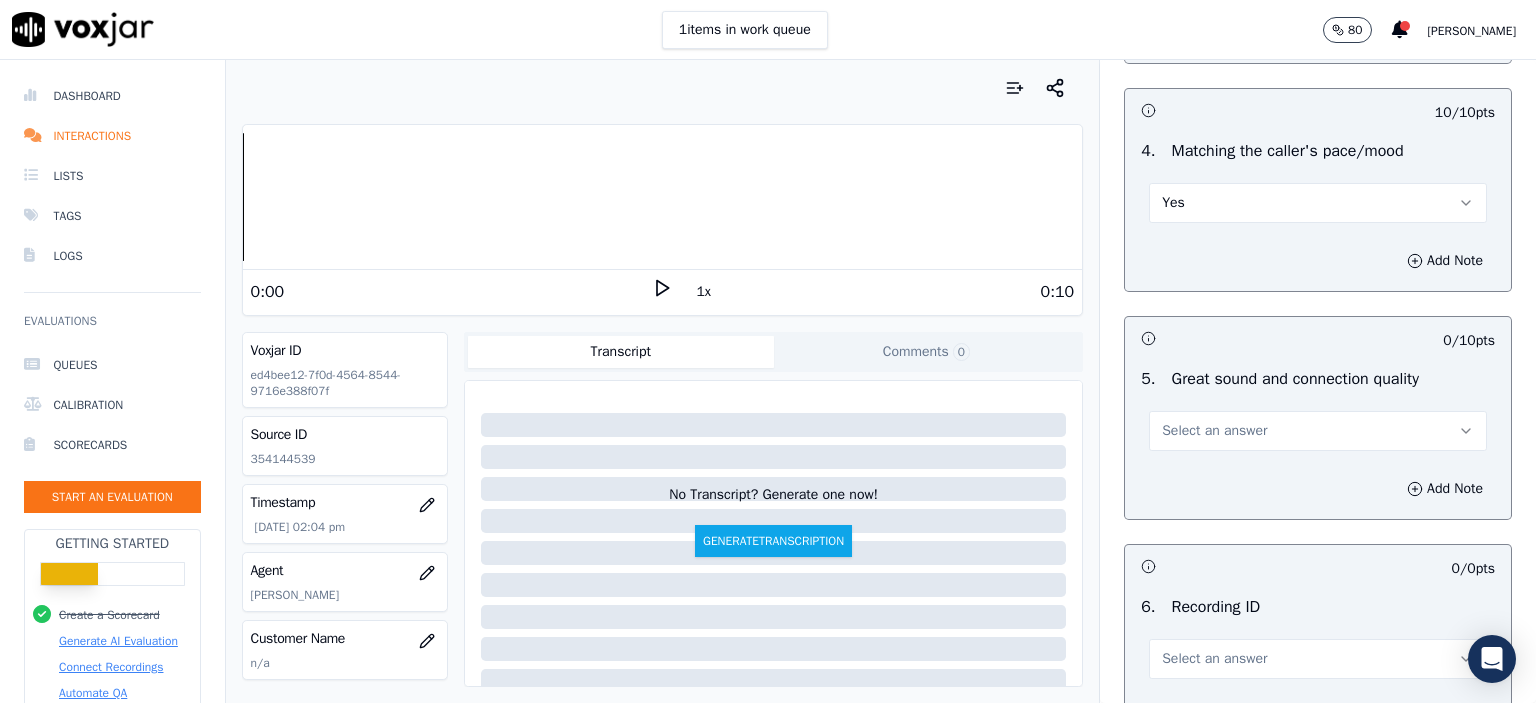 scroll, scrollTop: 2900, scrollLeft: 0, axis: vertical 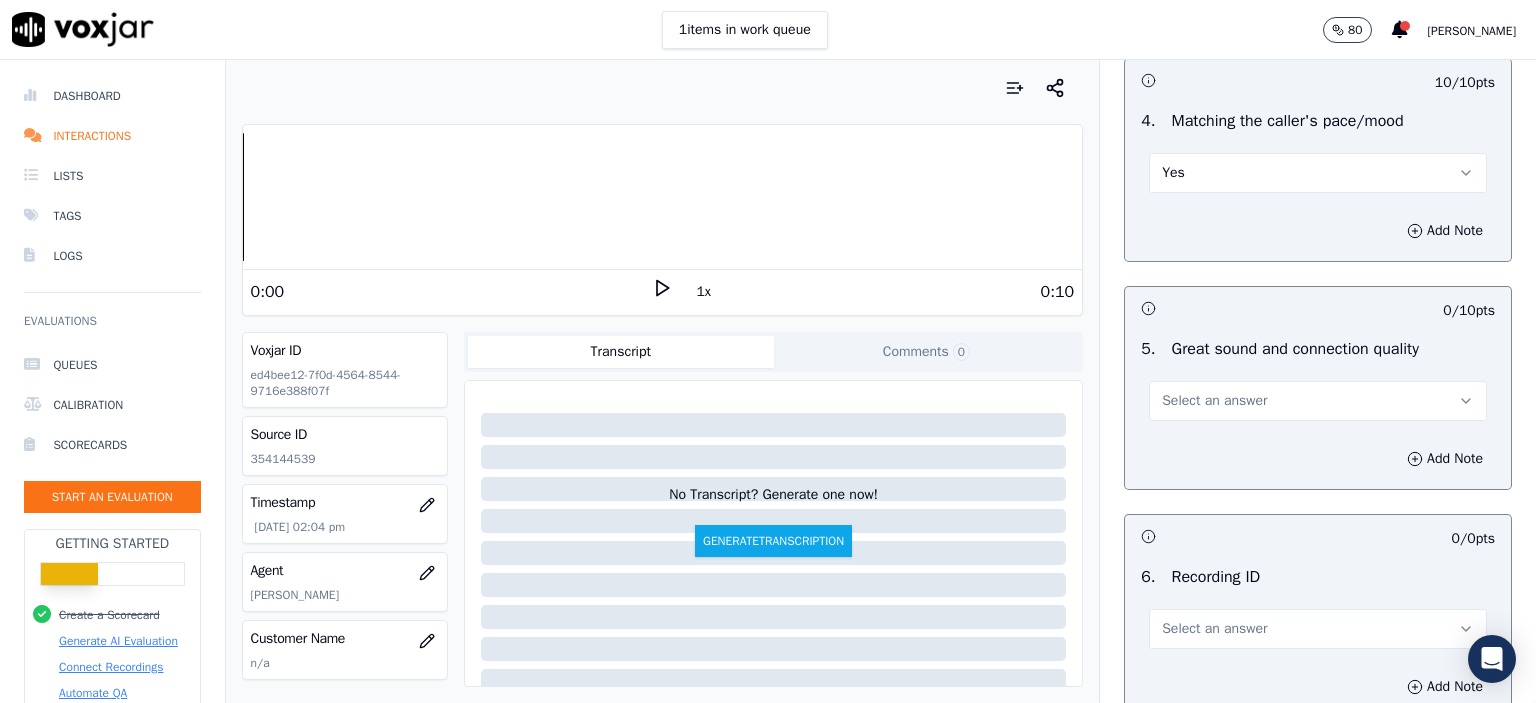 click on "Select an answer" at bounding box center [1214, 401] 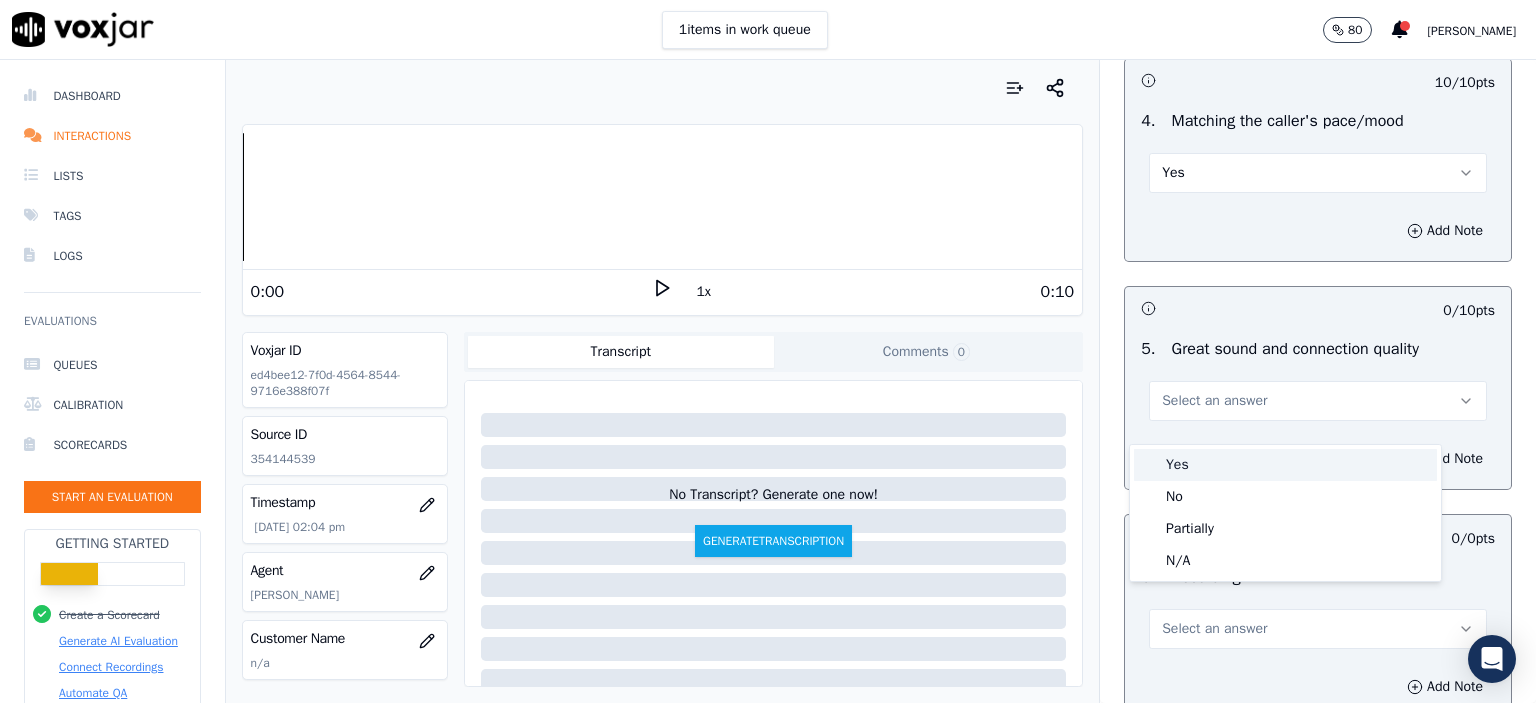 click on "Yes" at bounding box center [1285, 465] 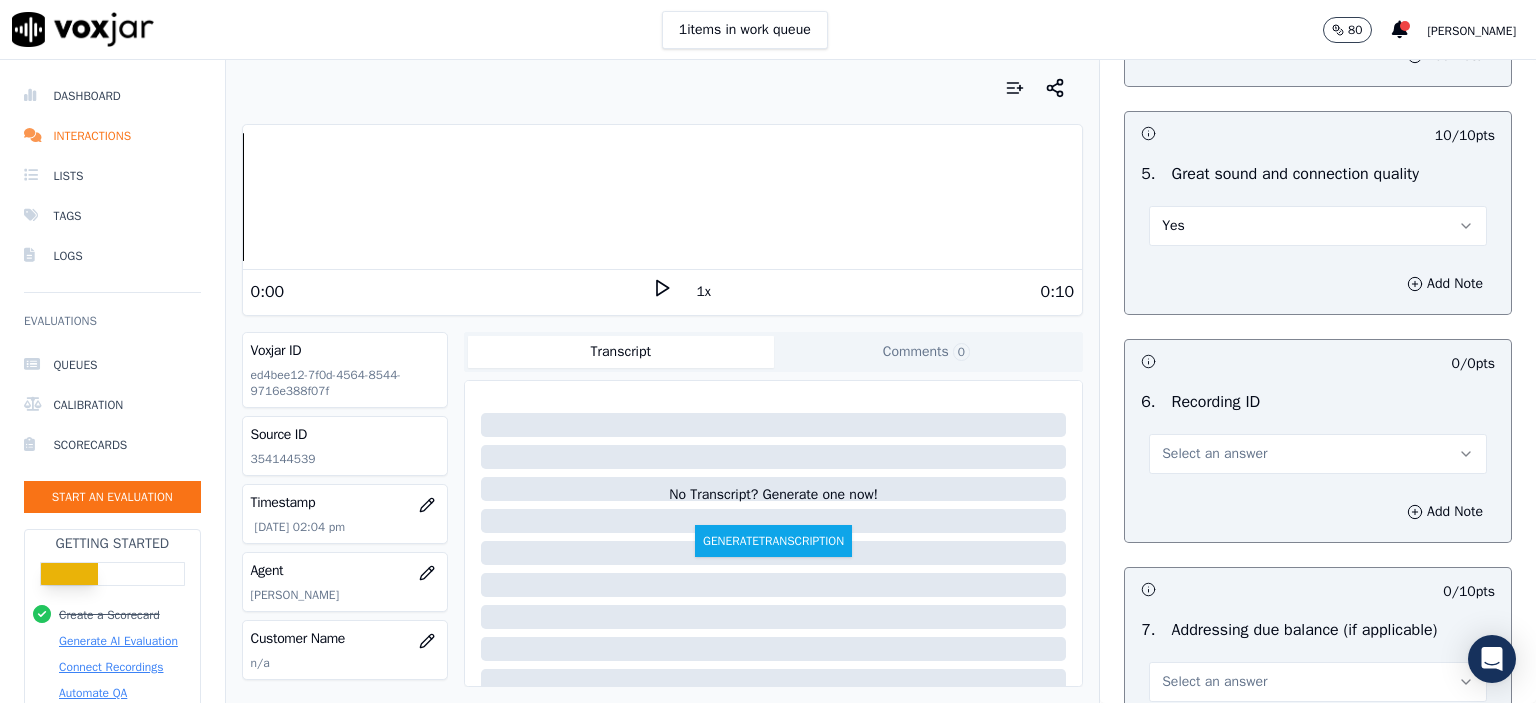 scroll, scrollTop: 3100, scrollLeft: 0, axis: vertical 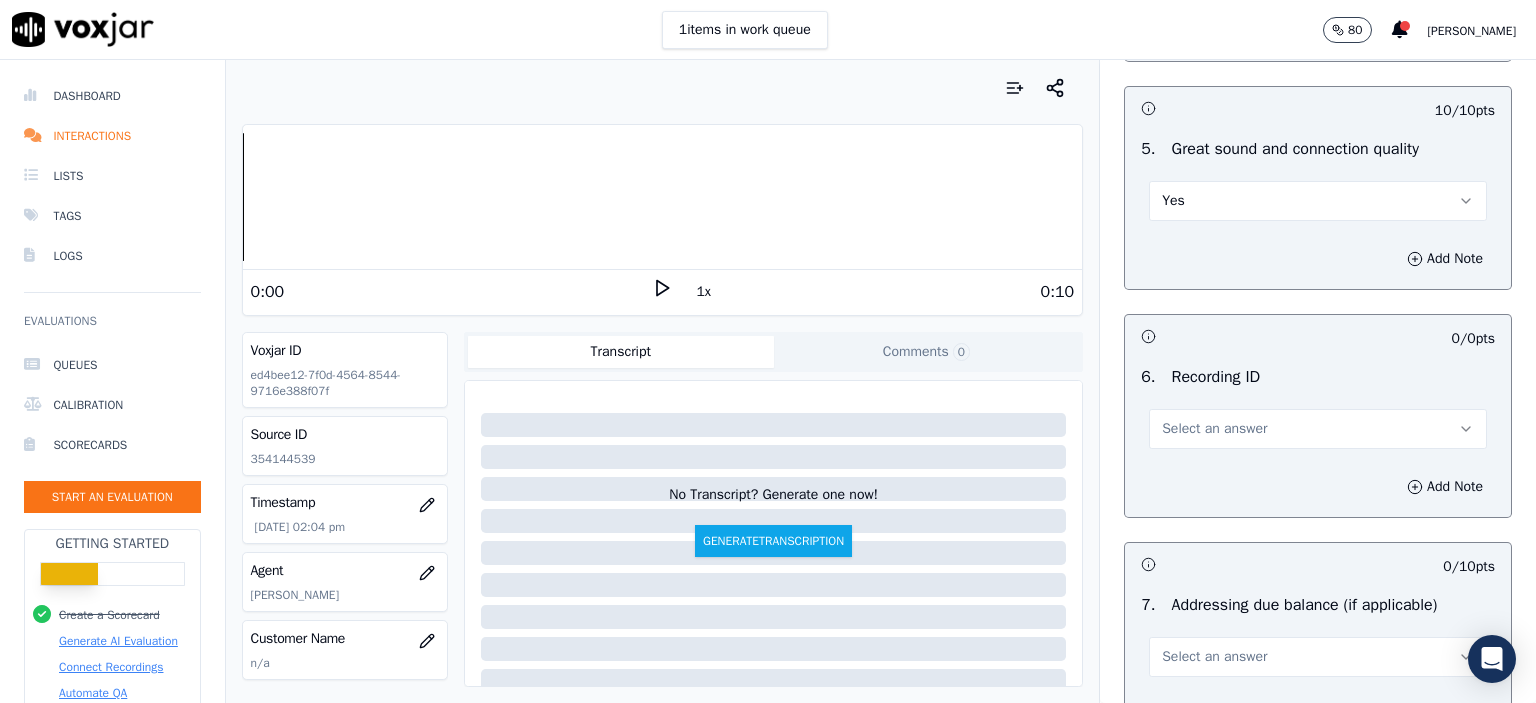 click on "Select an answer" at bounding box center [1214, 429] 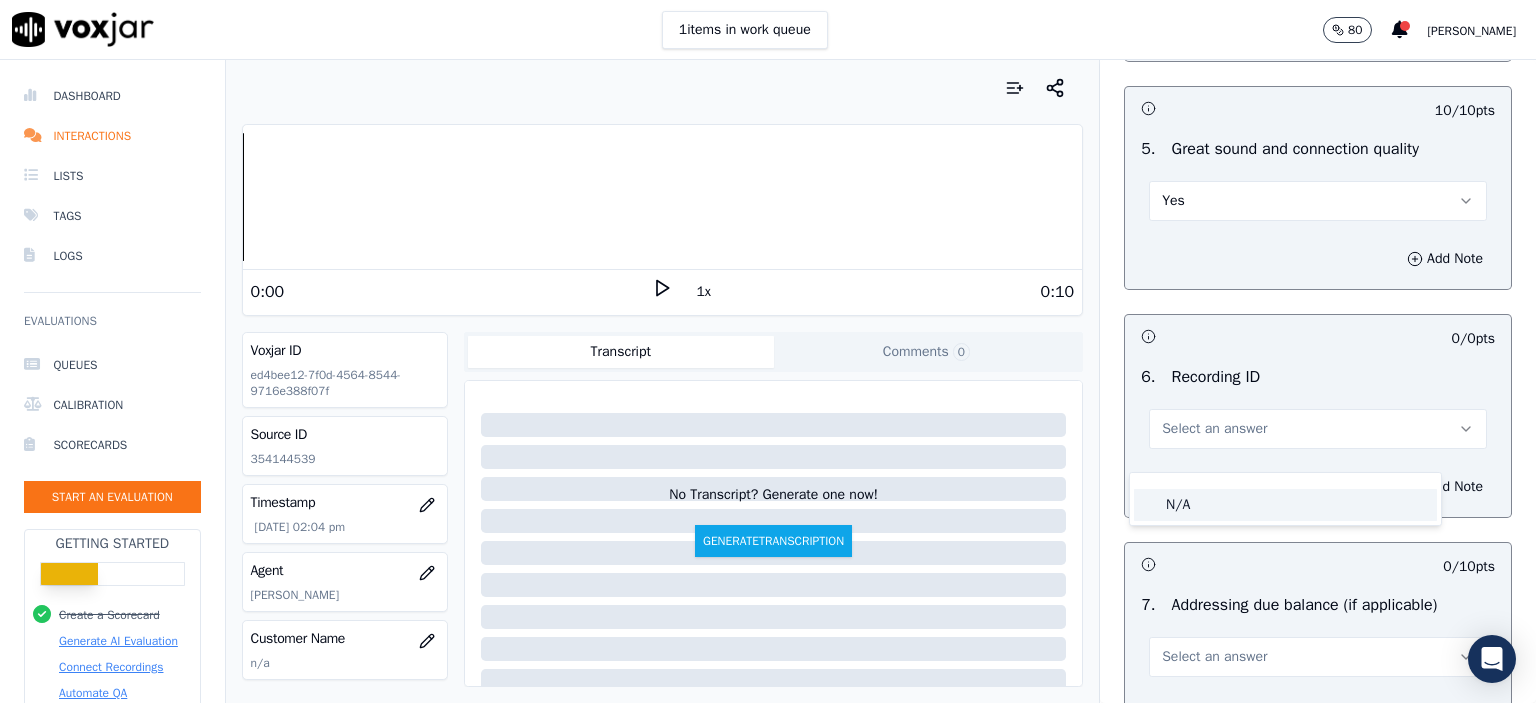 click on "N/A" 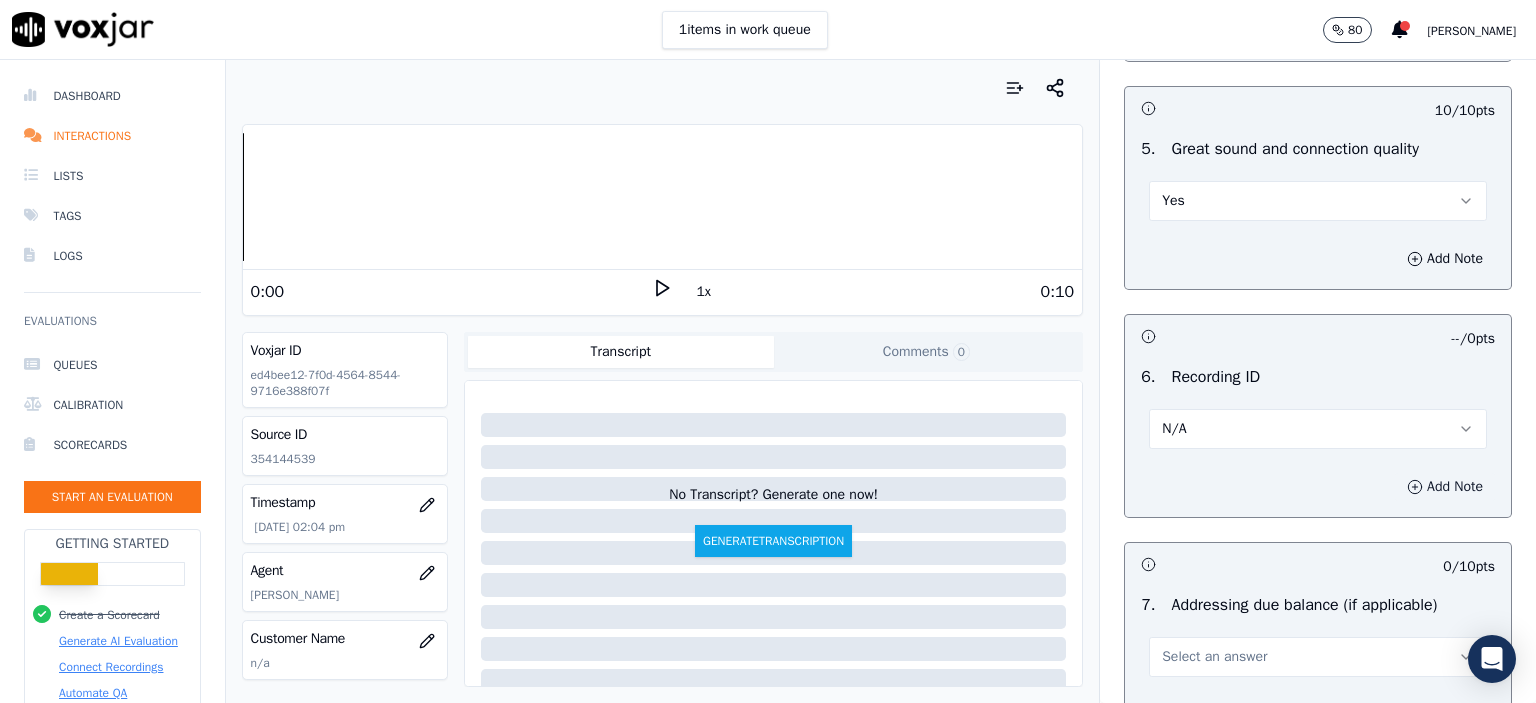 click on "Add Note" at bounding box center [1445, 487] 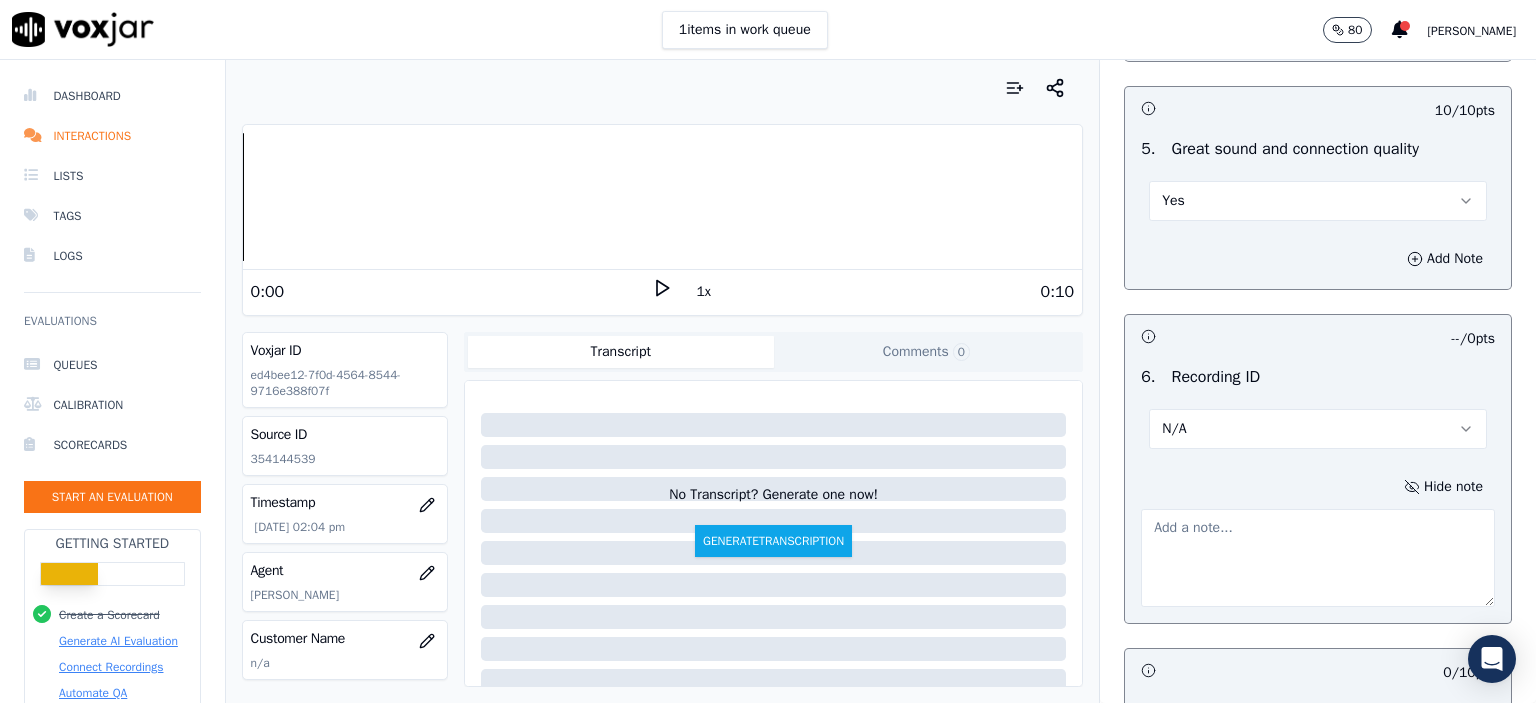 click on "Source ID   354144539" at bounding box center (345, 446) 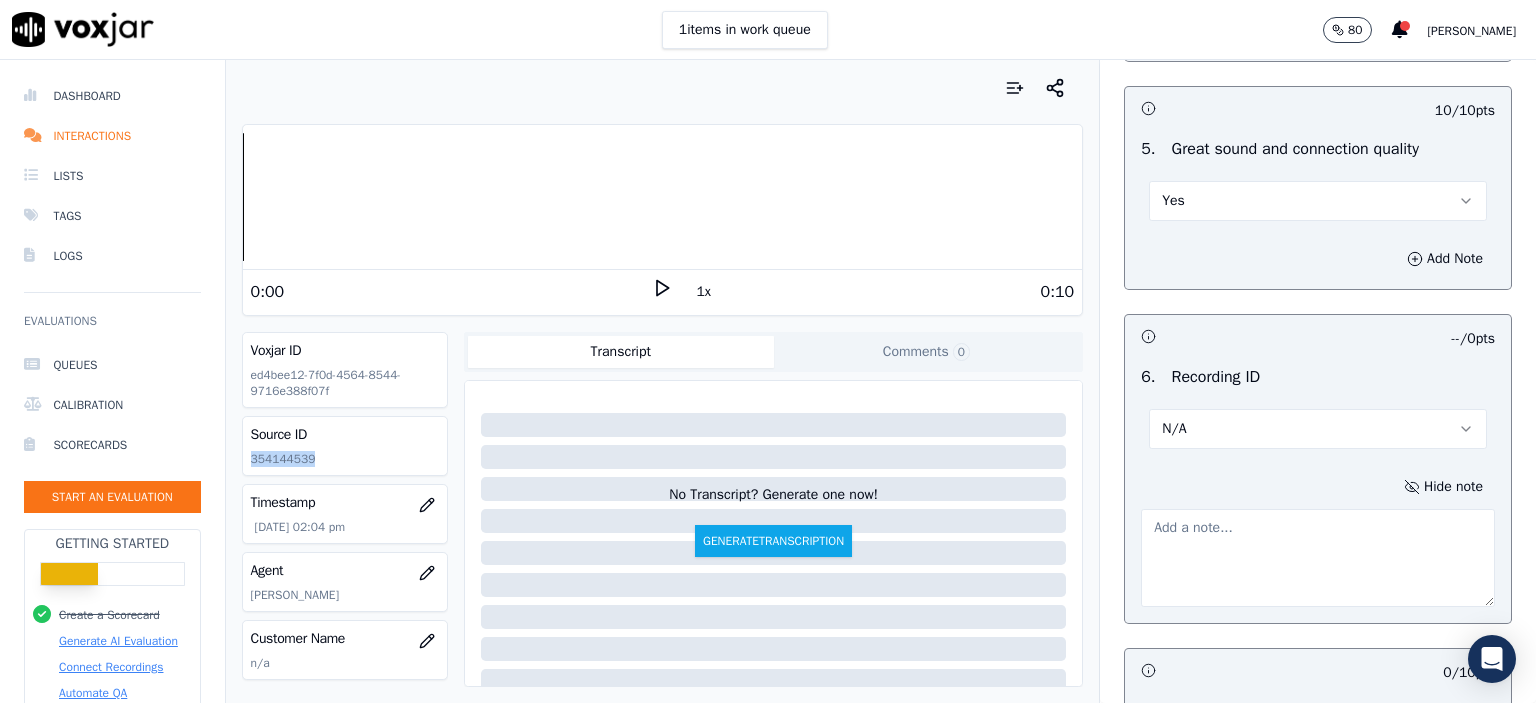 click on "Source ID   354144539" at bounding box center [345, 446] 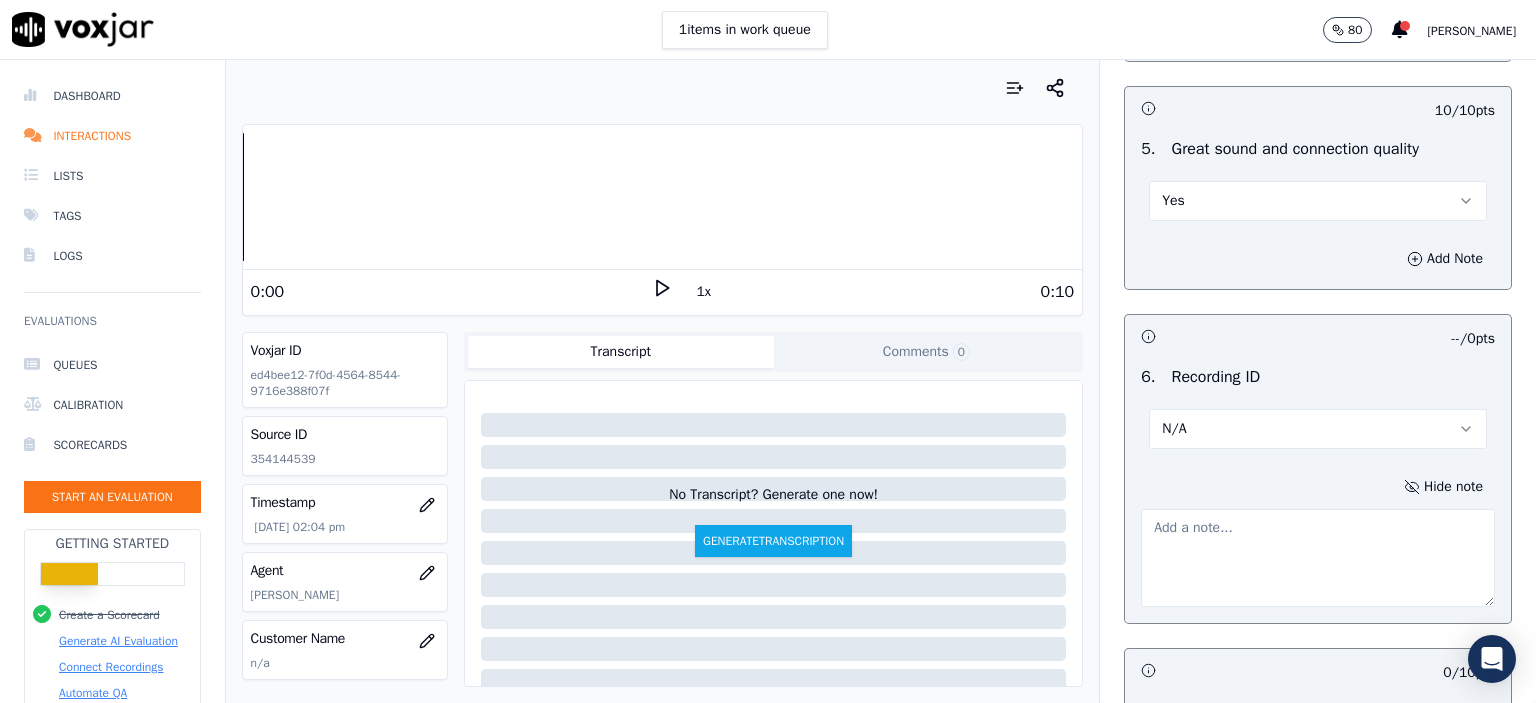 click at bounding box center (1318, 558) 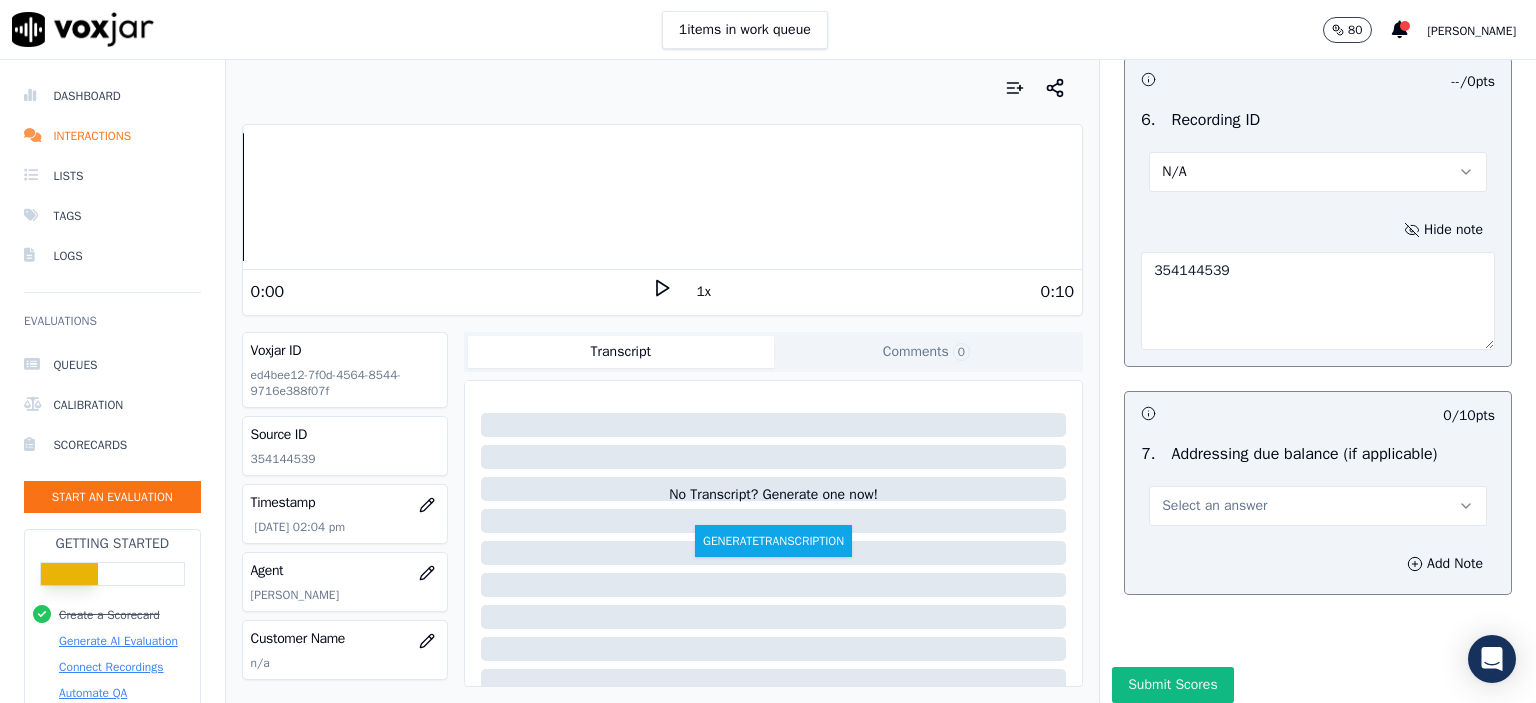 scroll, scrollTop: 3432, scrollLeft: 0, axis: vertical 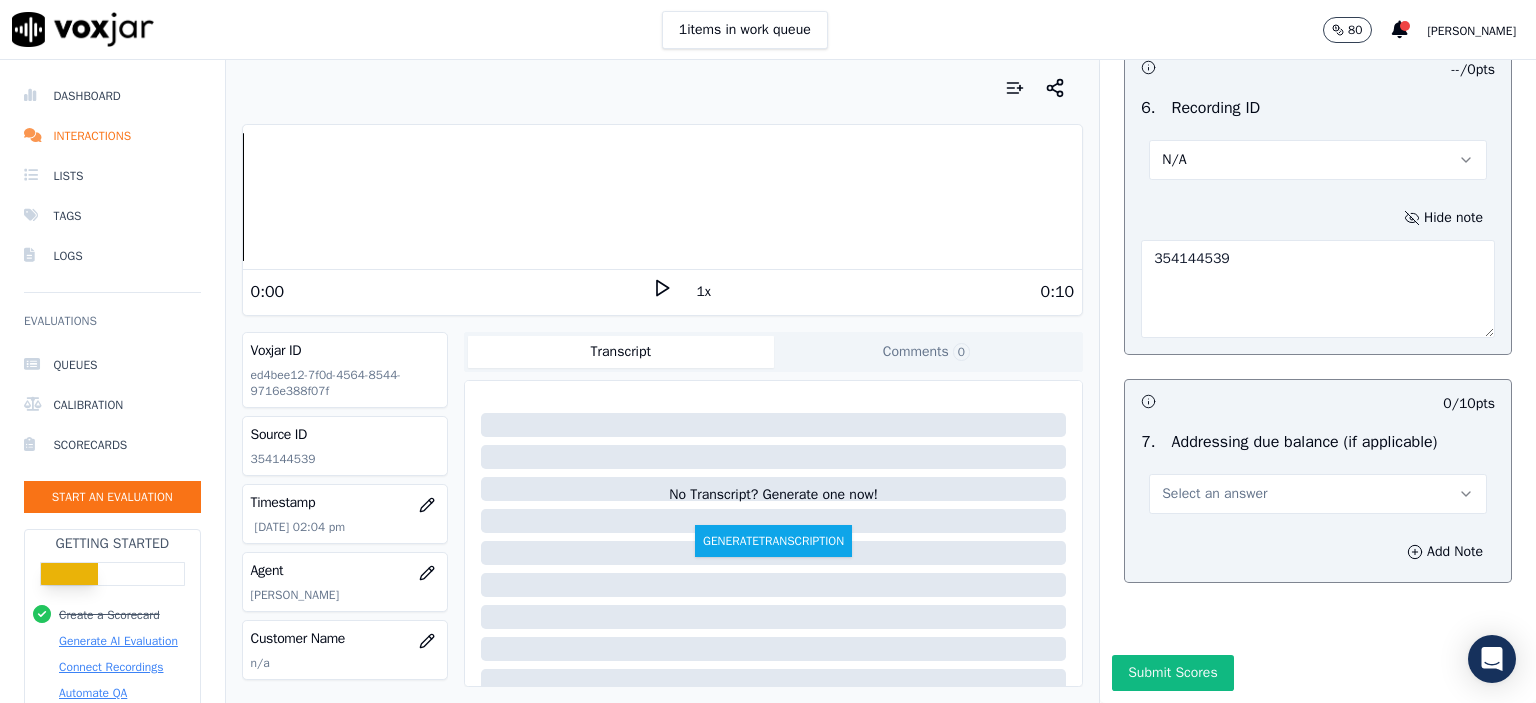 type on "354144539" 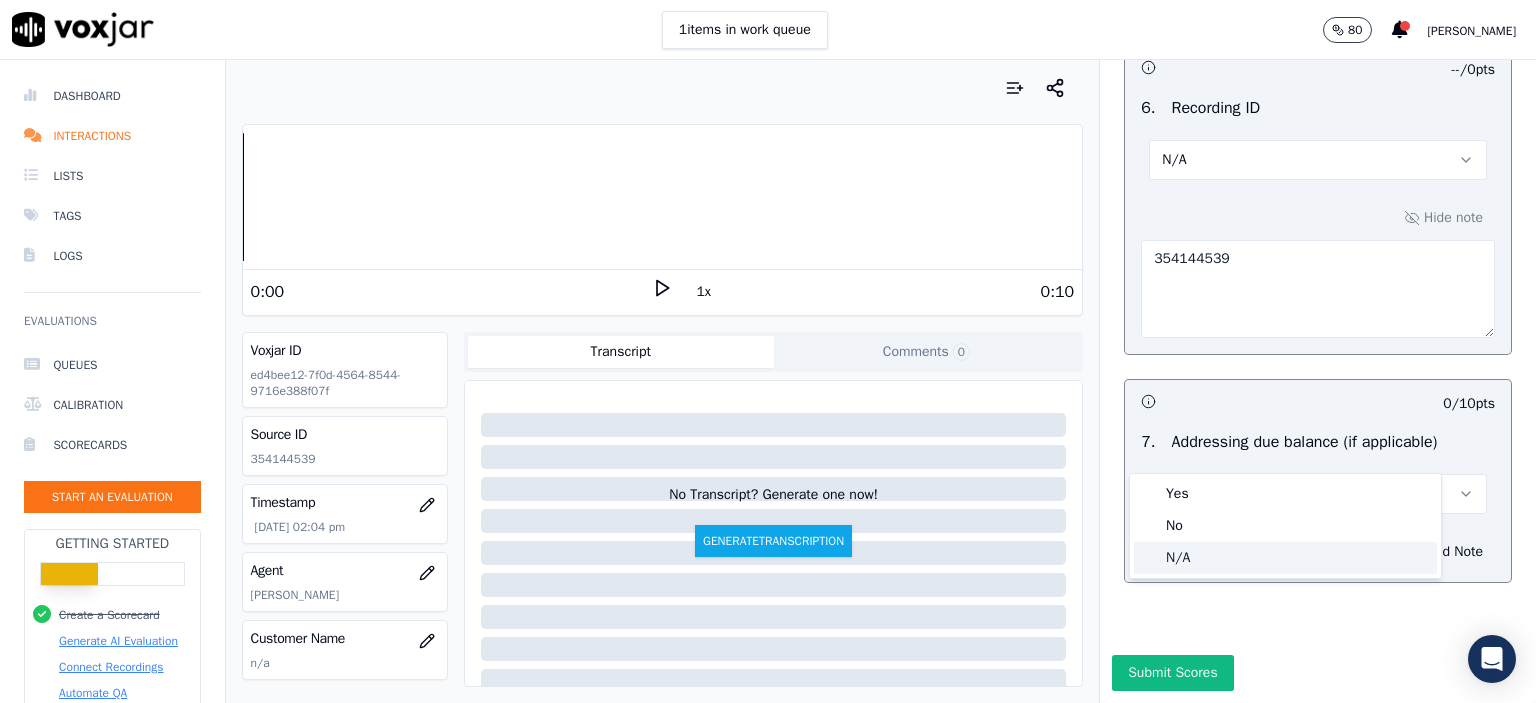 click on "N/A" 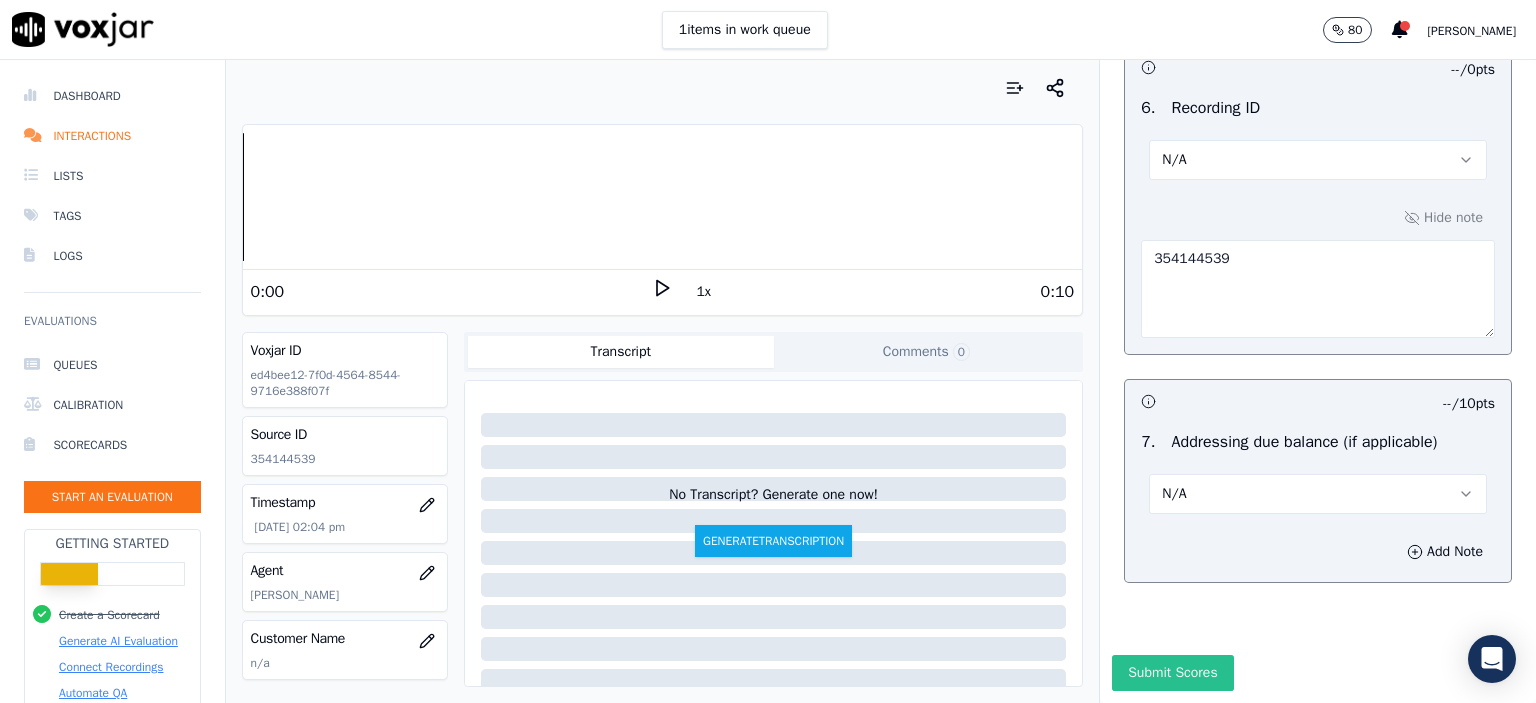 click on "Submit Scores" at bounding box center [1172, 673] 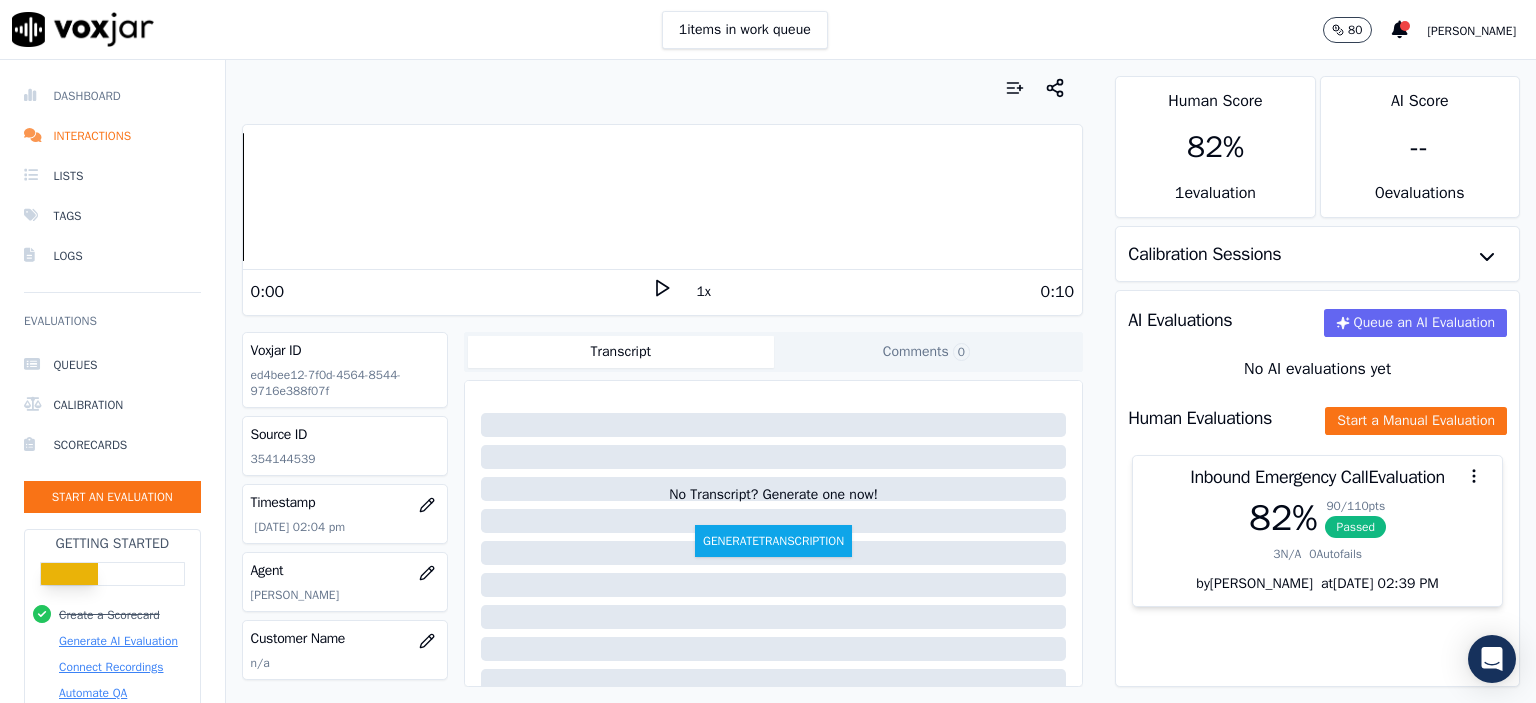 click on "Dashboard" at bounding box center (112, 96) 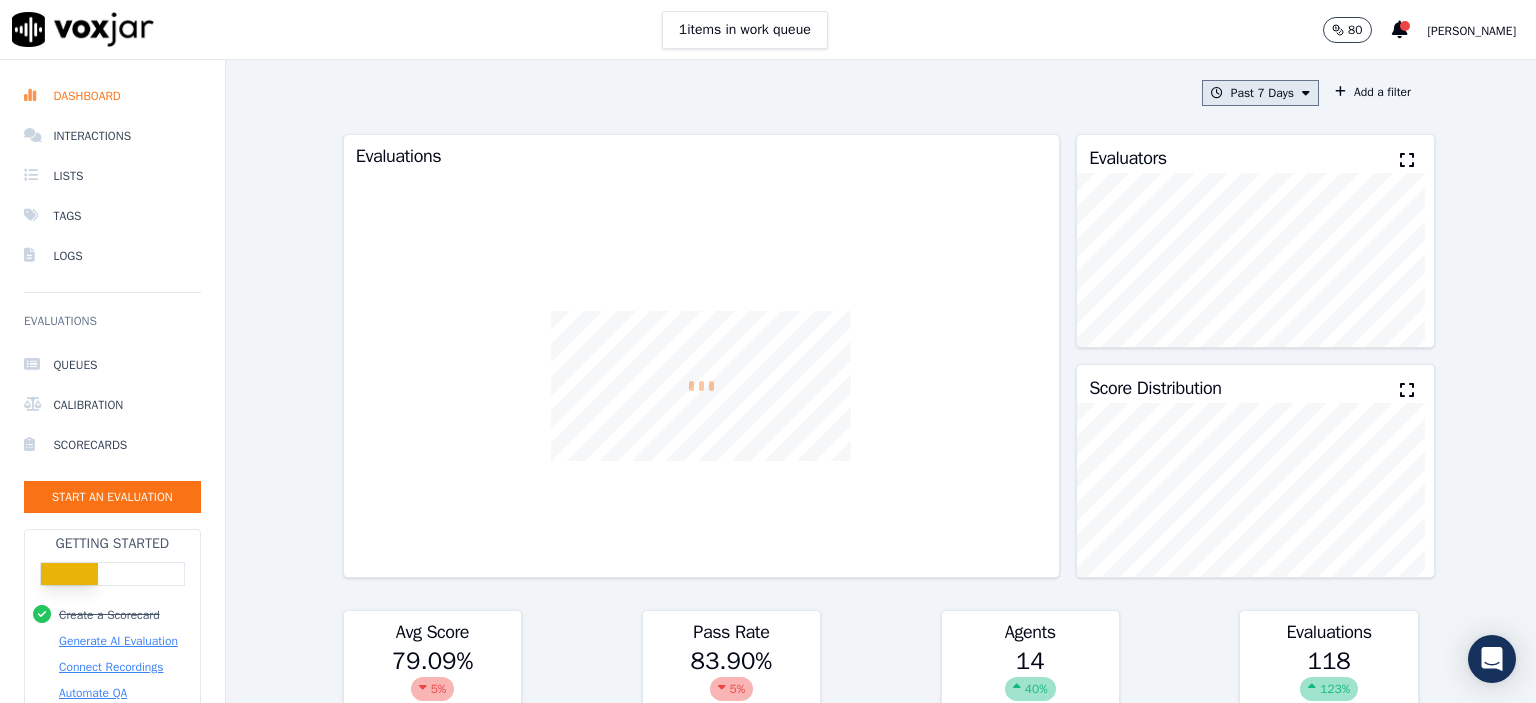 click on "Past 7 Days" at bounding box center (1260, 93) 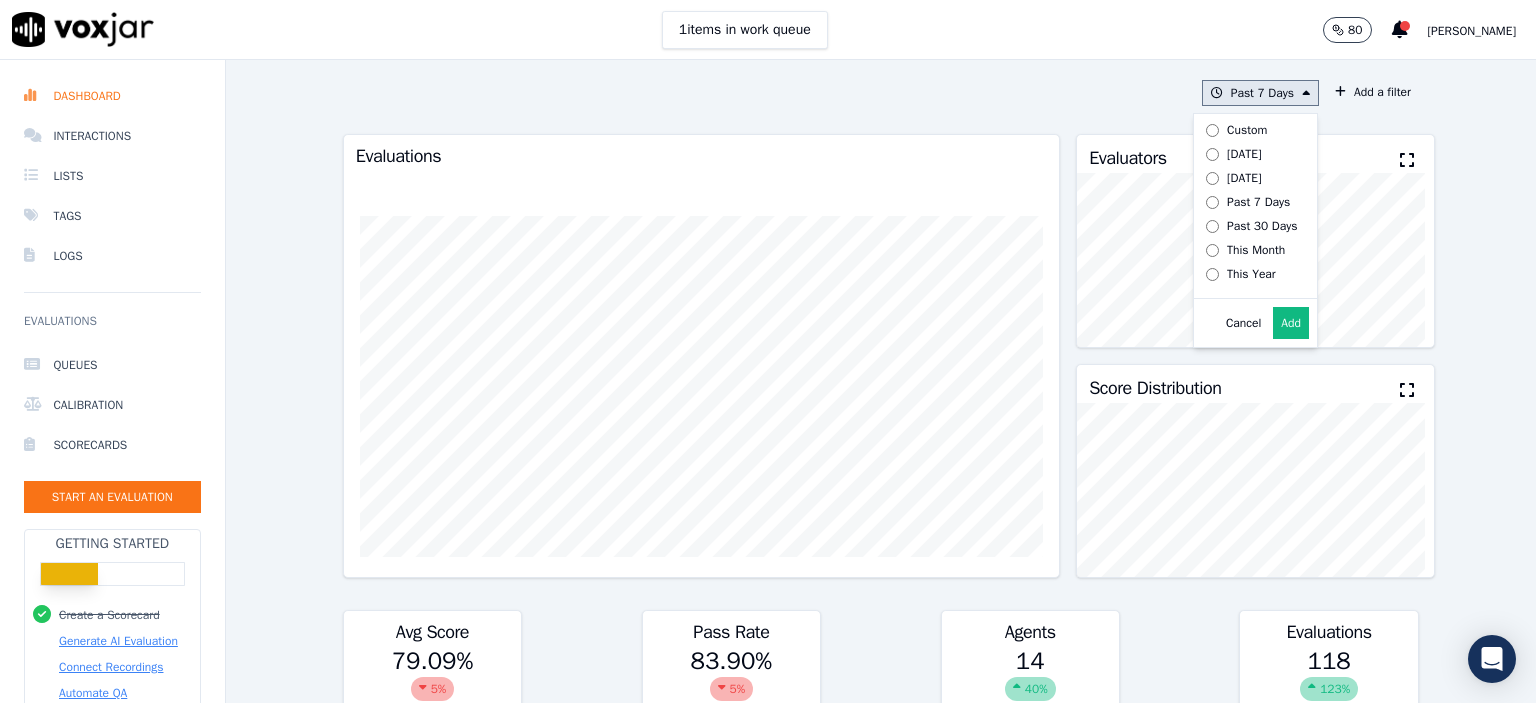 click on "Add" at bounding box center (1291, 323) 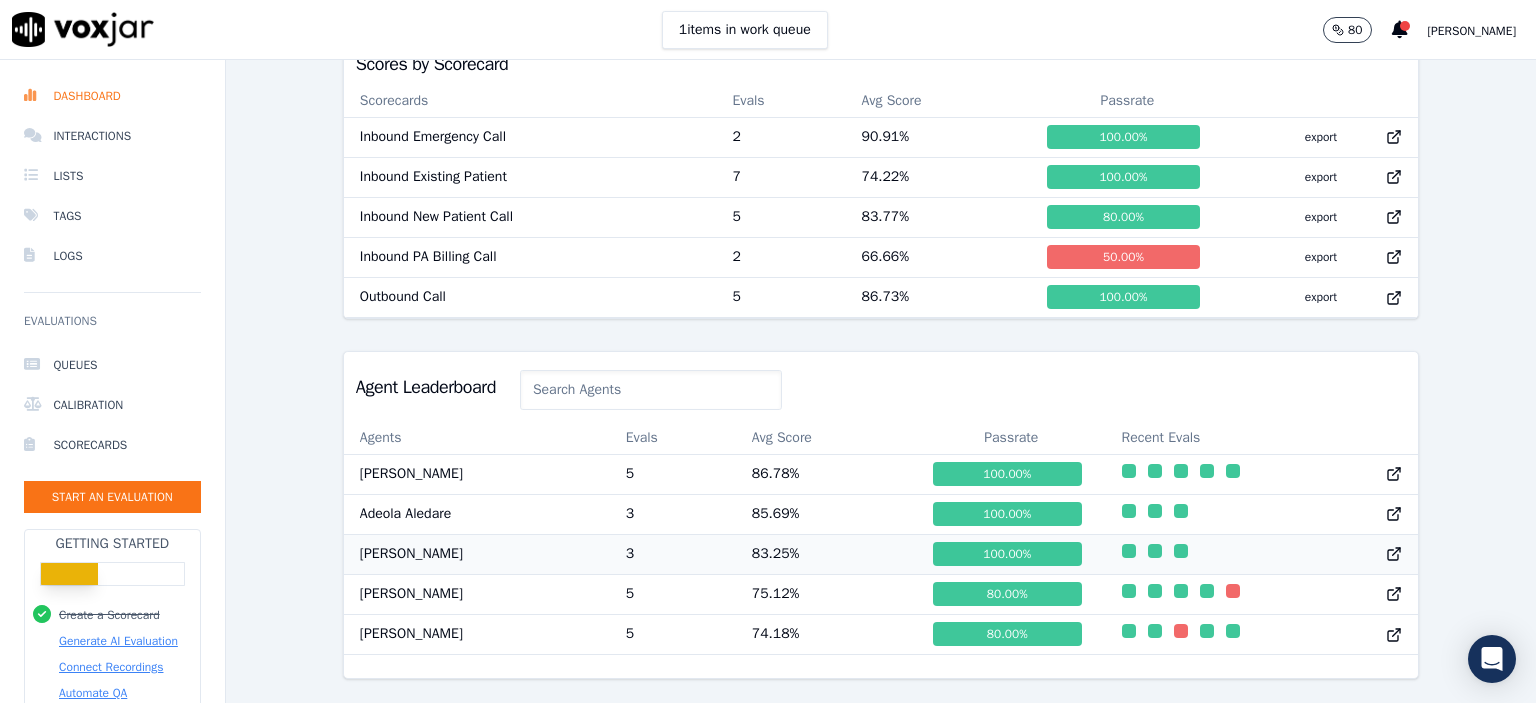 scroll, scrollTop: 746, scrollLeft: 0, axis: vertical 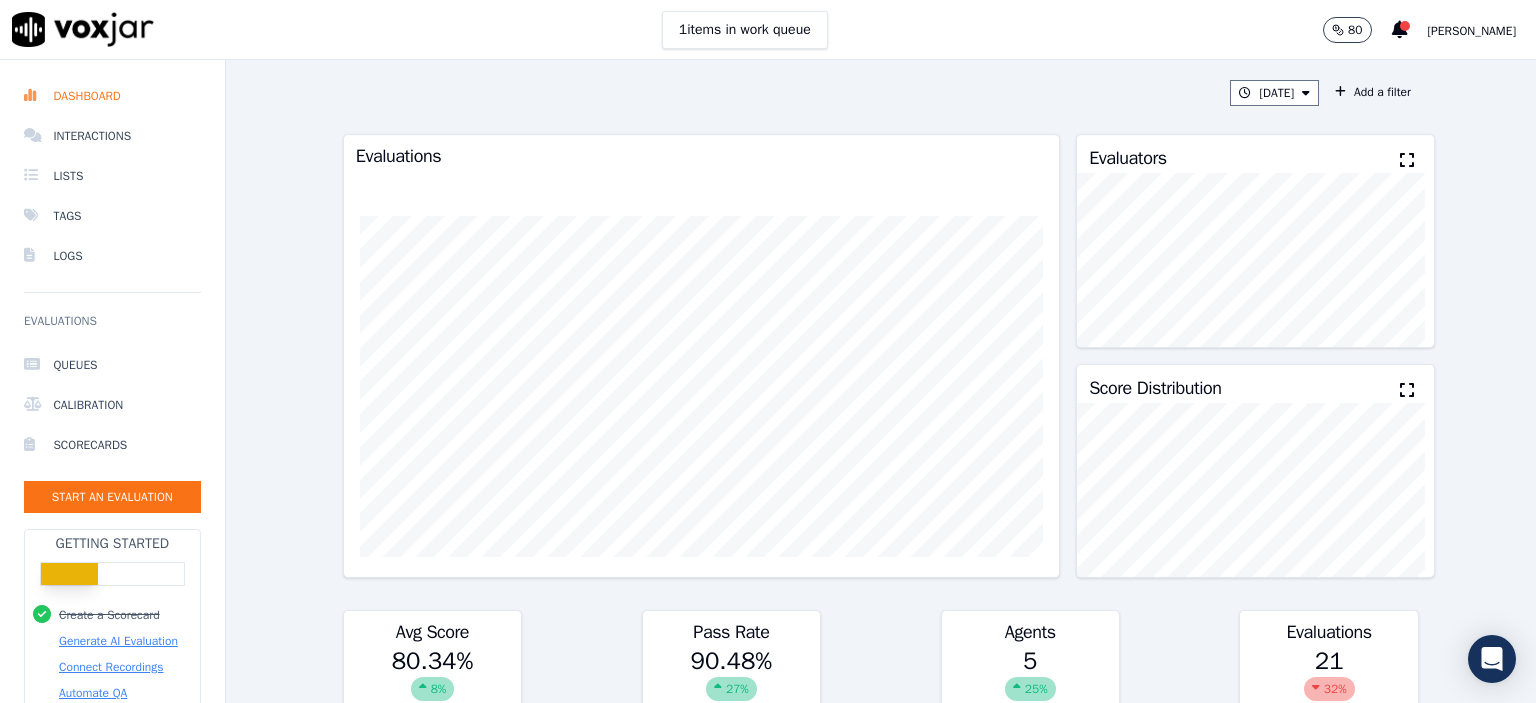 click on "[DATE]
Add a filter
Evaluations         Evaluators           Score Distribution             Avg Score   80.34 %
8 %   Pass Rate   90.48 %
27 %   Agents   5     25 %   Evaluations   21     32 %   Scores by Scorecard   Scorecards   Evals   Avg Score   Passrate     Inbound Emergency Call   2   90.91 %   100.00 %   export     Inbound Existing Patient   7   74.22 %   100.00 %   export     Inbound New Patient Call   5   83.77 %   80.00 %   export     Inbound PA Billing Call   2   66.66 %   50.00 %   export     Outbound Call   5   86.73 %   100.00 %   export       Agent Leaderboard     Agents   Evals   Avg Score   Passrate   Recent [PERSON_NAME]   5   86.78 %   100.00 %                           Adeola Aledare   3   85.69 %   100.00 %                   Maksym Diakunchak   3   83.25 %   100.00 %                   [PERSON_NAME]   5   75.12 %   80.00 %                           [PERSON_NAME]   5   74.18 %   80.00 %" at bounding box center [881, 381] 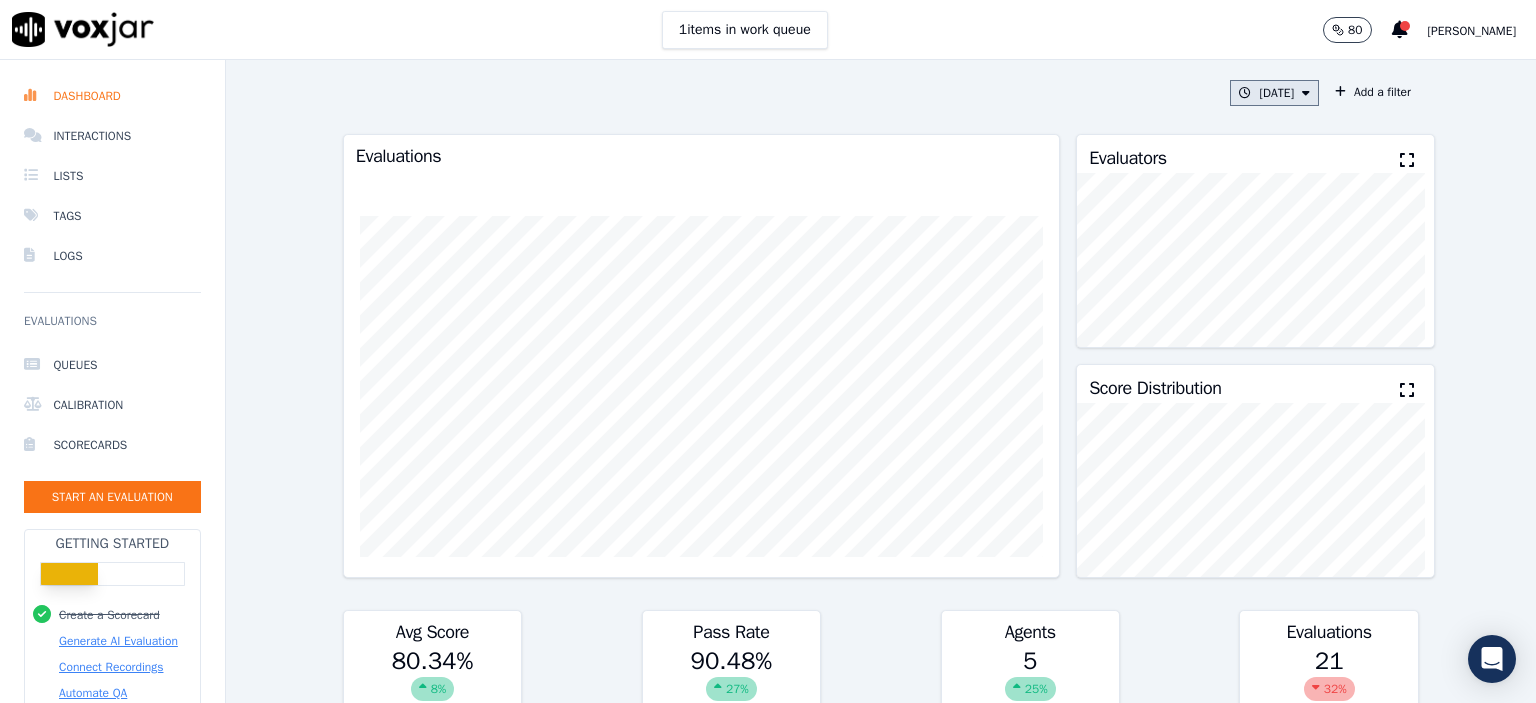 click on "[DATE]" at bounding box center [1274, 93] 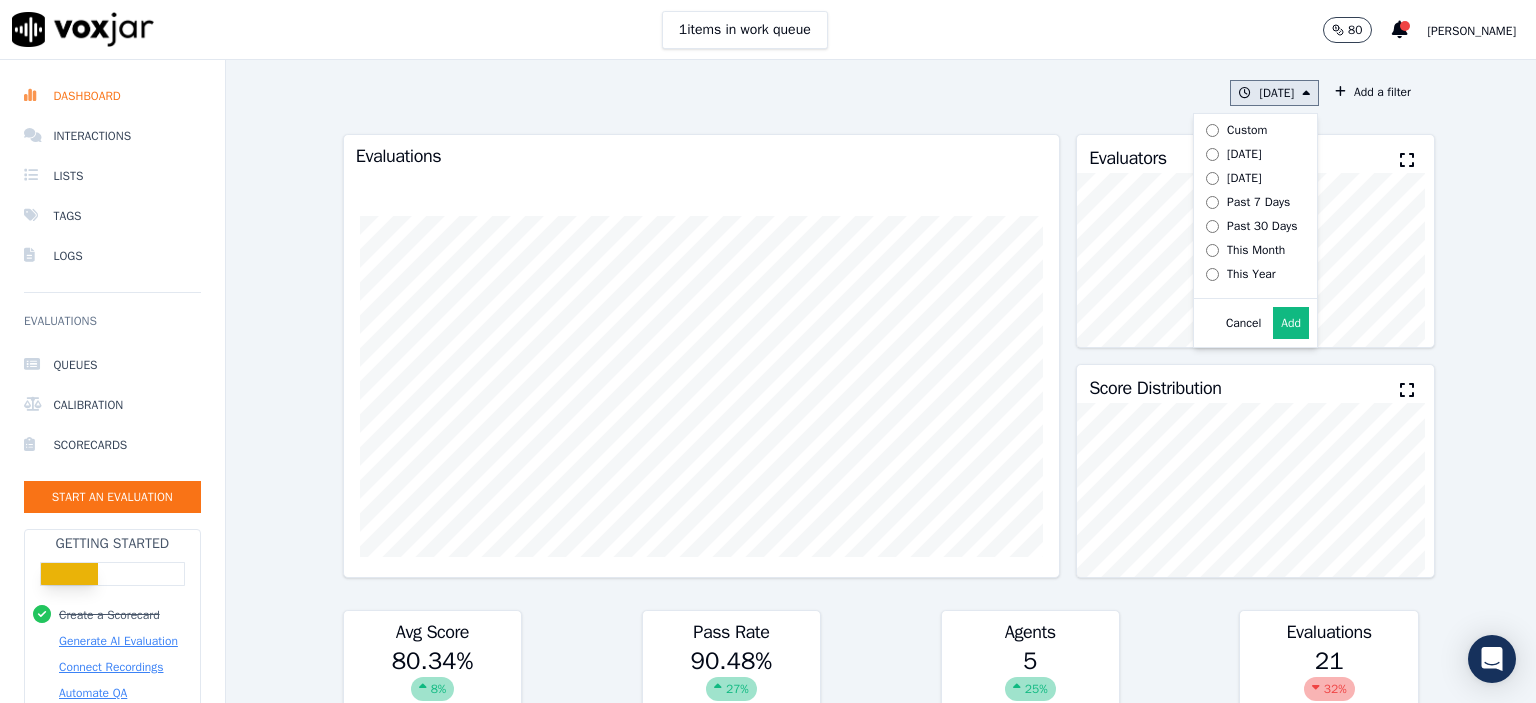 click on "Add" at bounding box center [1291, 323] 